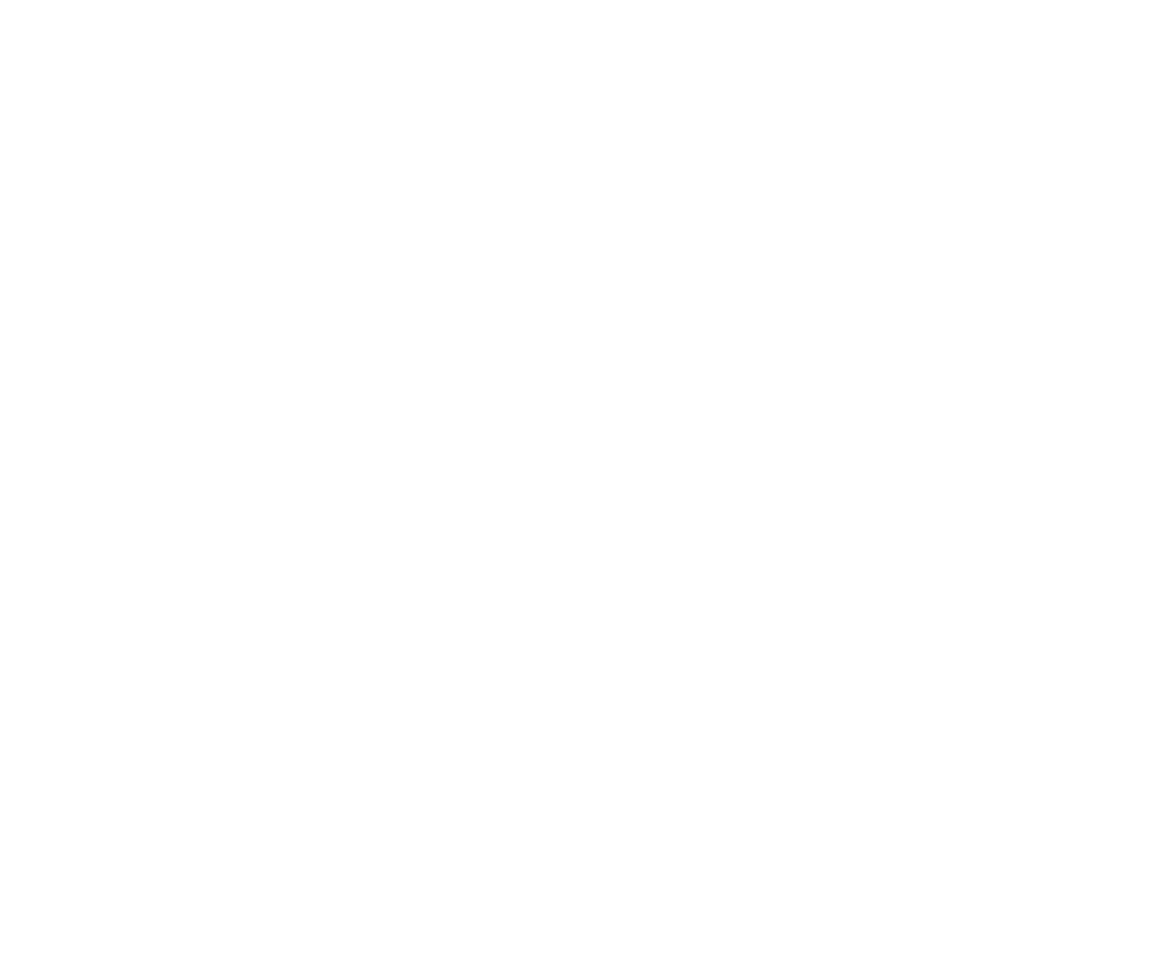 scroll, scrollTop: 0, scrollLeft: 0, axis: both 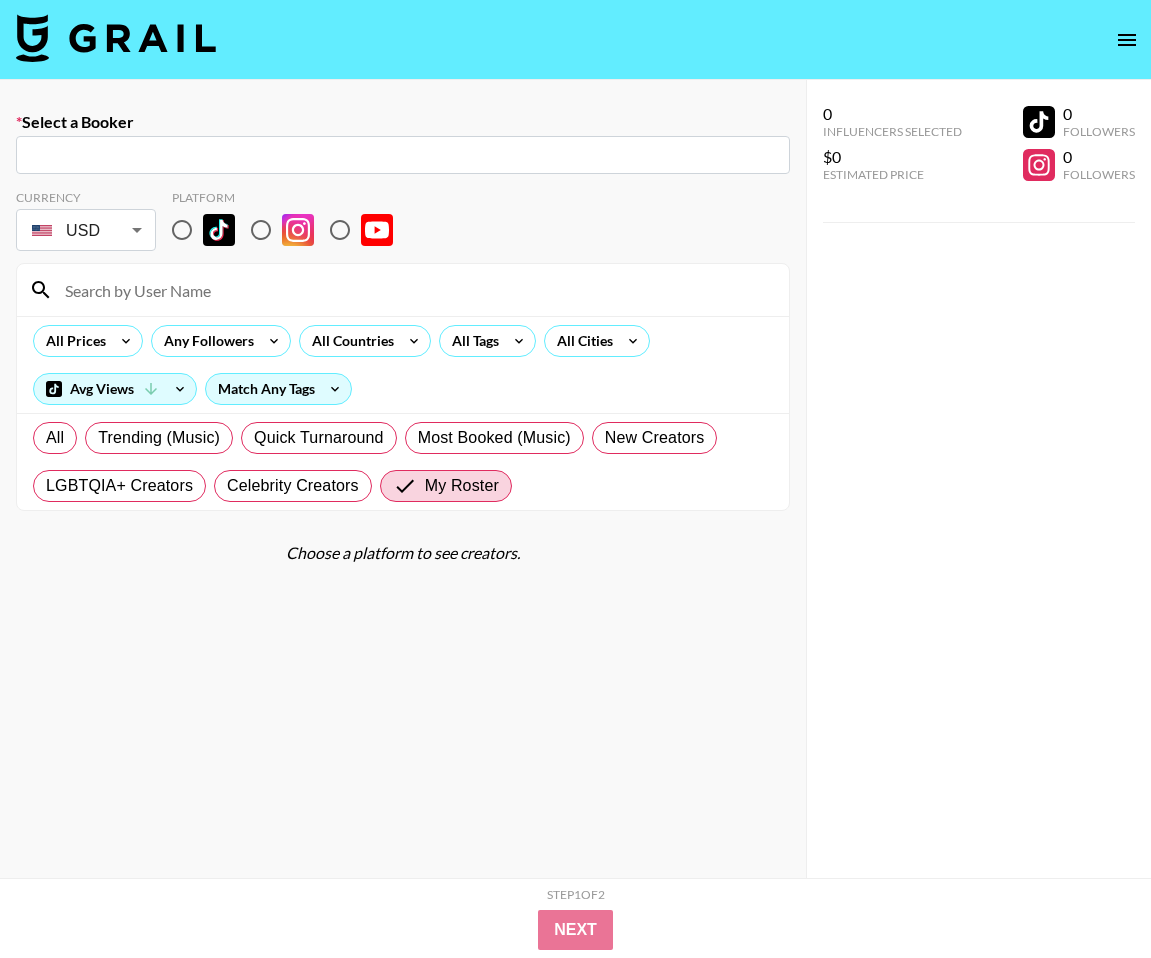 click 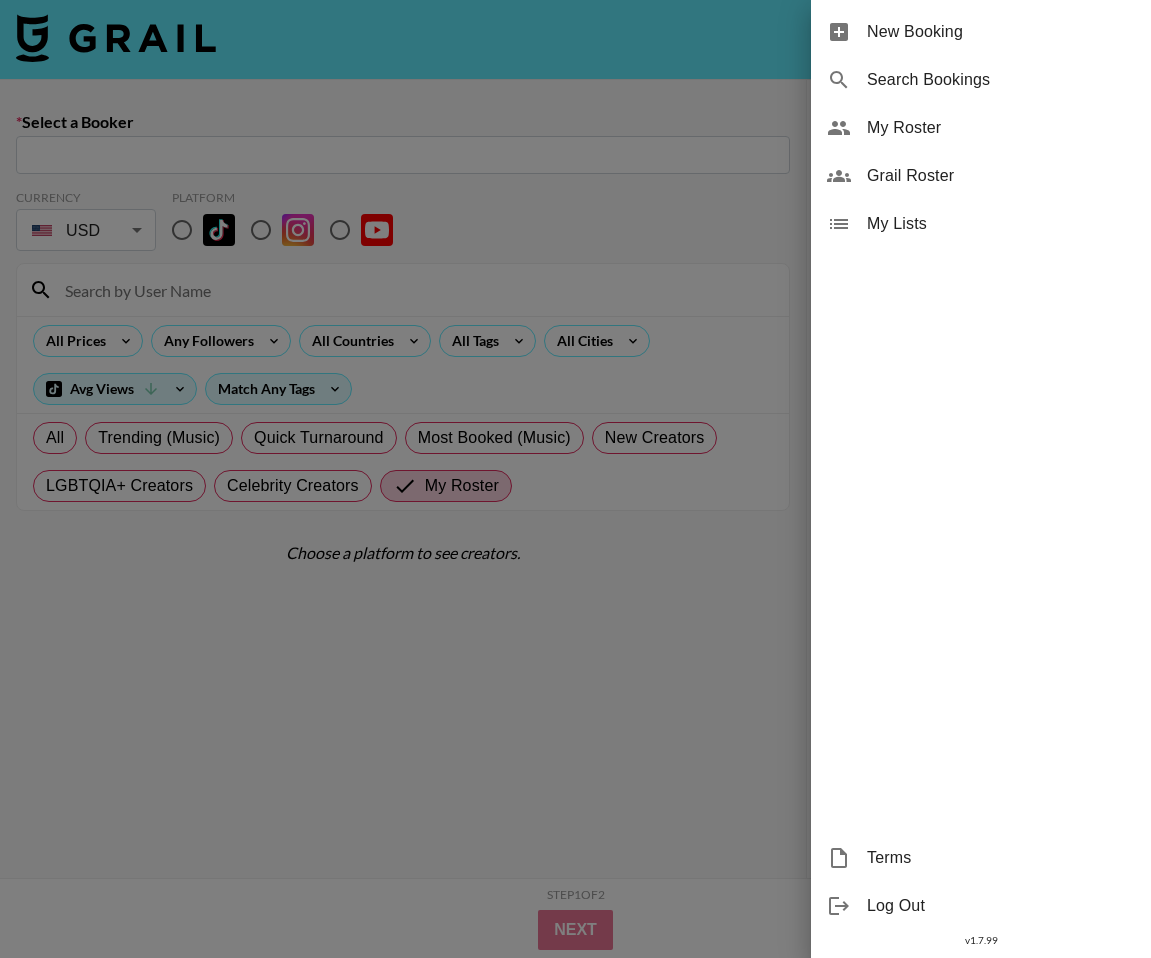 click on "My Roster" at bounding box center (1001, 128) 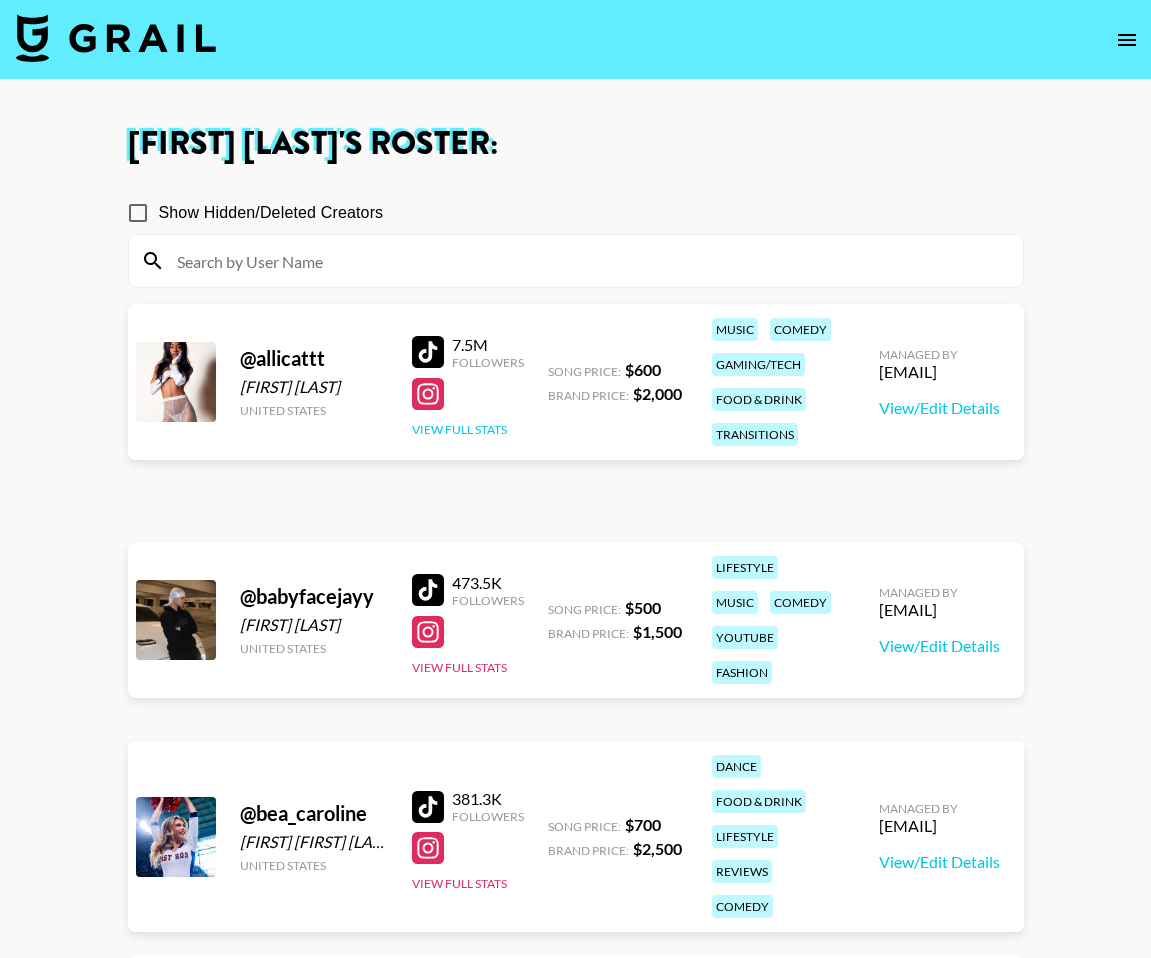 click on "View Full Stats" at bounding box center [459, 429] 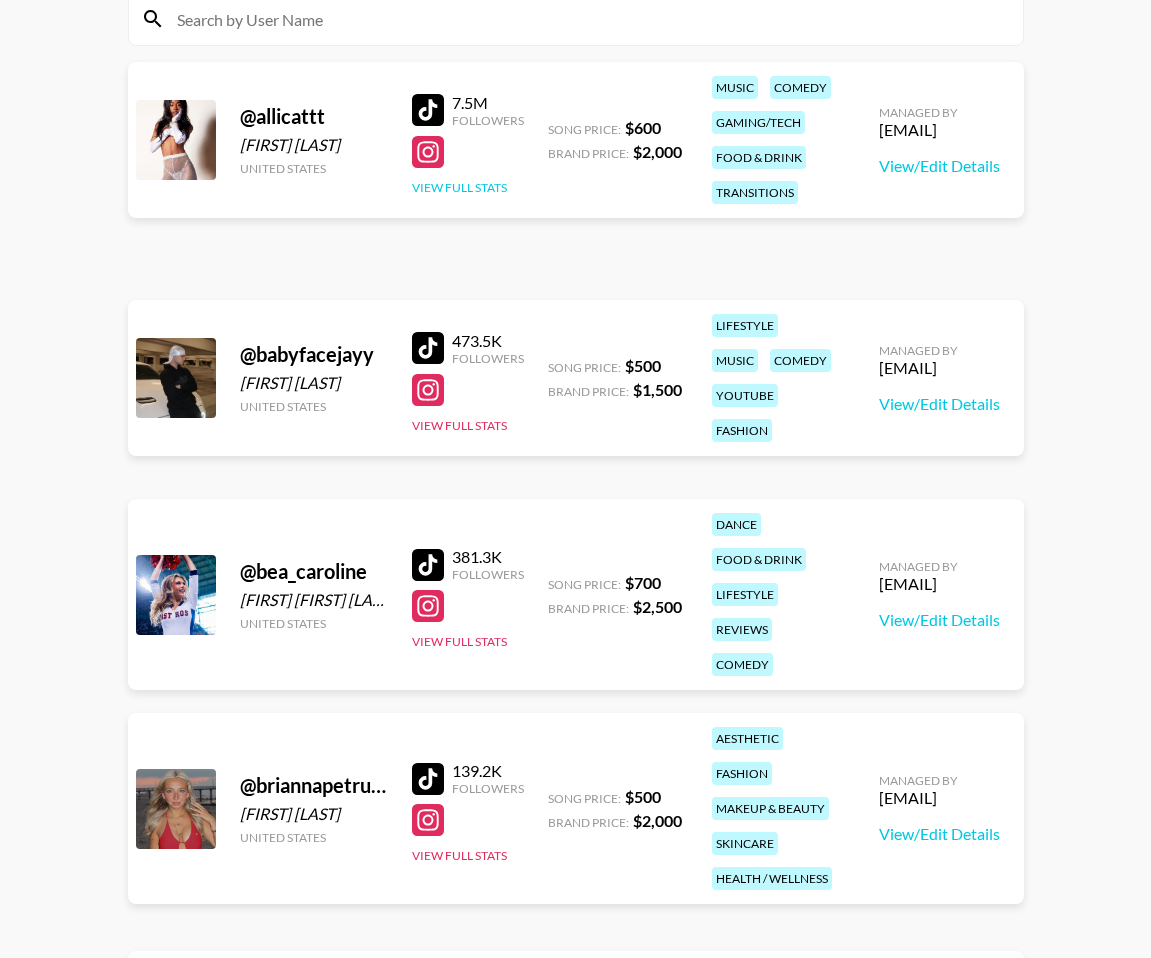 click on "View Full Stats" at bounding box center [459, 187] 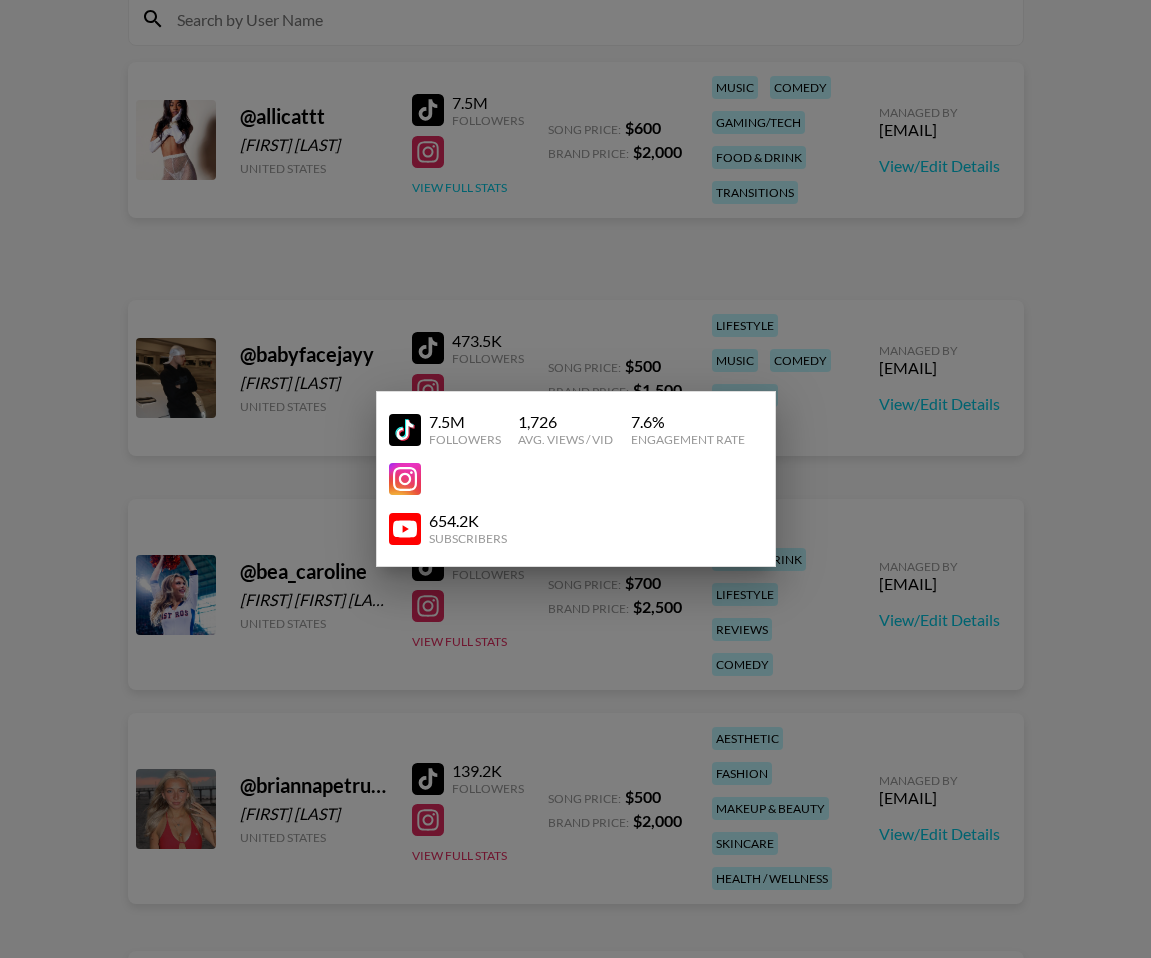 click at bounding box center (575, 479) 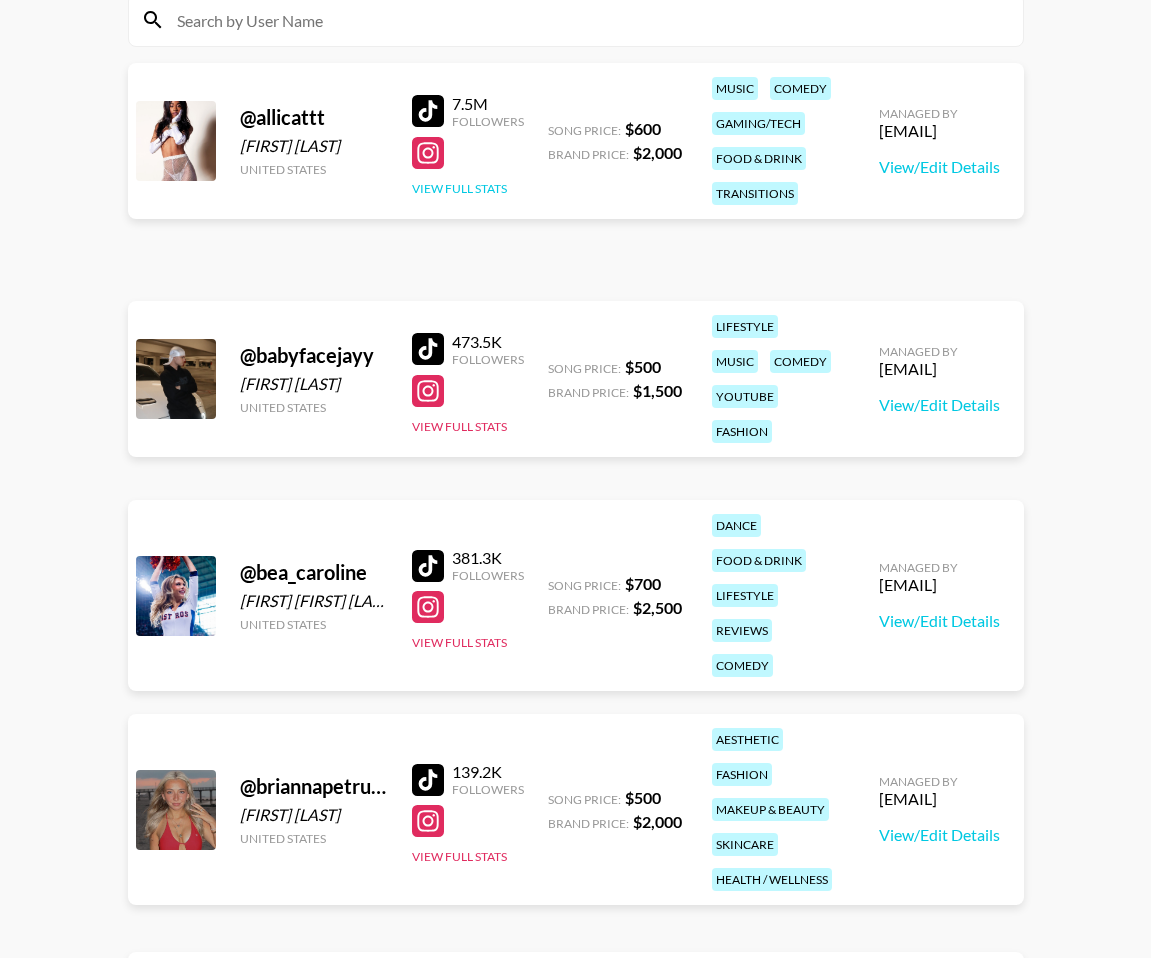scroll, scrollTop: 0, scrollLeft: 0, axis: both 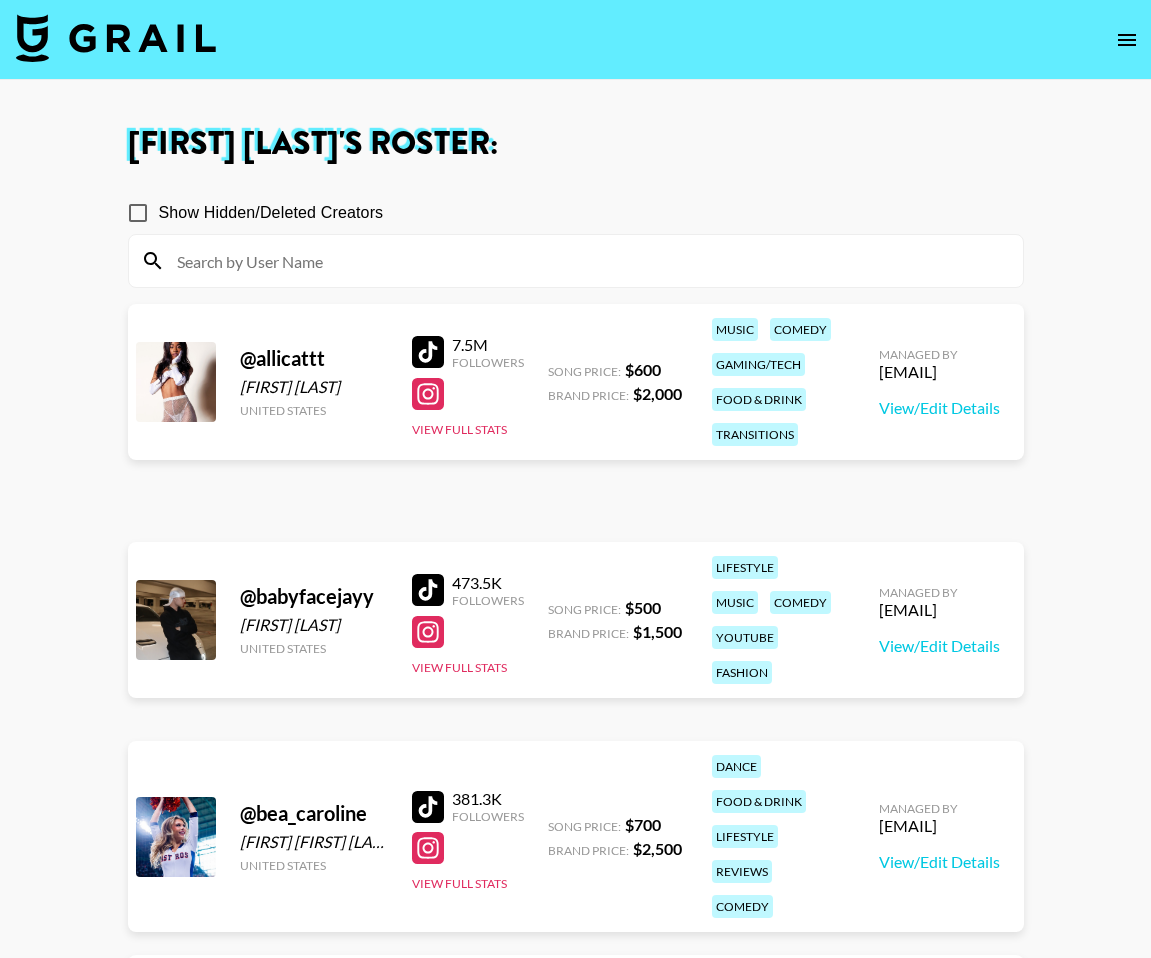 click on "@ babyfacejayy jakob magnus United States 473.5K Followers View Full Stats Song Price: $ 500 Brand Price: $ 1,500 lifestyle music comedy youtube fashion Managed By maxelk@grail-talent.com View/Edit Details" at bounding box center (576, 620) 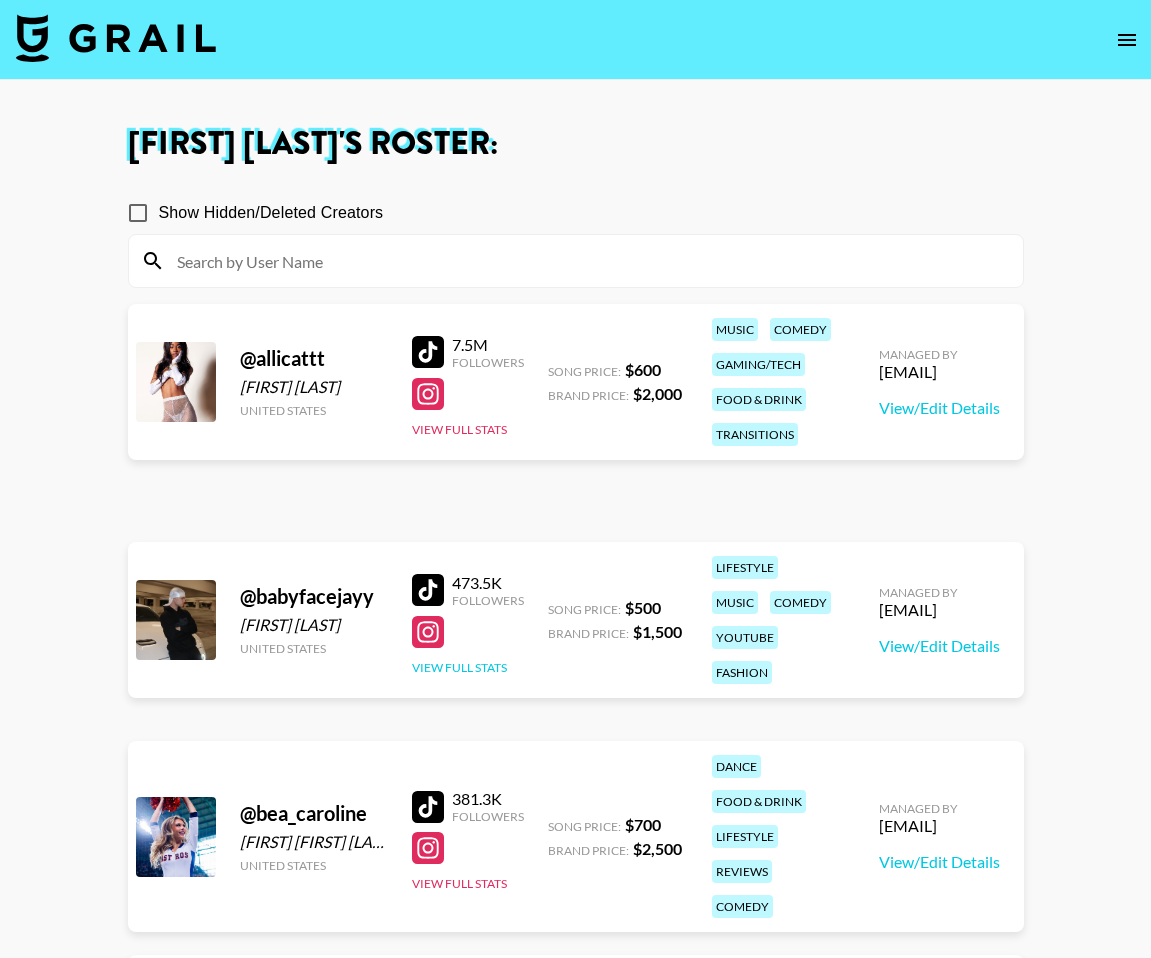 click on "View Full Stats" at bounding box center [459, 667] 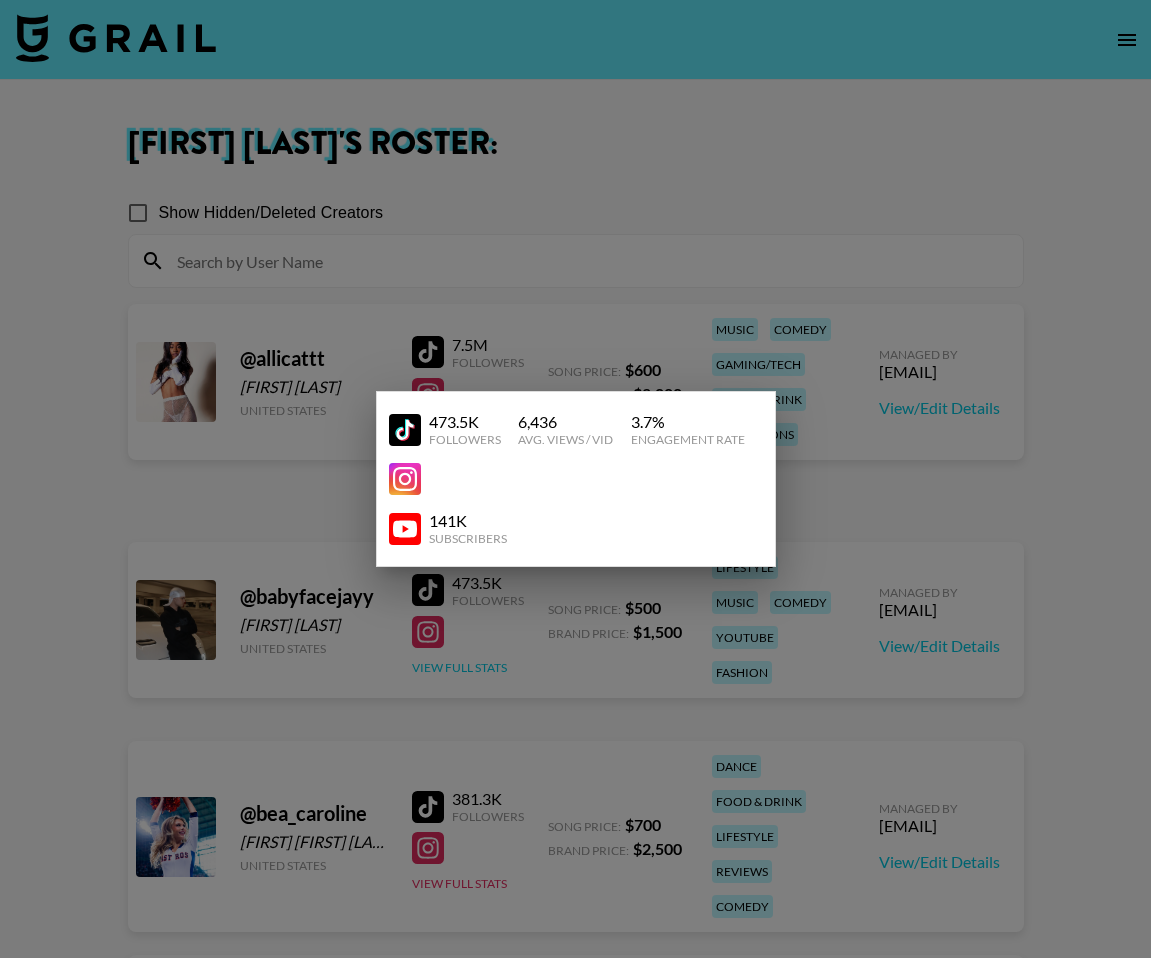 click at bounding box center (575, 479) 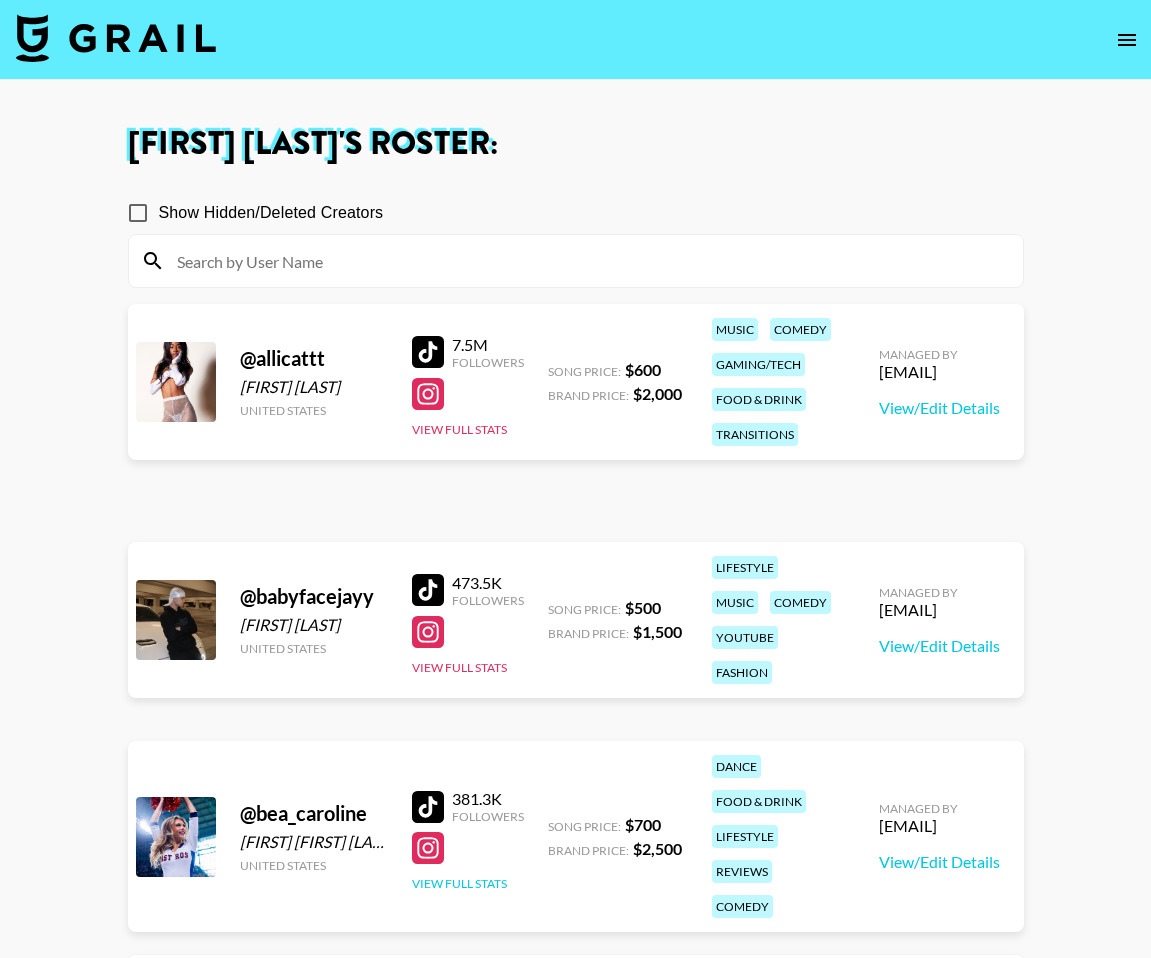 click on "View Full Stats" at bounding box center (459, 883) 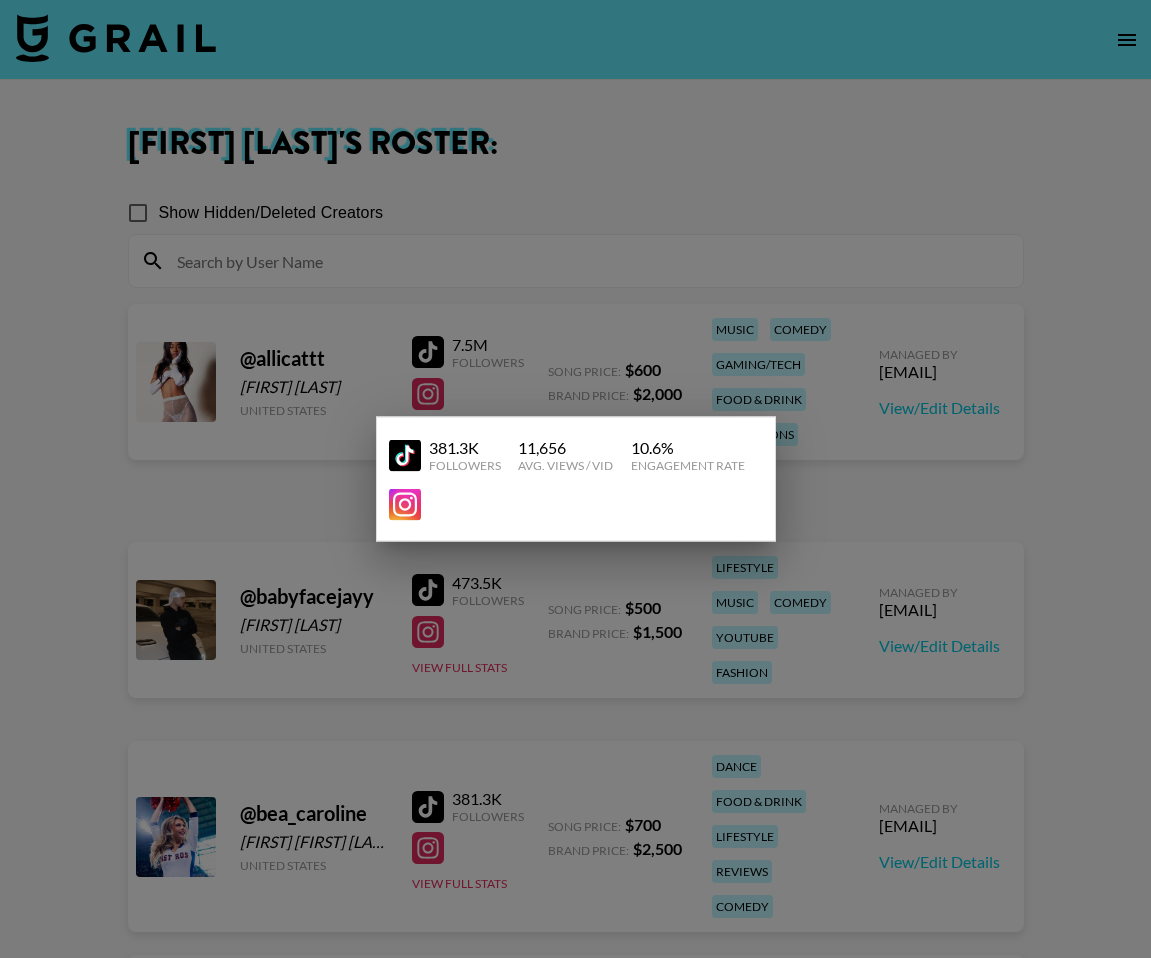 click at bounding box center [575, 479] 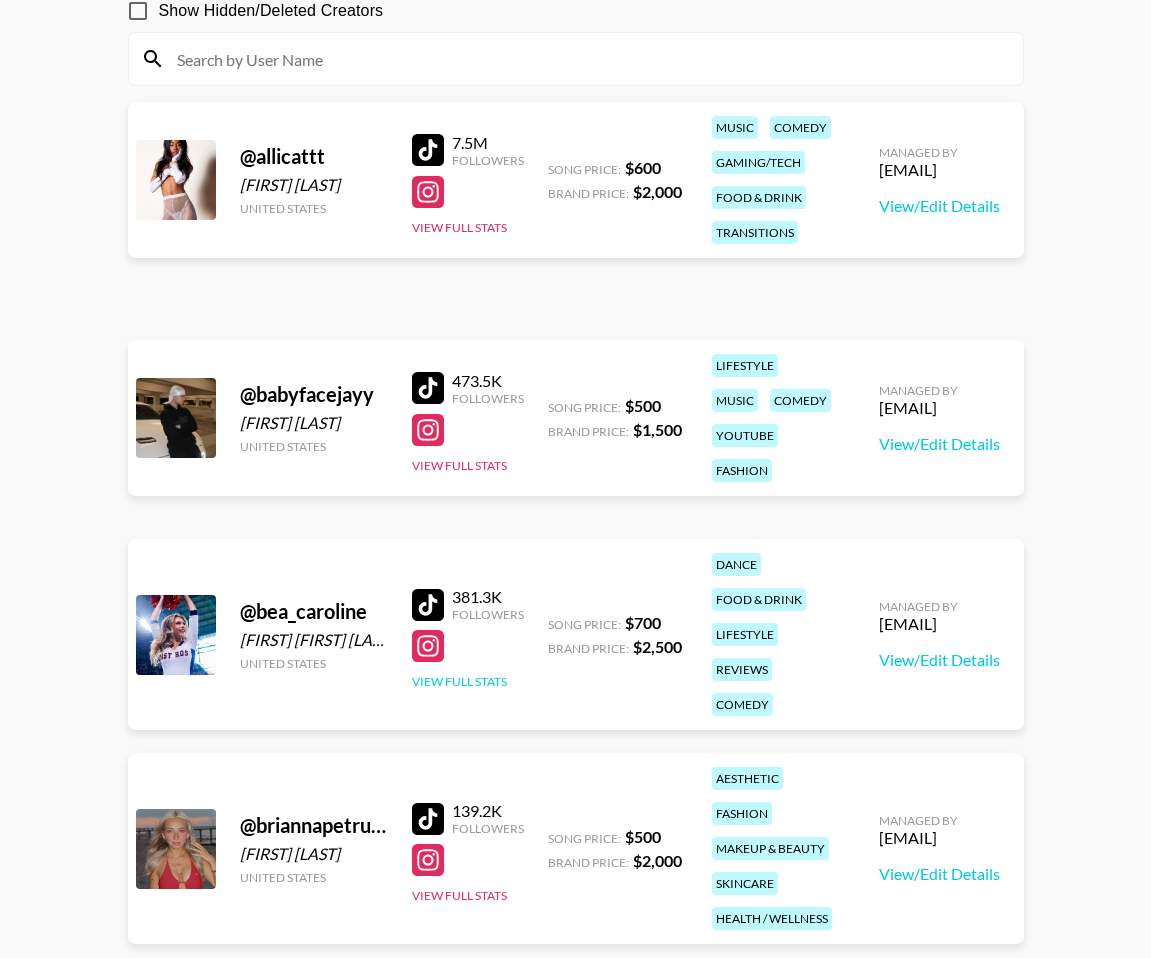 scroll, scrollTop: 347, scrollLeft: 0, axis: vertical 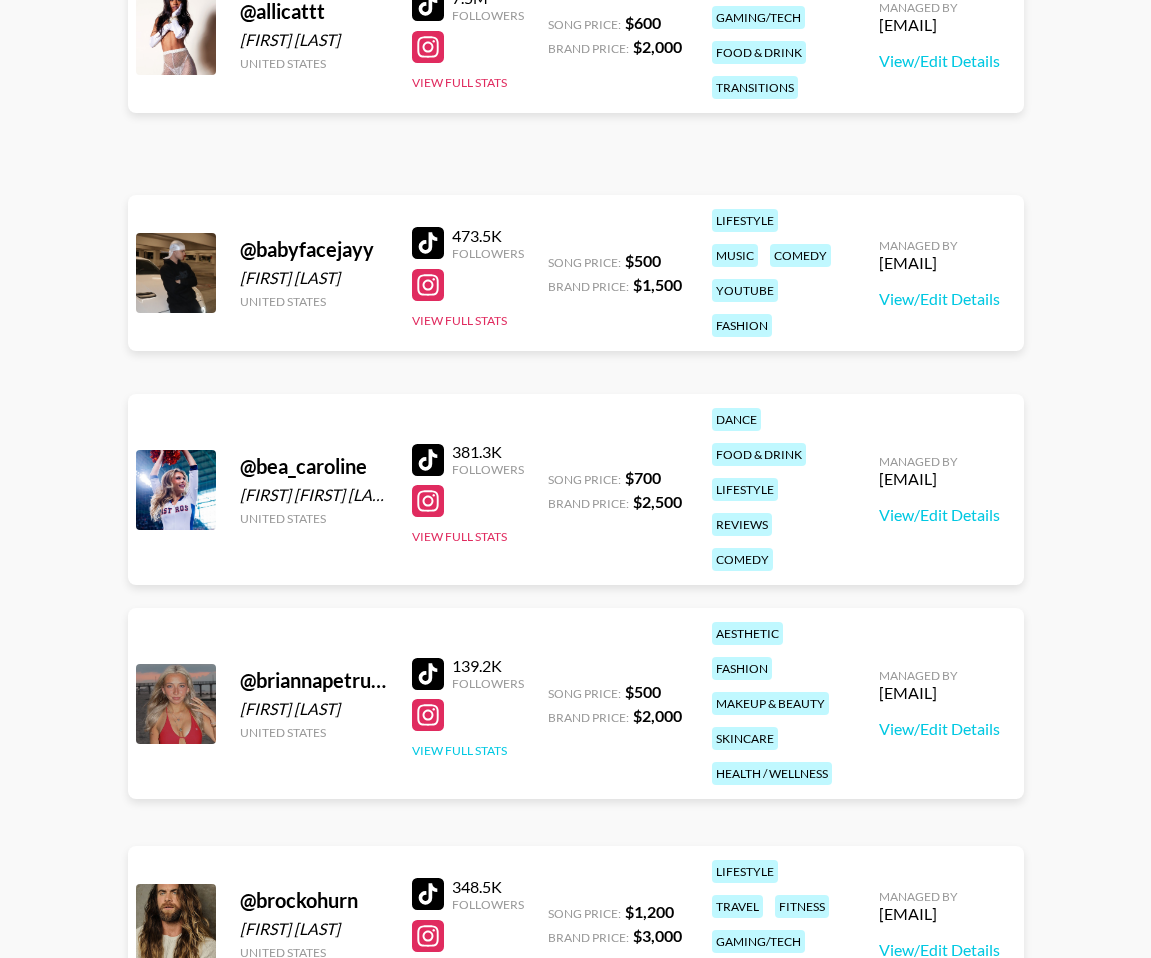 click on "View Full Stats" at bounding box center [459, 750] 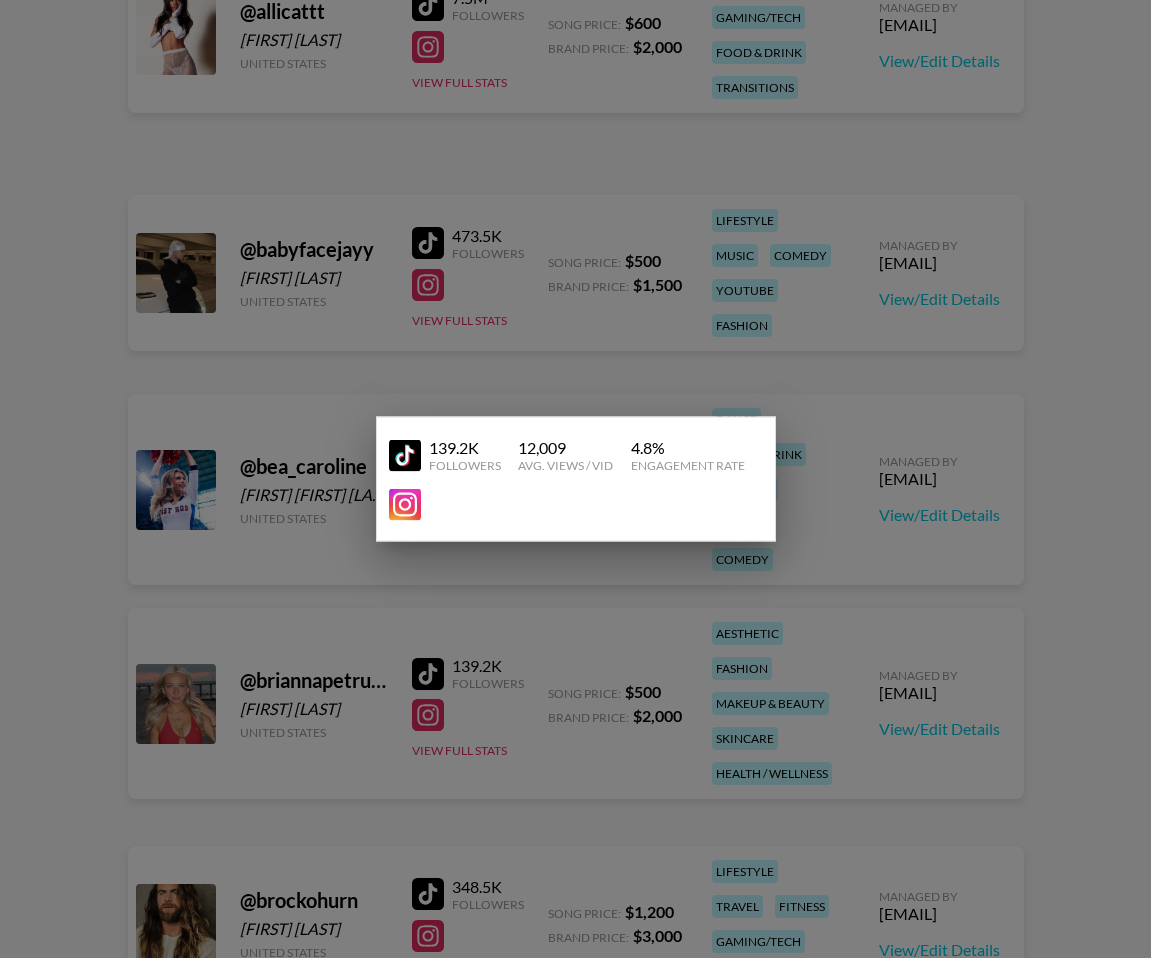 drag, startPoint x: 468, startPoint y: 748, endPoint x: 436, endPoint y: 735, distance: 34.539833 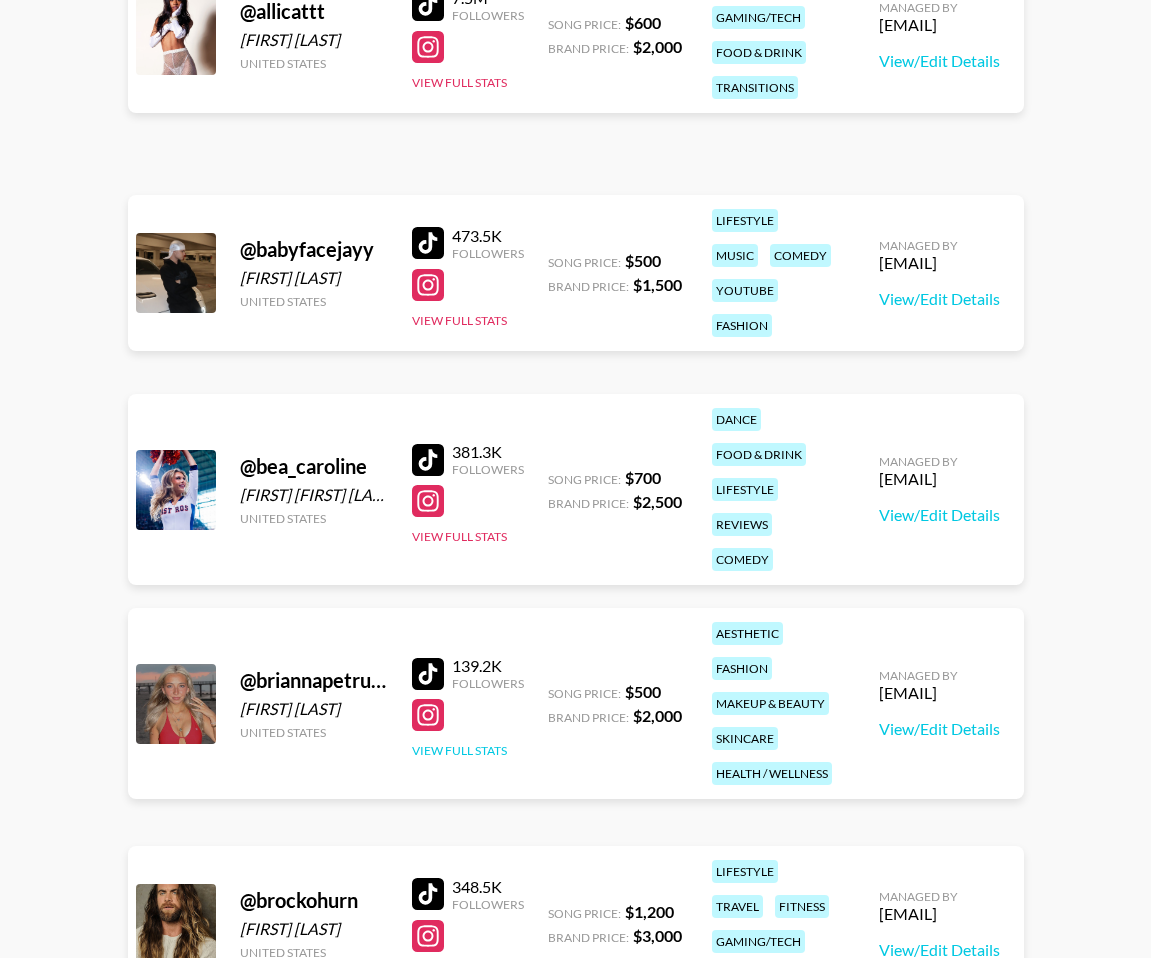 scroll, scrollTop: 519, scrollLeft: 0, axis: vertical 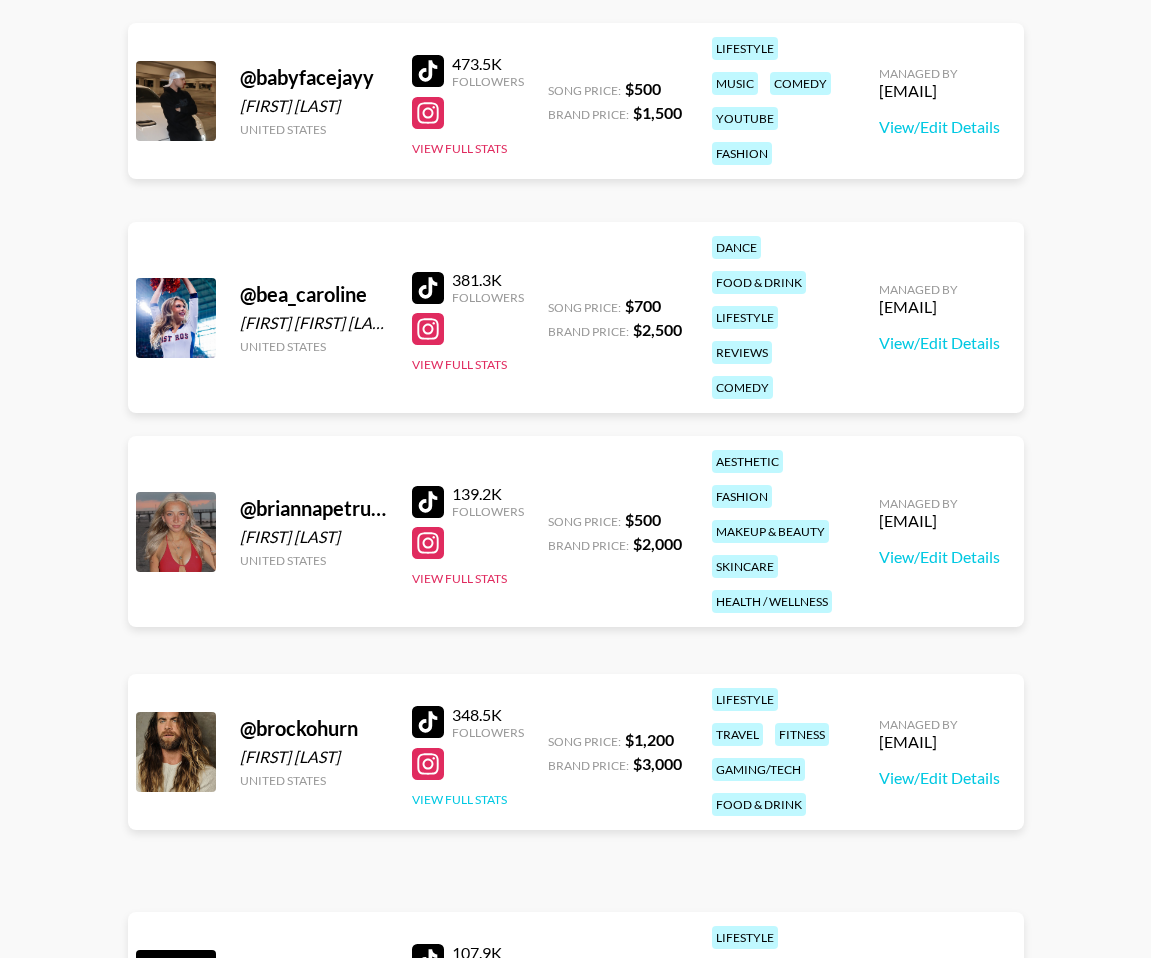 click on "View Full Stats" at bounding box center [459, 799] 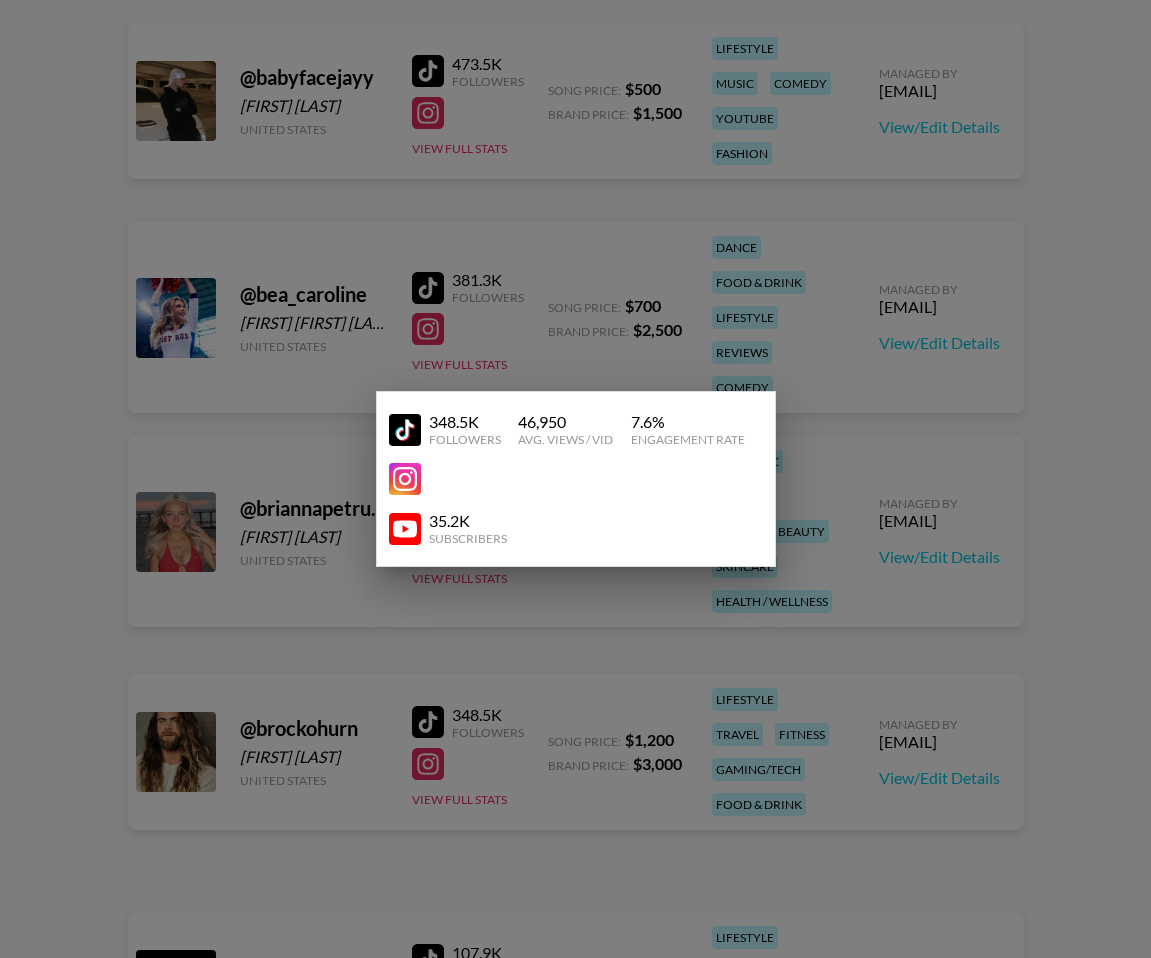 click at bounding box center (575, 479) 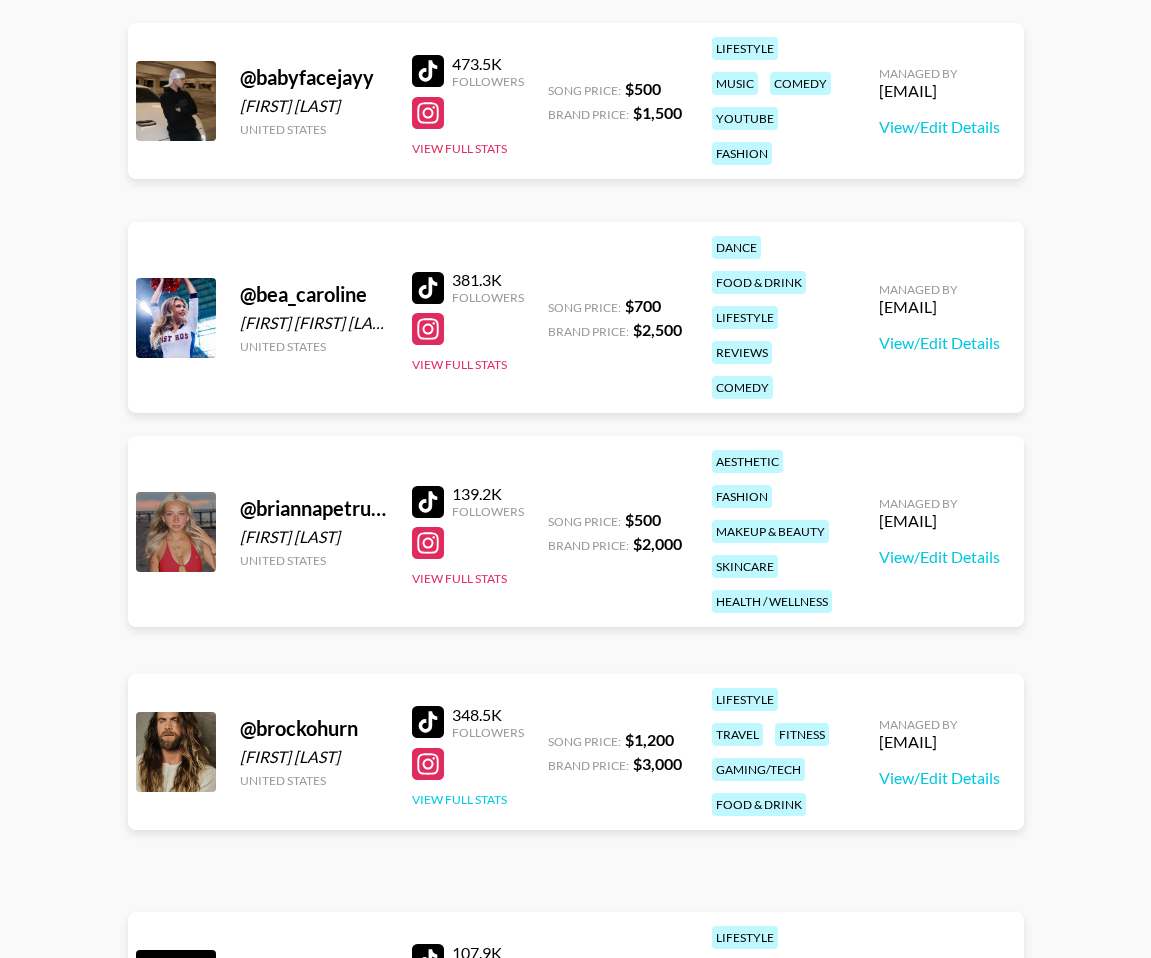 click on "View Full Stats" at bounding box center (459, 799) 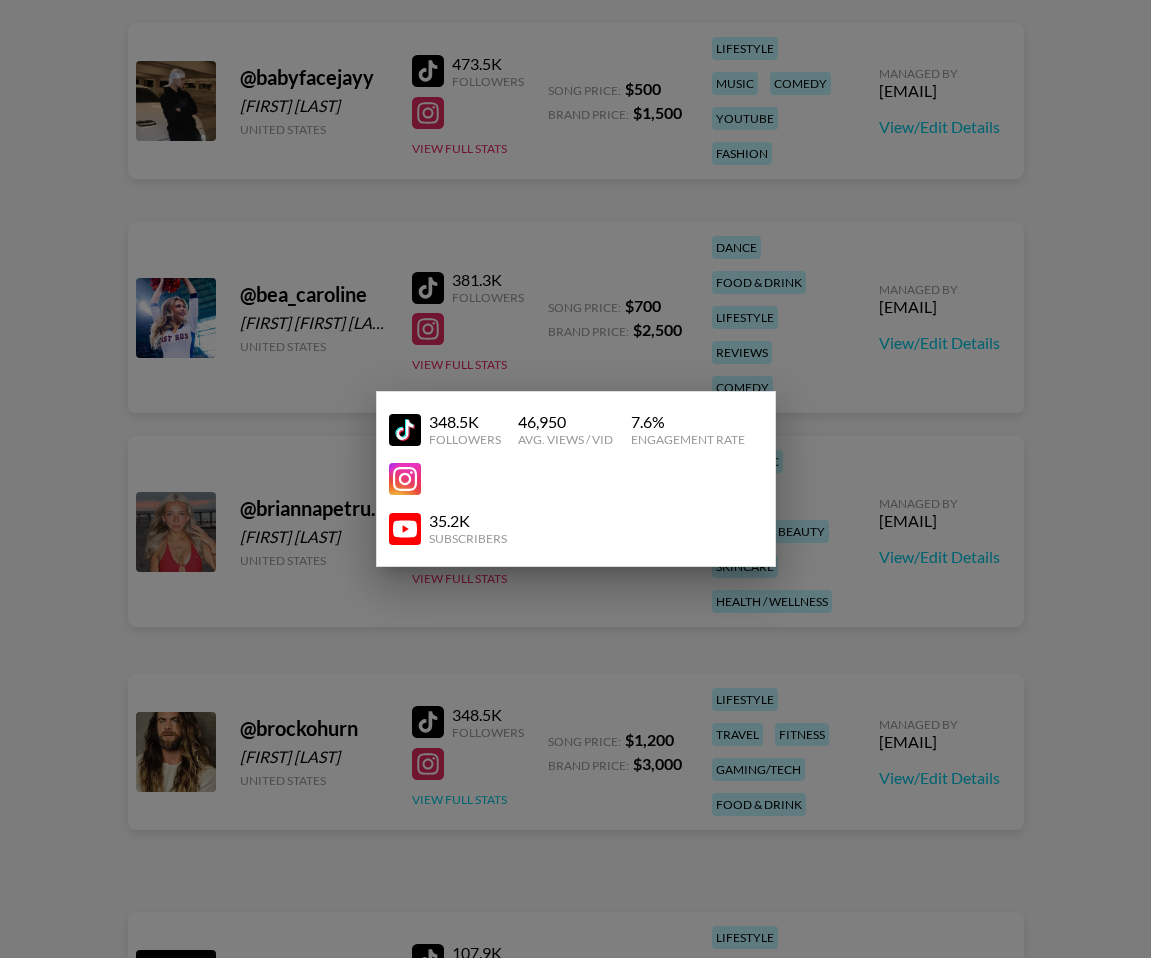 click at bounding box center [575, 479] 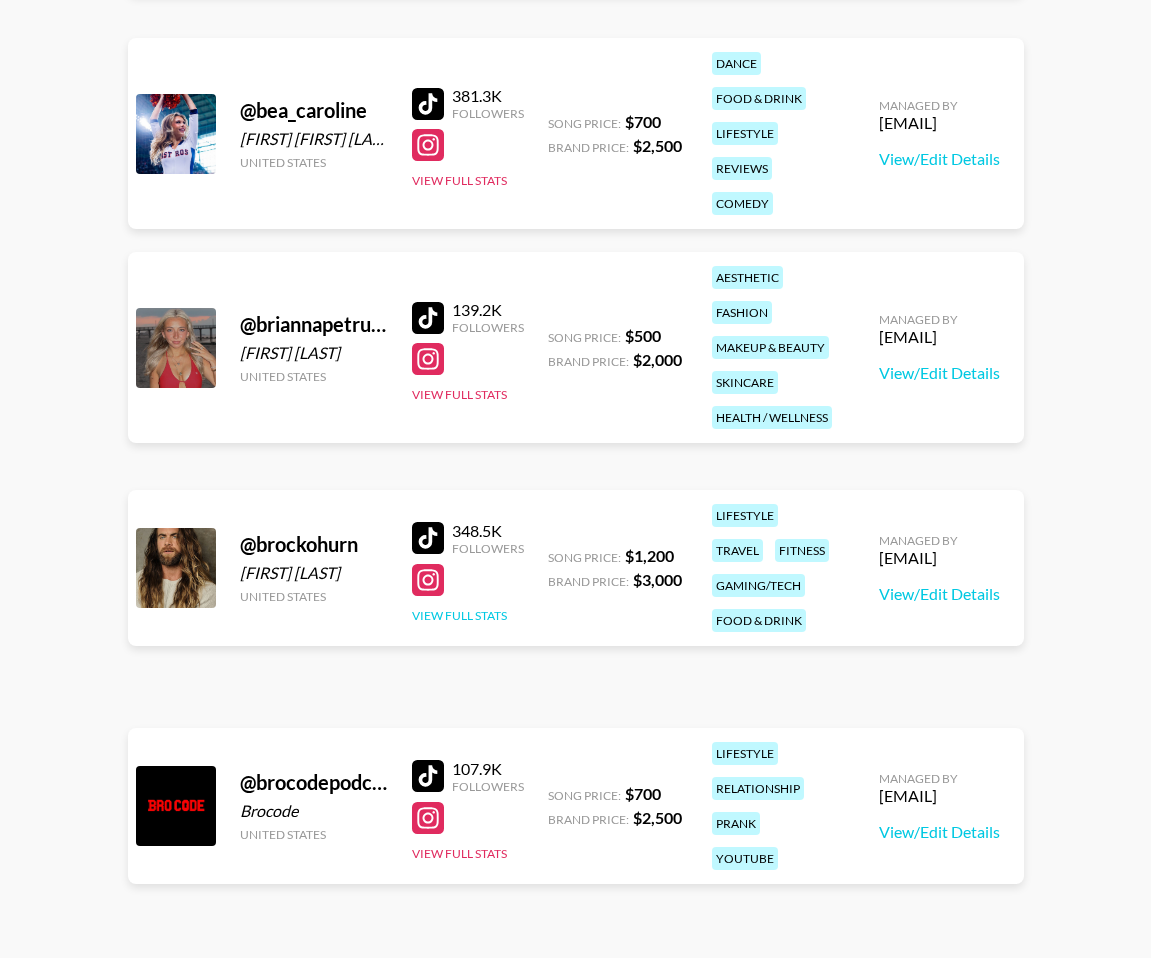 scroll, scrollTop: 847, scrollLeft: 0, axis: vertical 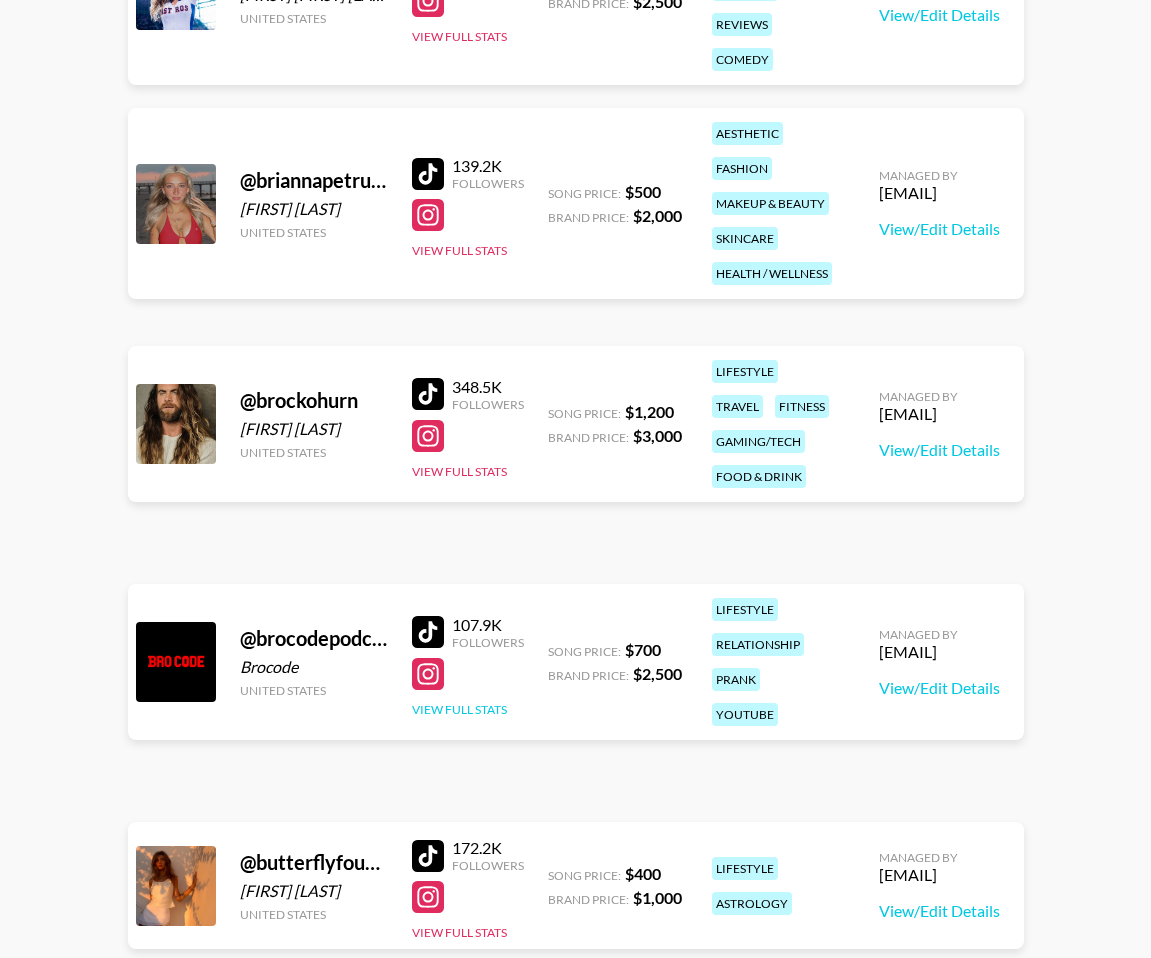 click on "View Full Stats" at bounding box center [459, 709] 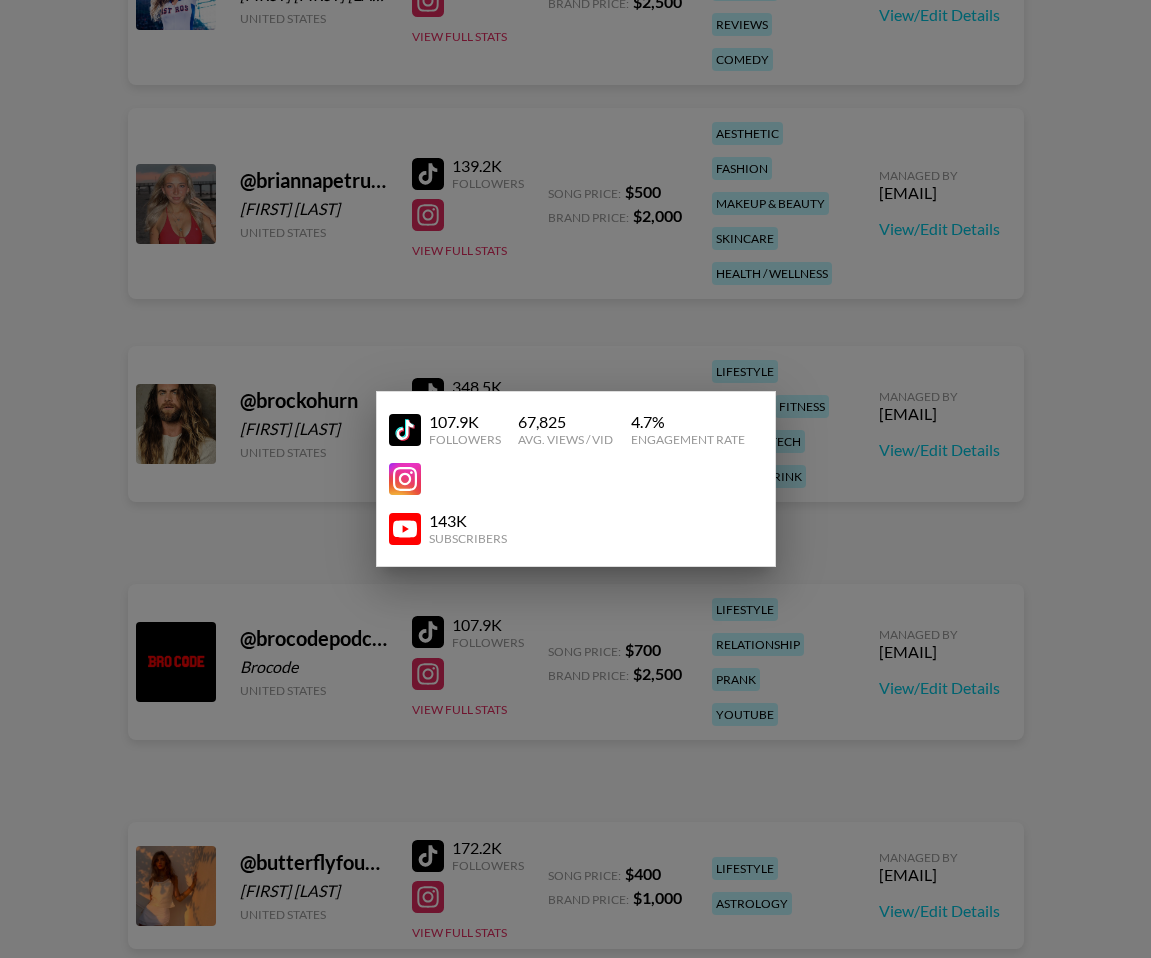 click at bounding box center (575, 479) 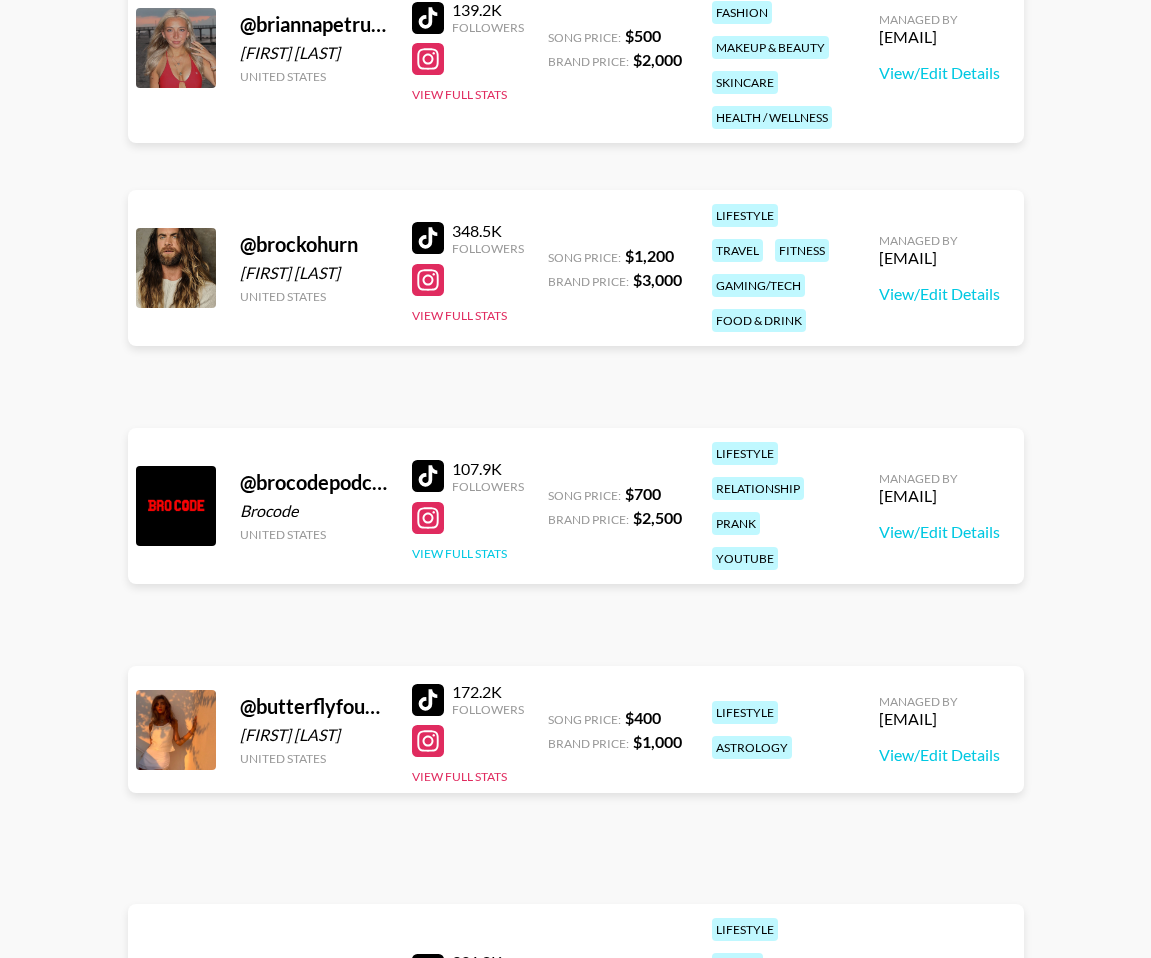 scroll, scrollTop: 1135, scrollLeft: 0, axis: vertical 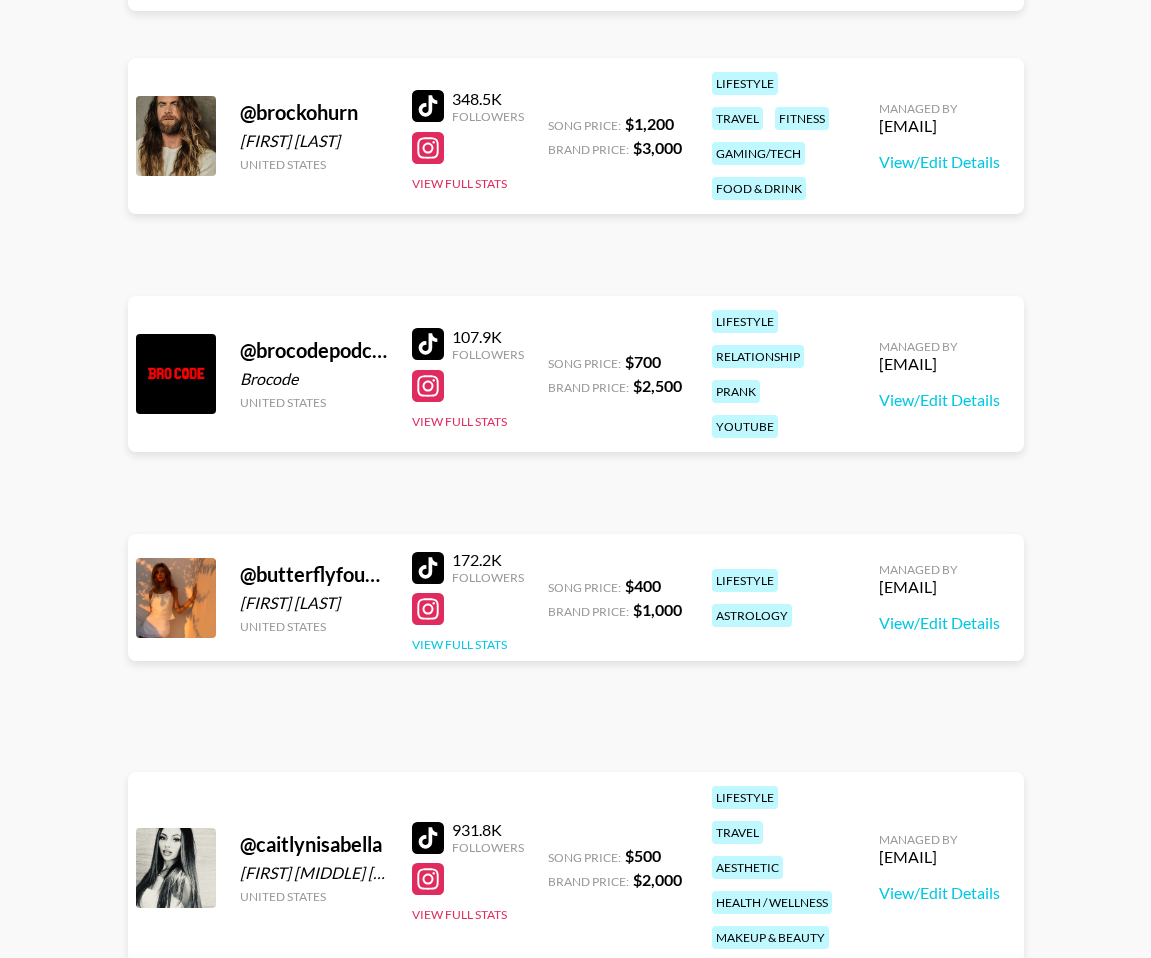 click on "View Full Stats" at bounding box center (459, 644) 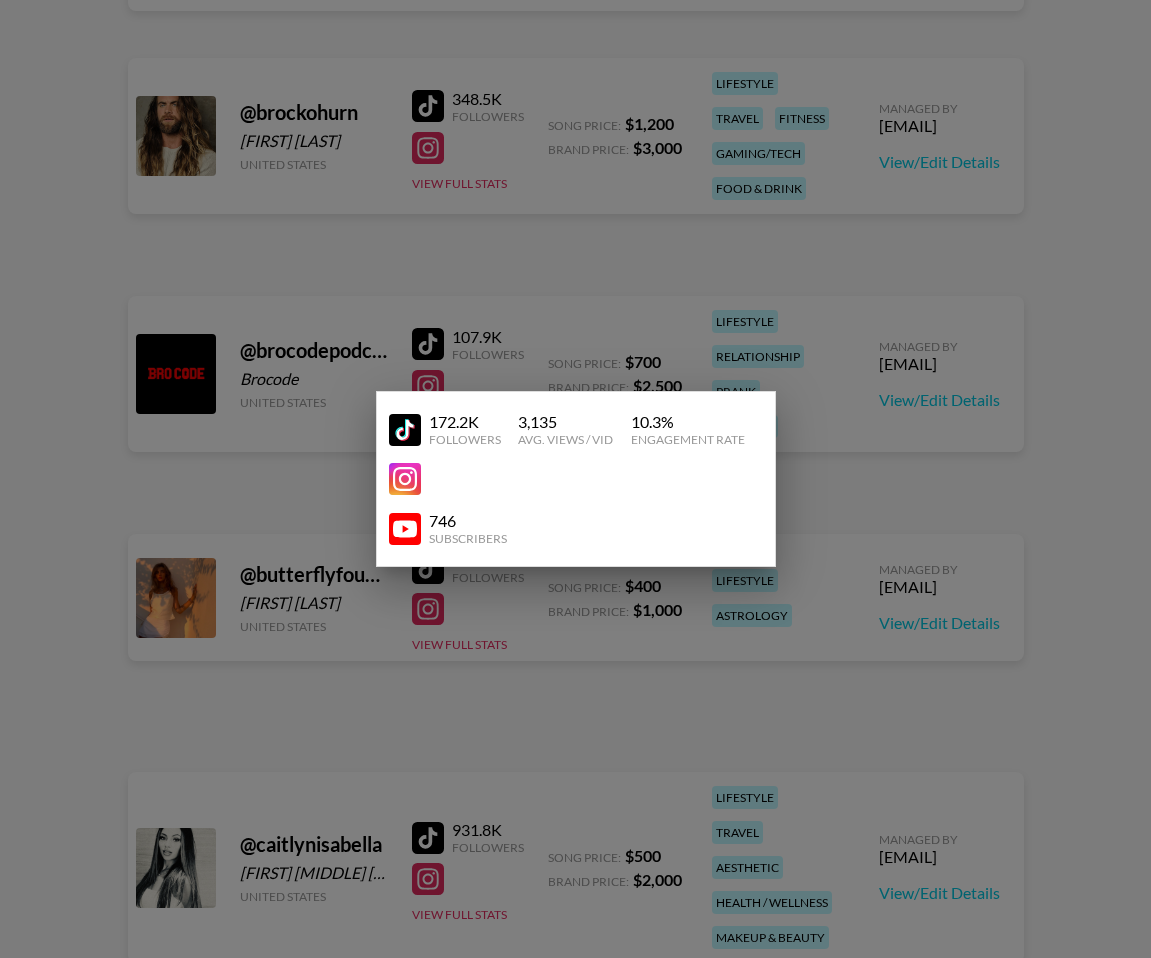 click at bounding box center (575, 479) 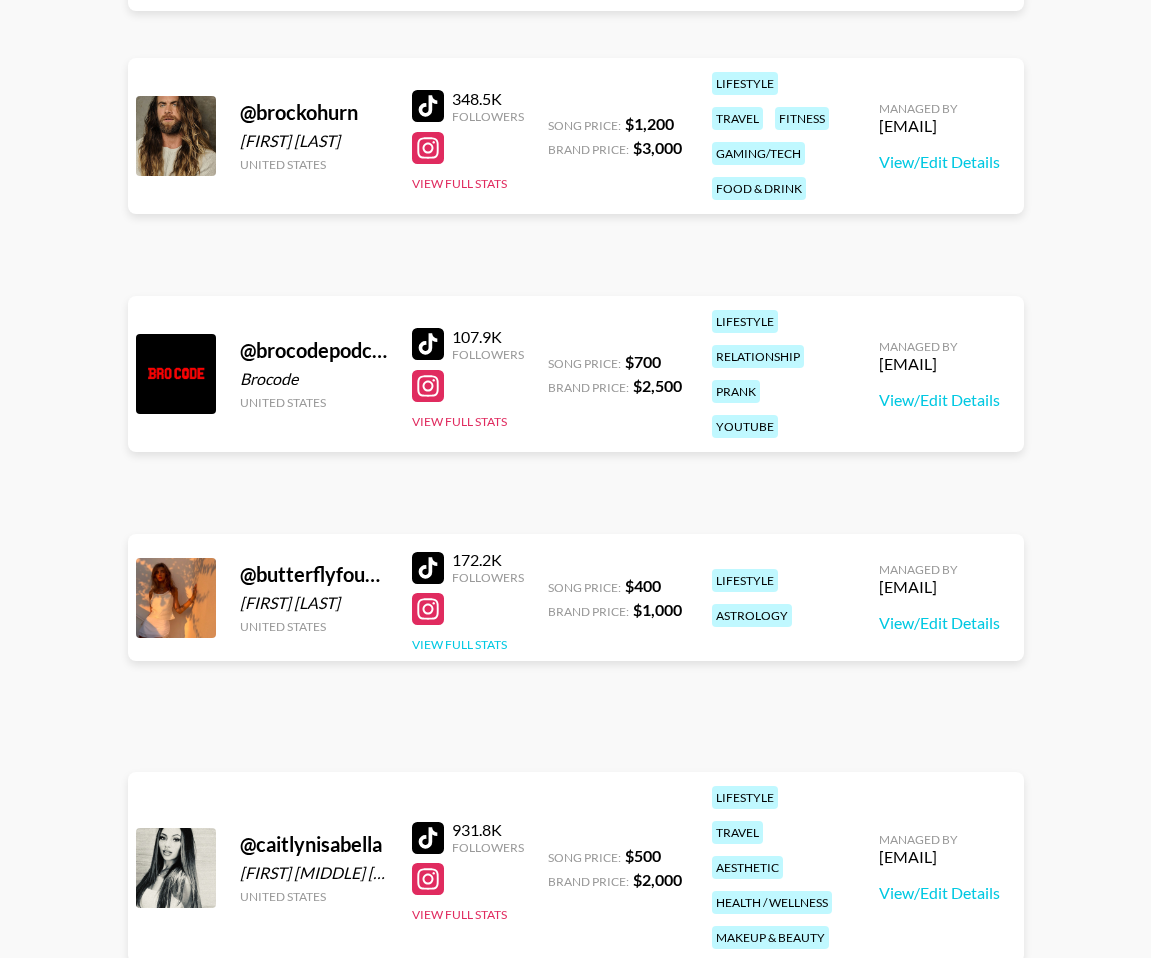 scroll, scrollTop: 1372, scrollLeft: 0, axis: vertical 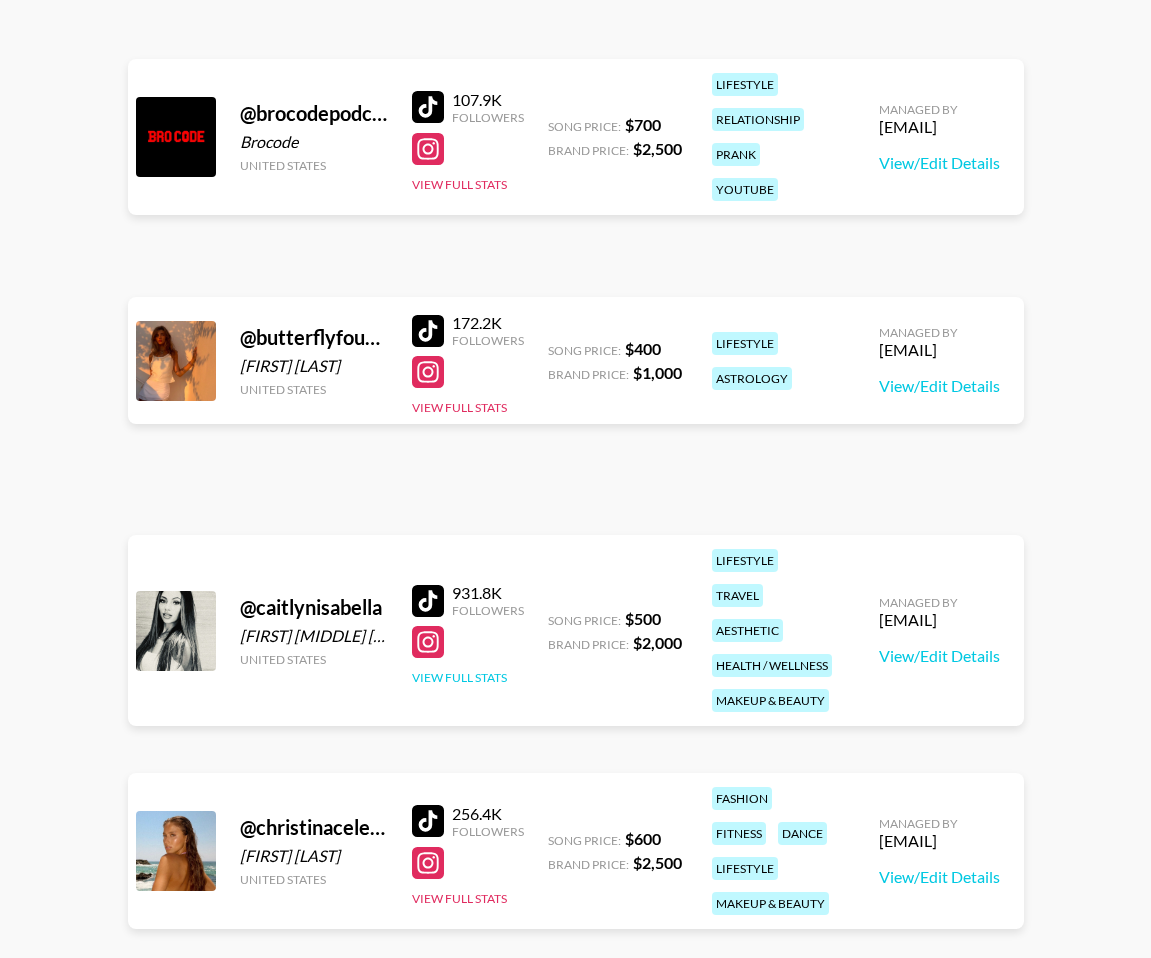 click on "View Full Stats" at bounding box center [459, 677] 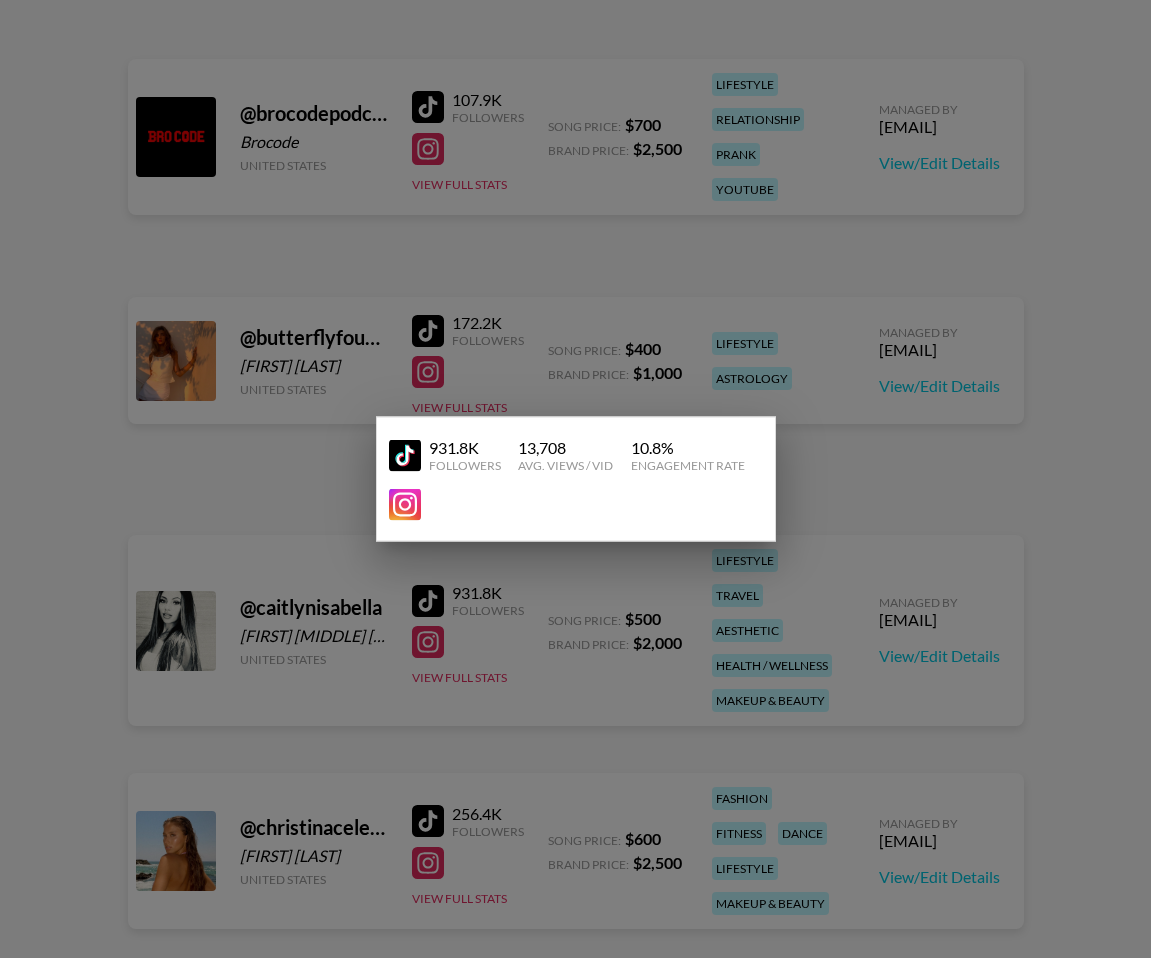 click at bounding box center [575, 479] 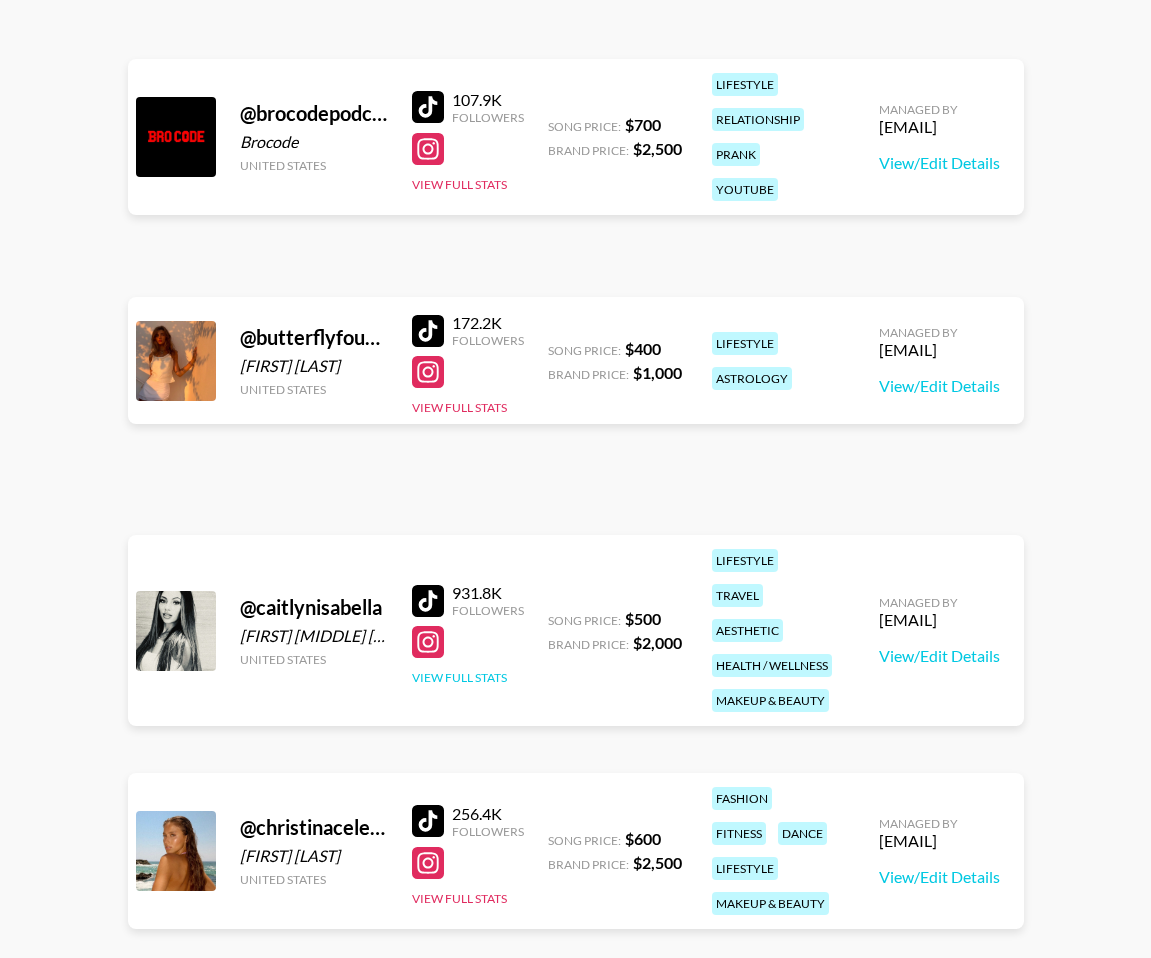 scroll, scrollTop: 1639, scrollLeft: 0, axis: vertical 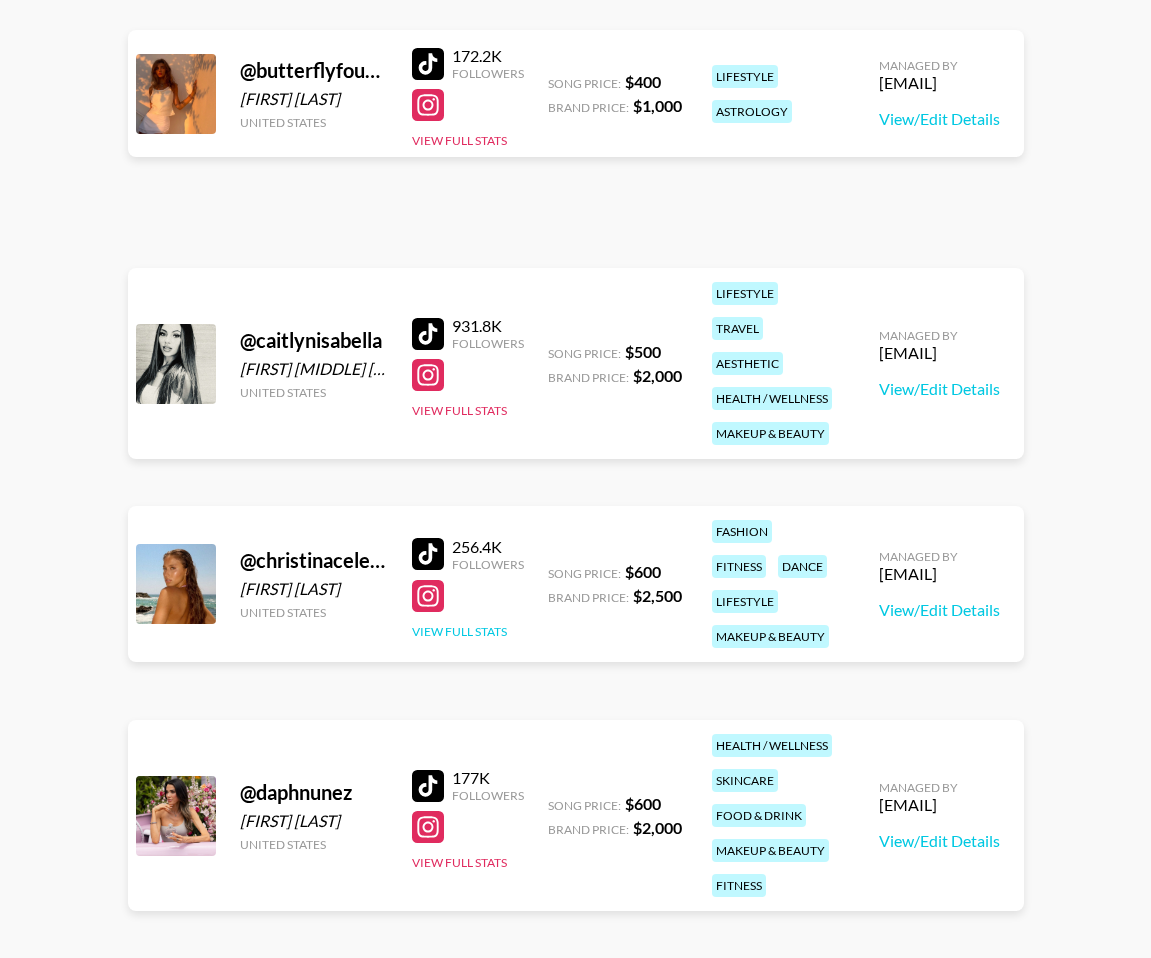 click on "View Full Stats" at bounding box center (459, 631) 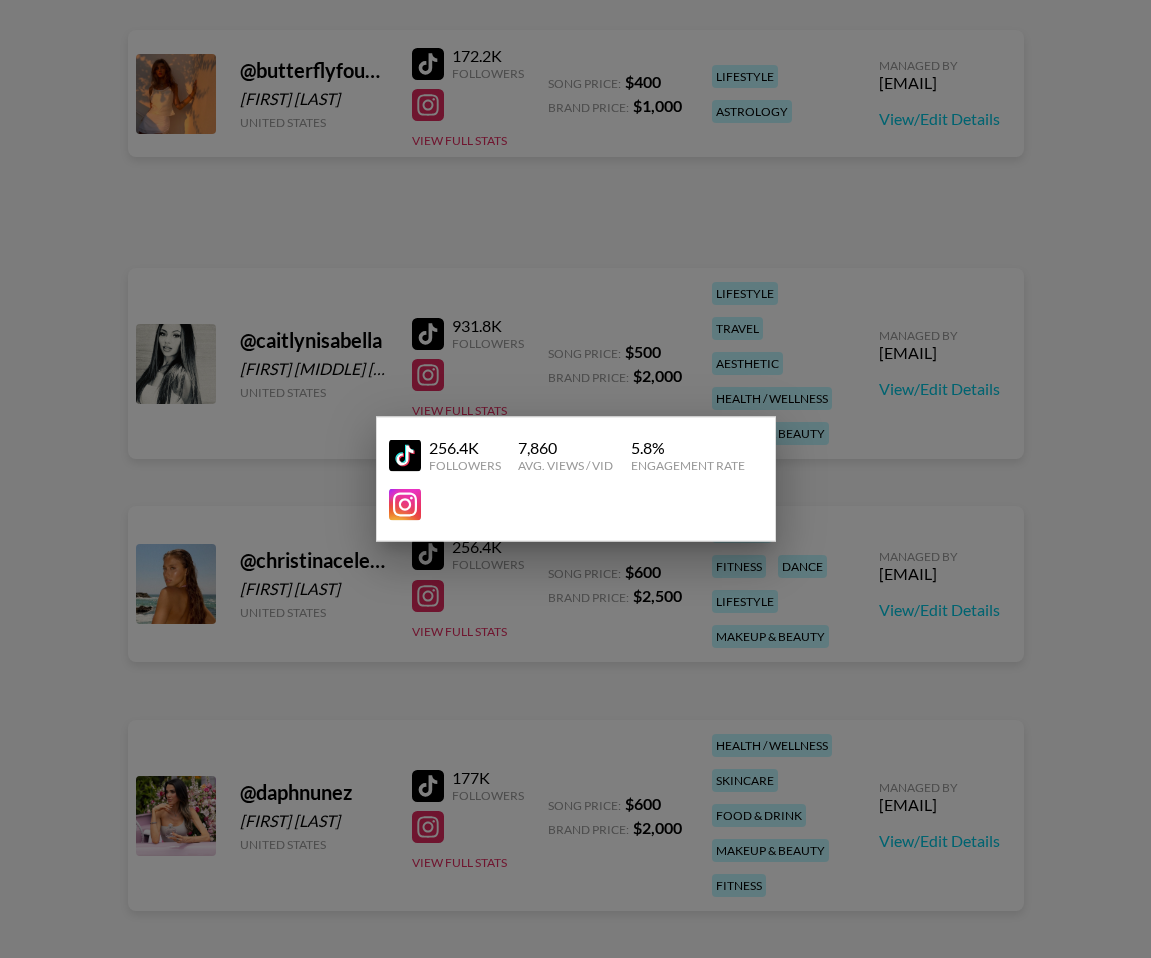 click at bounding box center [575, 479] 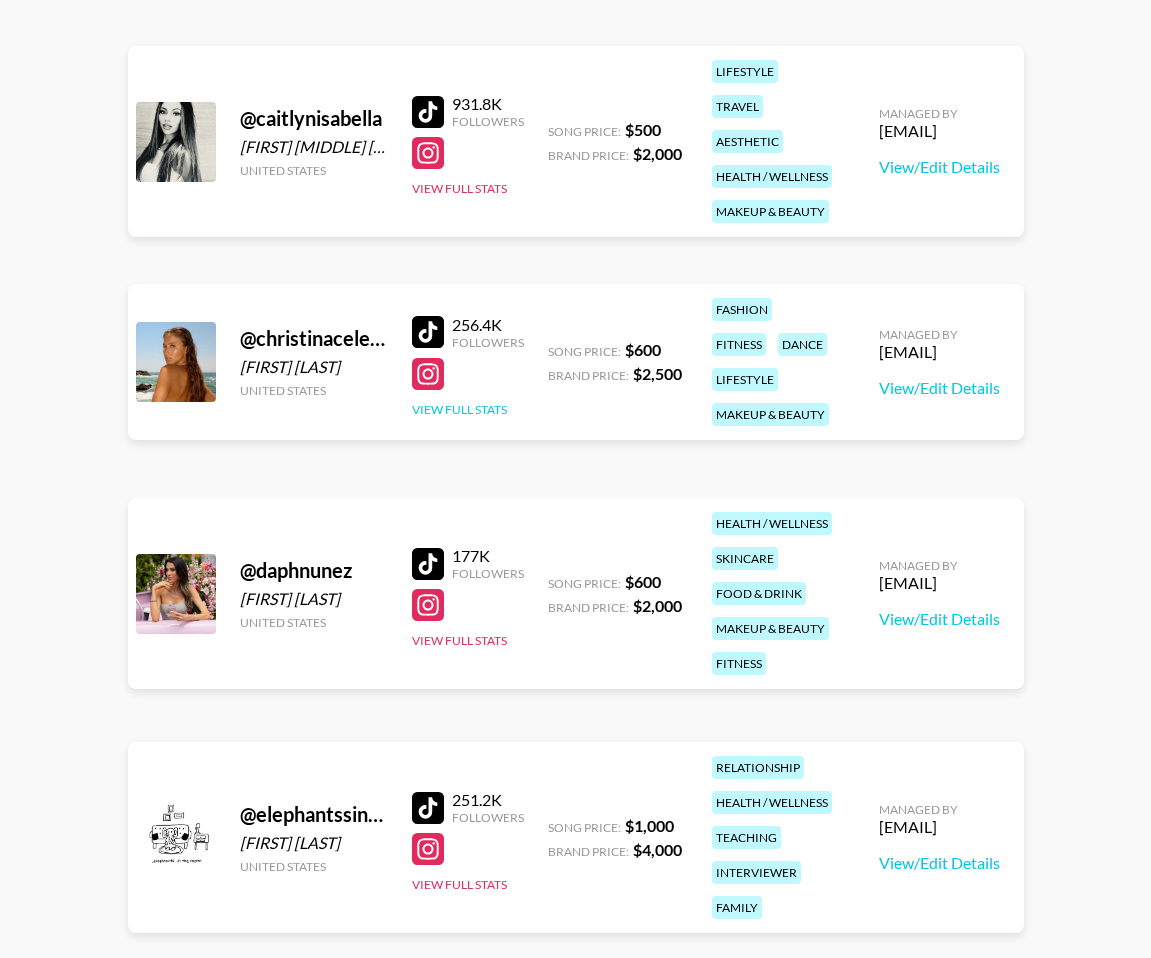 scroll, scrollTop: 1878, scrollLeft: 0, axis: vertical 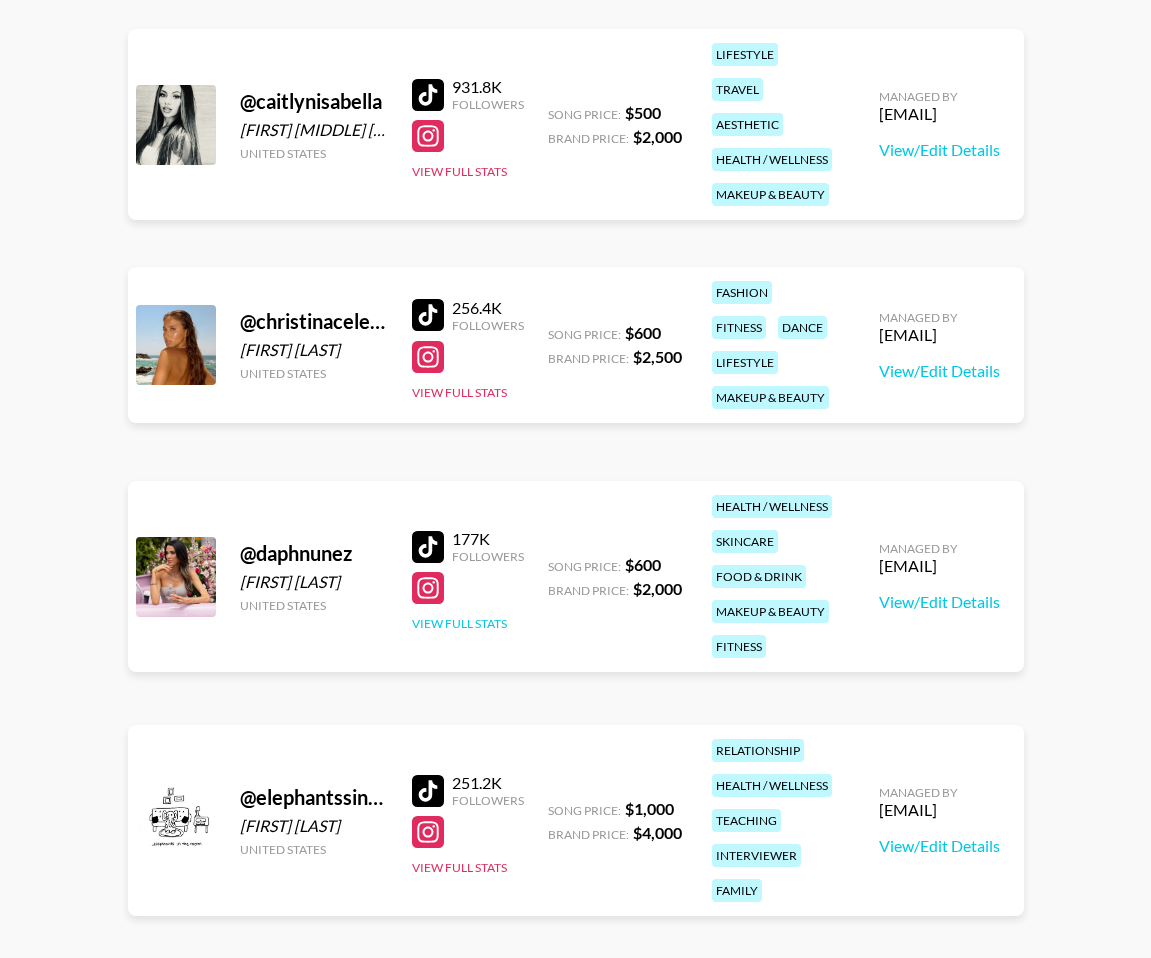 click on "View Full Stats" at bounding box center (459, 623) 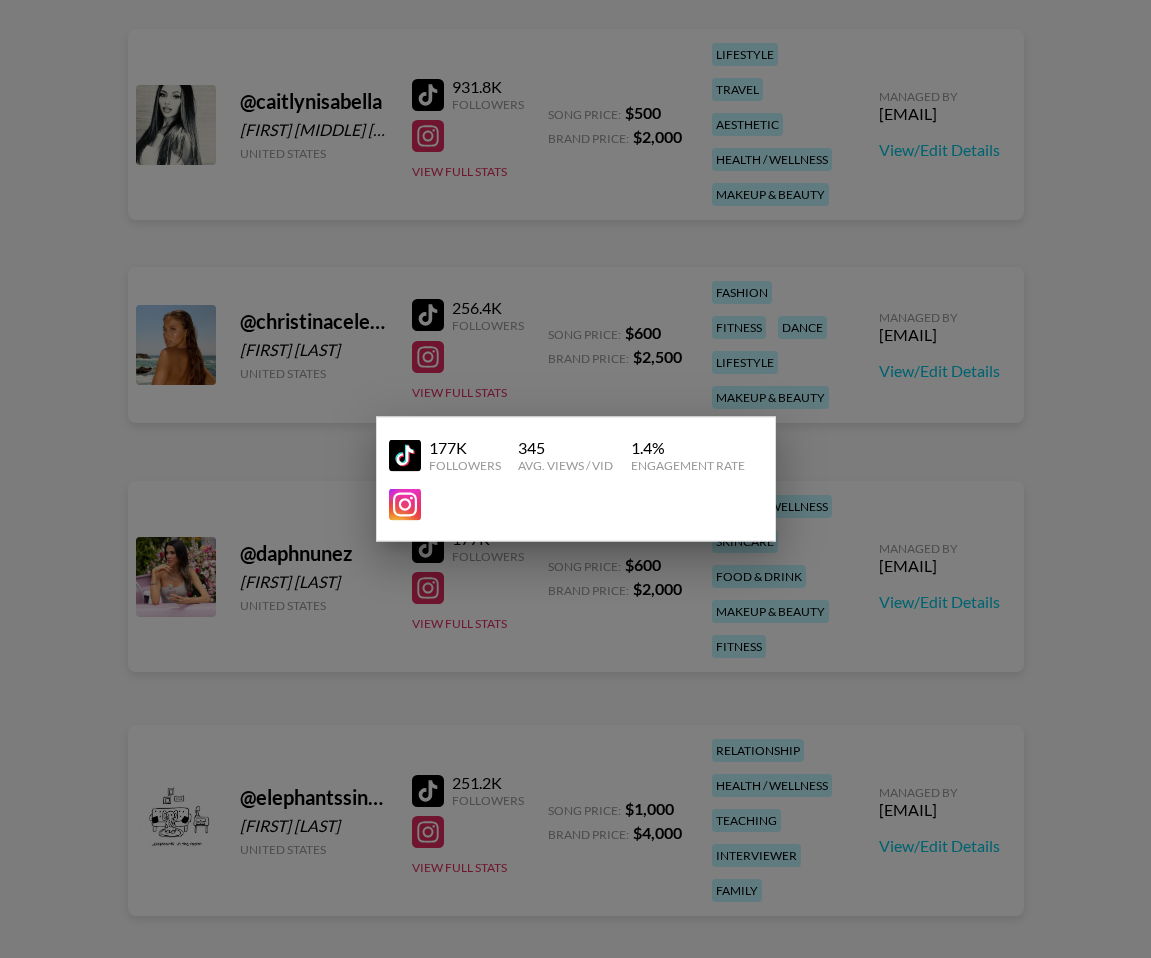 click at bounding box center (575, 479) 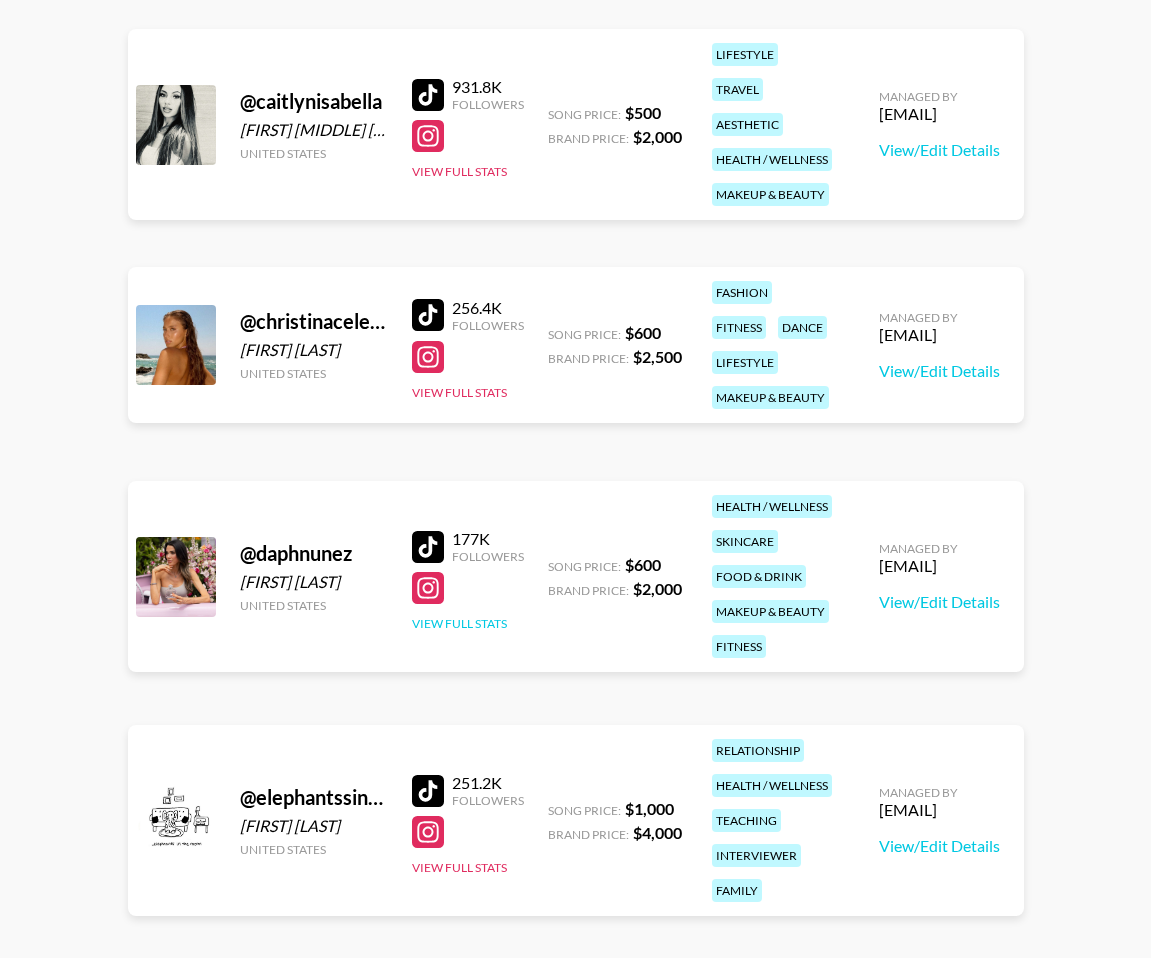 scroll, scrollTop: 2124, scrollLeft: 0, axis: vertical 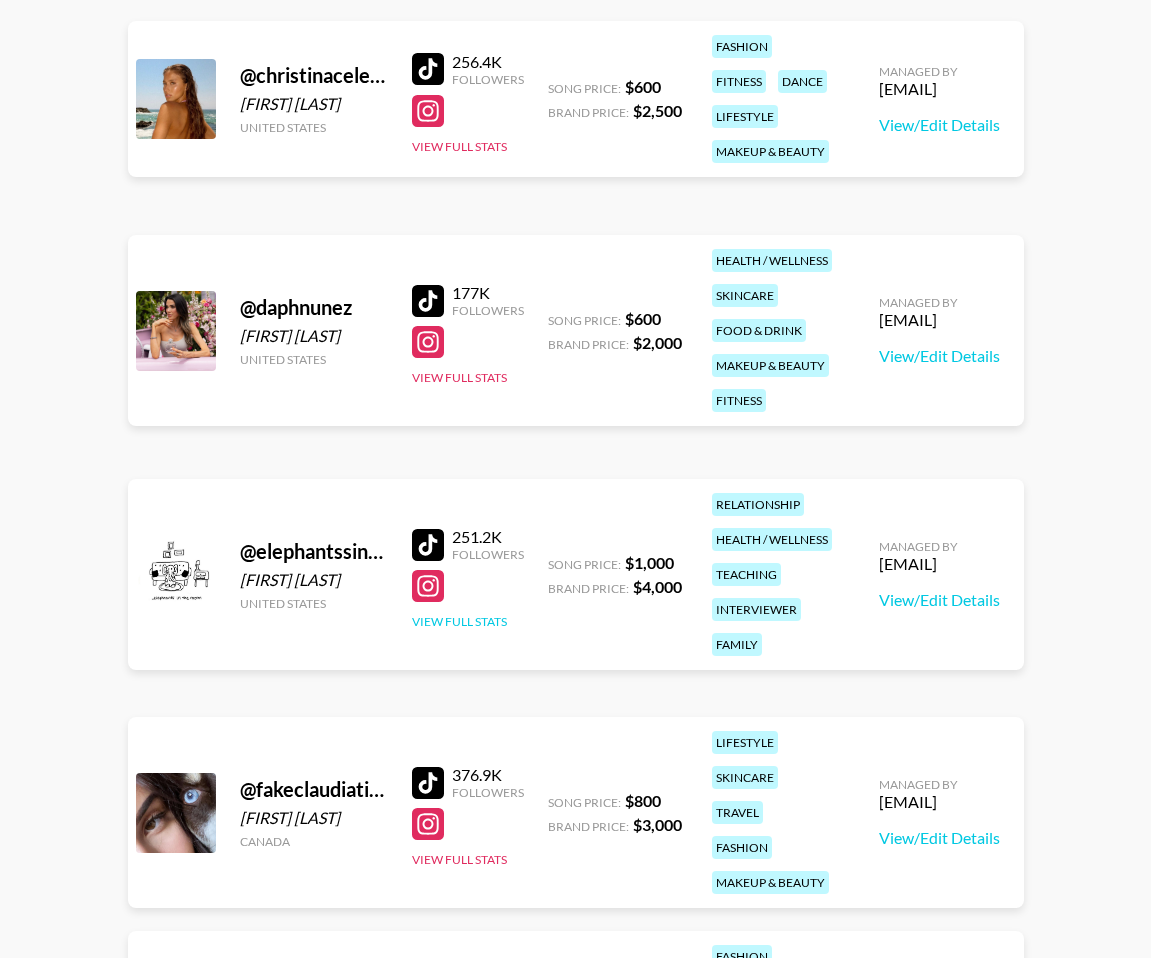 click on "View Full Stats" at bounding box center [459, 621] 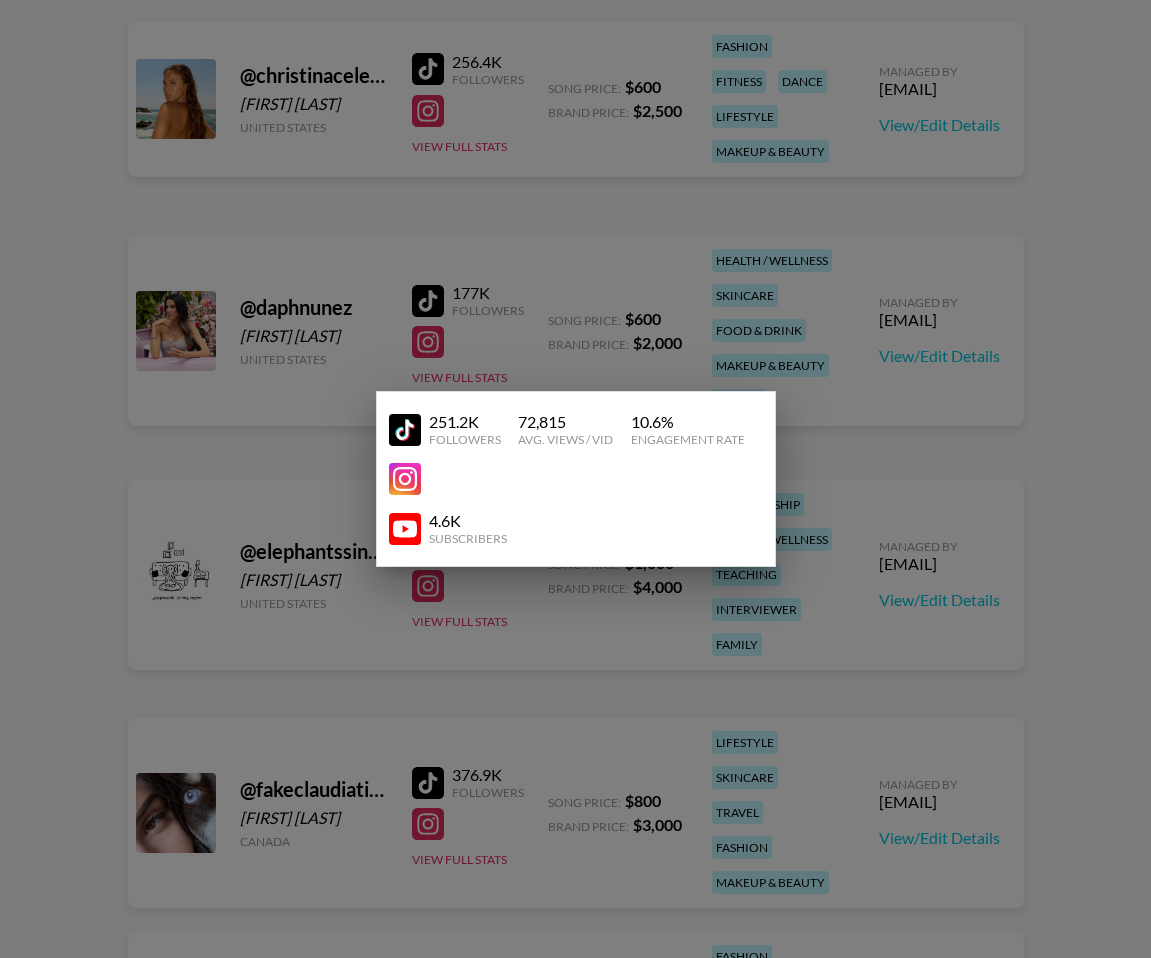 click at bounding box center [575, 479] 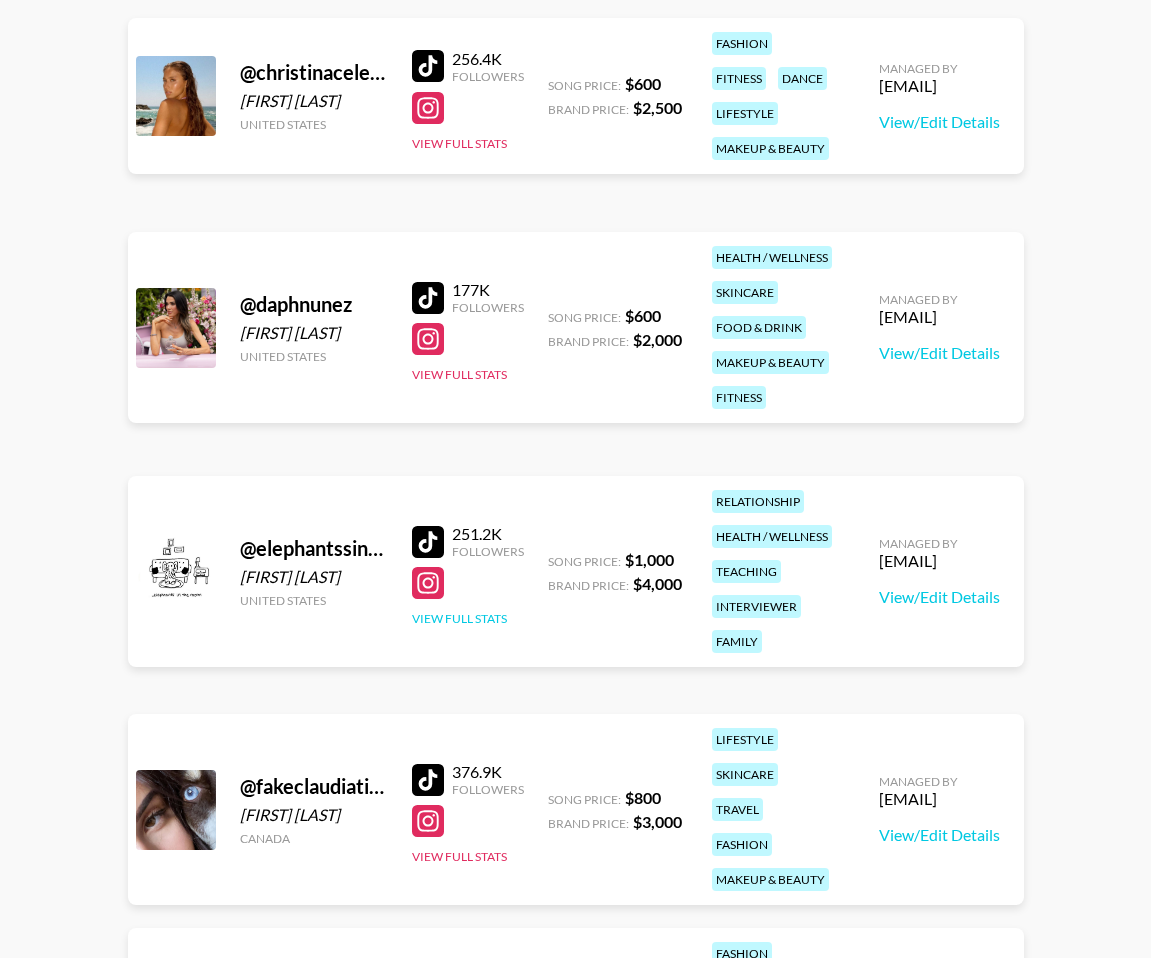 scroll, scrollTop: 2130, scrollLeft: 0, axis: vertical 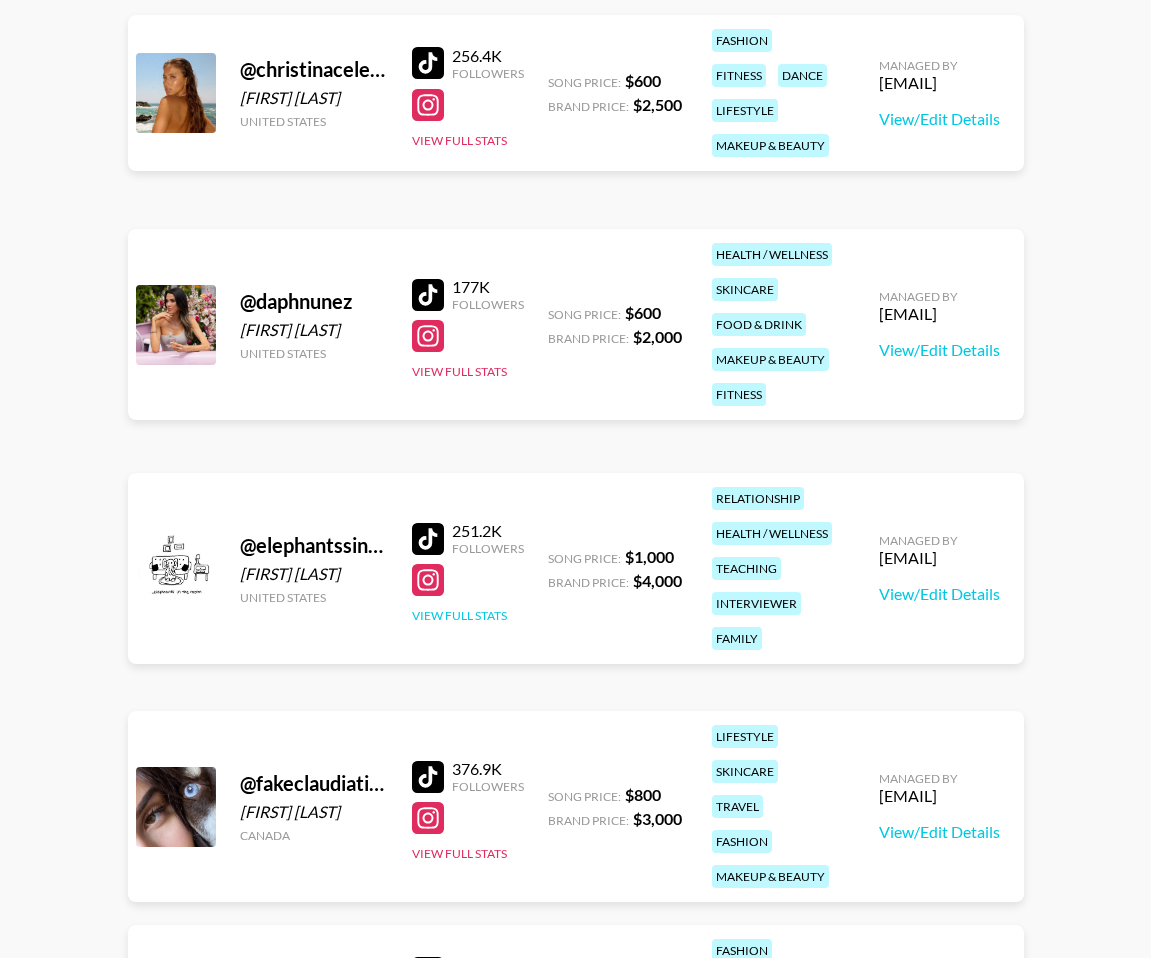 click on "View Full Stats" at bounding box center [459, 615] 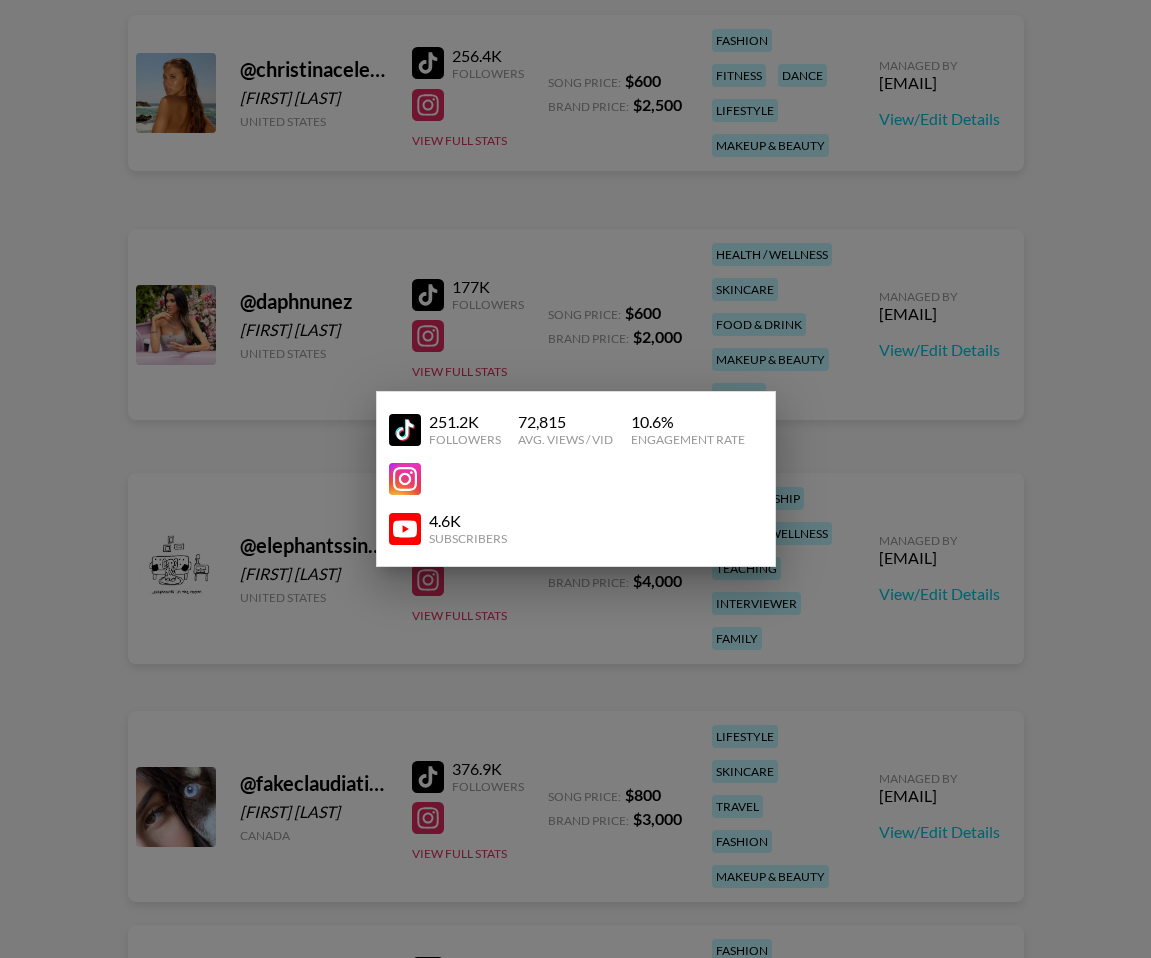 click at bounding box center [575, 479] 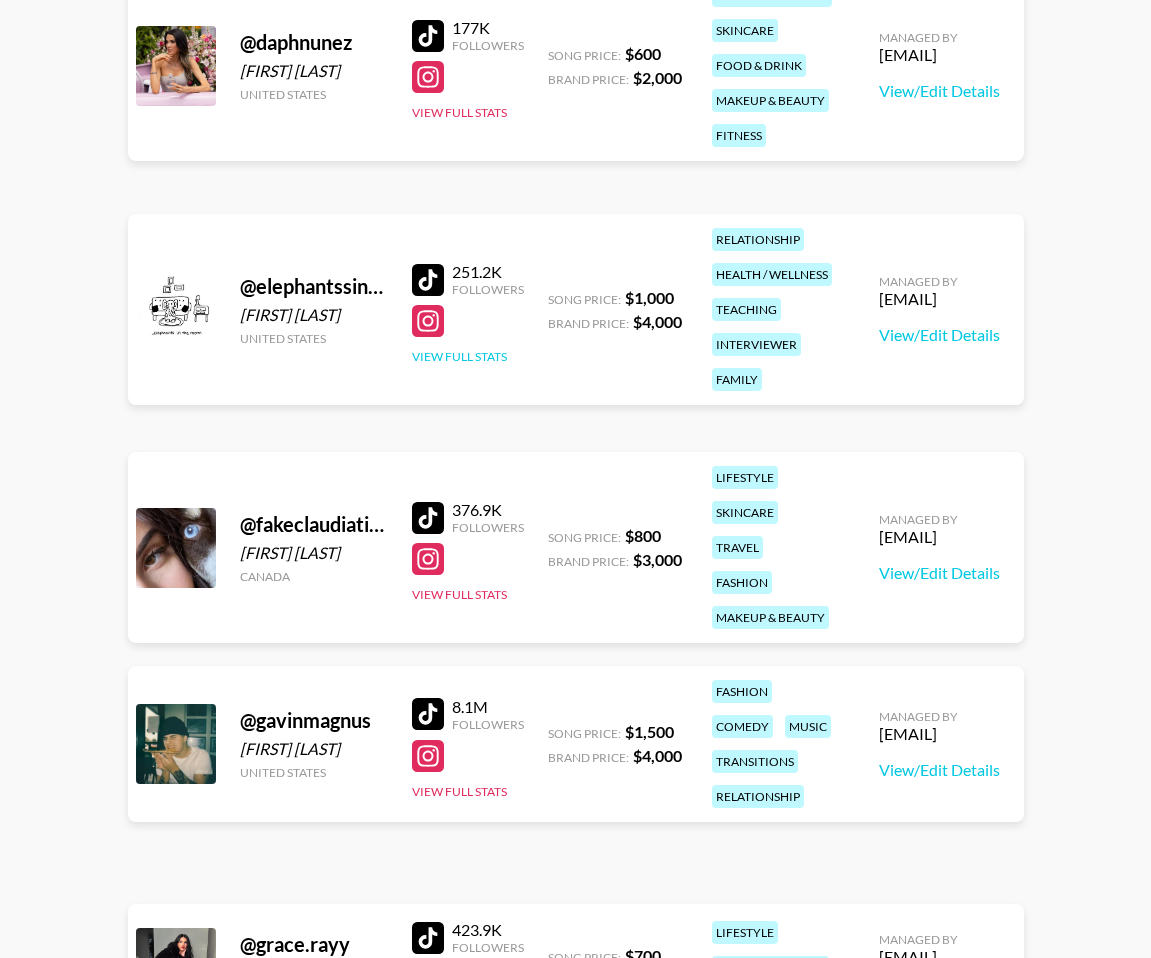 scroll, scrollTop: 2511, scrollLeft: 0, axis: vertical 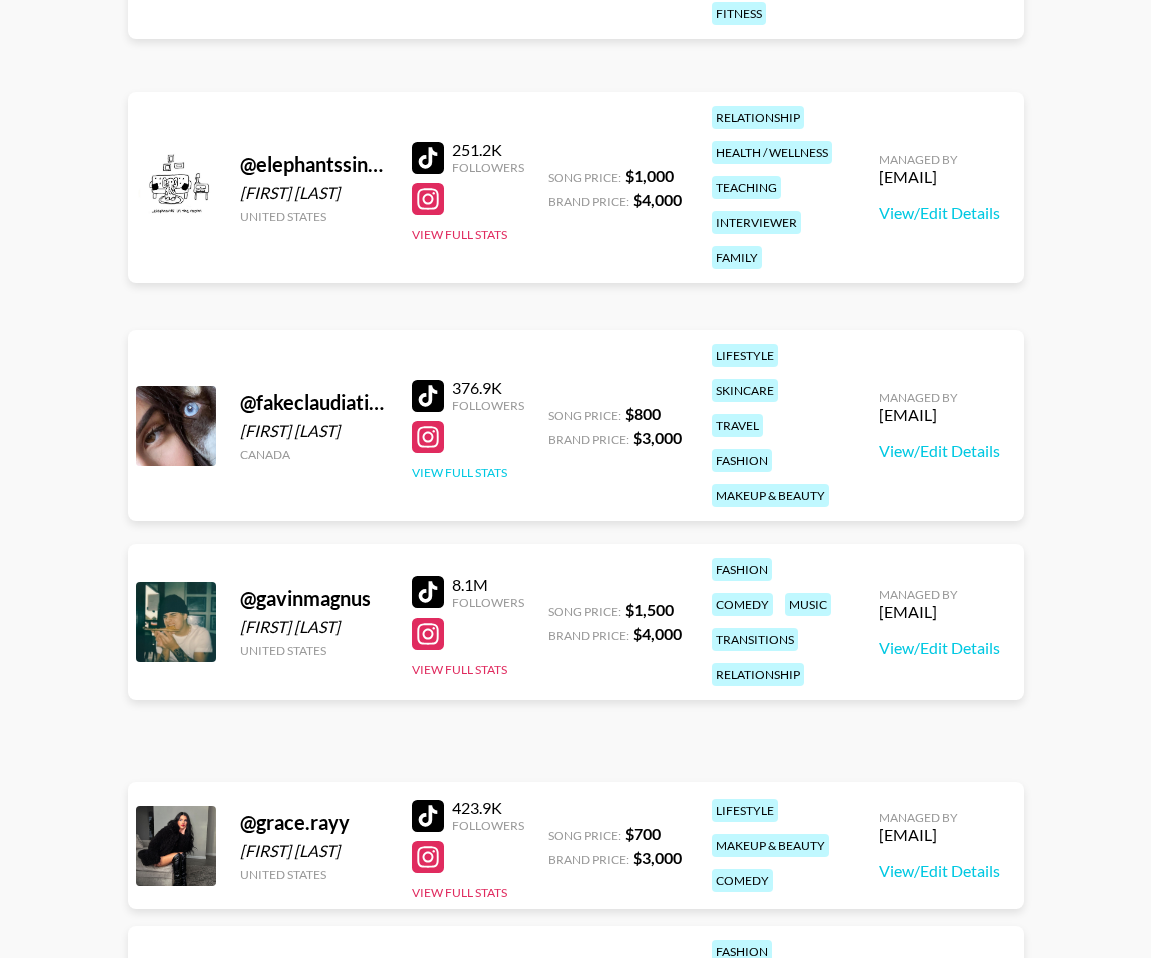click on "View Full Stats" at bounding box center (459, 472) 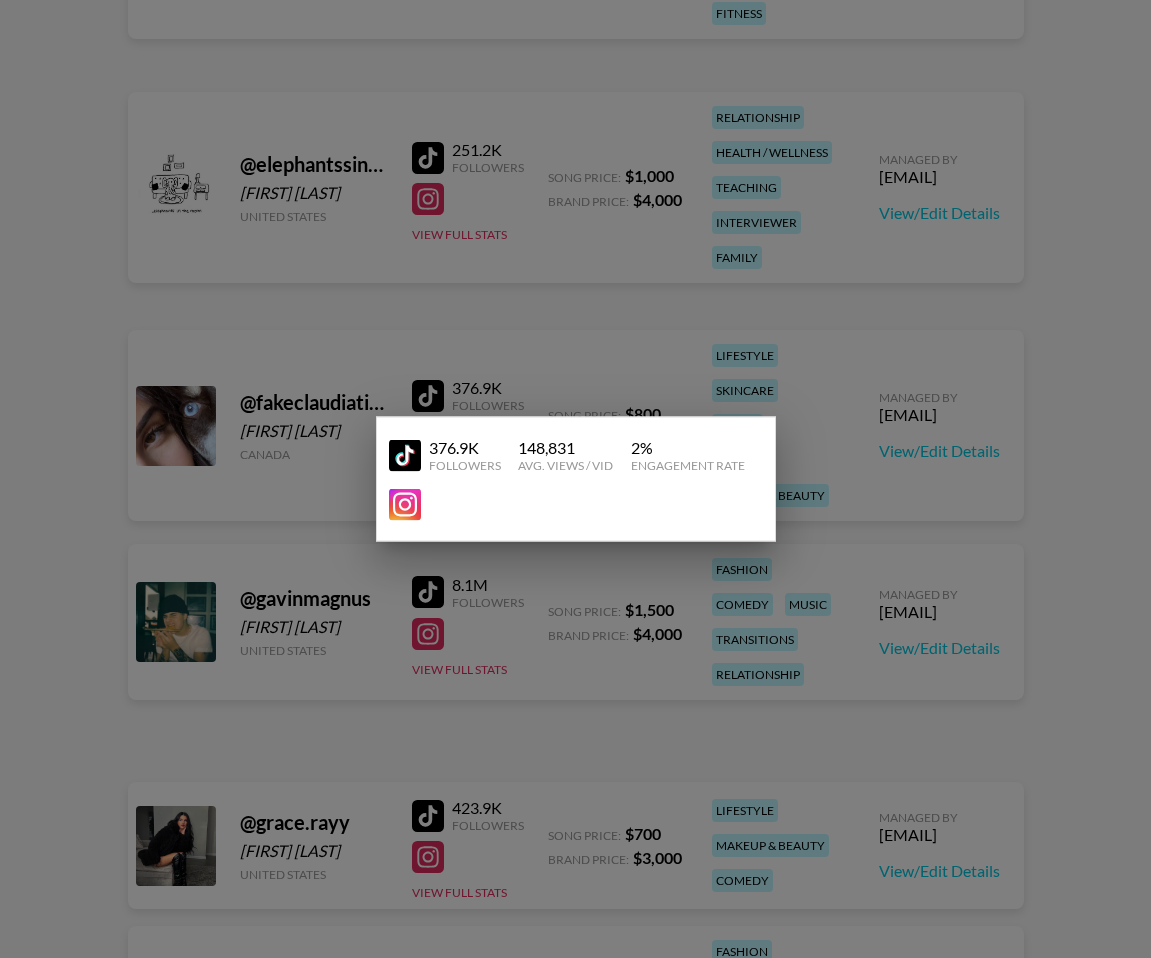 click at bounding box center [575, 479] 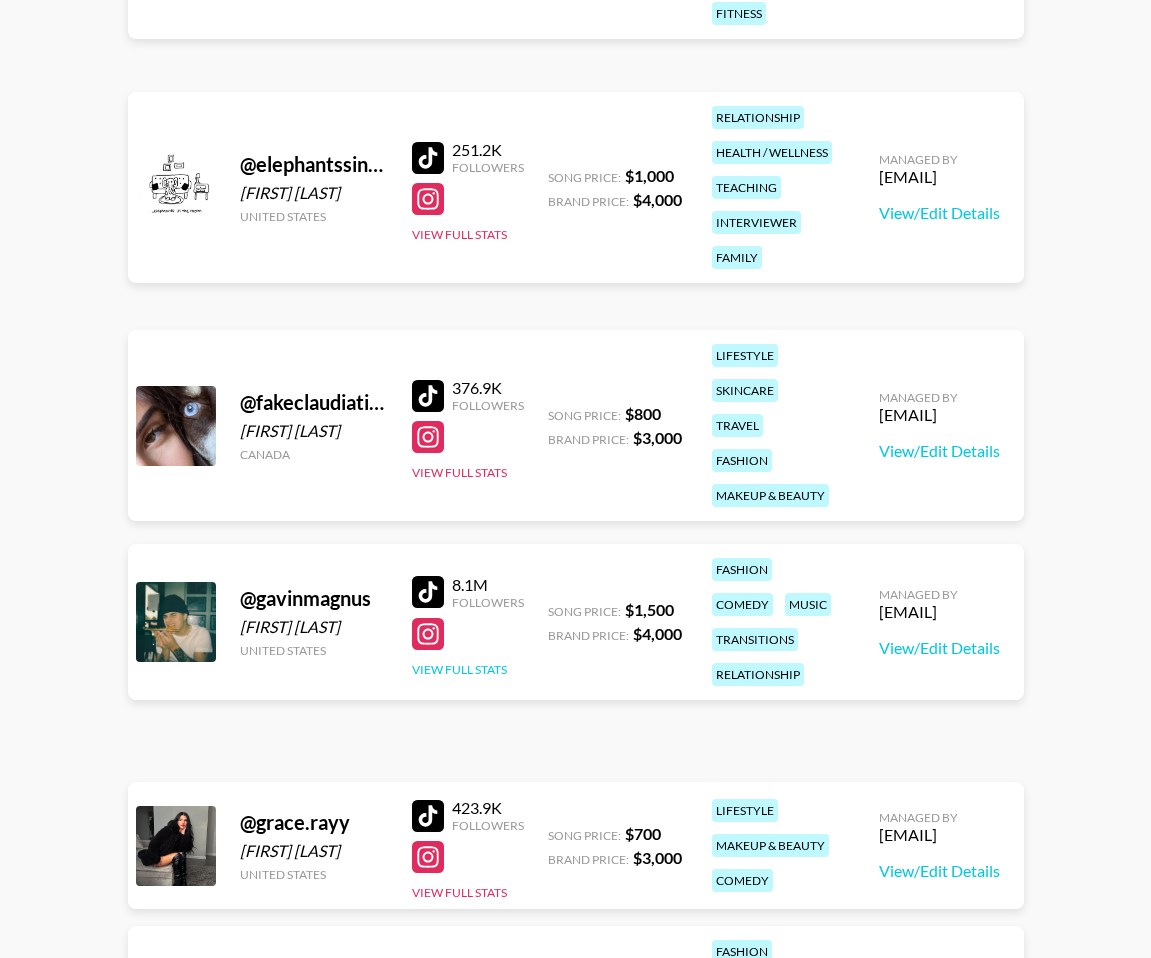 click on "View Full Stats" at bounding box center (459, 669) 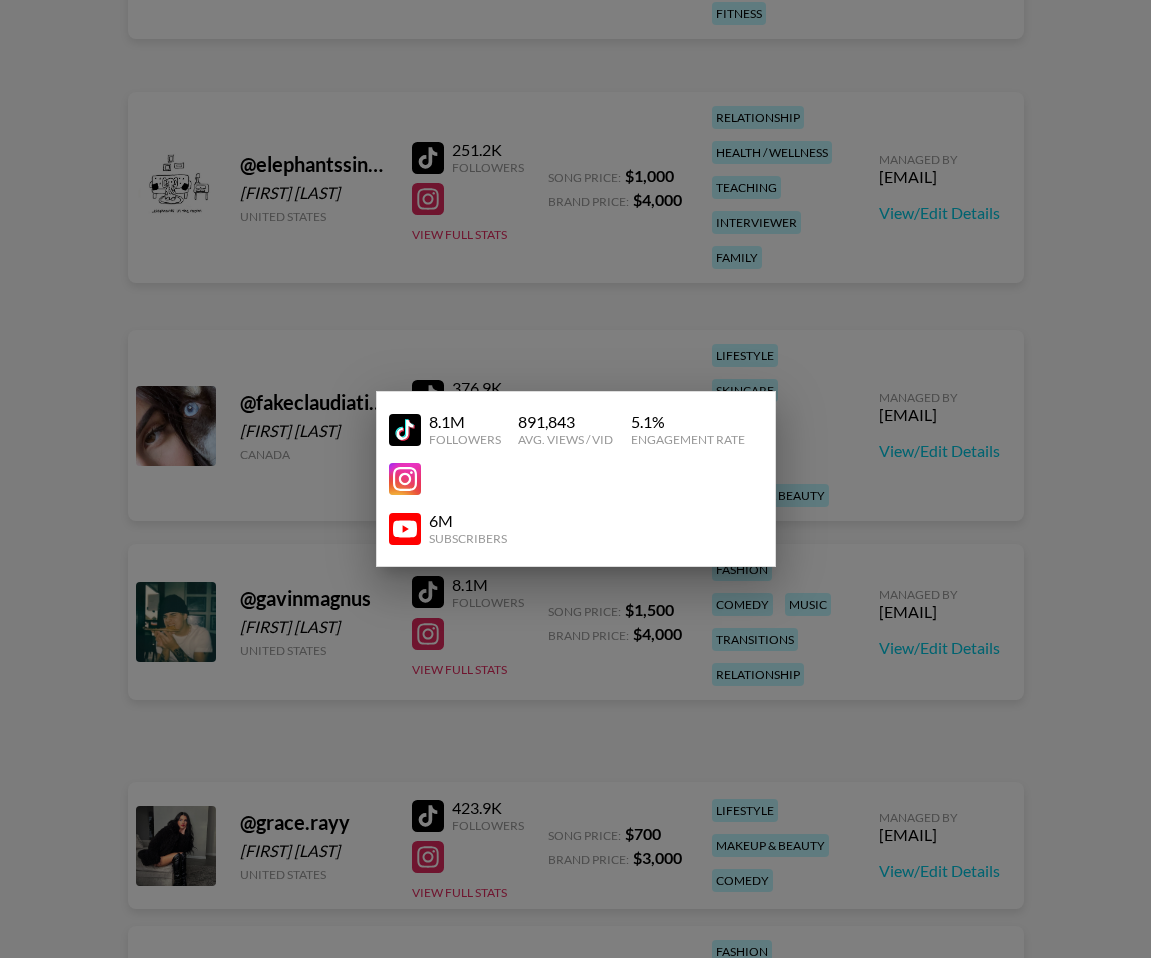 click at bounding box center (575, 479) 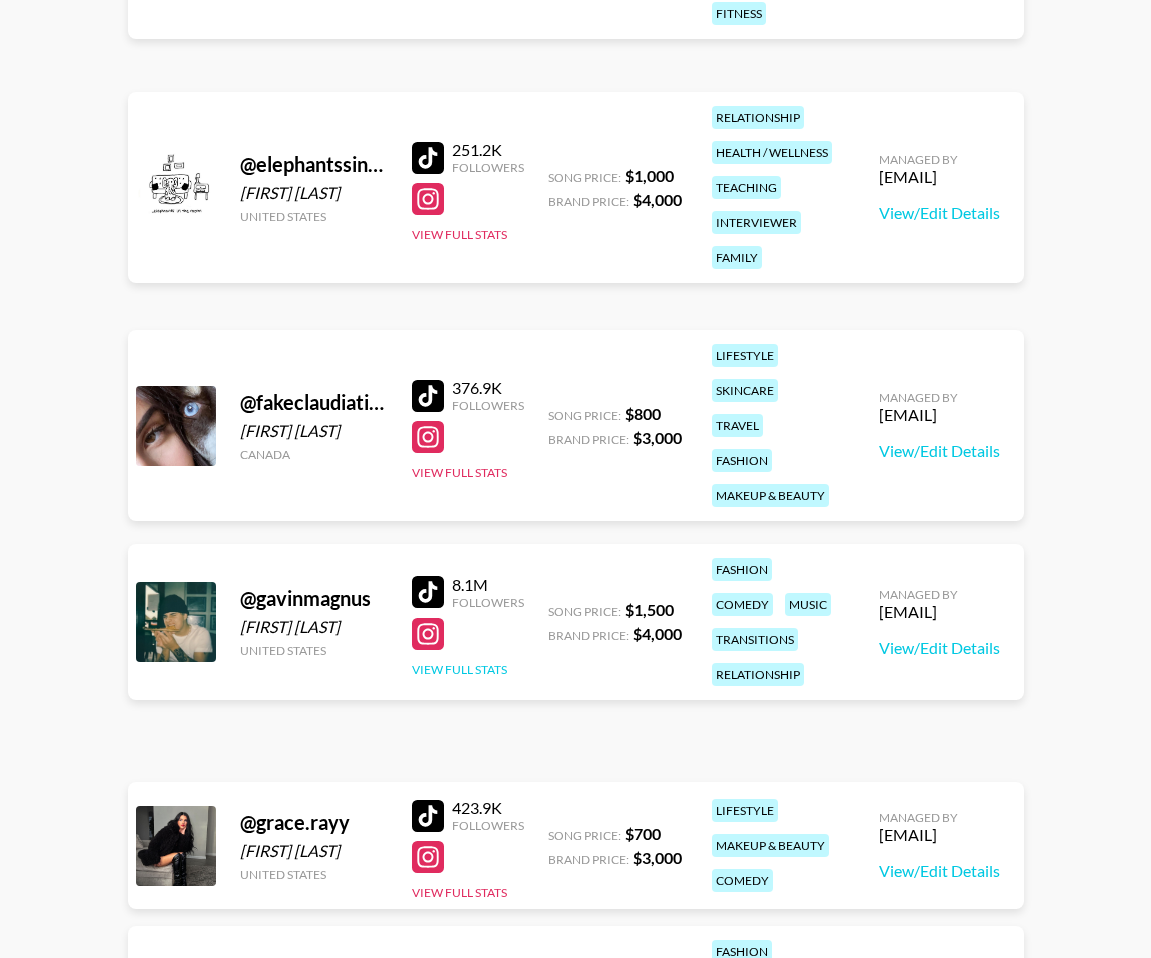 click on "View Full Stats" at bounding box center (459, 669) 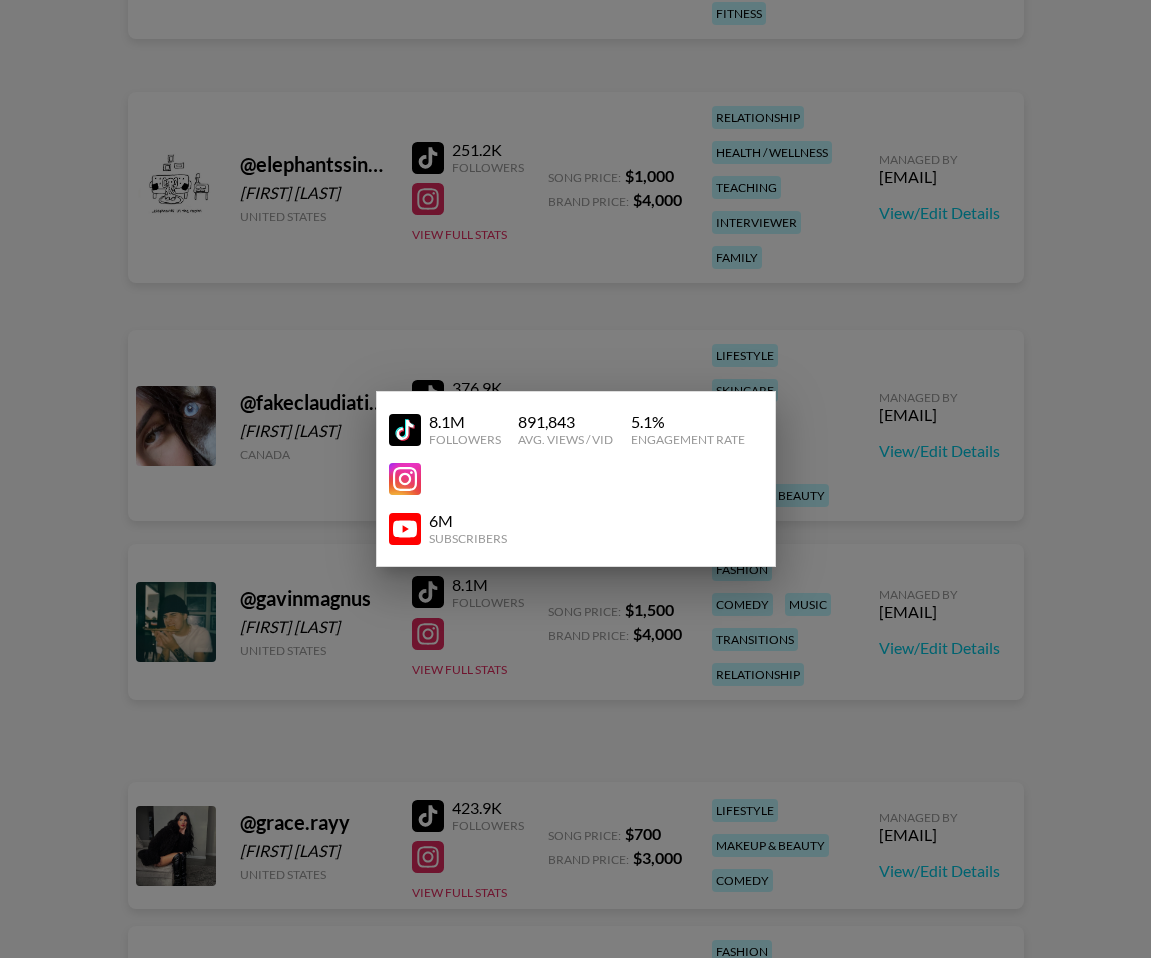 click at bounding box center (575, 479) 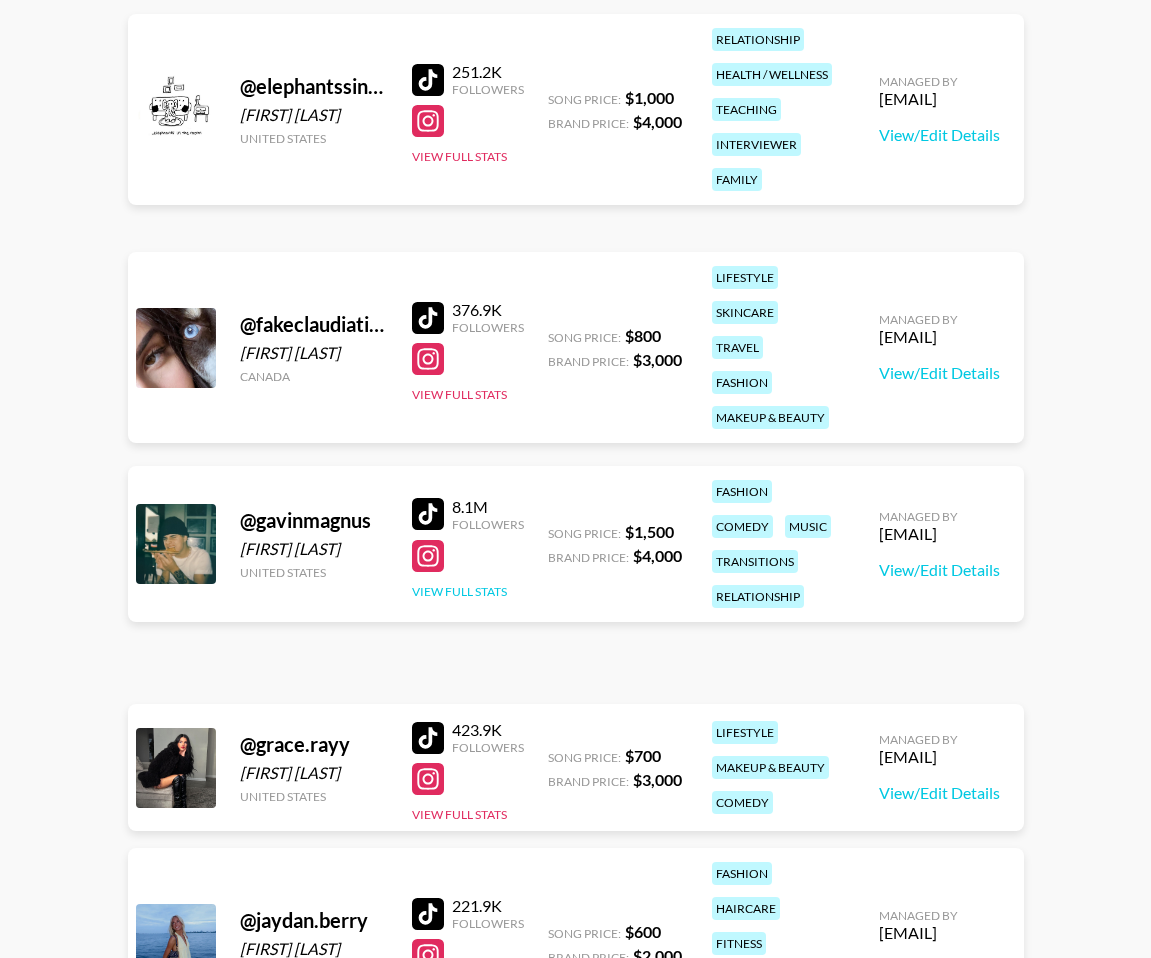 scroll, scrollTop: 2612, scrollLeft: 0, axis: vertical 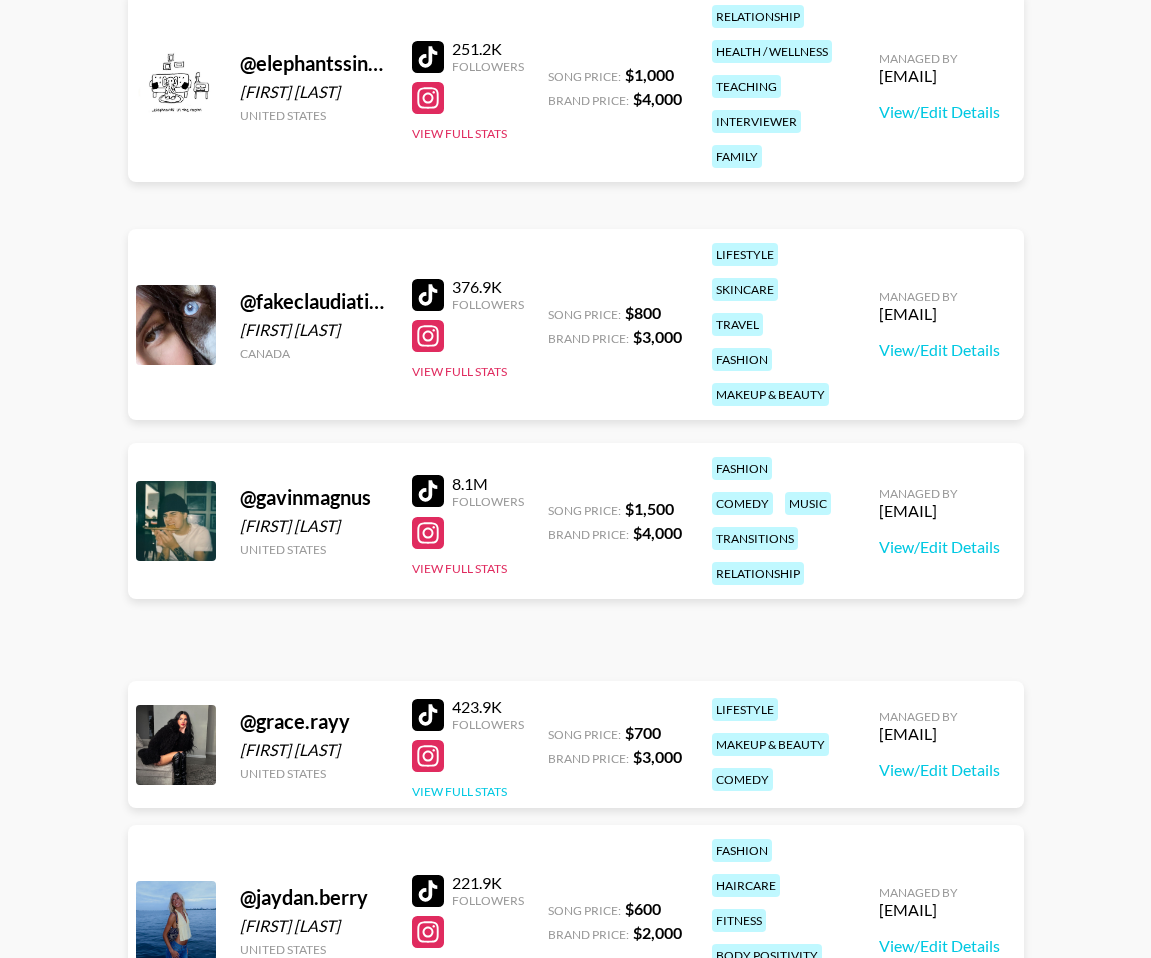 click on "View Full Stats" at bounding box center (459, 791) 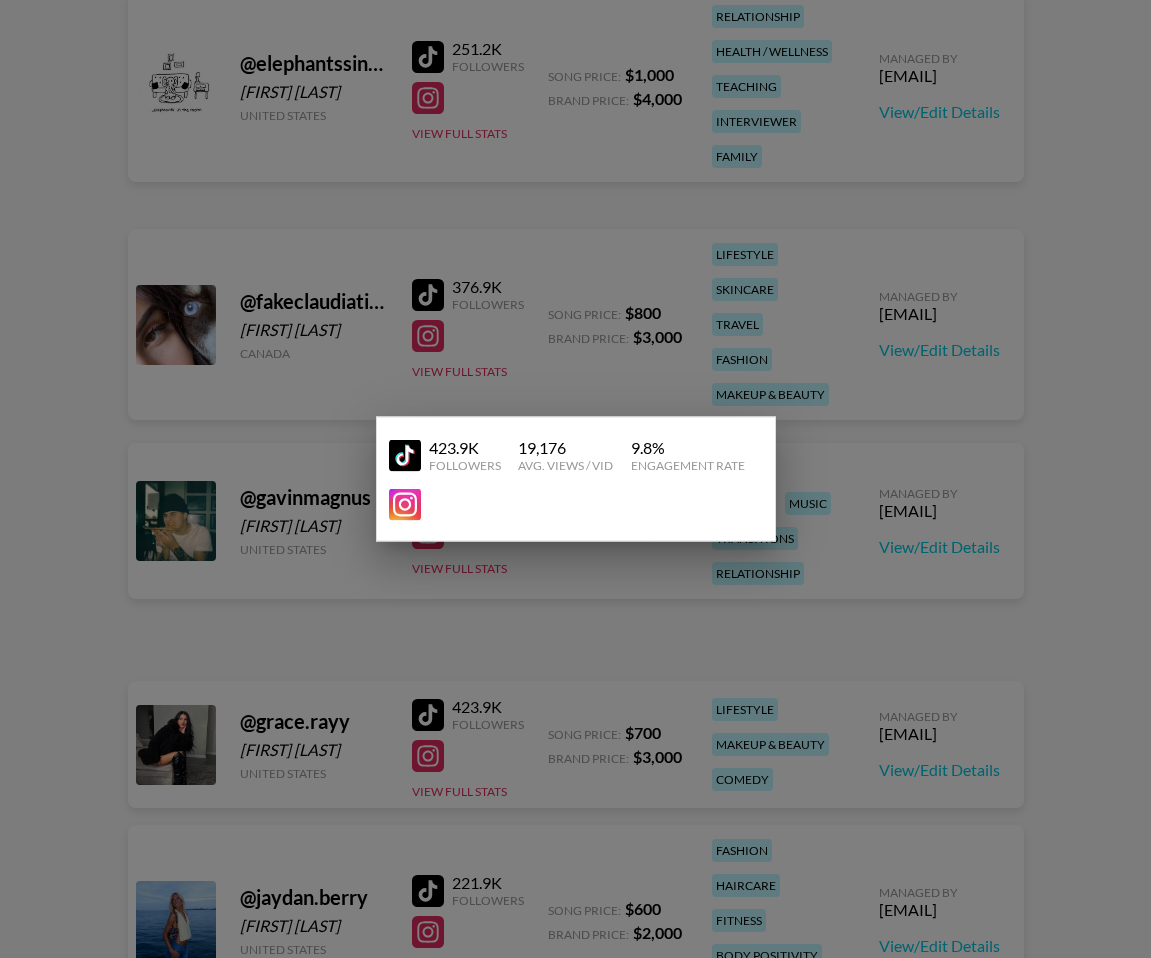 click at bounding box center [575, 479] 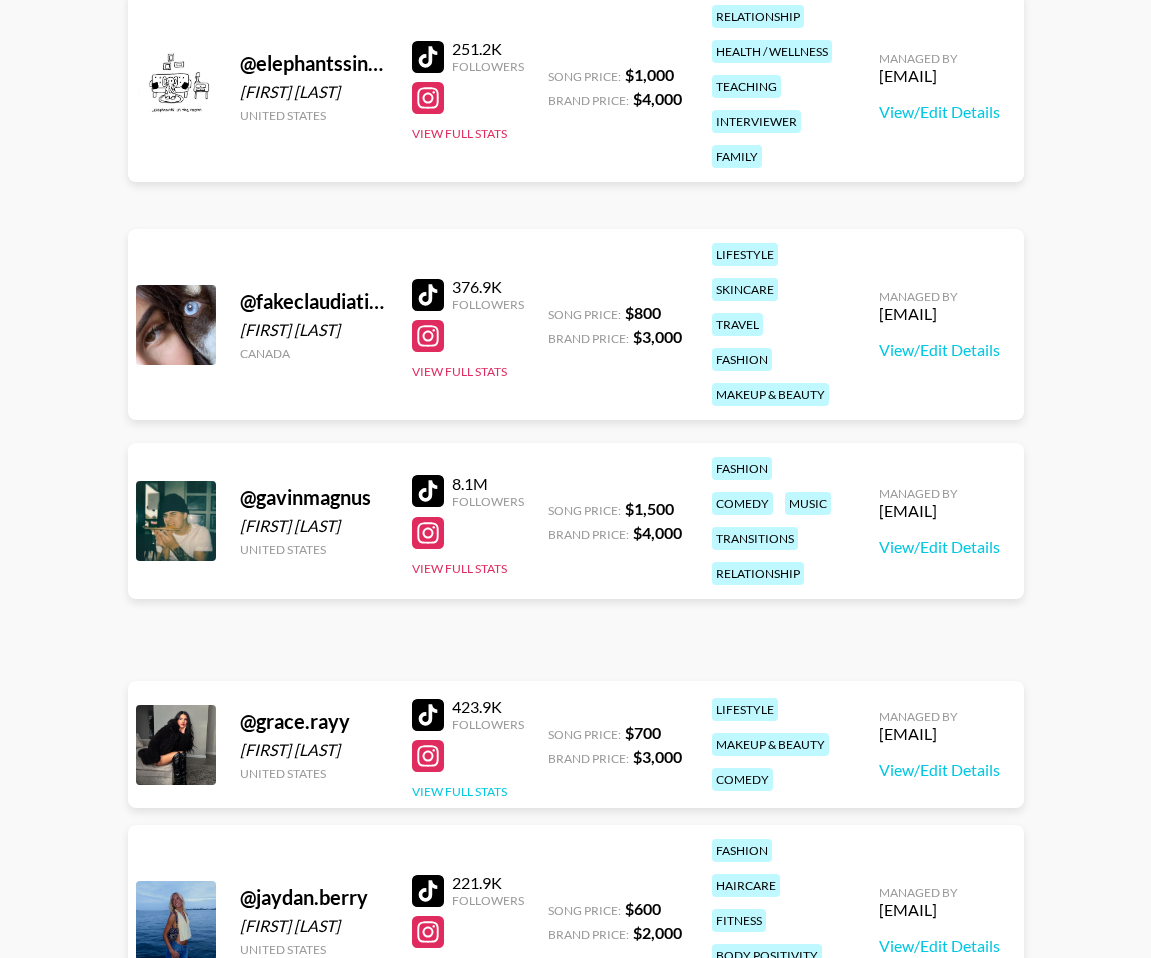 scroll, scrollTop: 2752, scrollLeft: 0, axis: vertical 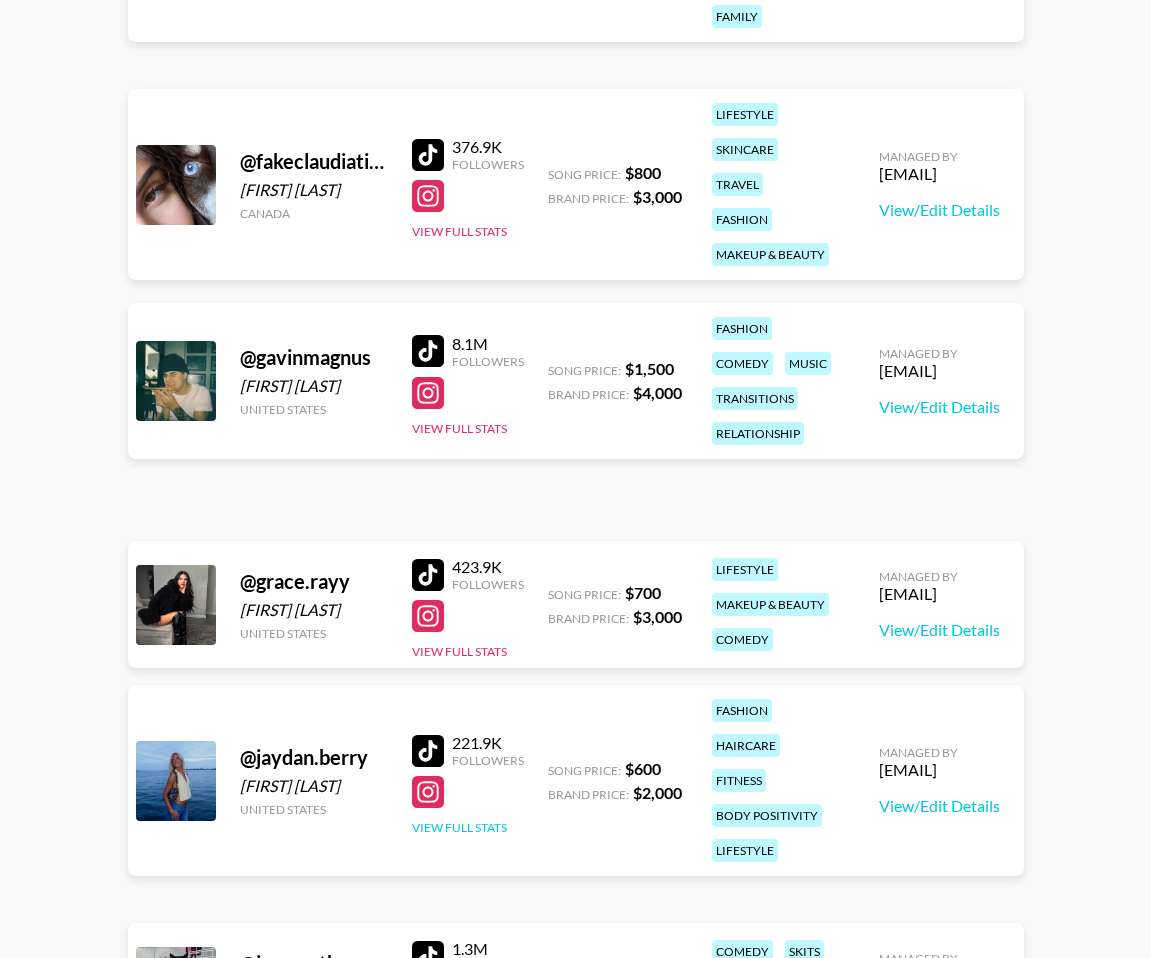 click on "View Full Stats" at bounding box center (459, 827) 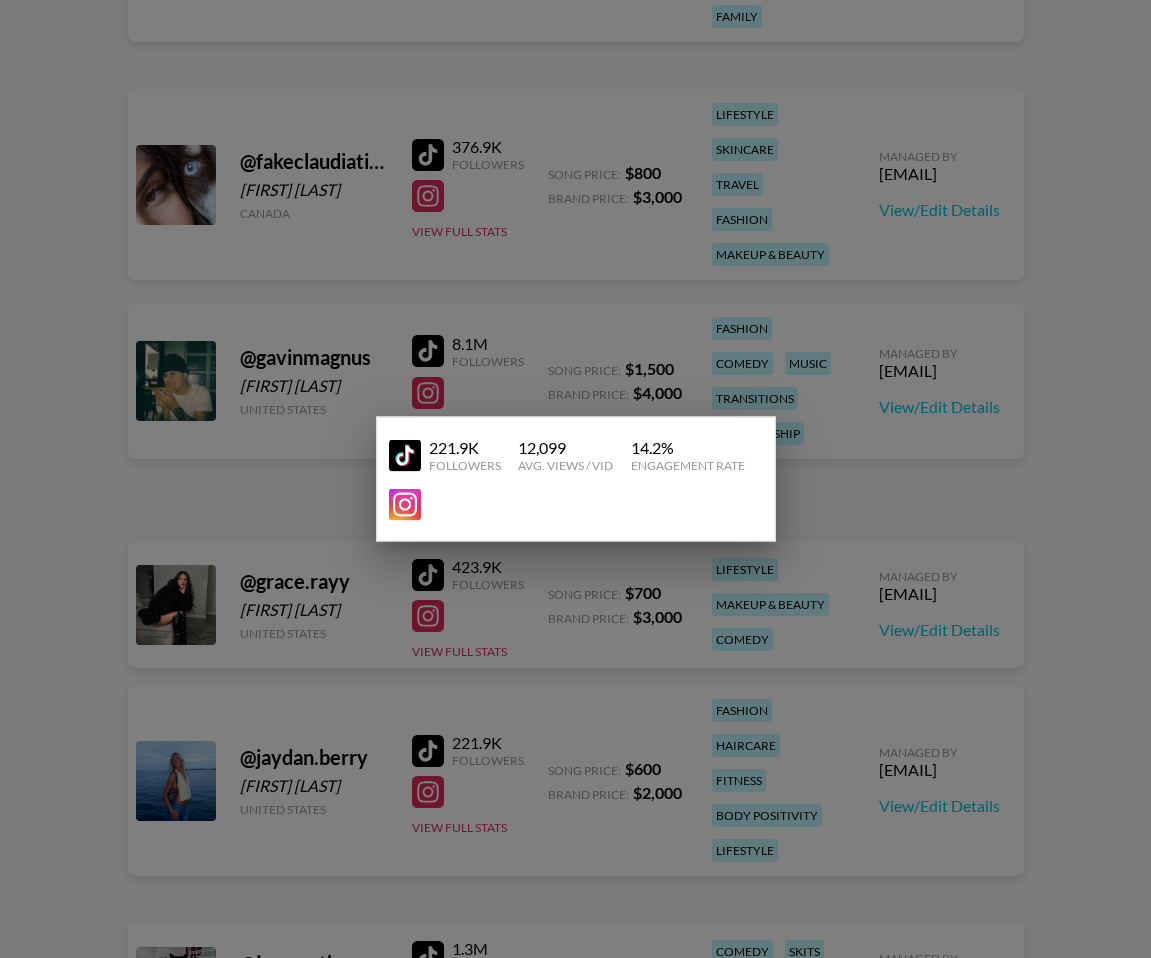 click at bounding box center [575, 479] 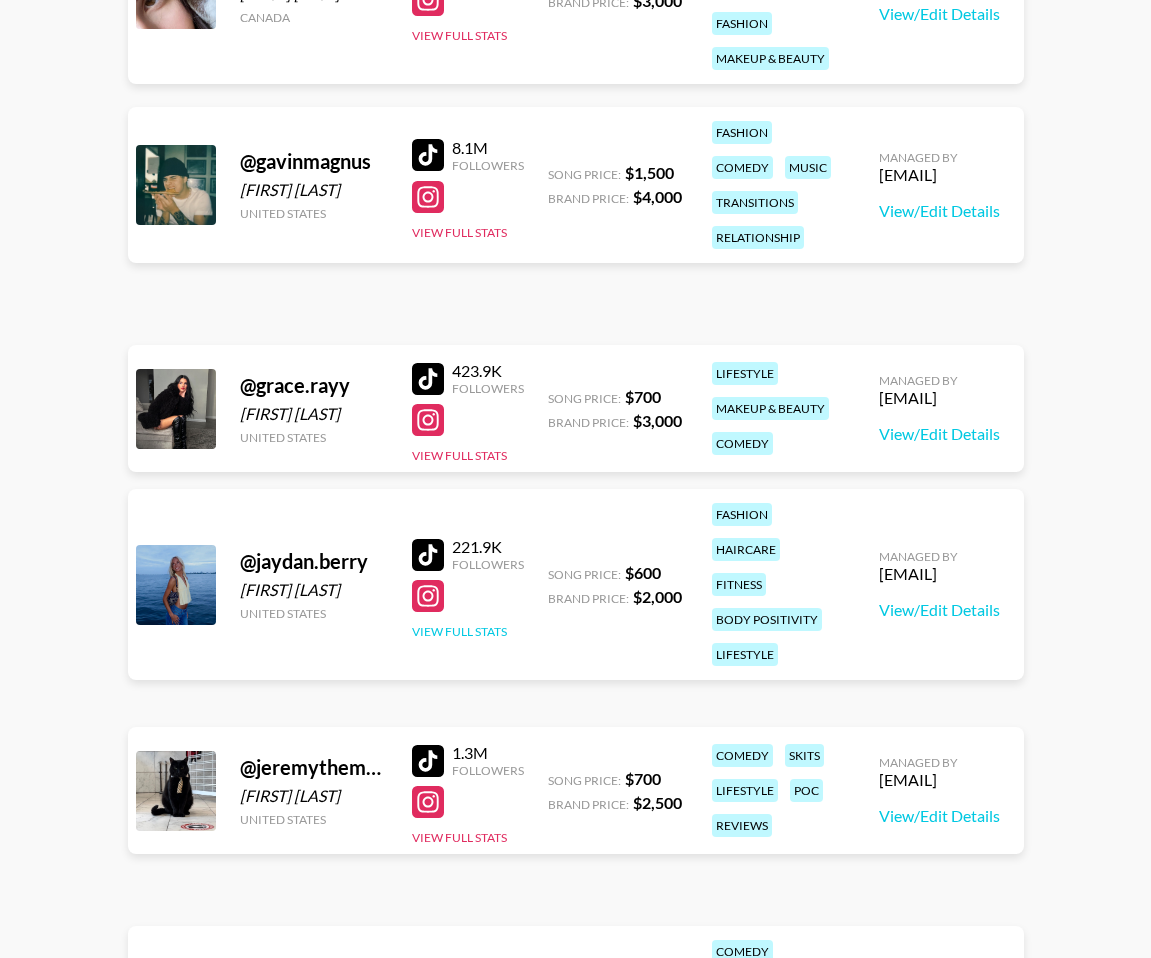 scroll, scrollTop: 3075, scrollLeft: 0, axis: vertical 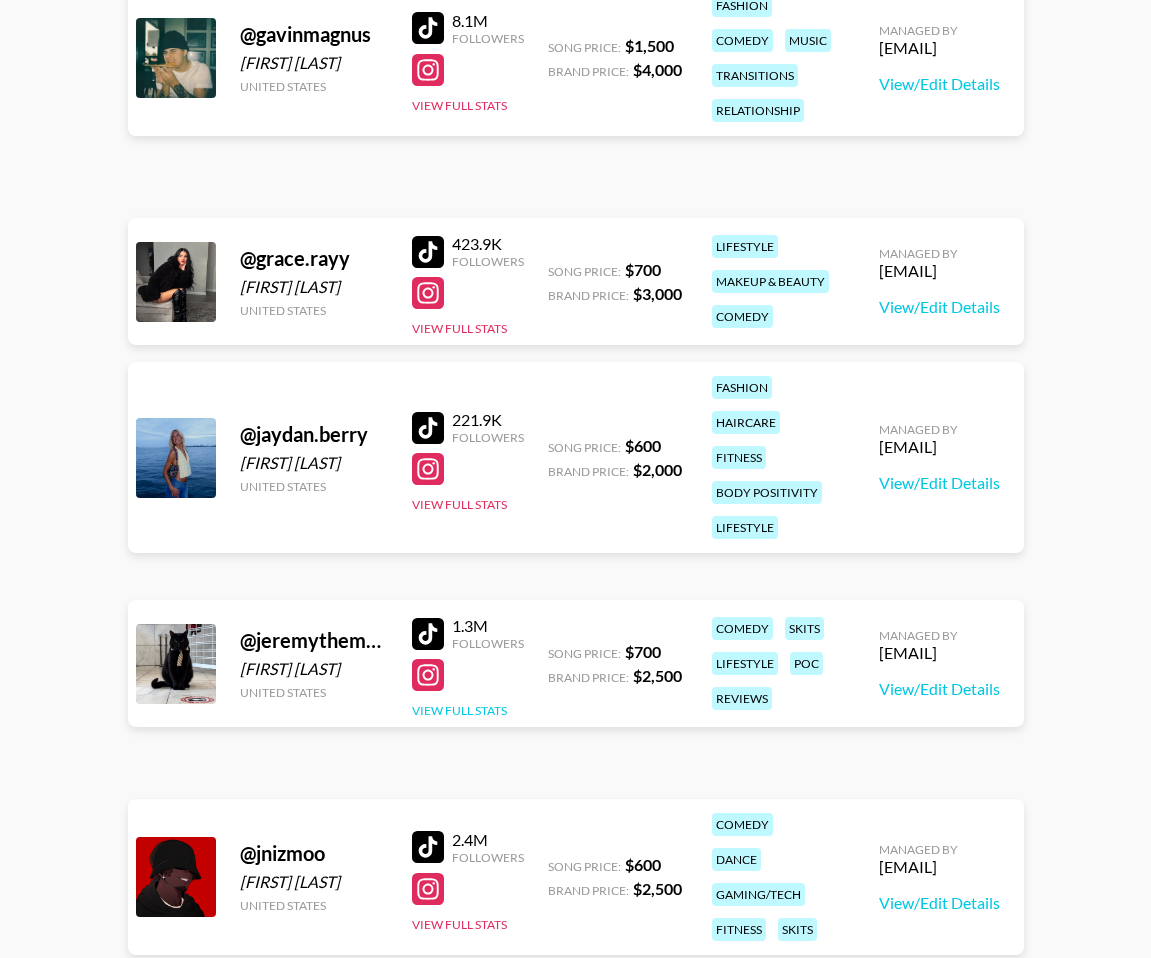 click on "View Full Stats" at bounding box center [459, 710] 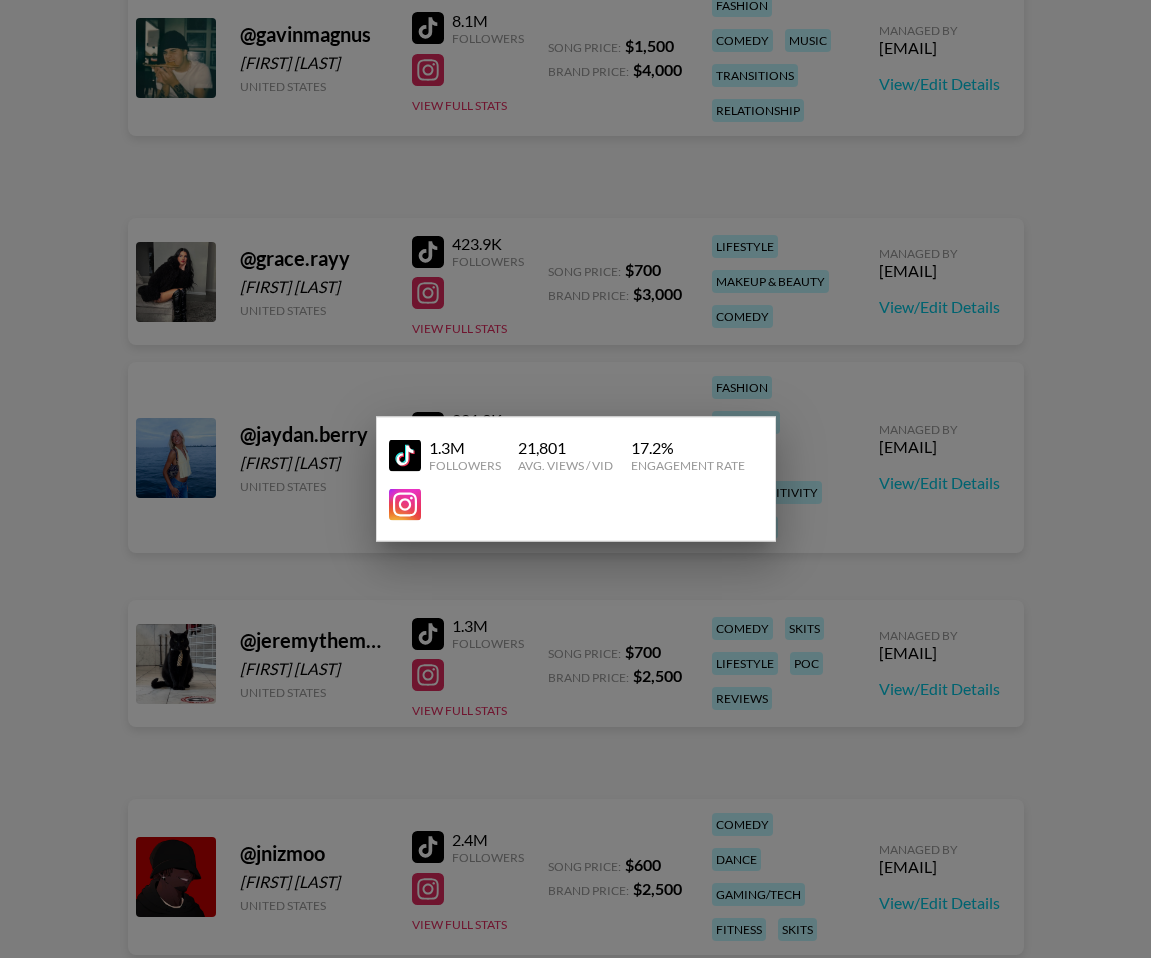 click at bounding box center [575, 479] 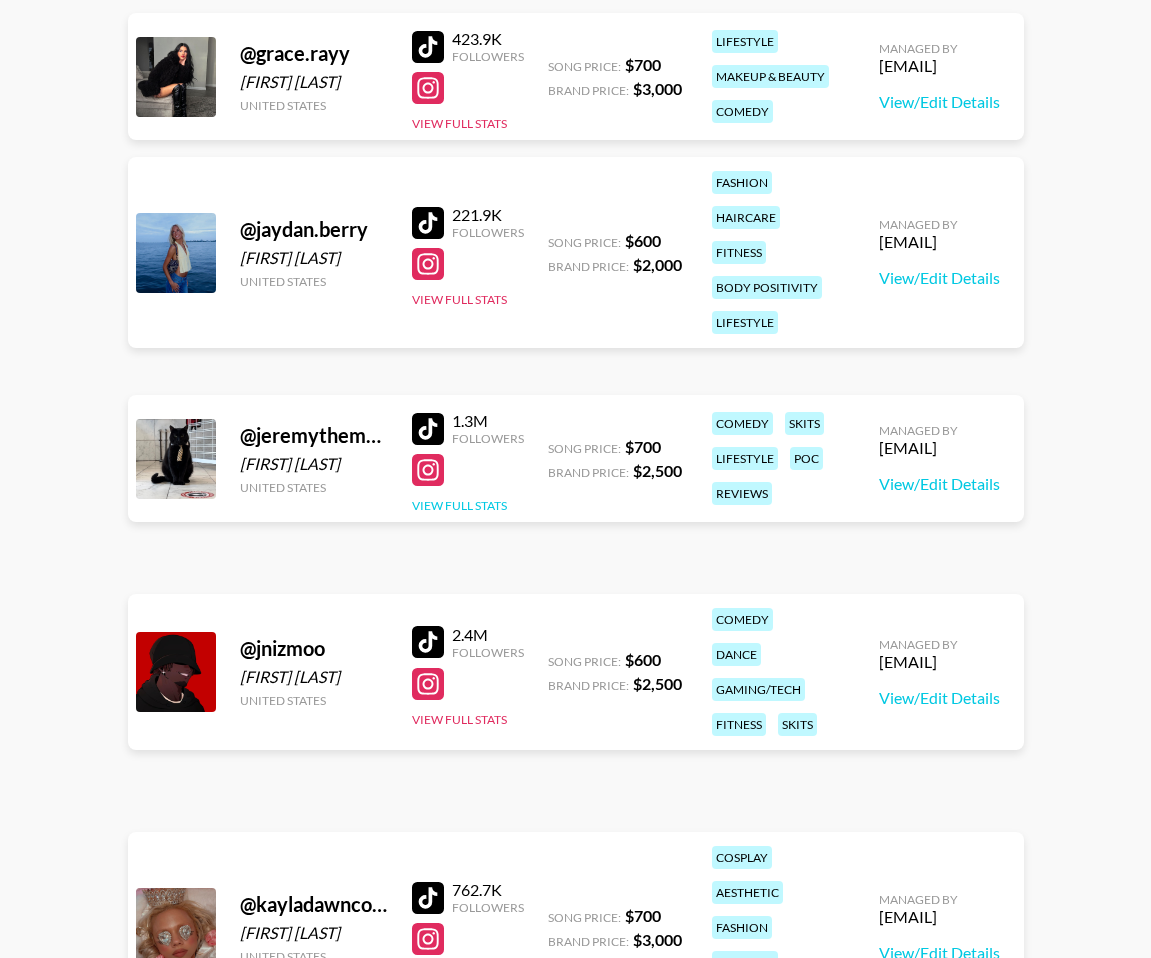 scroll, scrollTop: 3312, scrollLeft: 0, axis: vertical 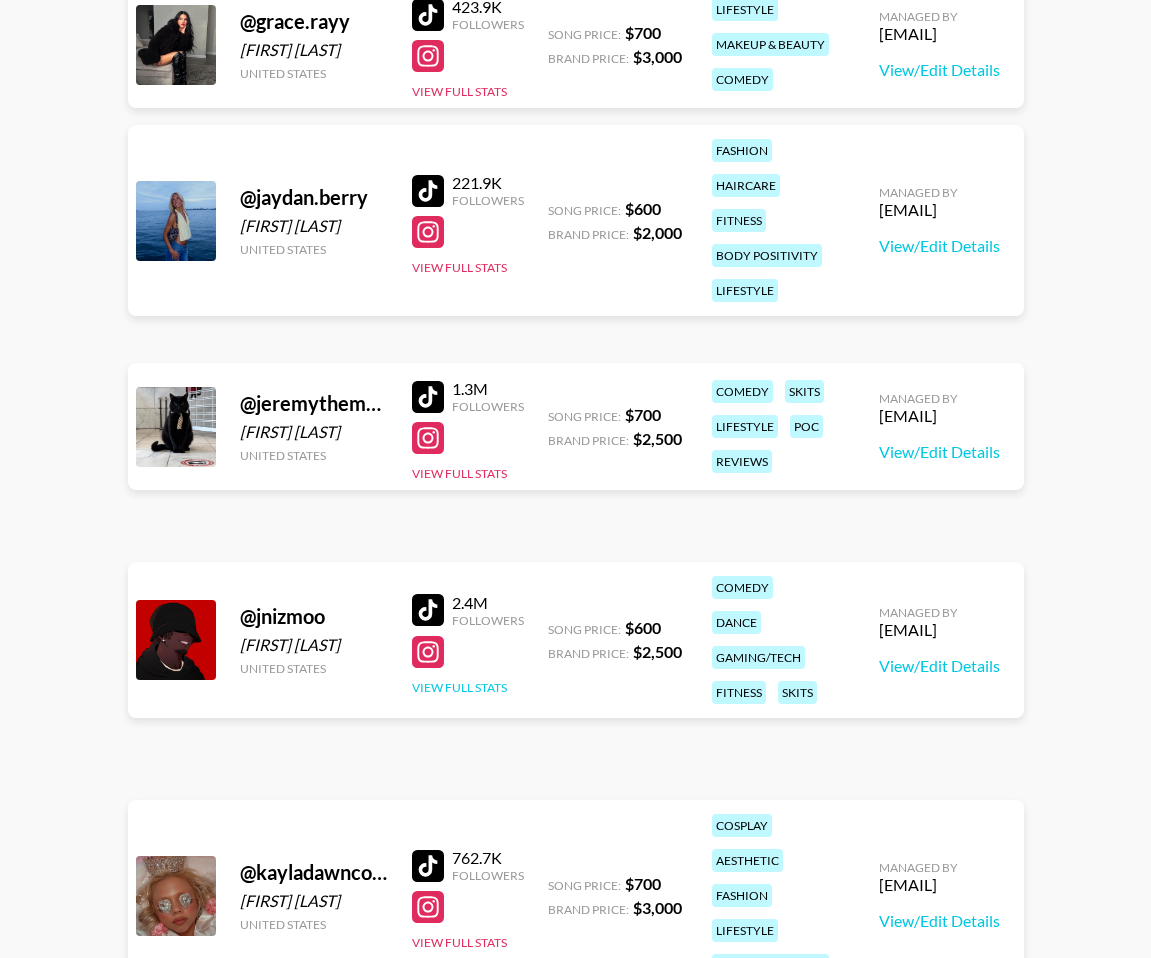 click on "View Full Stats" at bounding box center (459, 687) 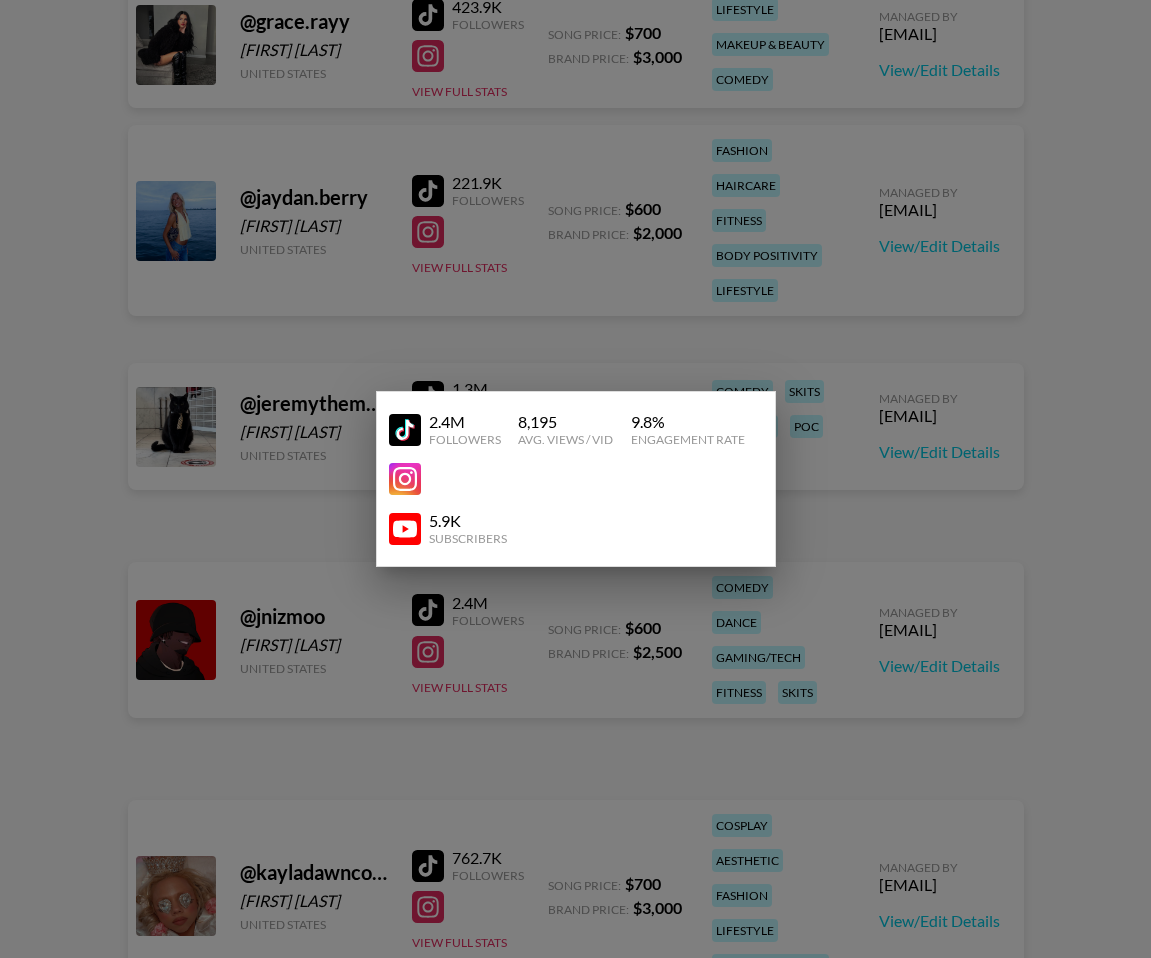 click at bounding box center (575, 479) 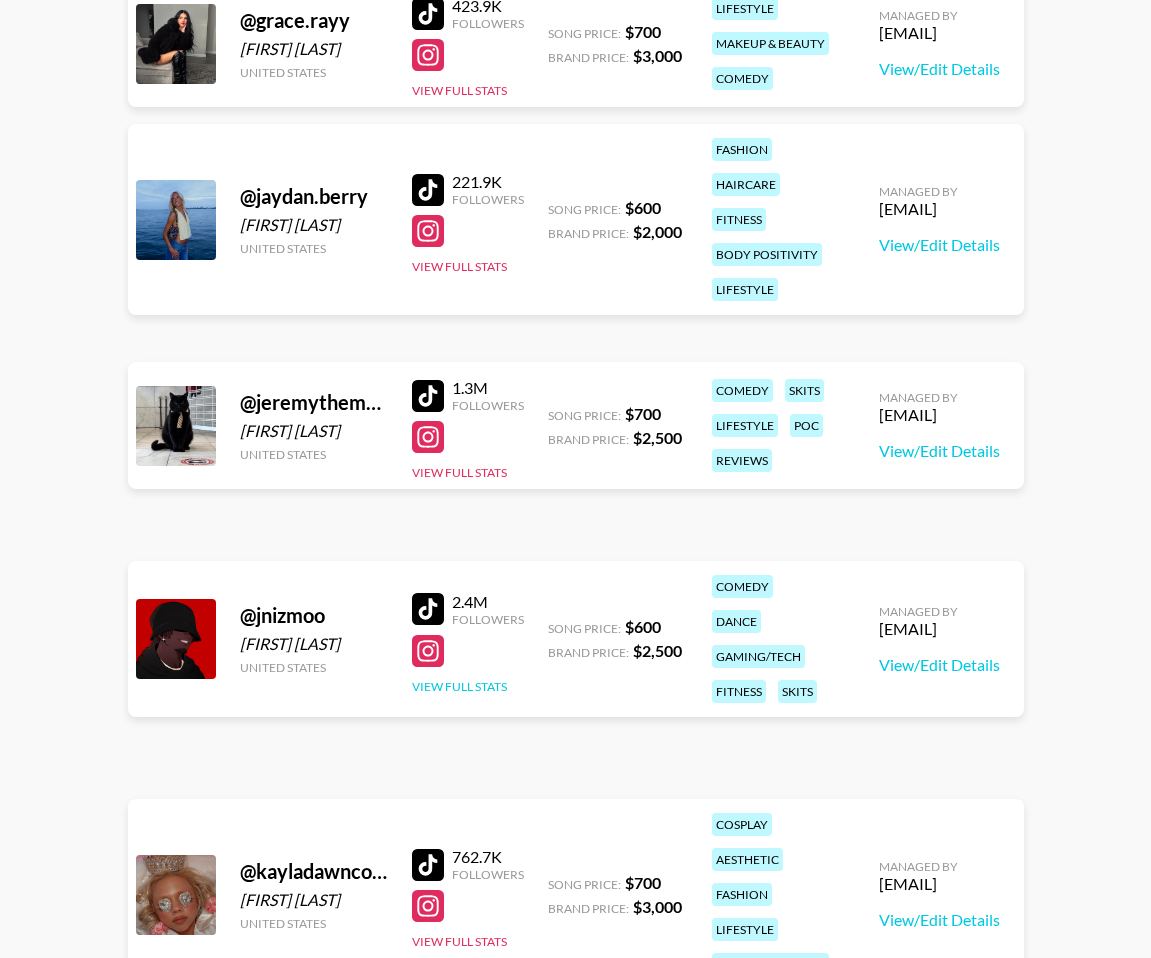 scroll, scrollTop: 3490, scrollLeft: 0, axis: vertical 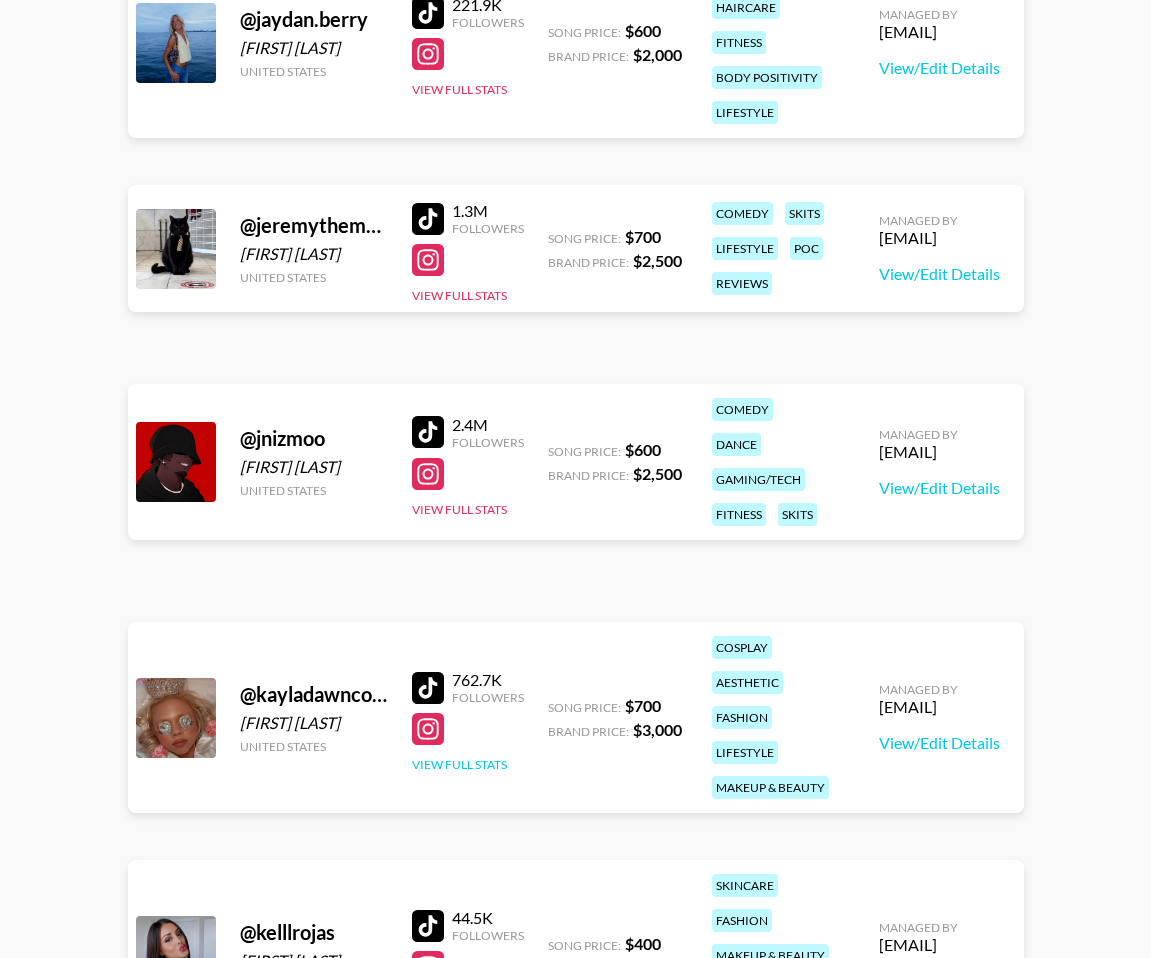 click on "View Full Stats" at bounding box center (459, 764) 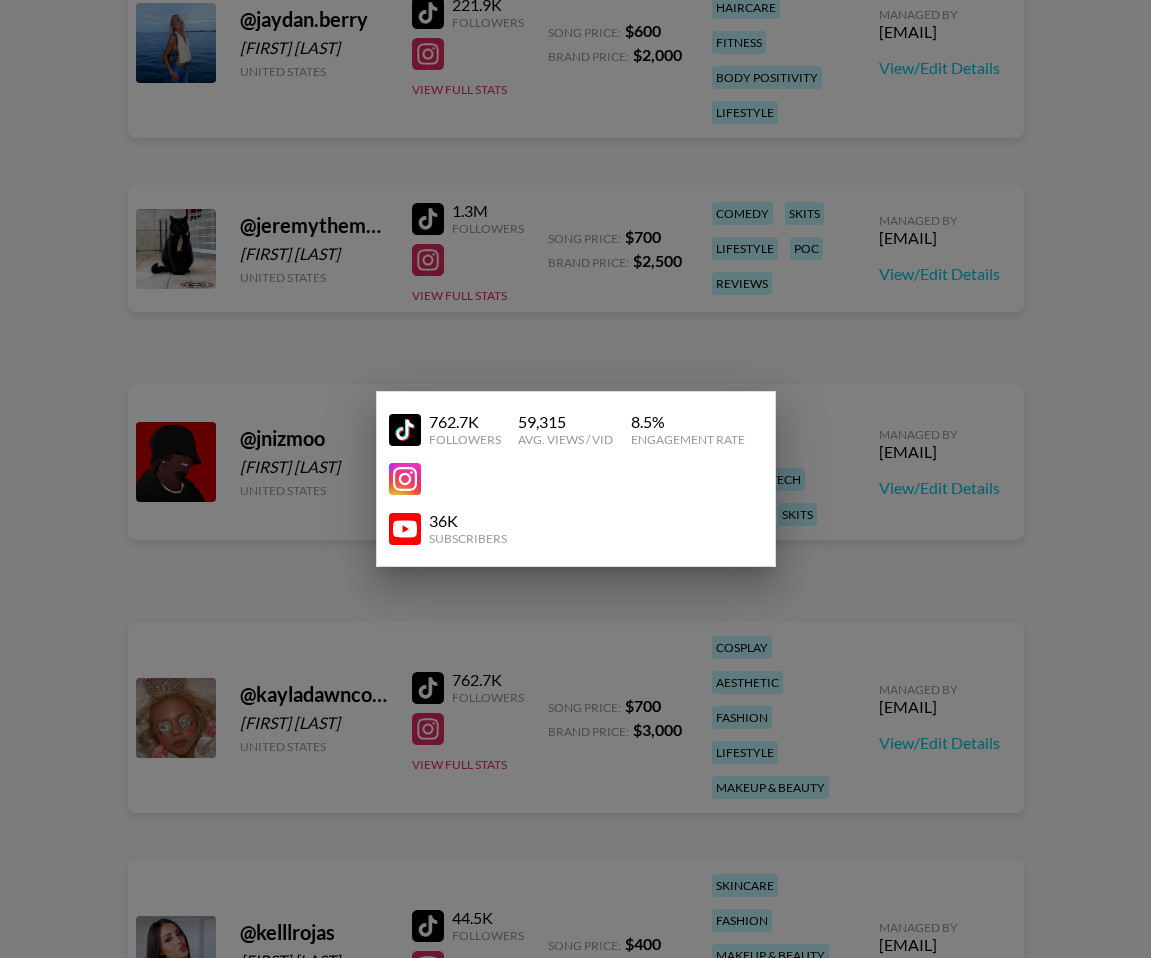 click at bounding box center (575, 479) 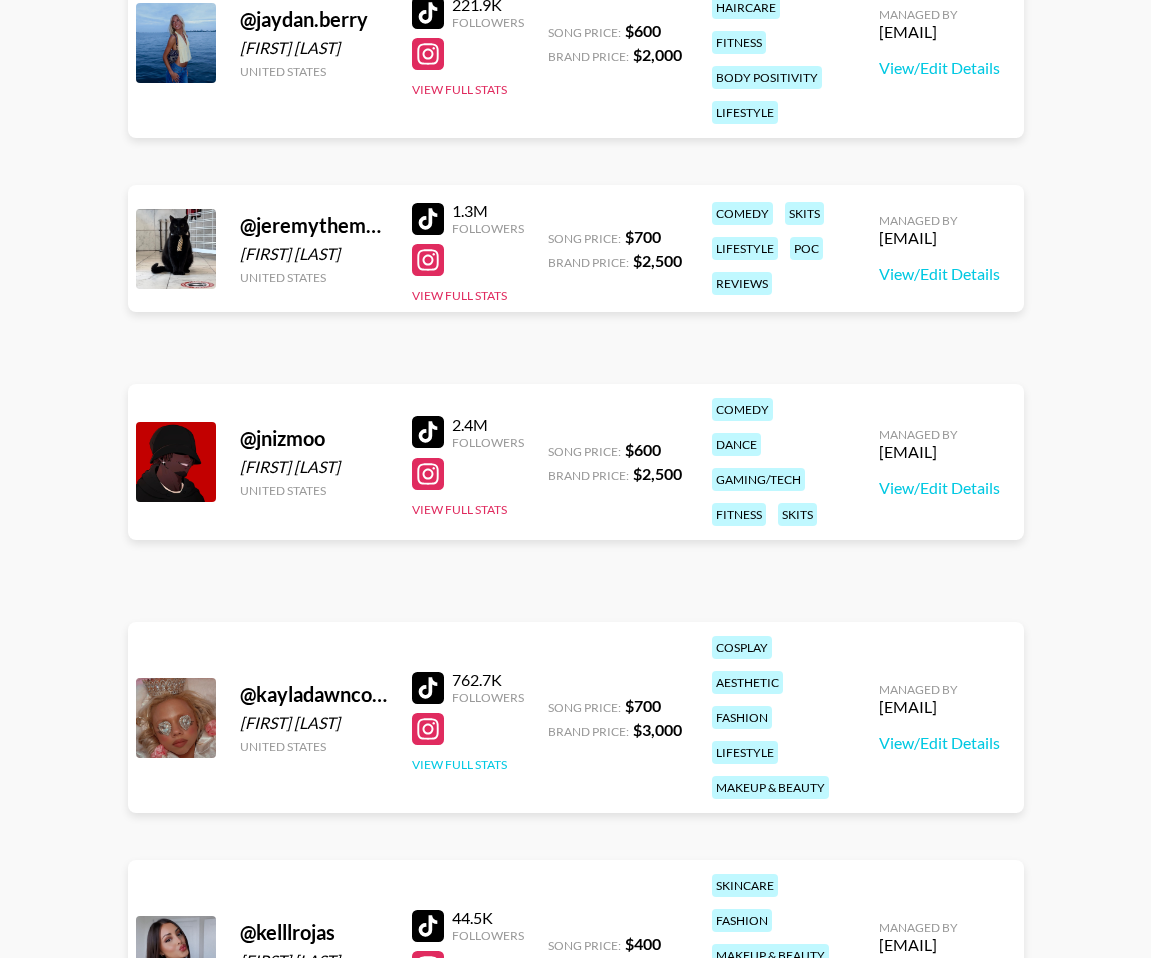 scroll, scrollTop: 3786, scrollLeft: 0, axis: vertical 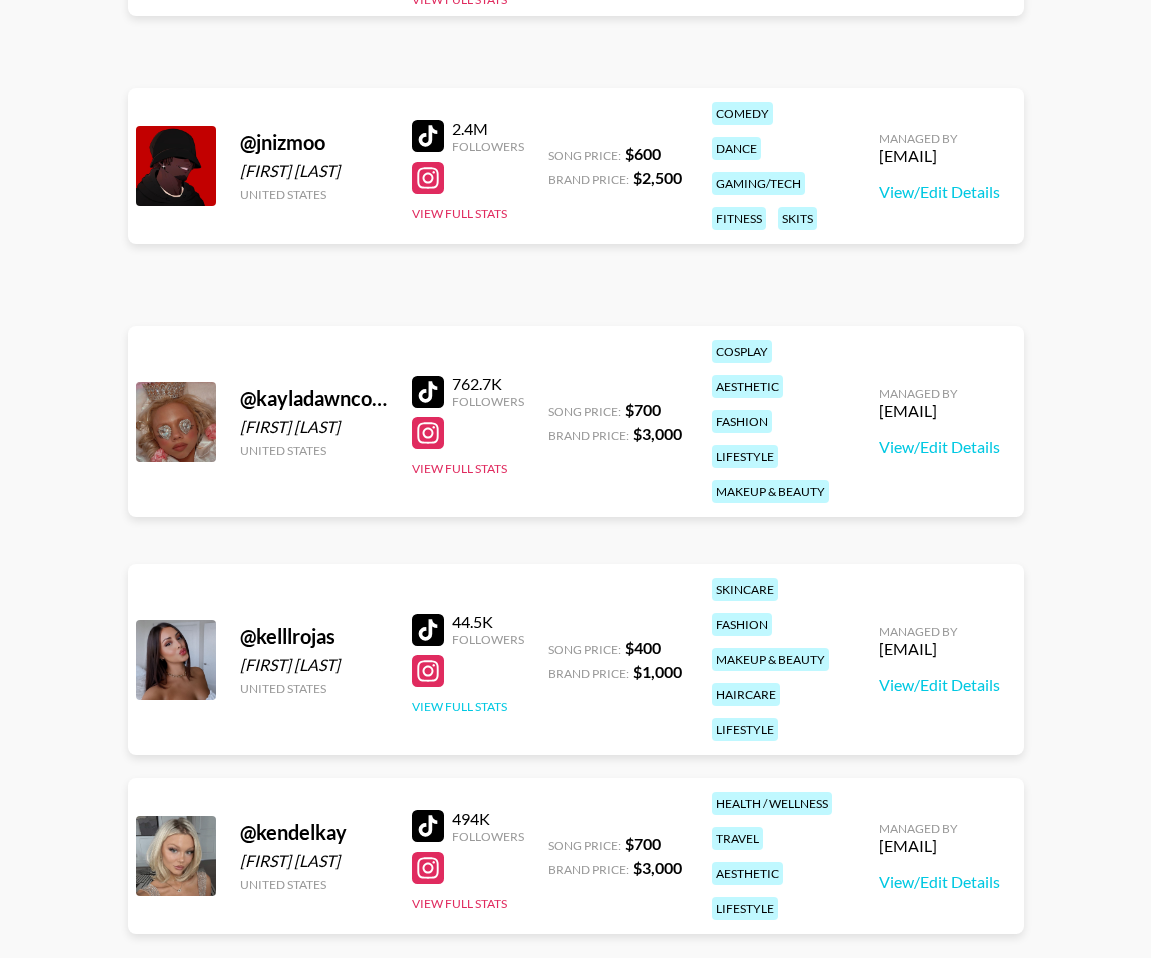 click on "View Full Stats" at bounding box center [459, 706] 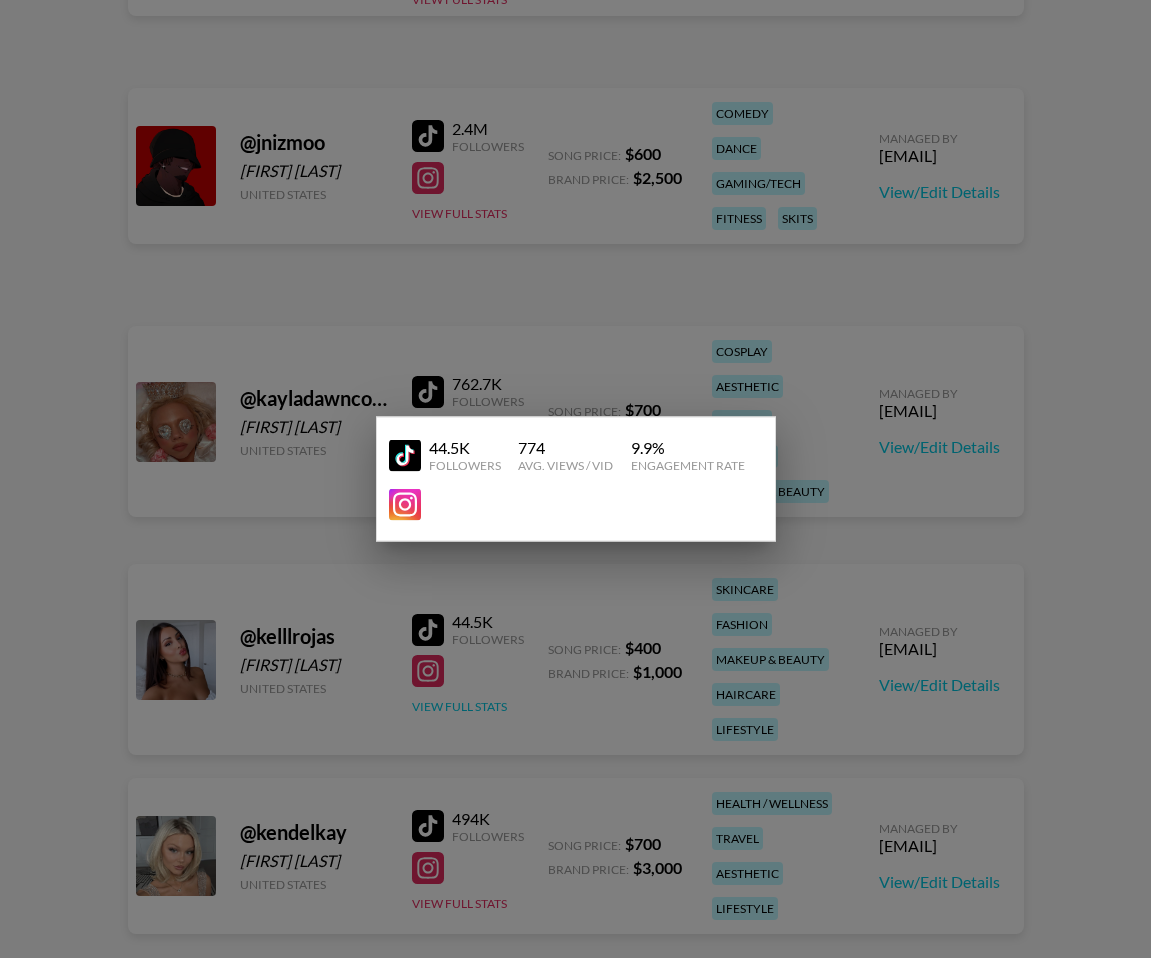 click at bounding box center (575, 479) 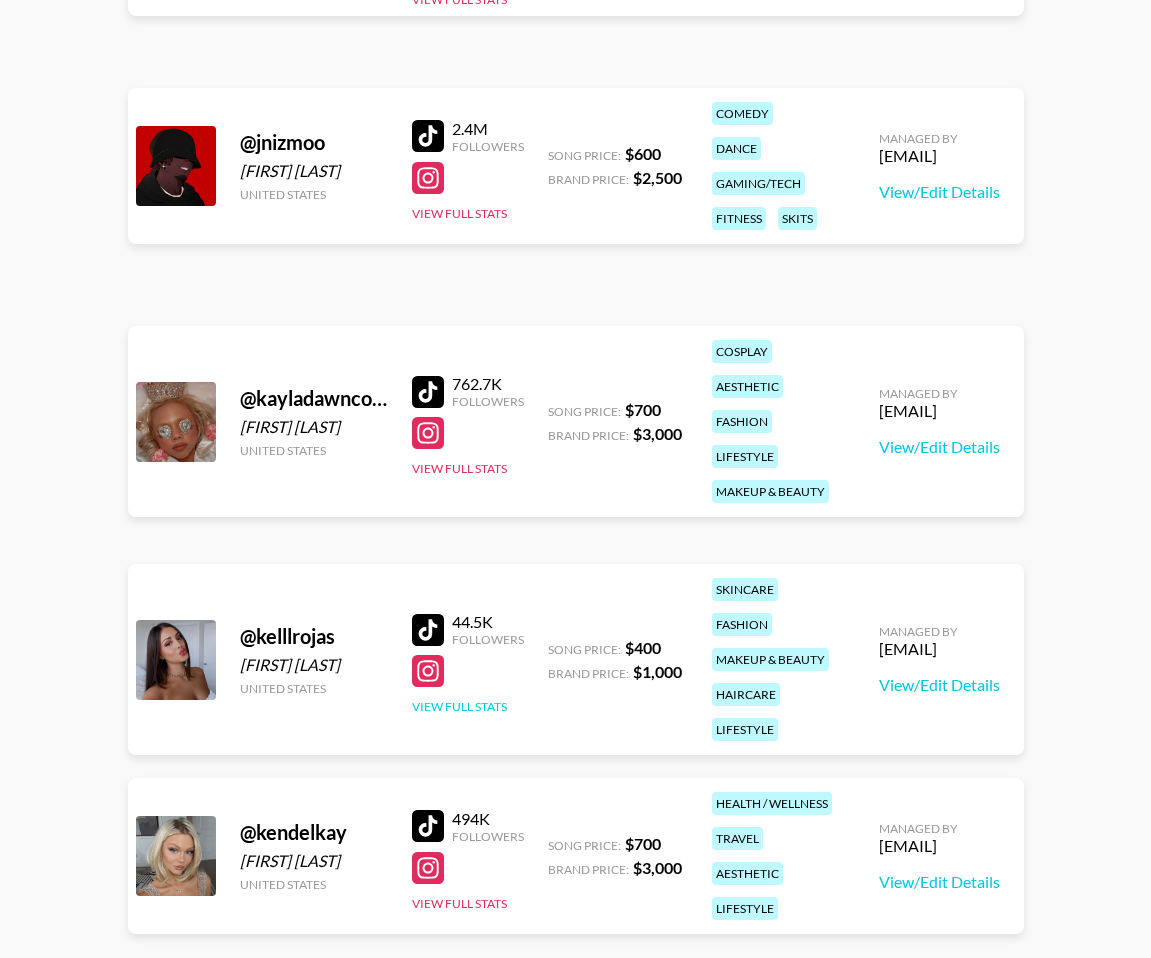 scroll, scrollTop: 4078, scrollLeft: 0, axis: vertical 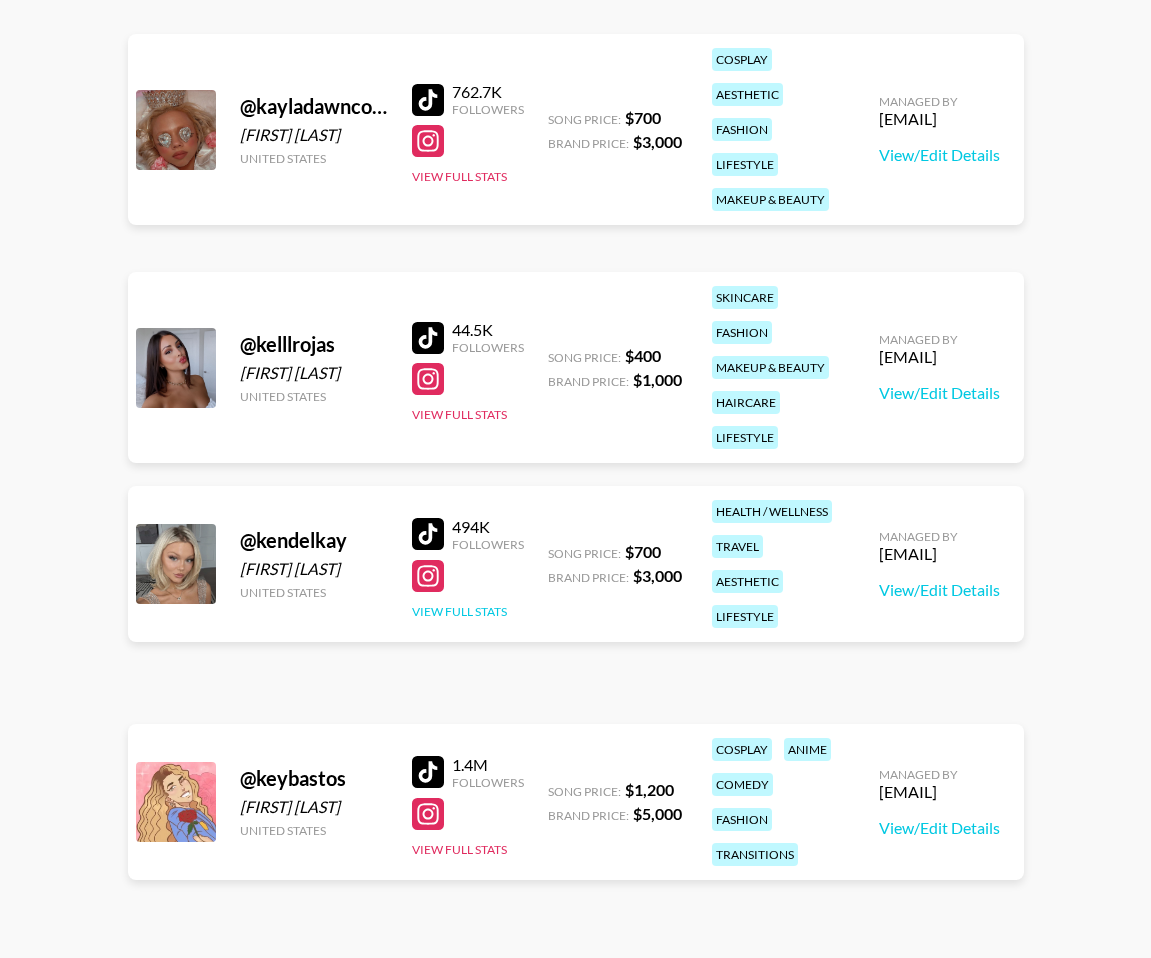 click on "View Full Stats" at bounding box center (459, 611) 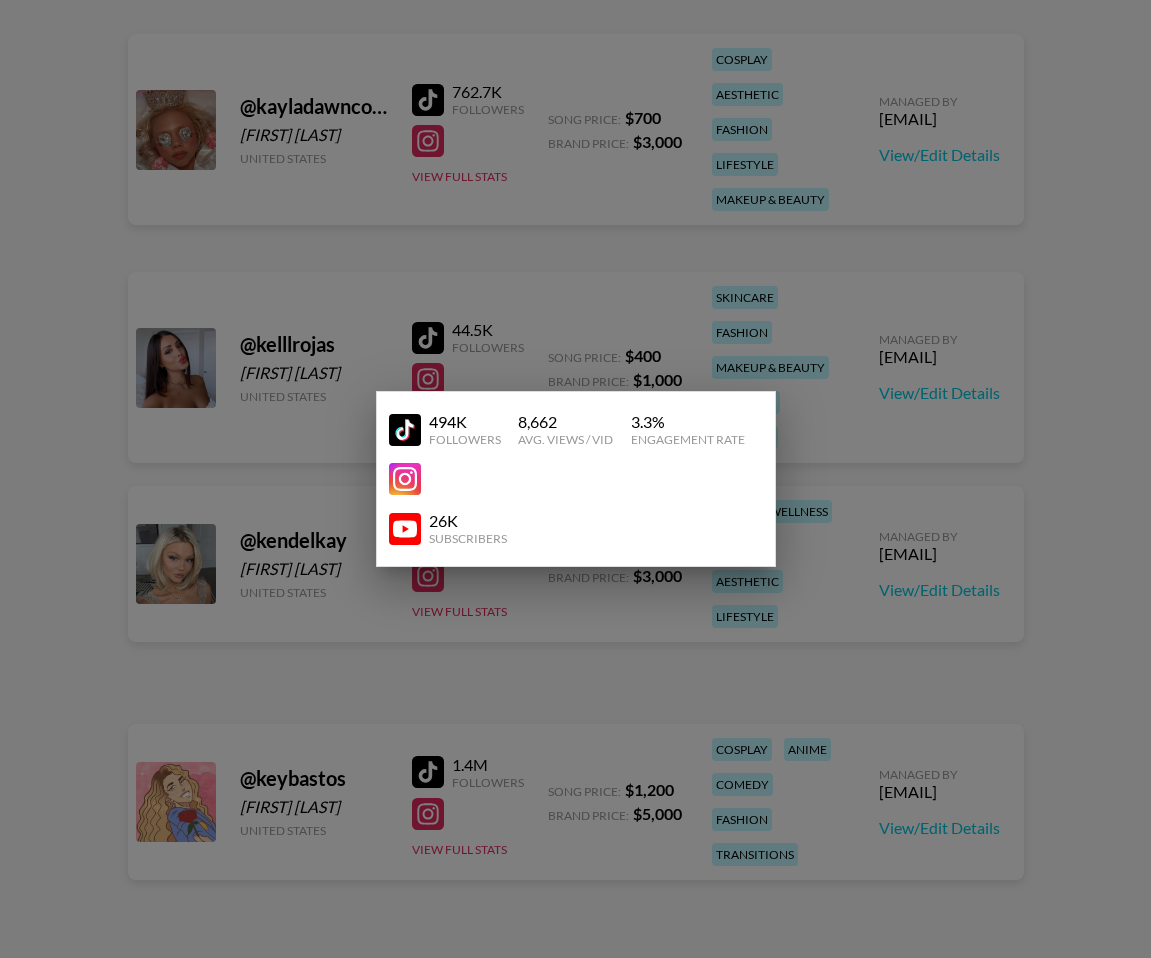 click at bounding box center (575, 479) 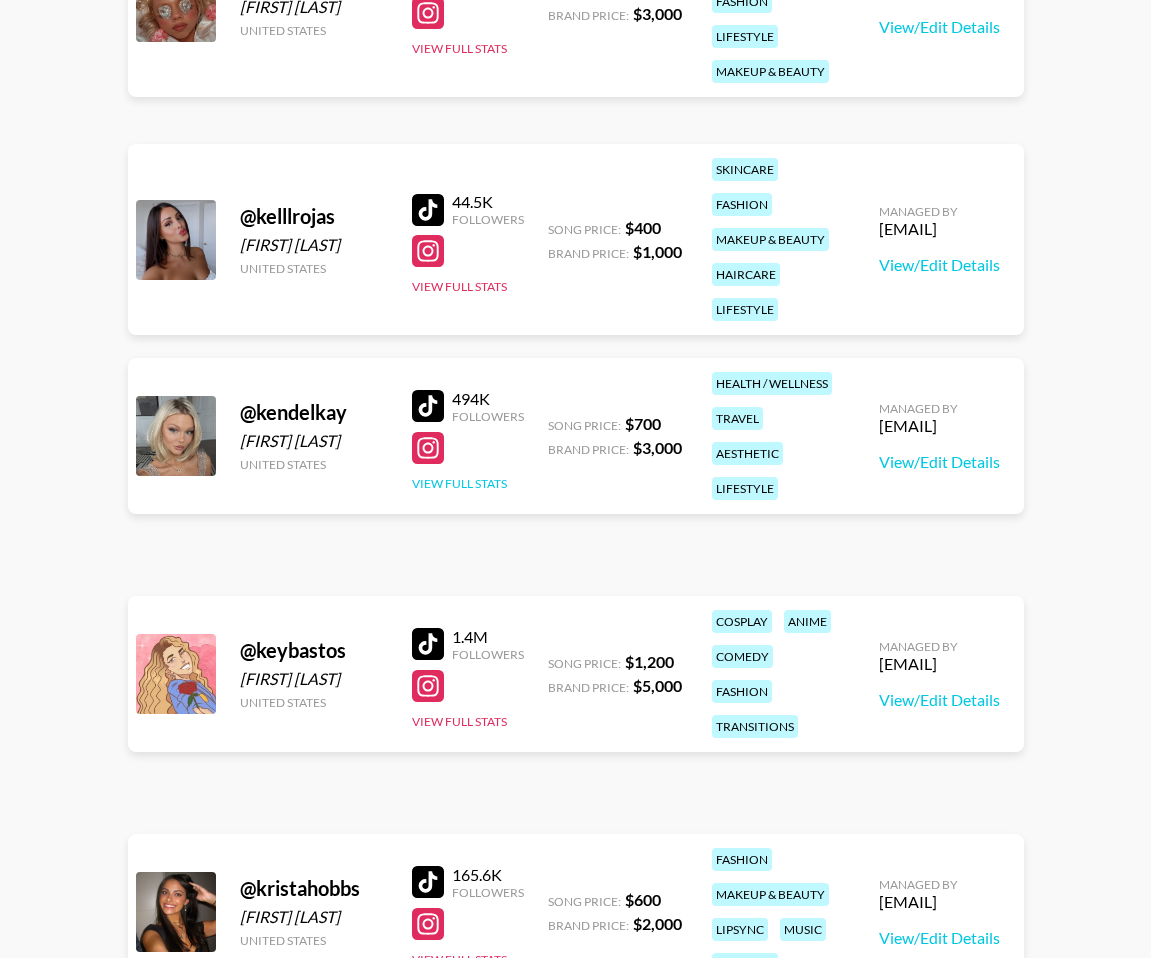 scroll, scrollTop: 4266, scrollLeft: 0, axis: vertical 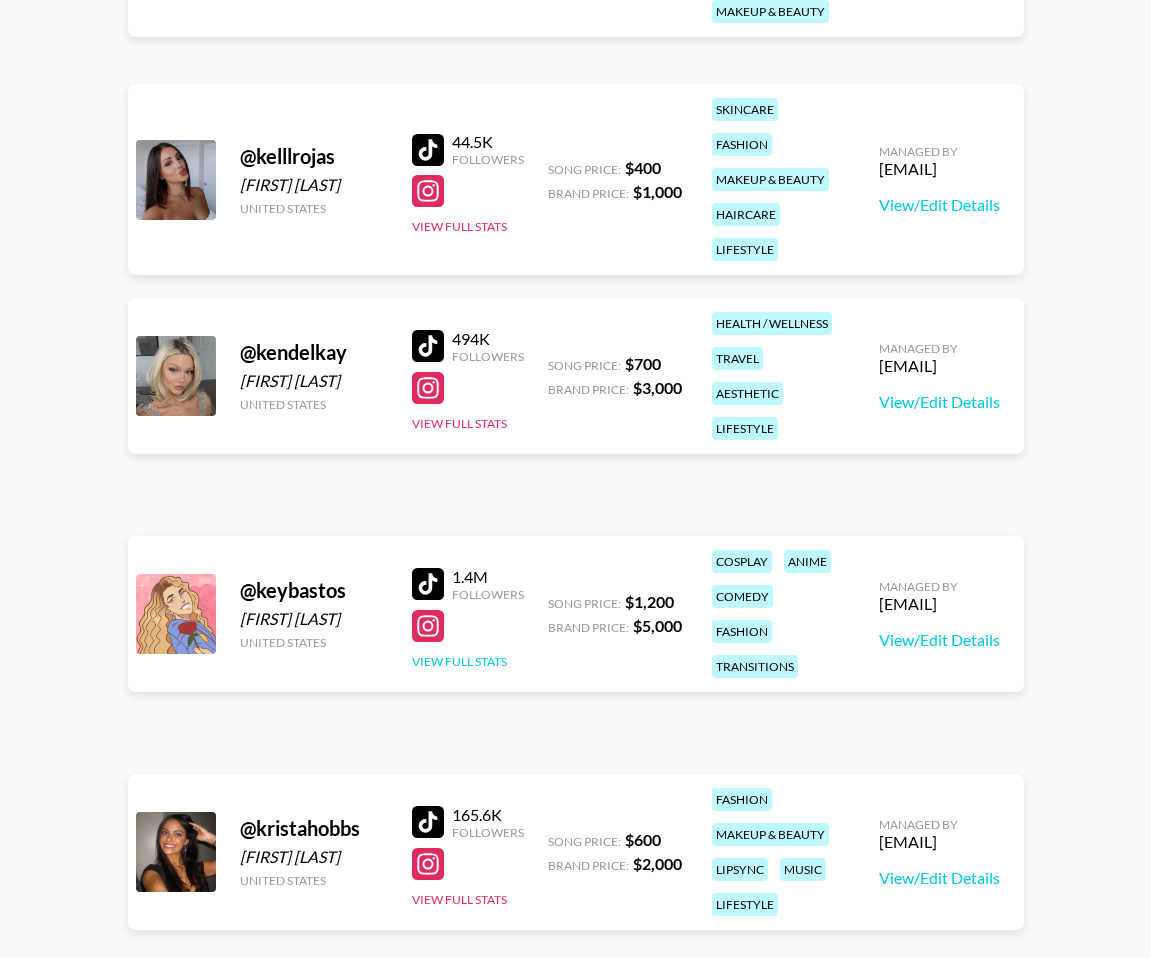click on "View Full Stats" at bounding box center (459, 661) 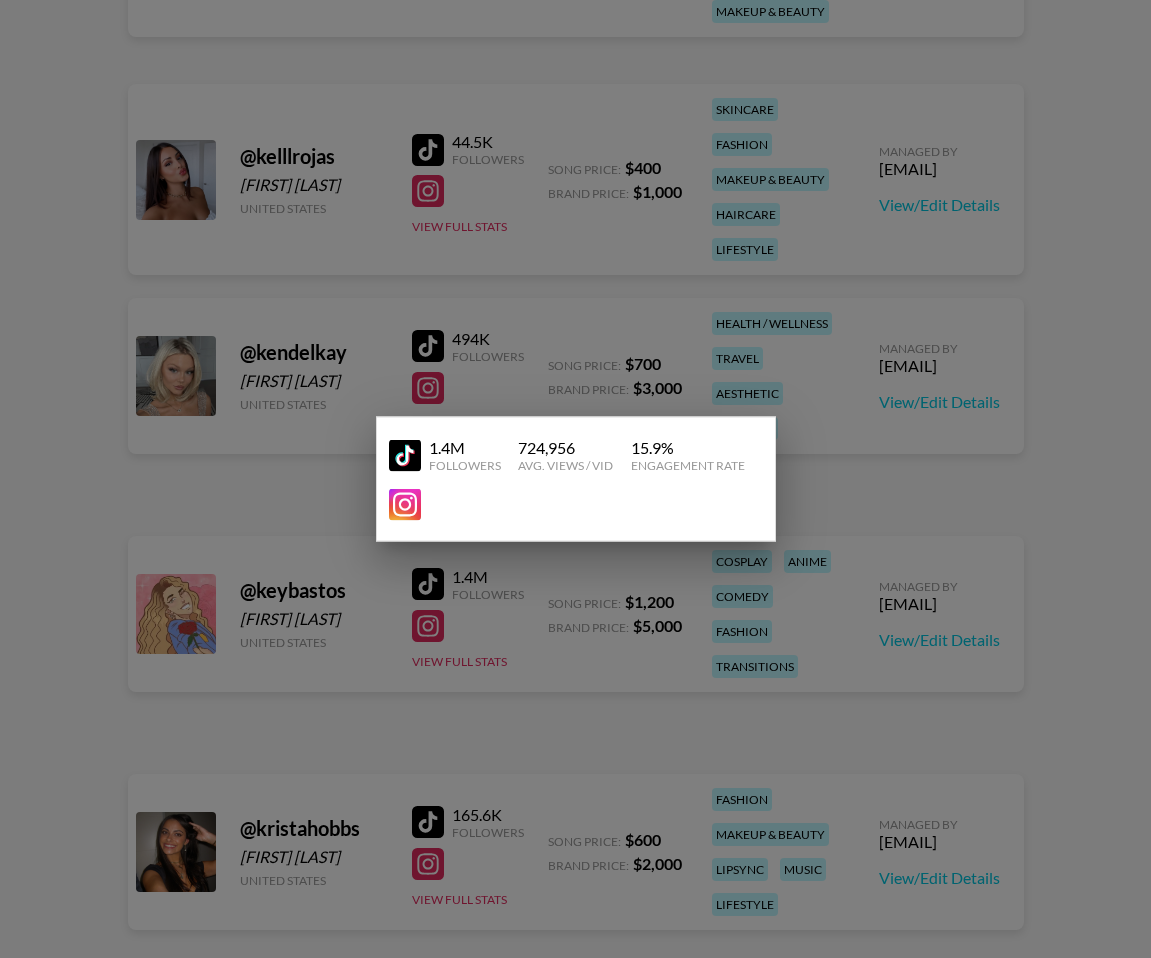 click at bounding box center (575, 479) 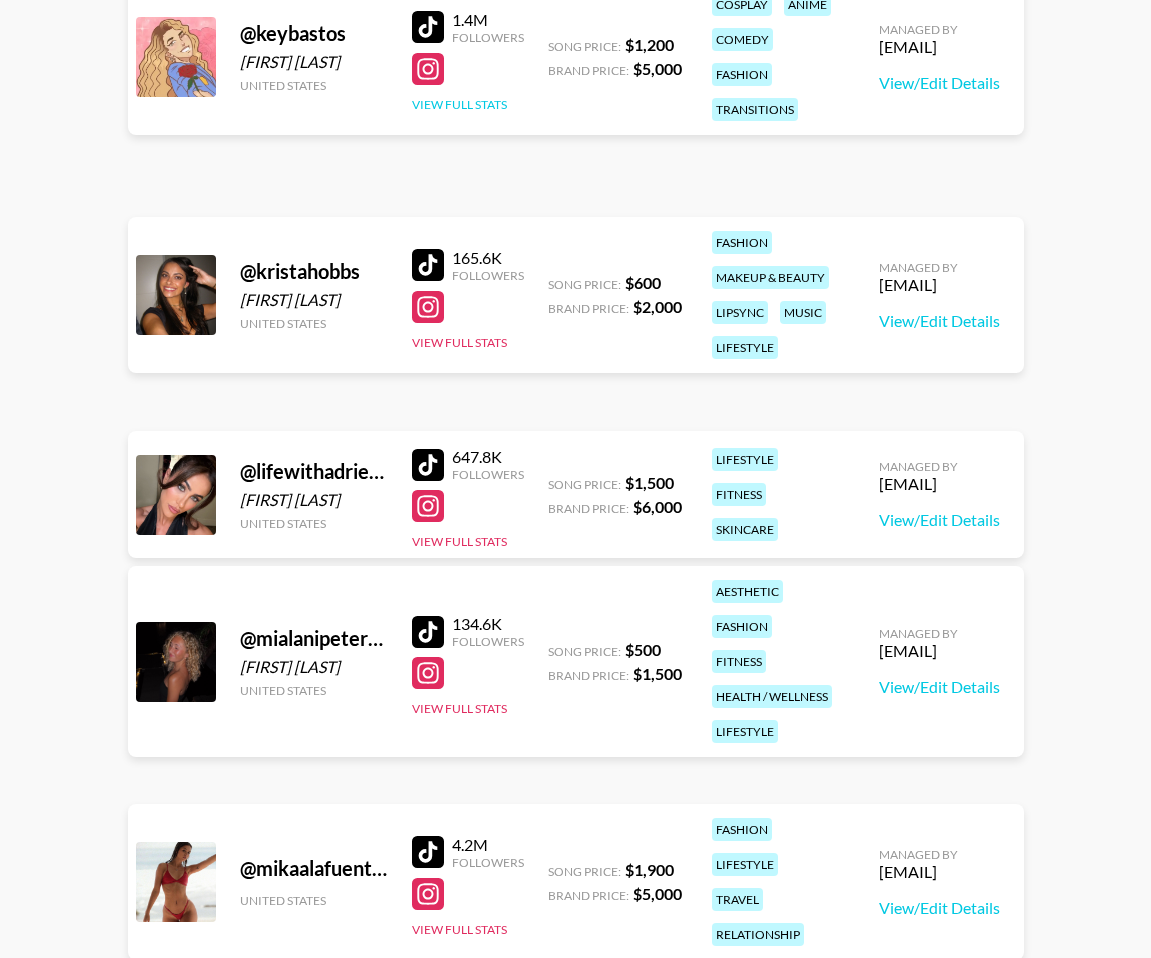 scroll, scrollTop: 4859, scrollLeft: 0, axis: vertical 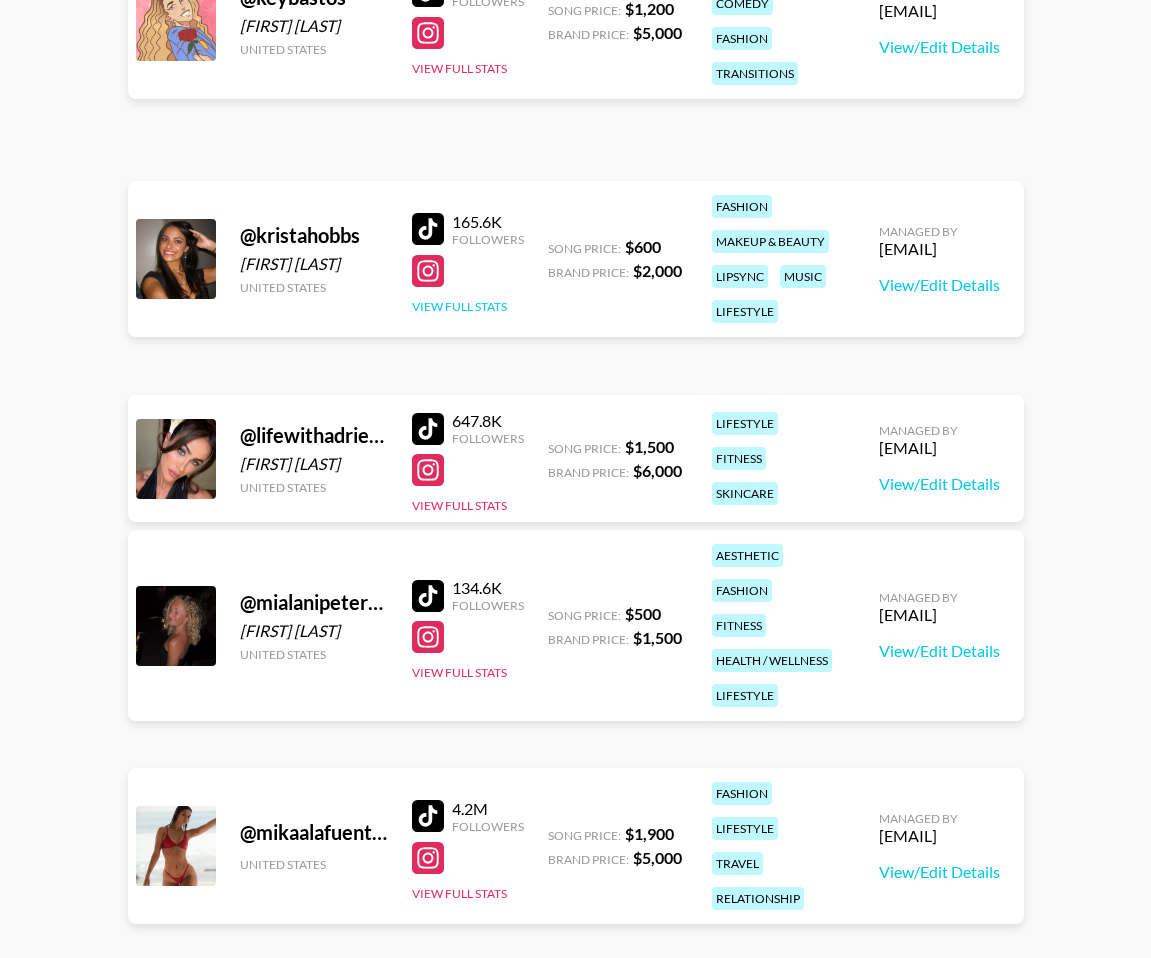 click on "View Full Stats" at bounding box center (459, 306) 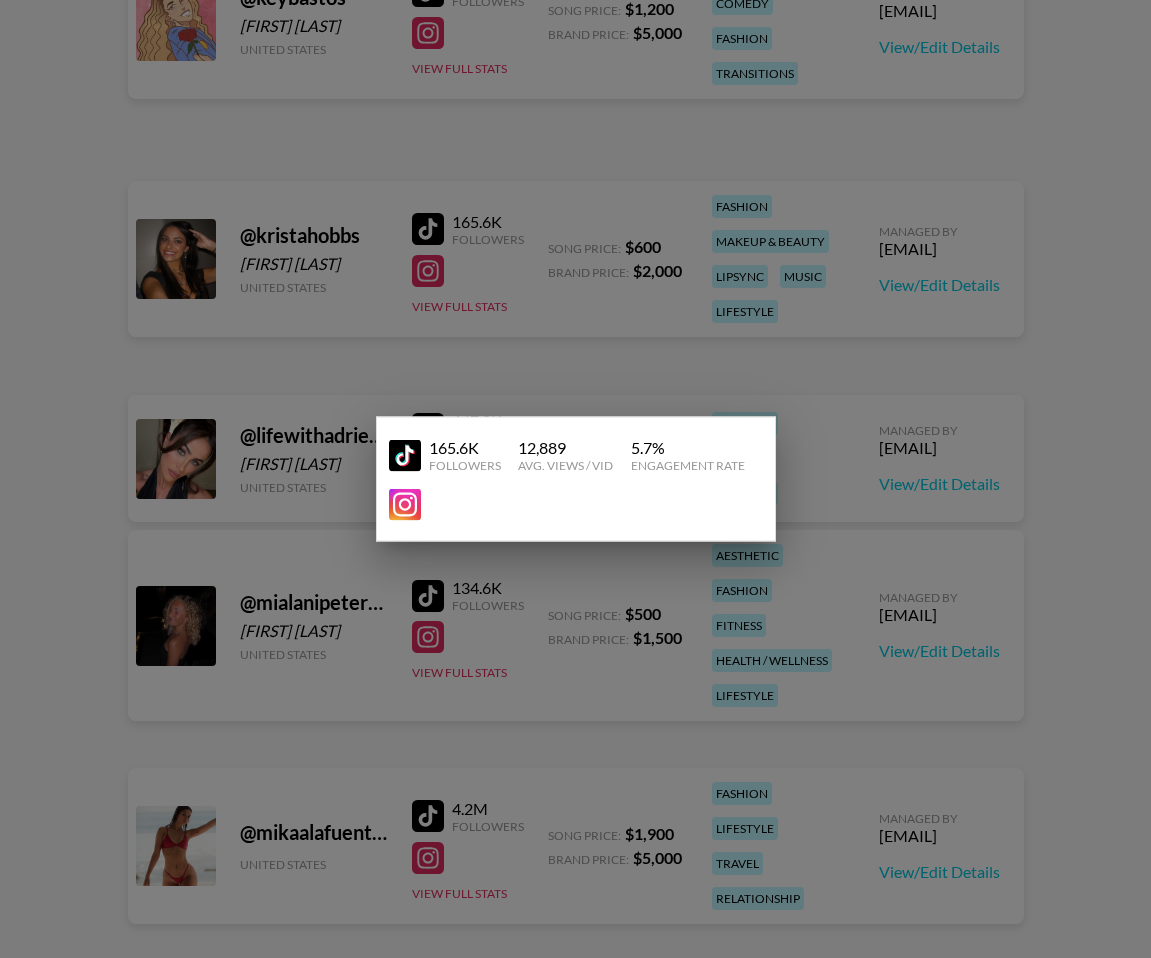 click at bounding box center (575, 479) 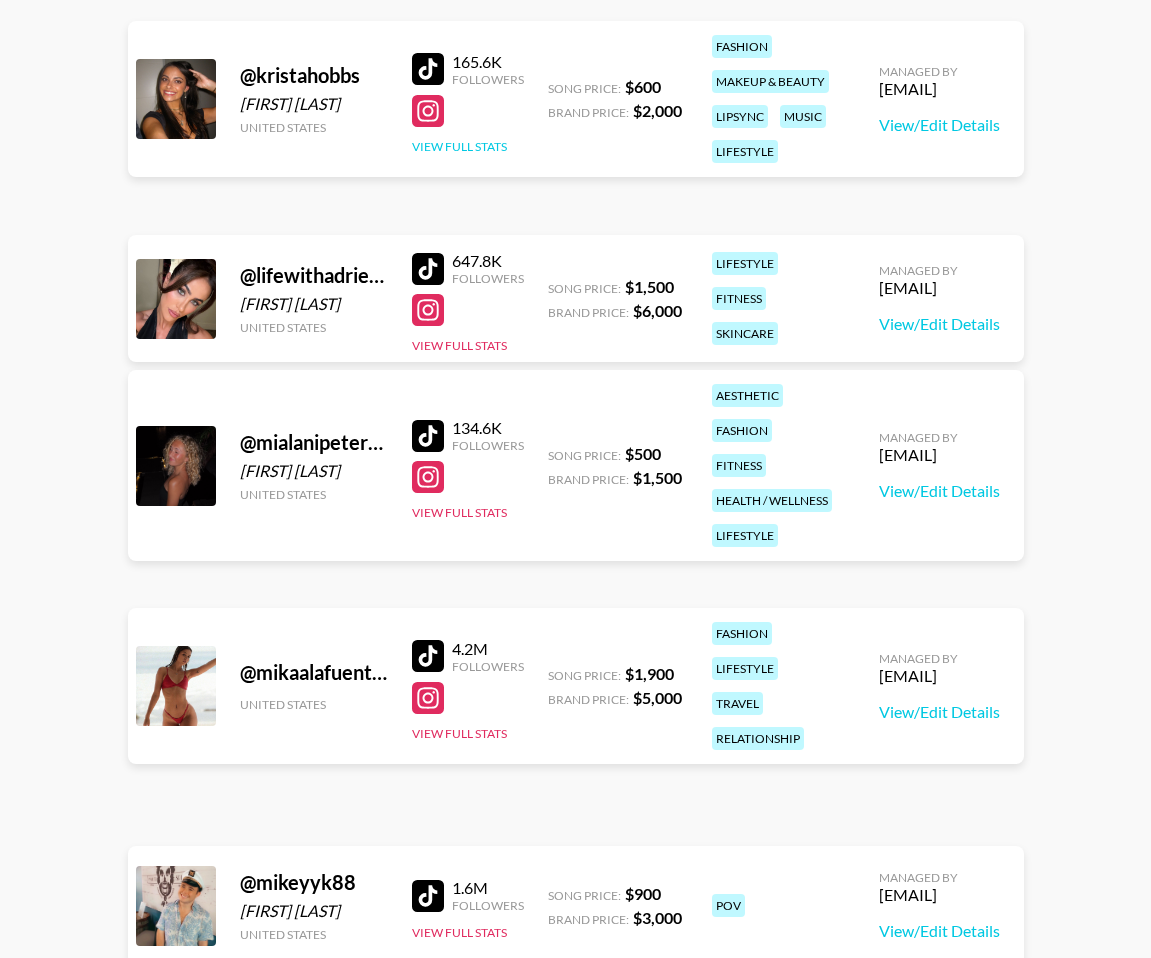 scroll, scrollTop: 5143, scrollLeft: 0, axis: vertical 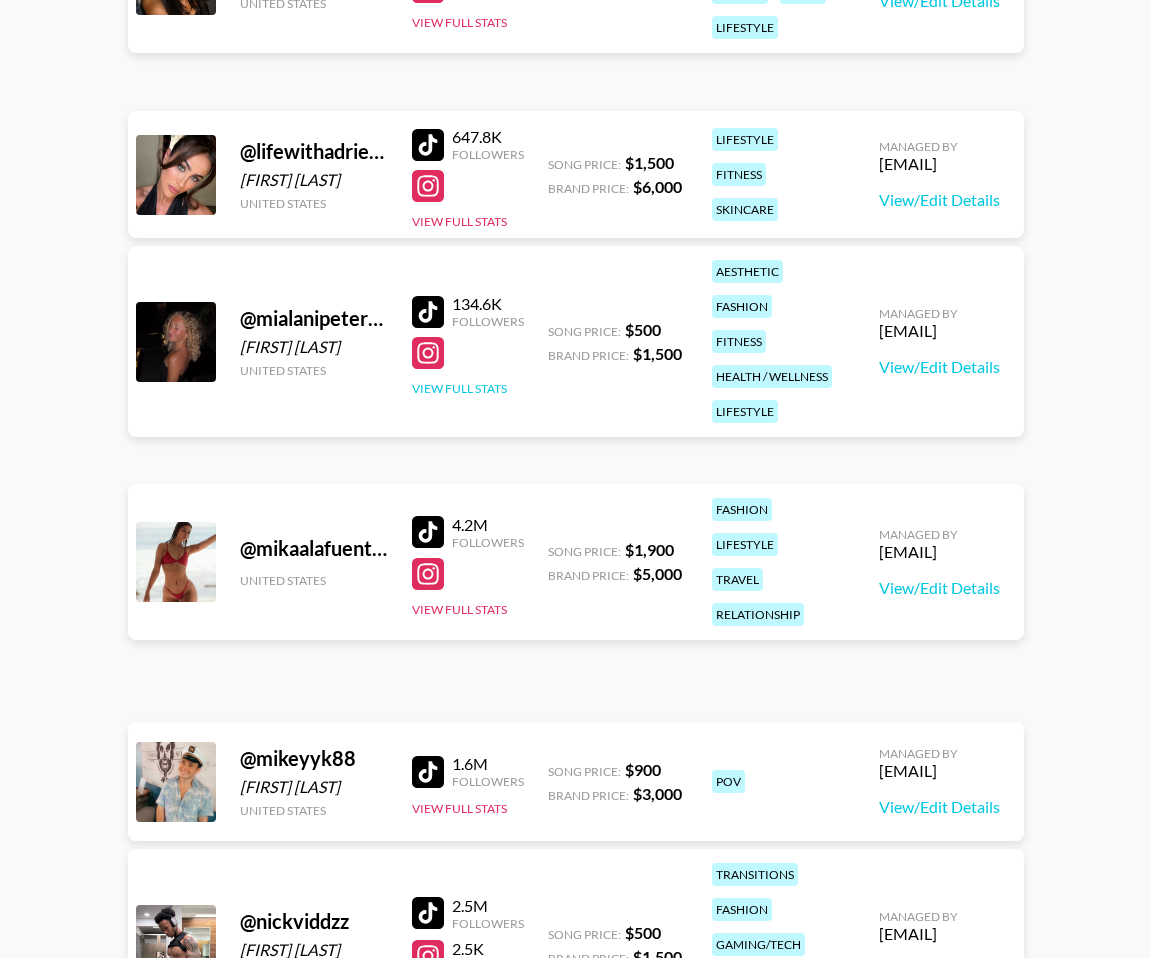 click on "View Full Stats" at bounding box center [459, 388] 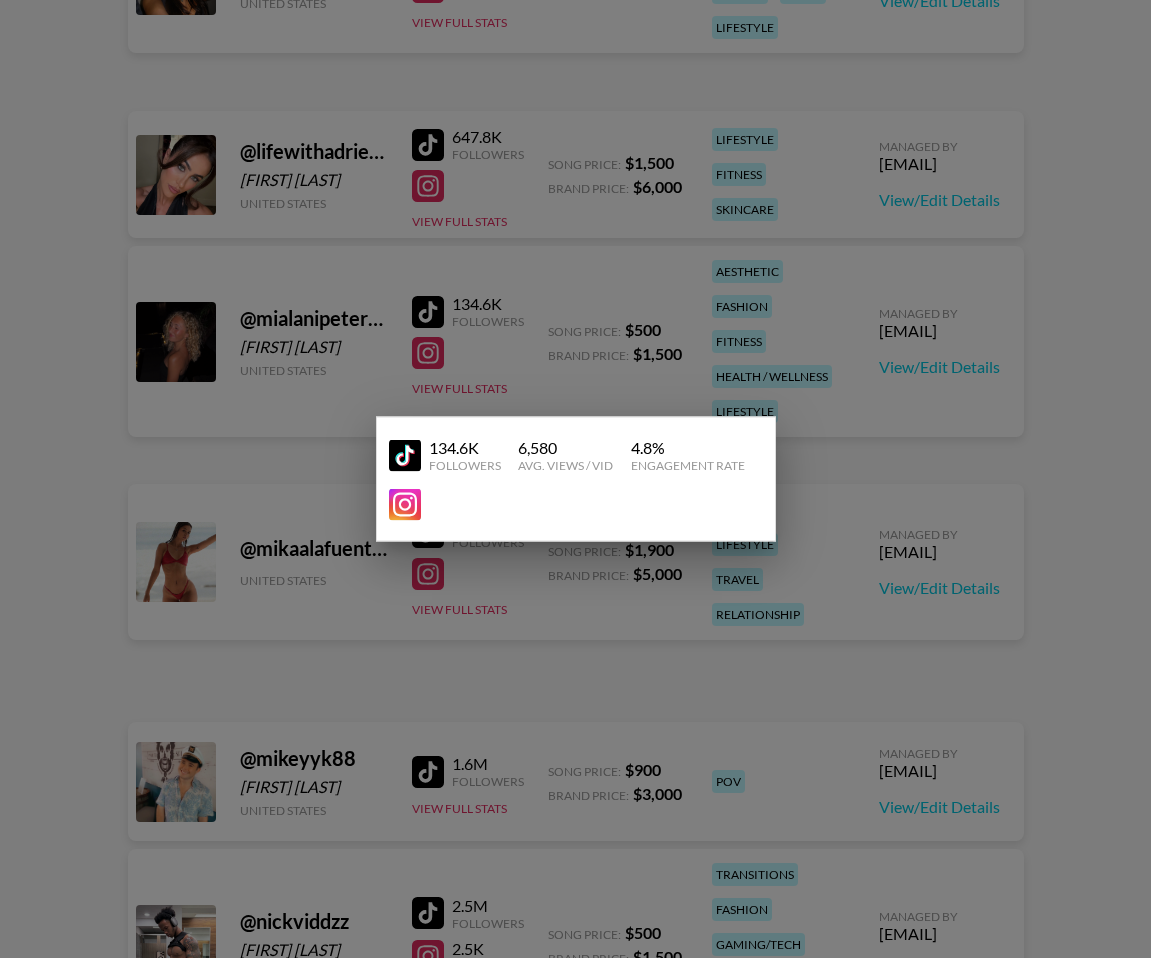 click at bounding box center [575, 479] 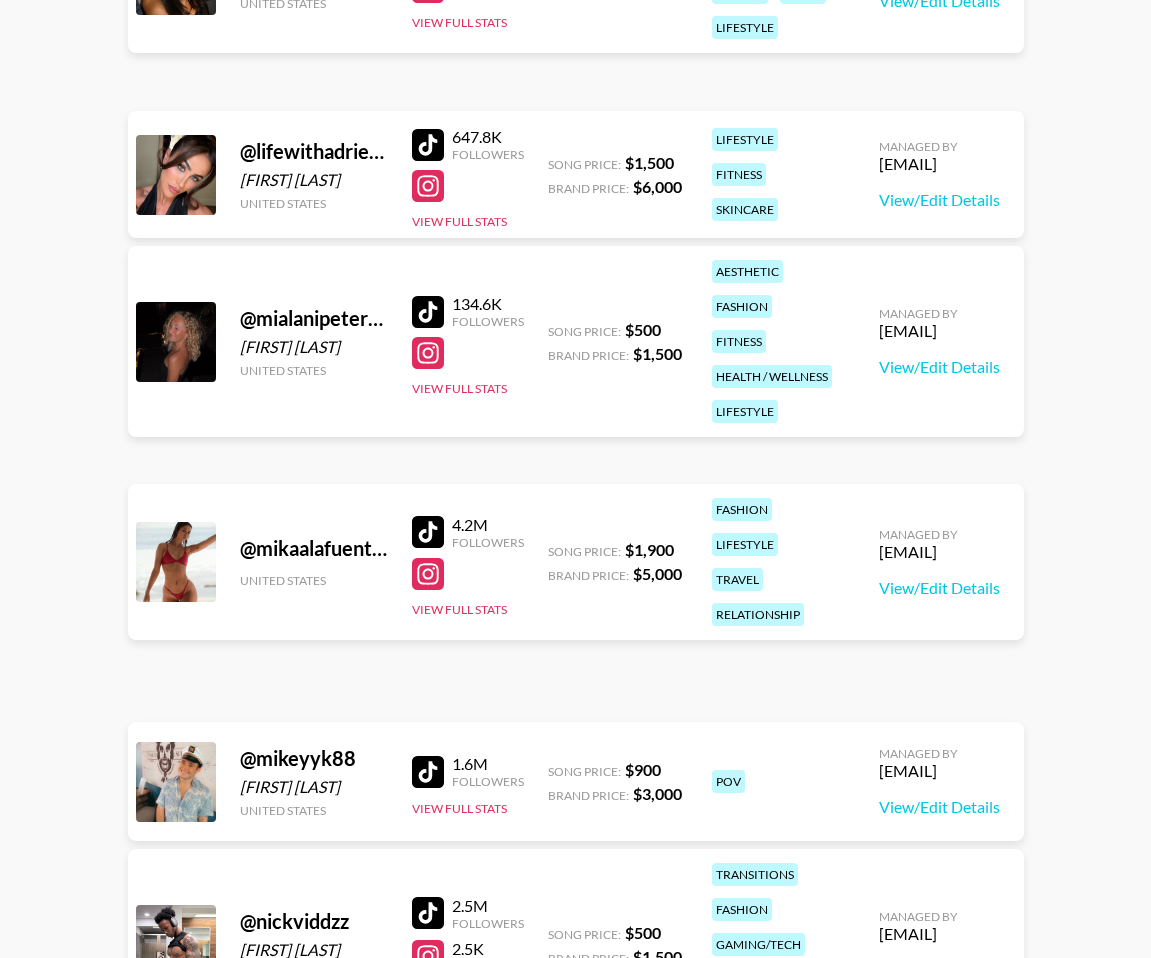 click at bounding box center (428, 312) 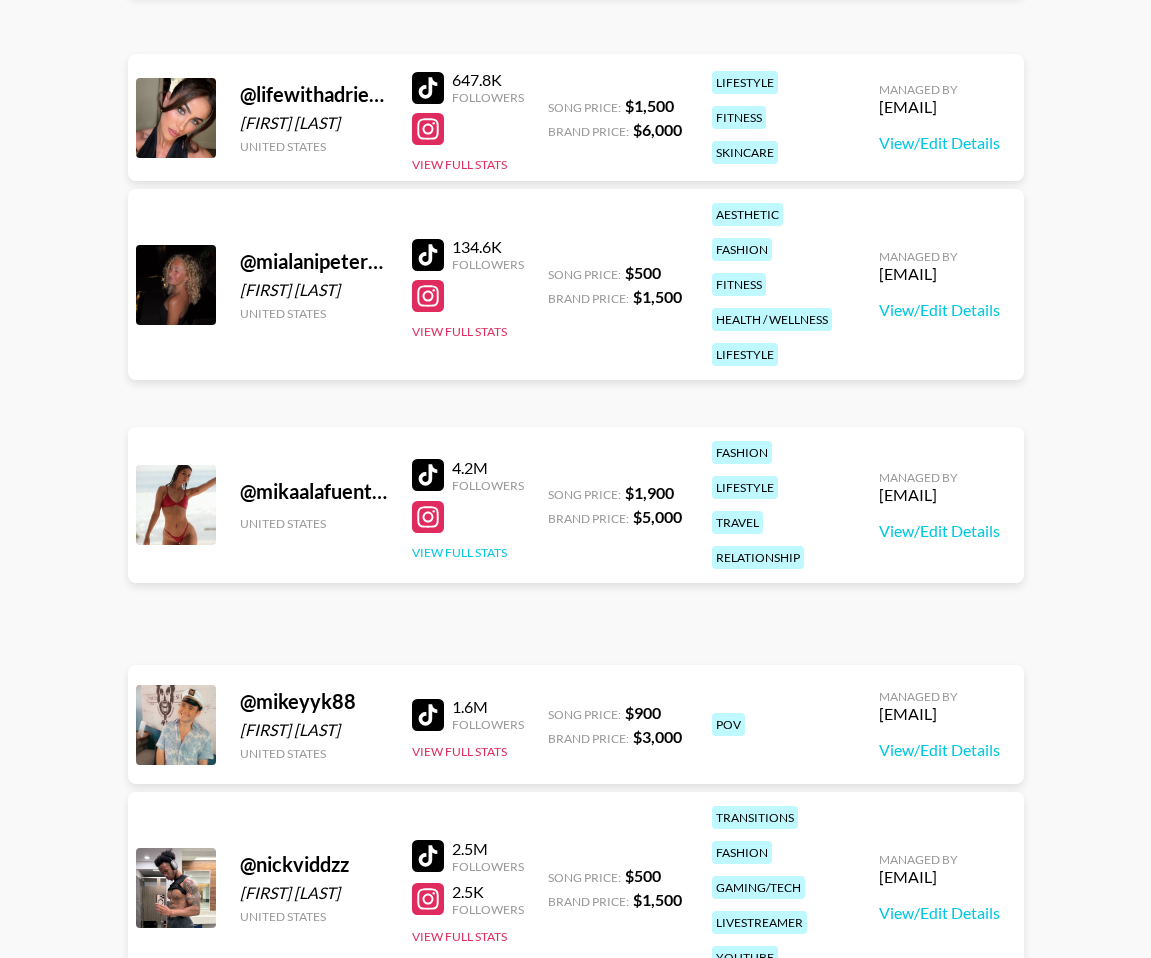 click on "View Full Stats" at bounding box center [459, 552] 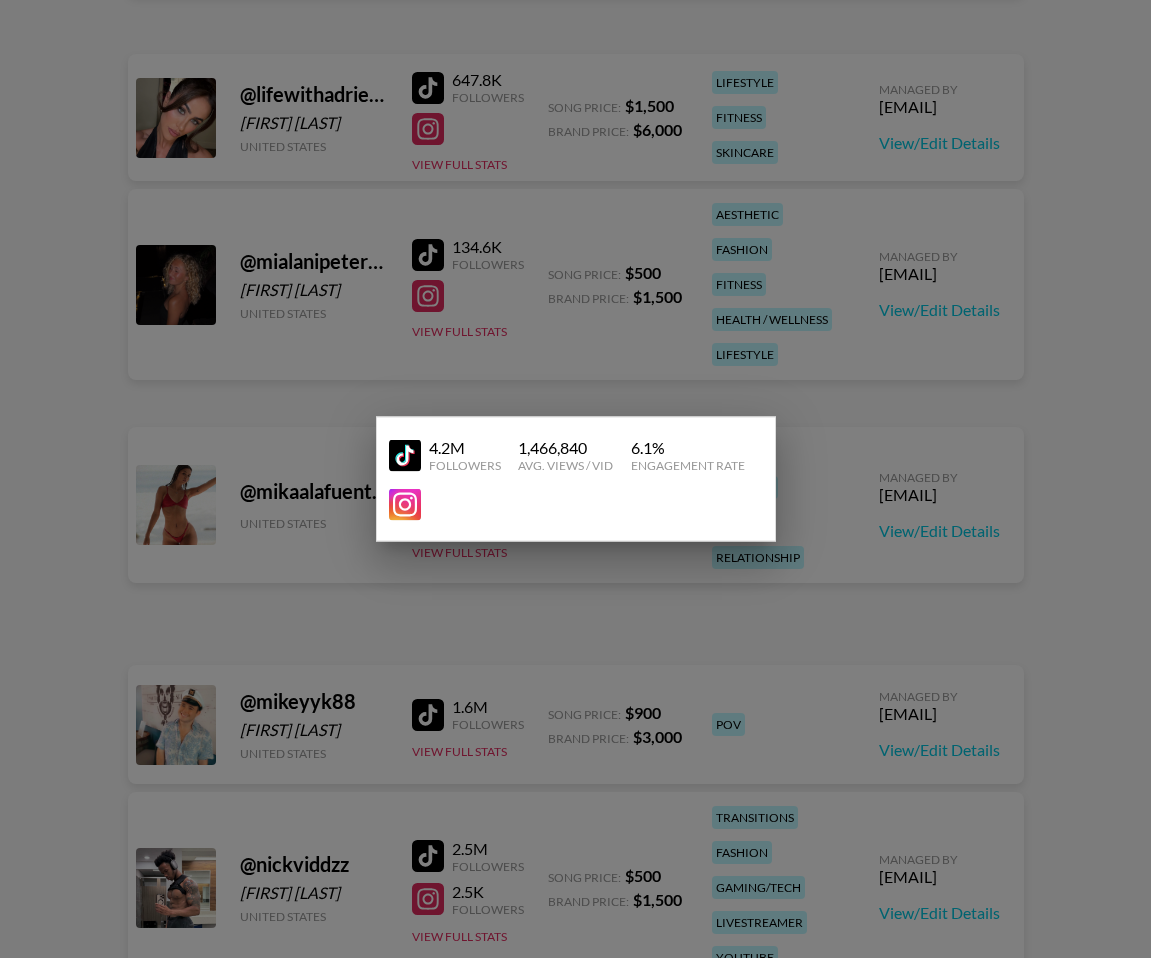 click at bounding box center [575, 479] 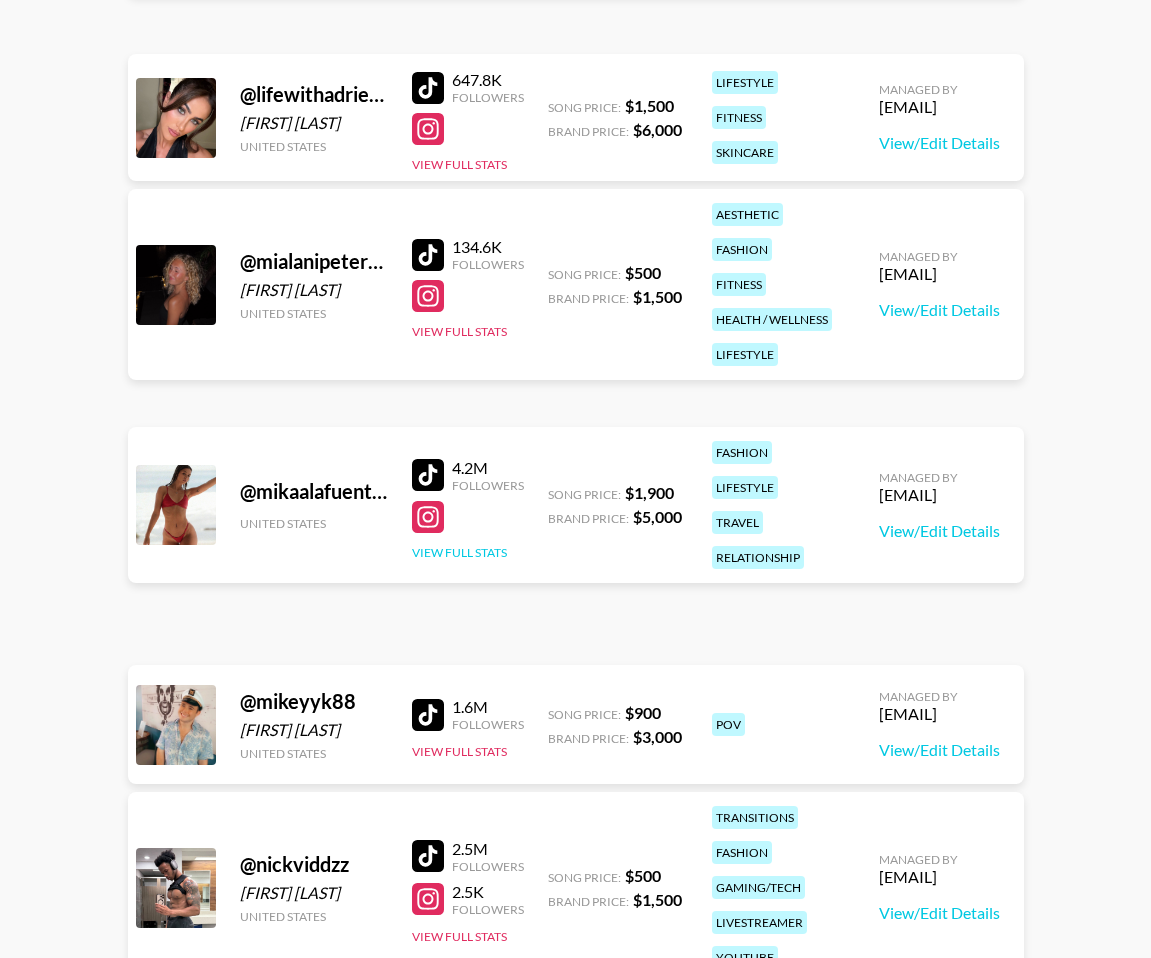 click on "View Full Stats" at bounding box center (459, 552) 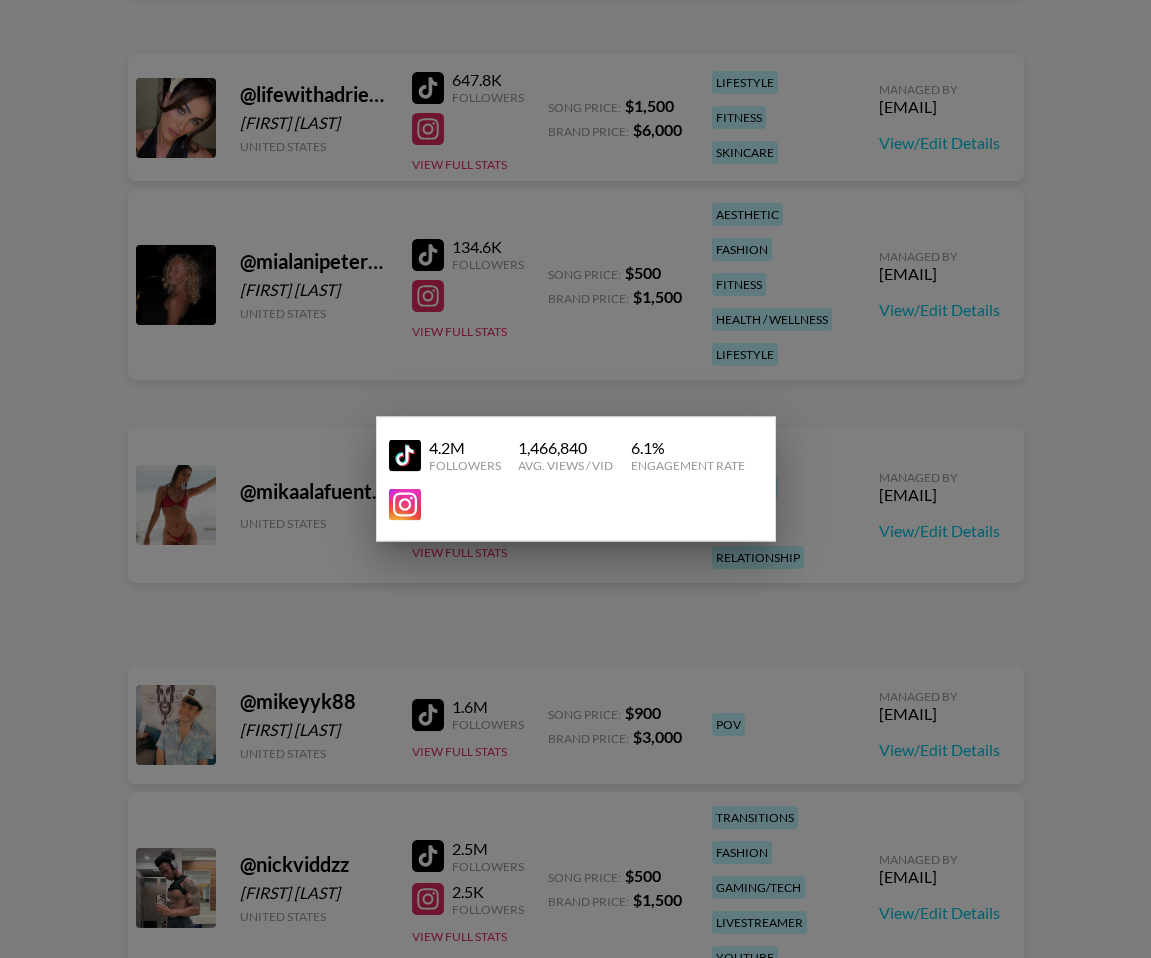 click at bounding box center [575, 479] 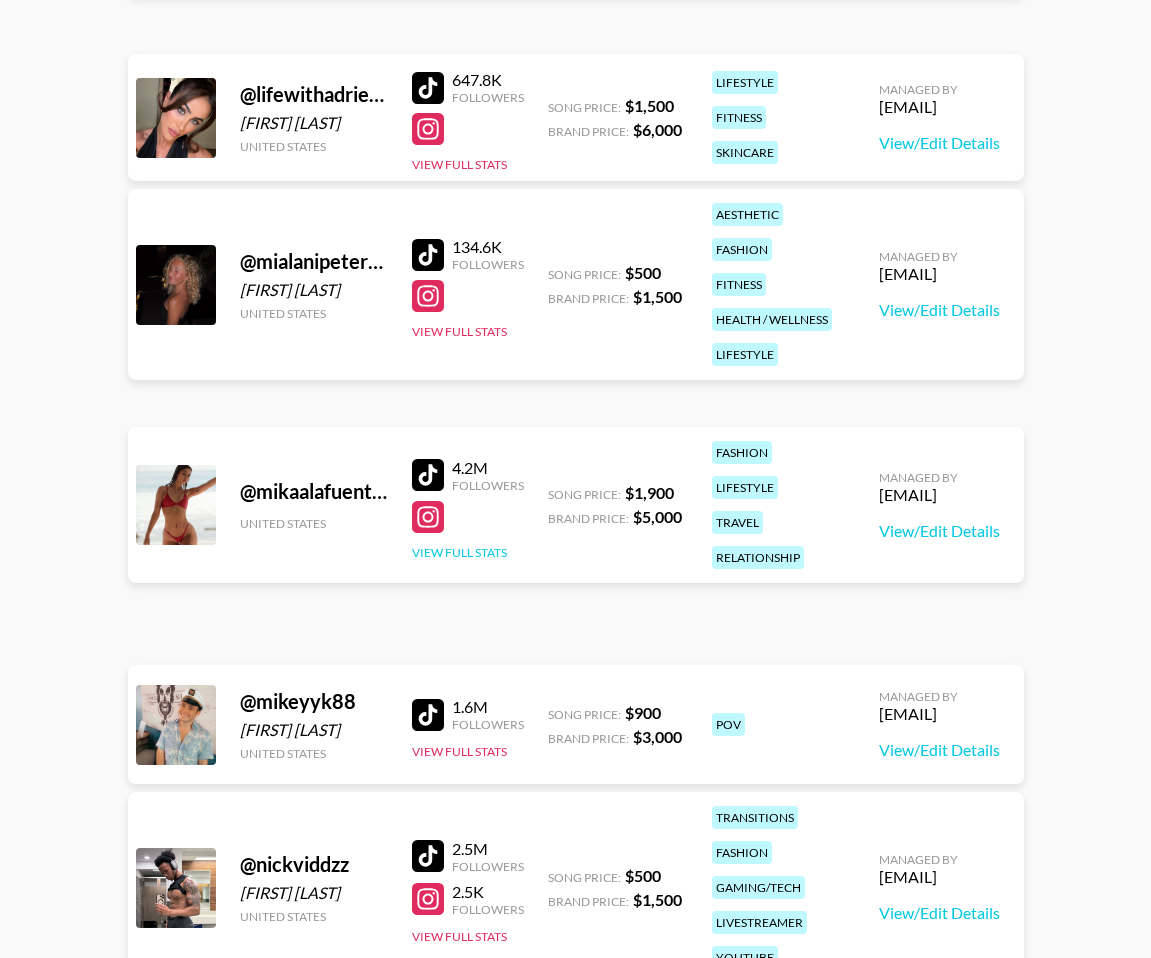 scroll, scrollTop: 5387, scrollLeft: 0, axis: vertical 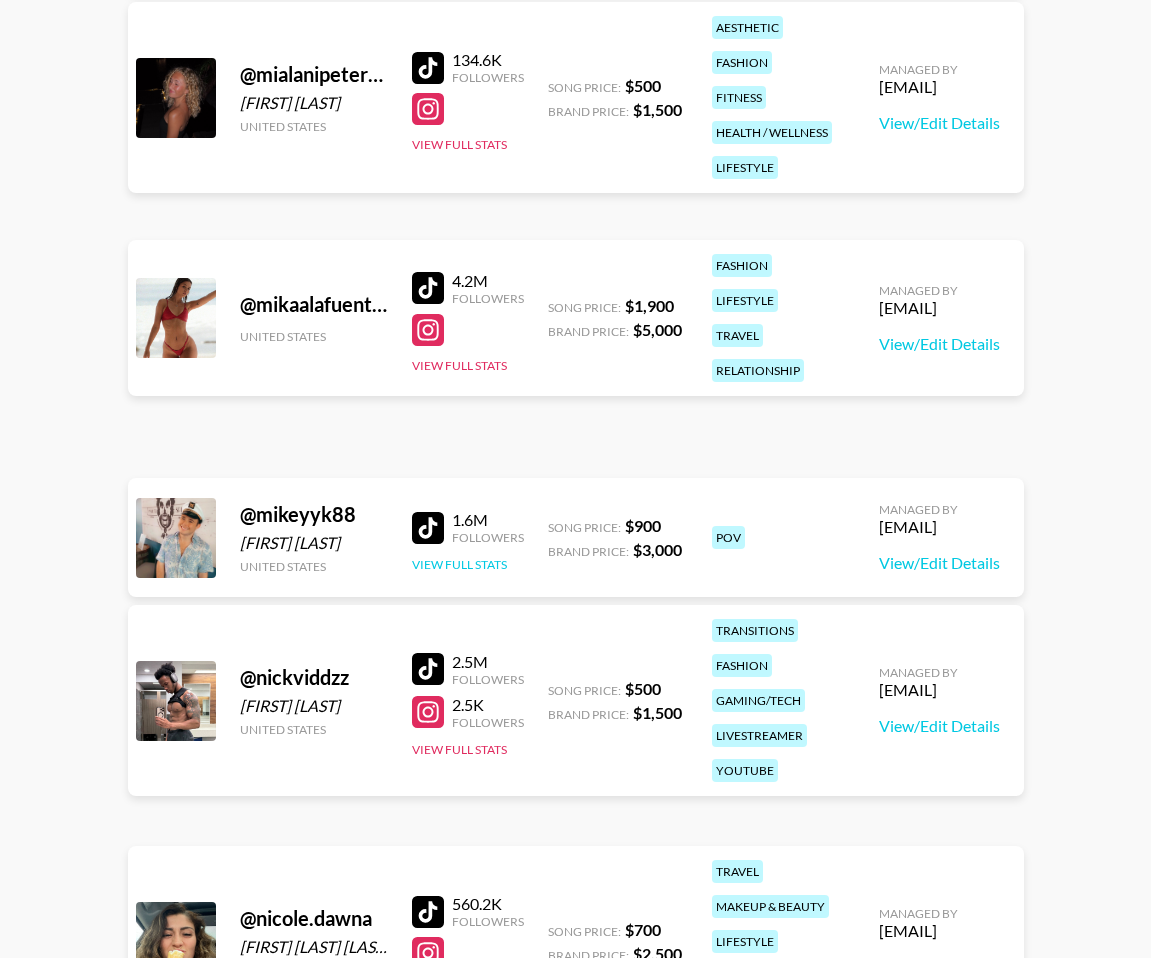 click on "View Full Stats" at bounding box center [459, 564] 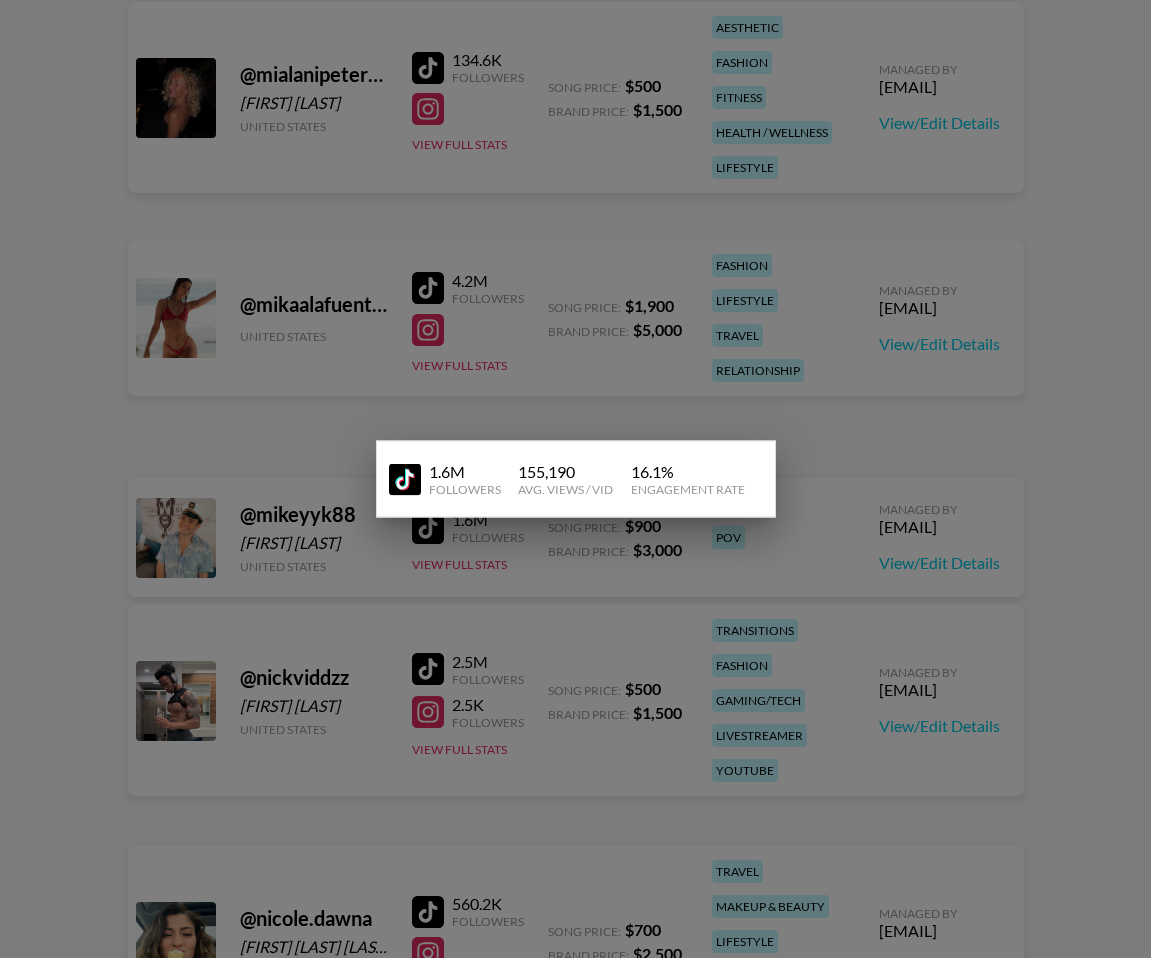 click at bounding box center [575, 479] 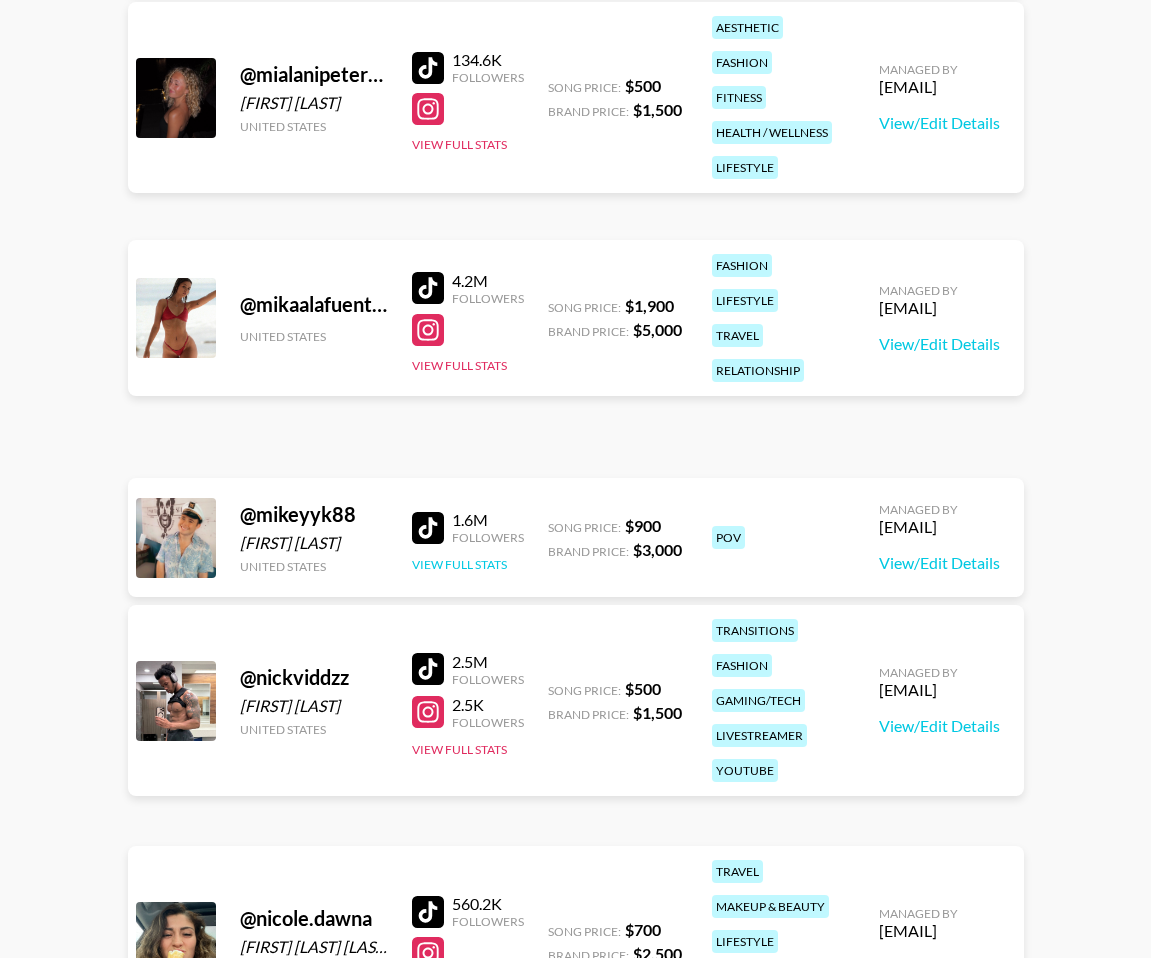 scroll, scrollTop: 5576, scrollLeft: 0, axis: vertical 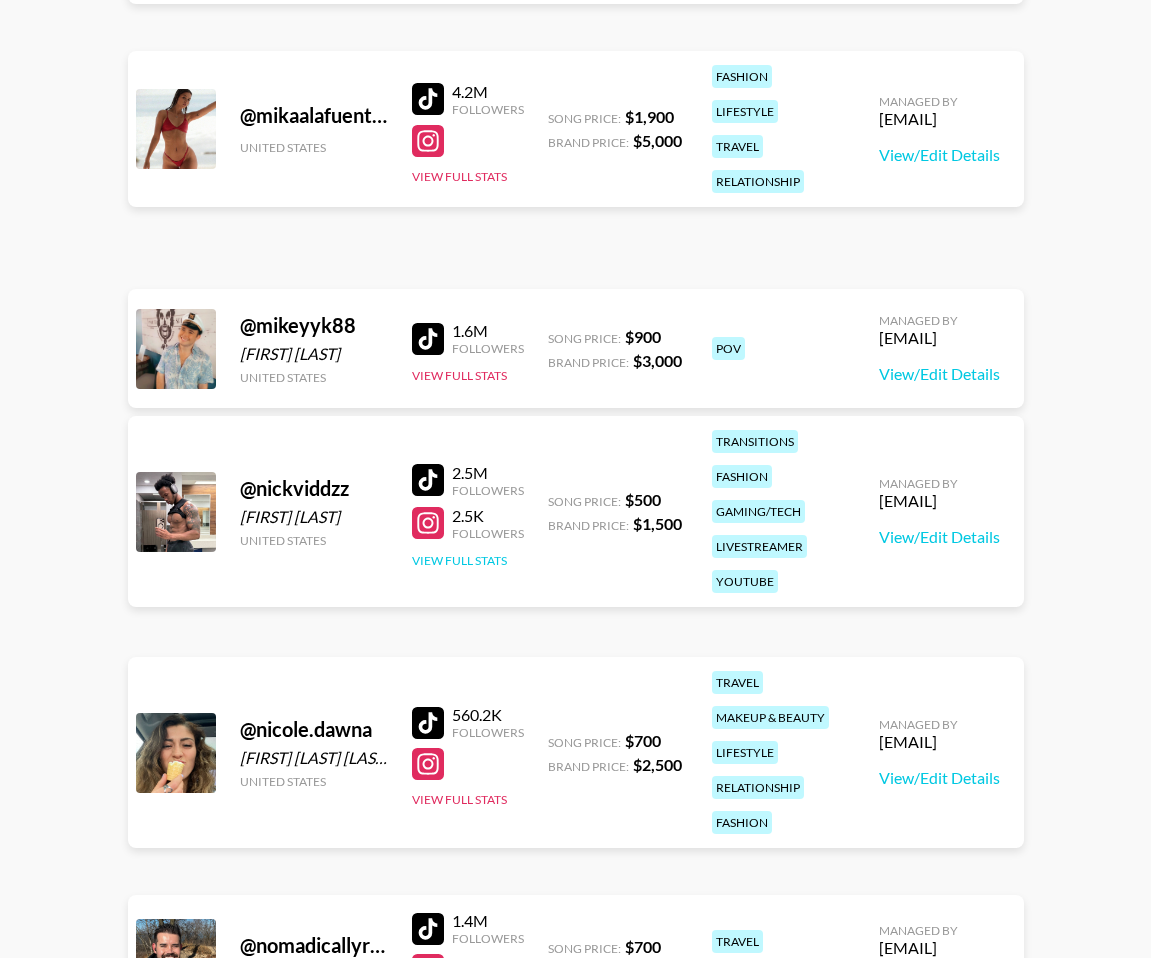 click on "View Full Stats" at bounding box center [459, 560] 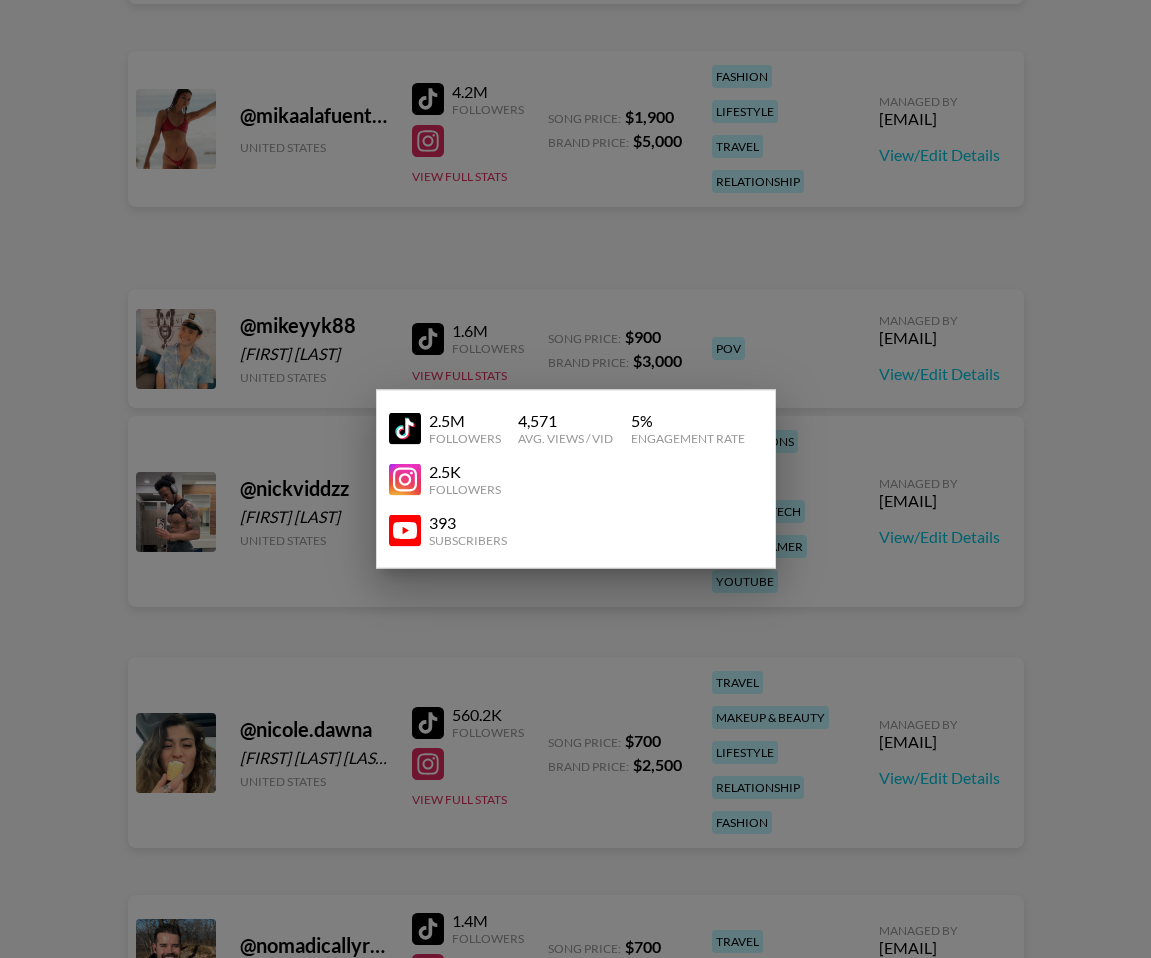 click at bounding box center [575, 479] 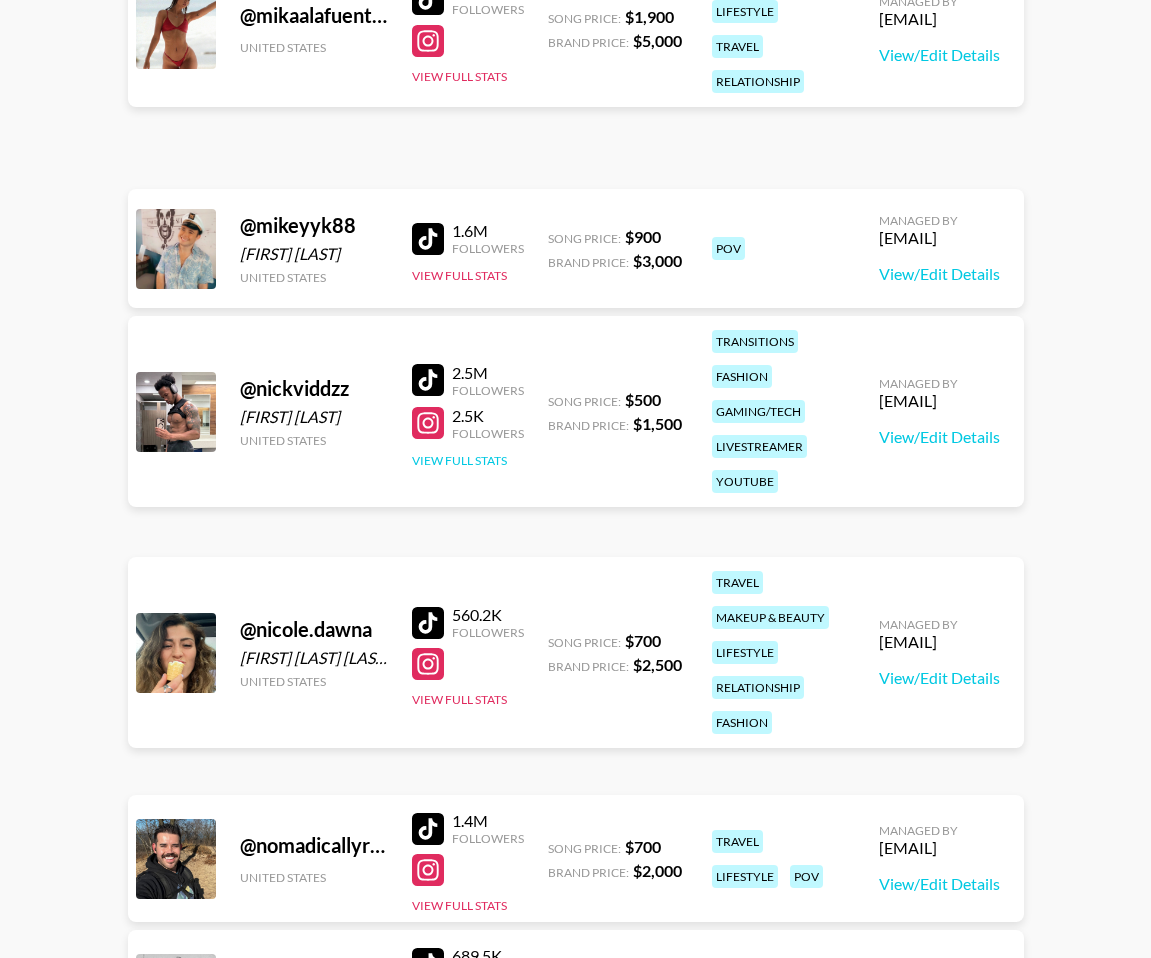 scroll, scrollTop: 5774, scrollLeft: 0, axis: vertical 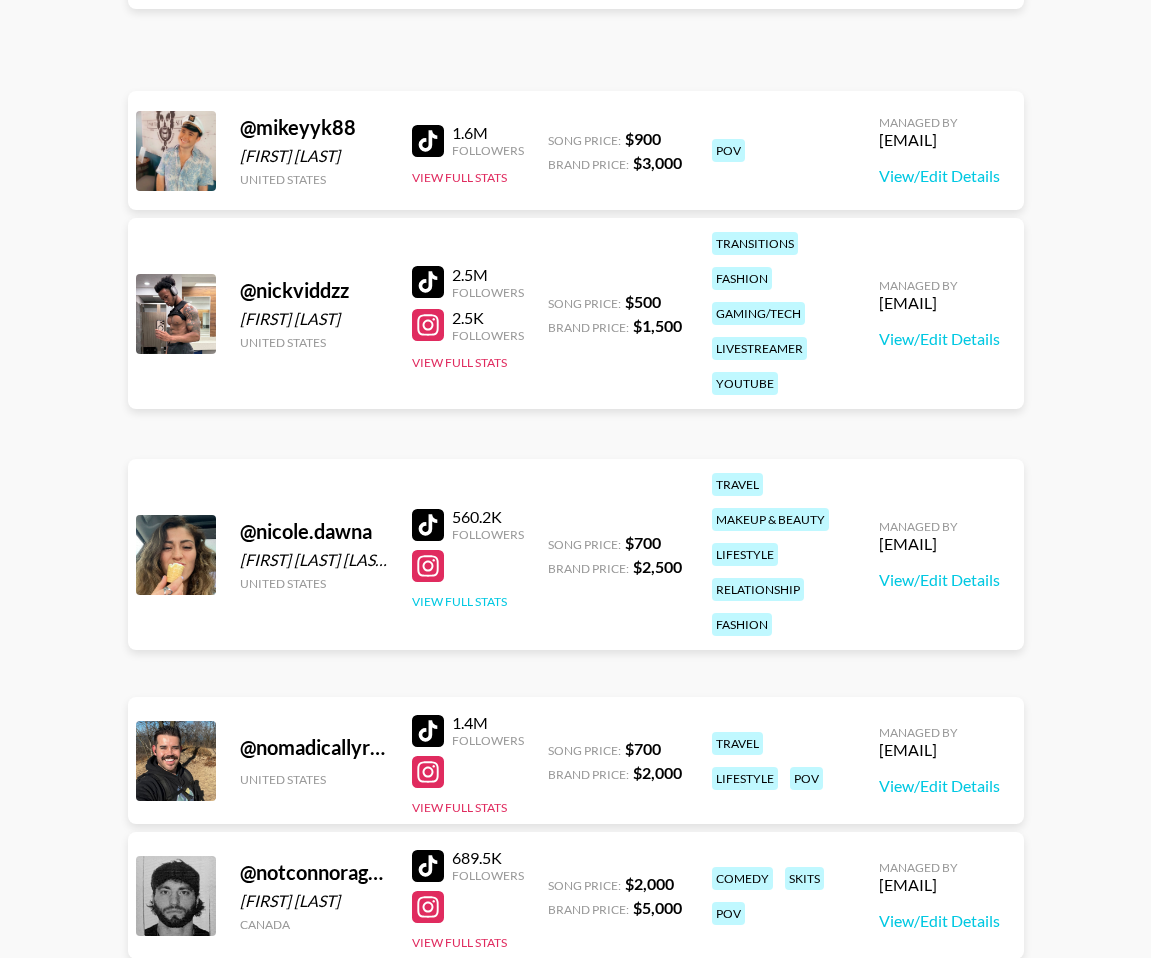 drag, startPoint x: 349, startPoint y: 577, endPoint x: 462, endPoint y: 571, distance: 113.15918 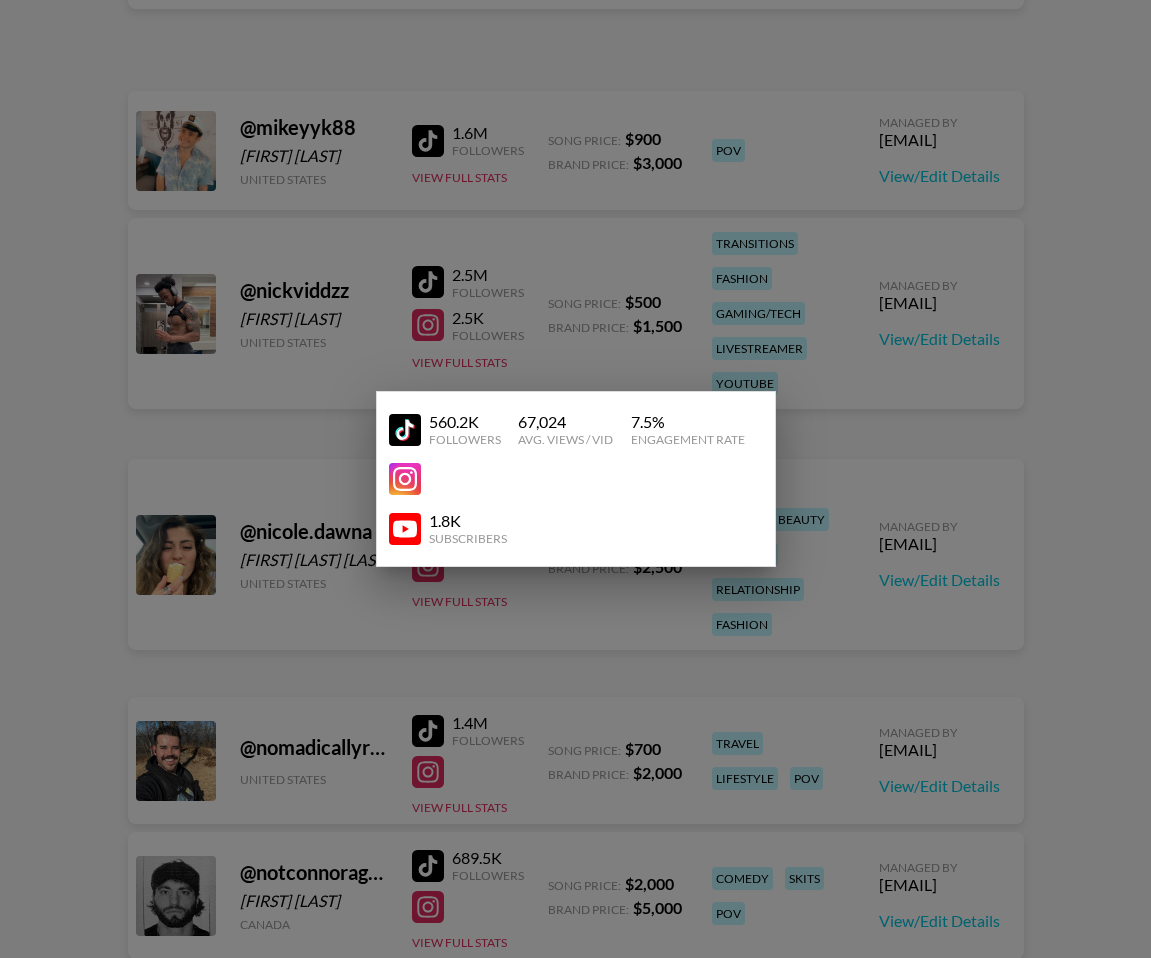 click at bounding box center [575, 479] 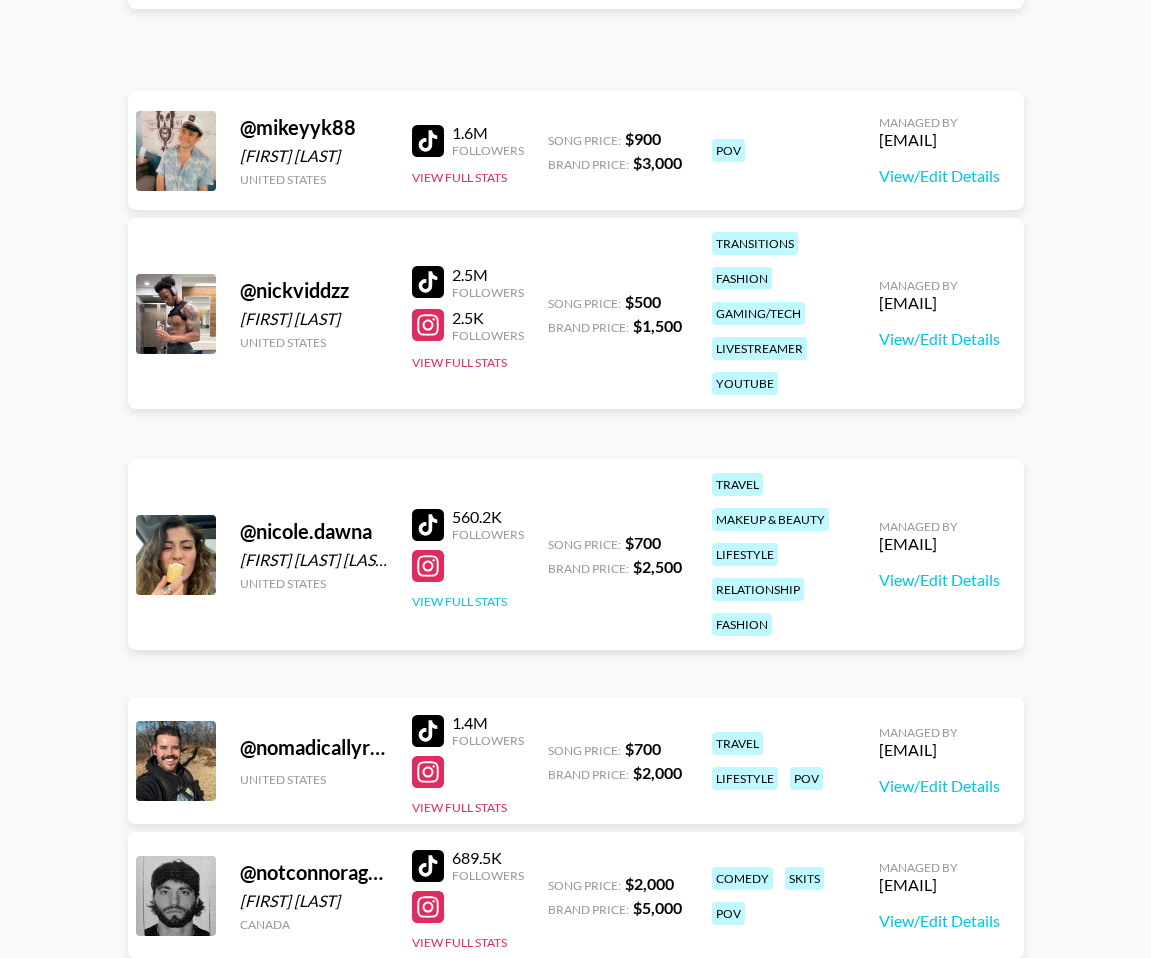scroll, scrollTop: 5814, scrollLeft: 0, axis: vertical 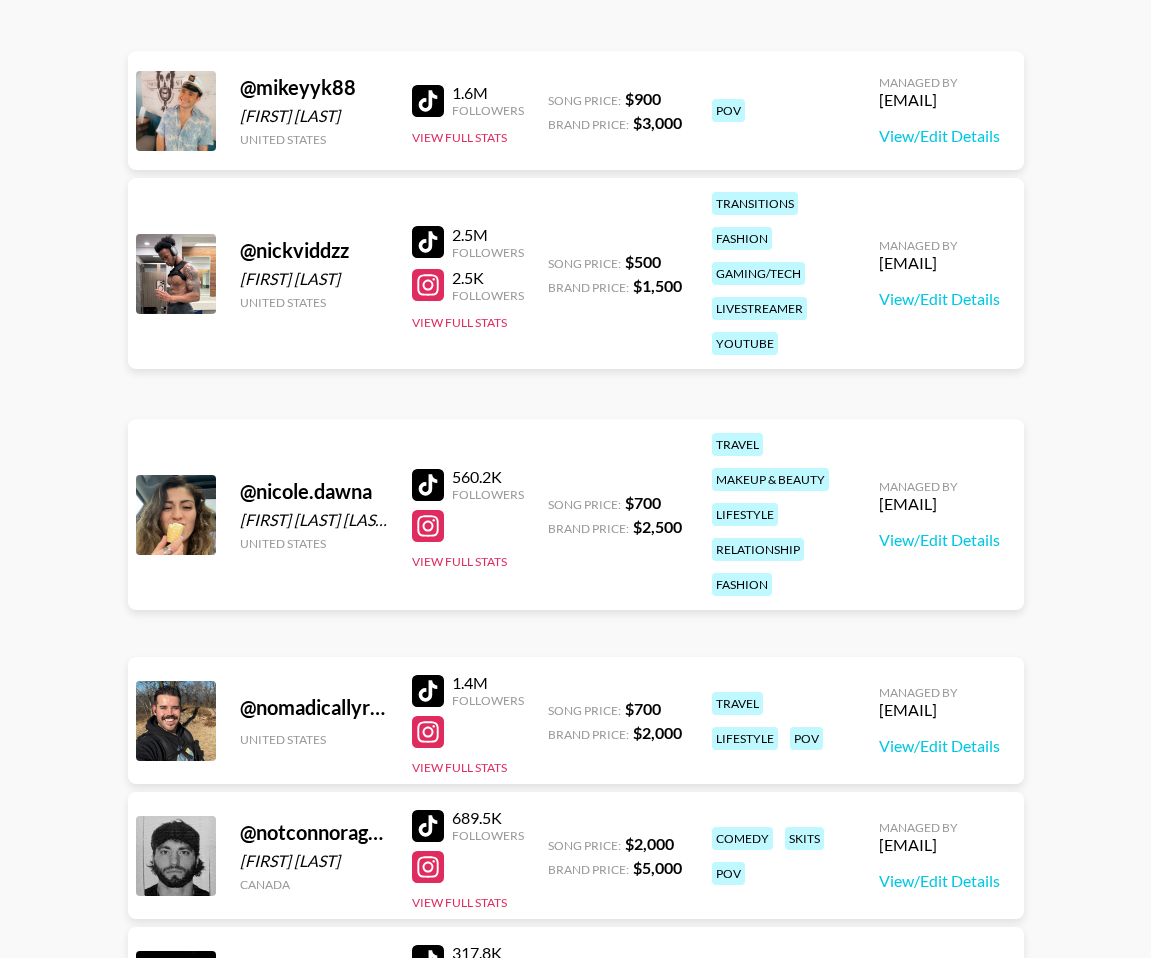 click on "1.4M Followers View Full Stats" at bounding box center (468, 720) 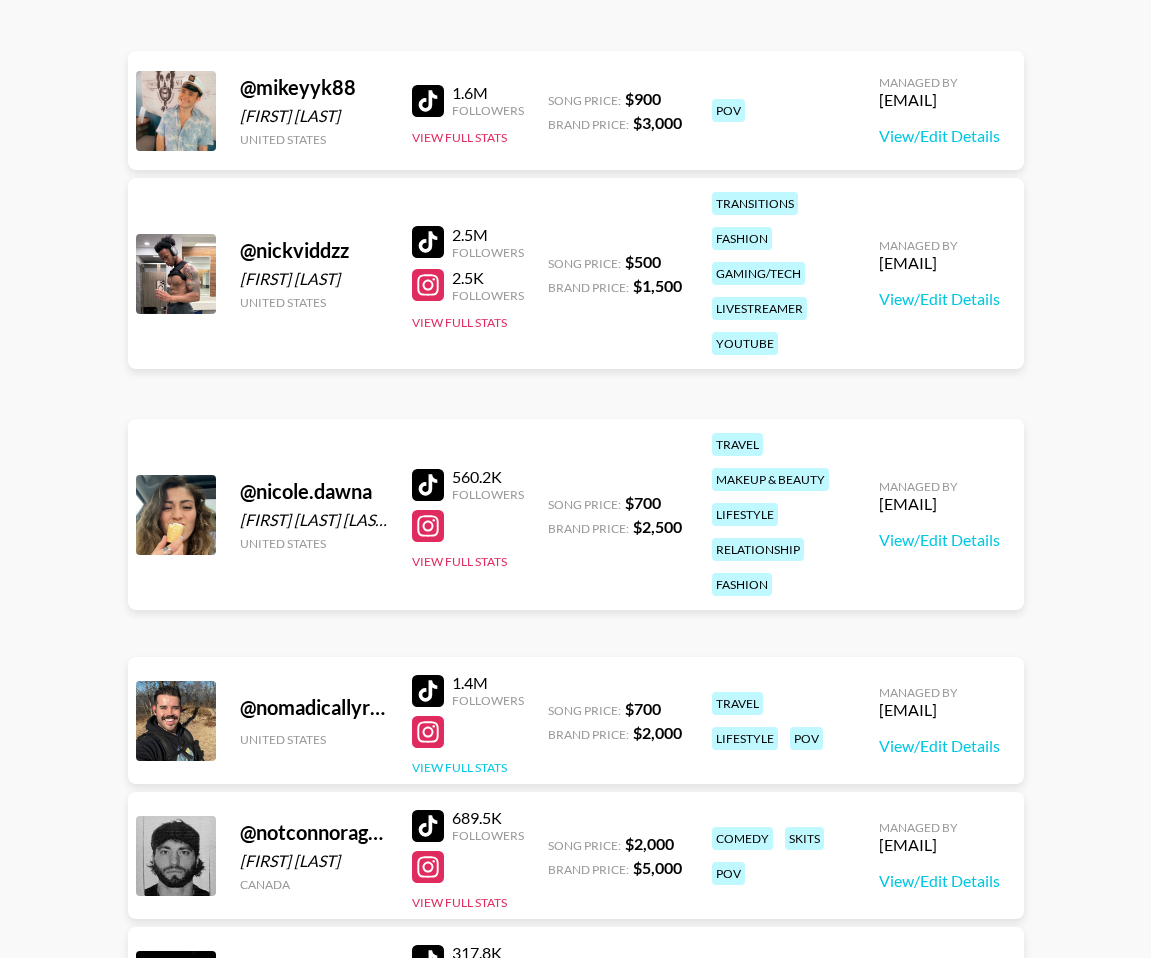 click on "View Full Stats" at bounding box center (459, 767) 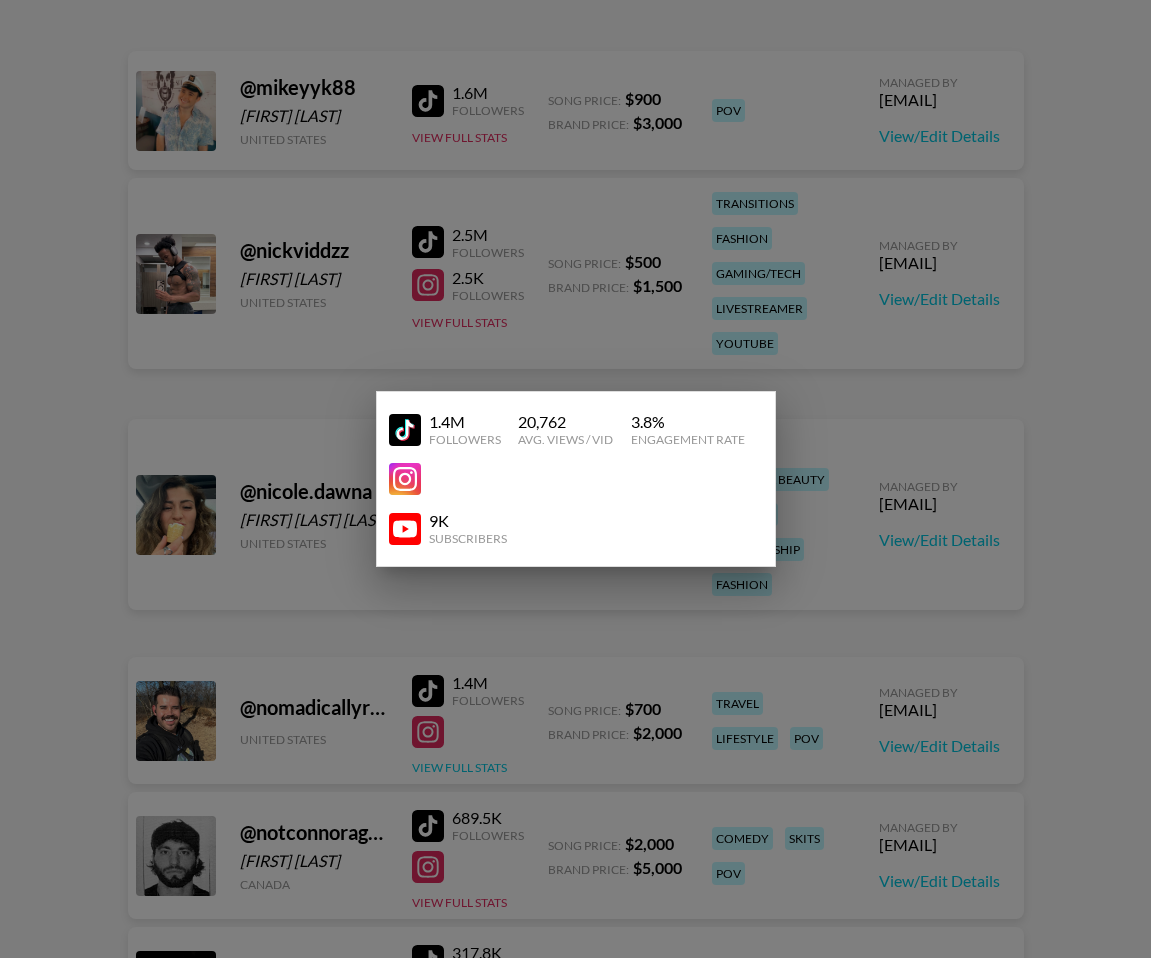 click at bounding box center [575, 479] 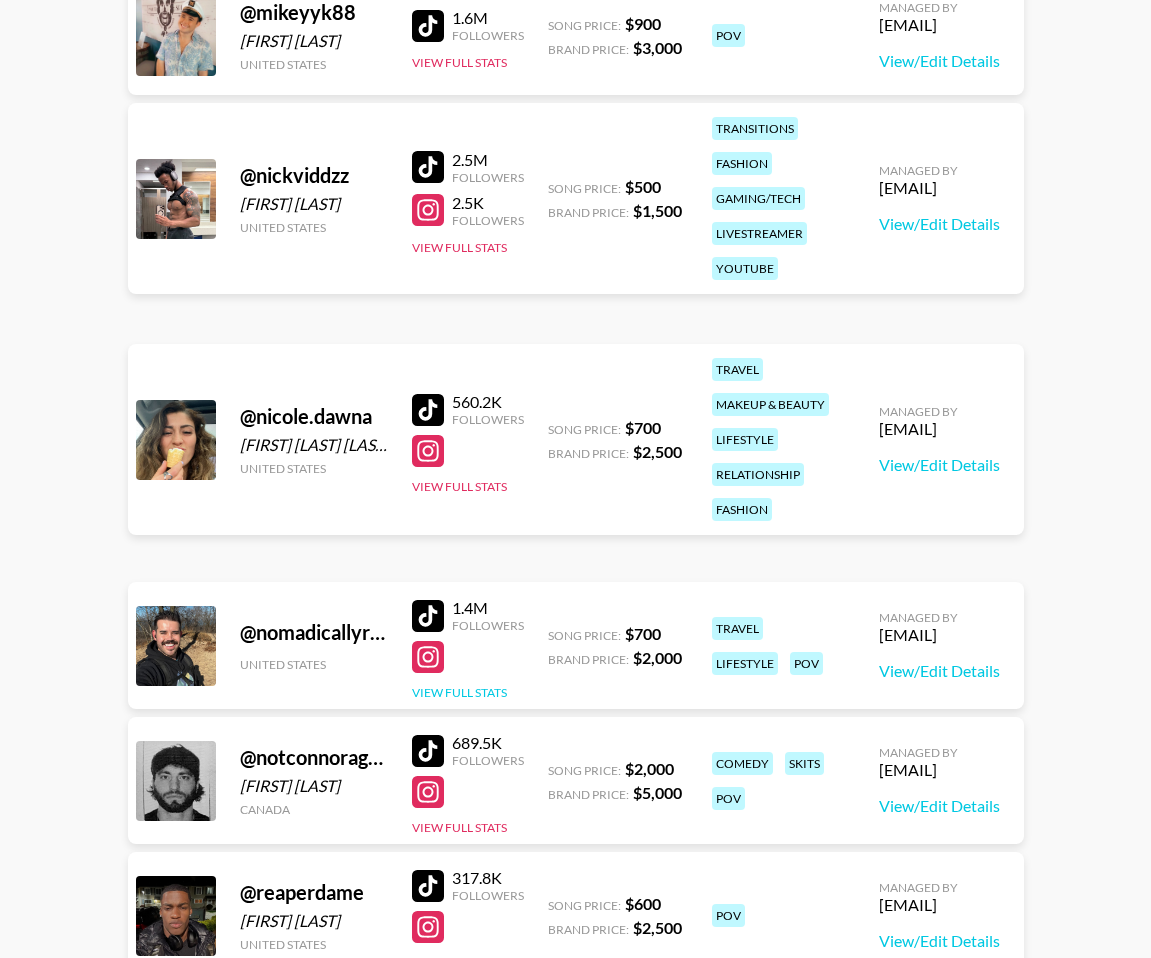 scroll, scrollTop: 5975, scrollLeft: 0, axis: vertical 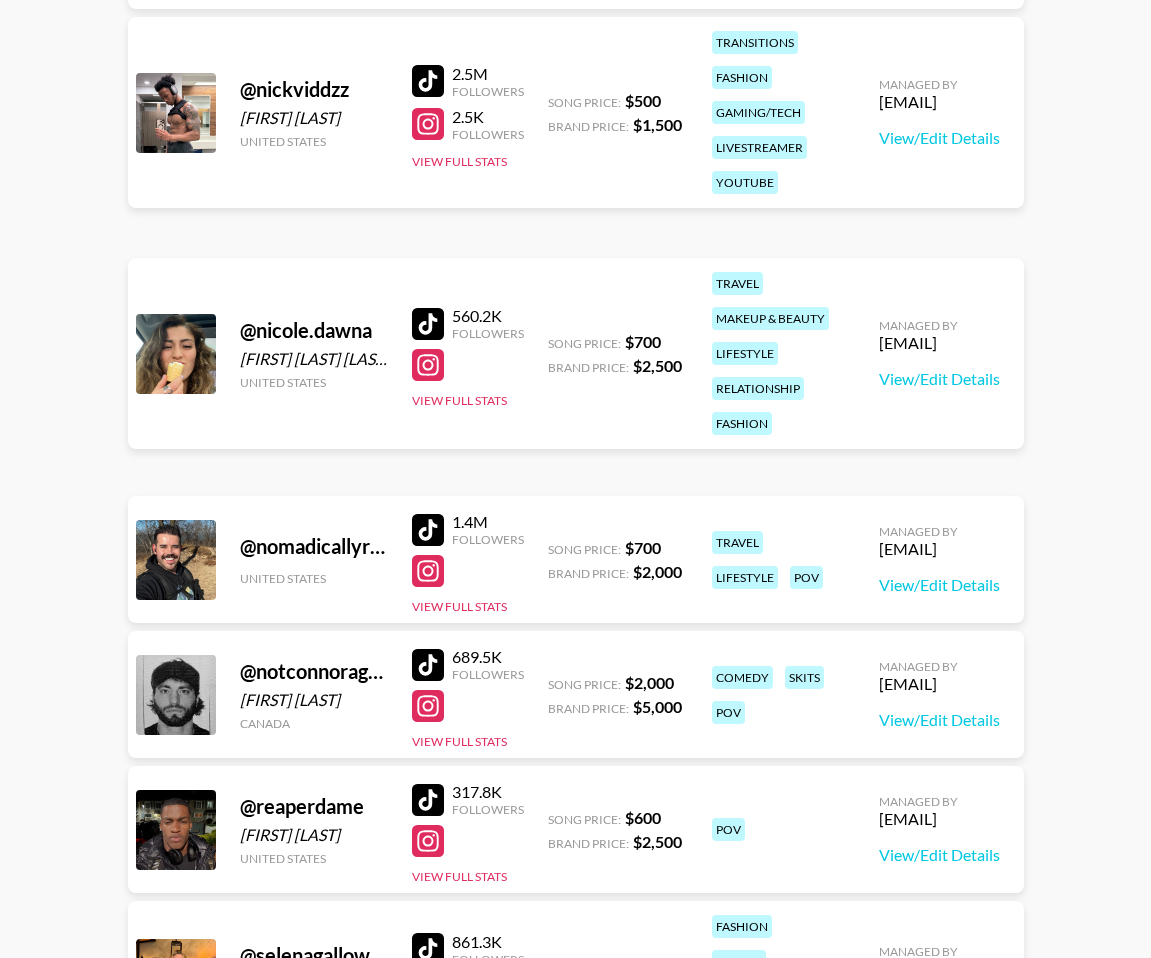 click on "689.5K Followers View Full Stats" at bounding box center [468, 694] 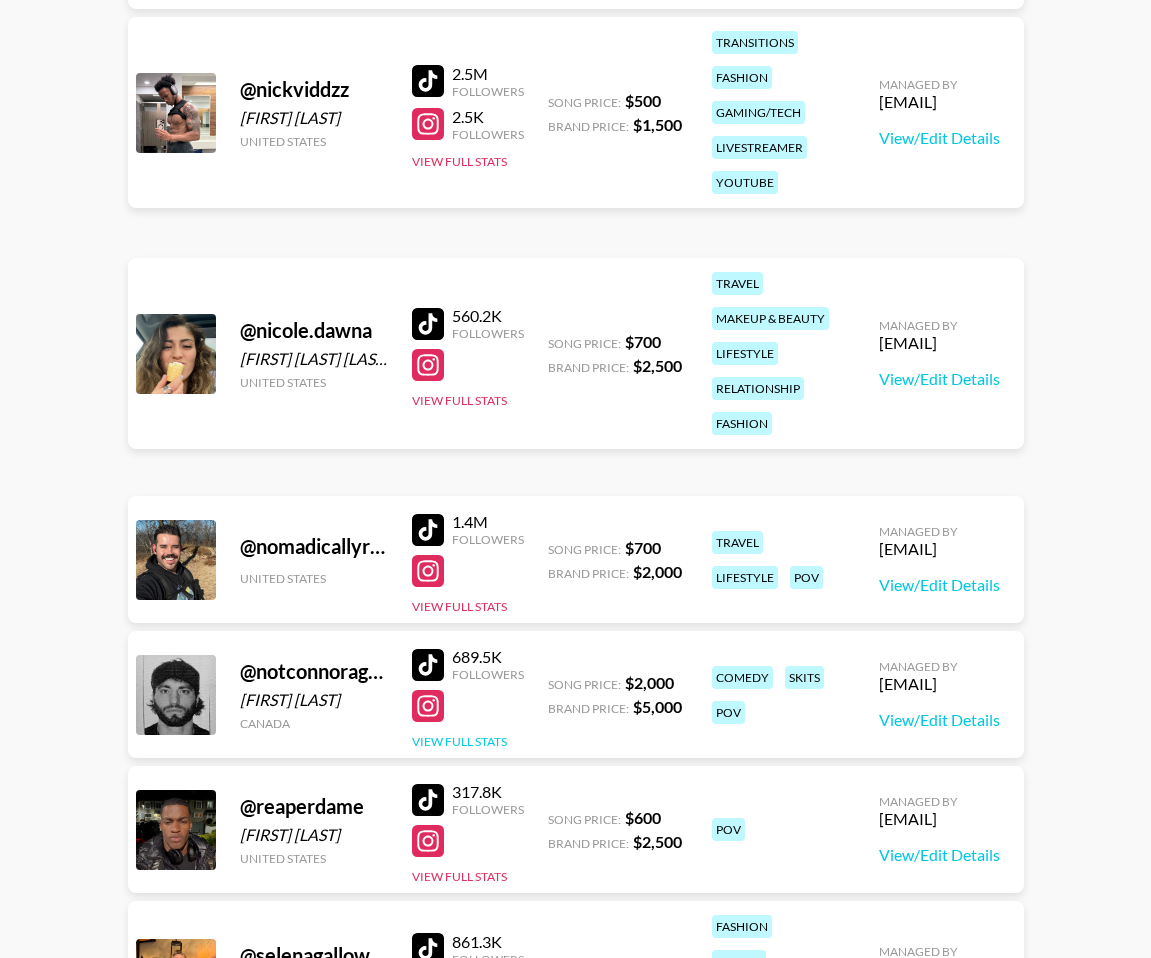 click on "View Full Stats" at bounding box center [459, 741] 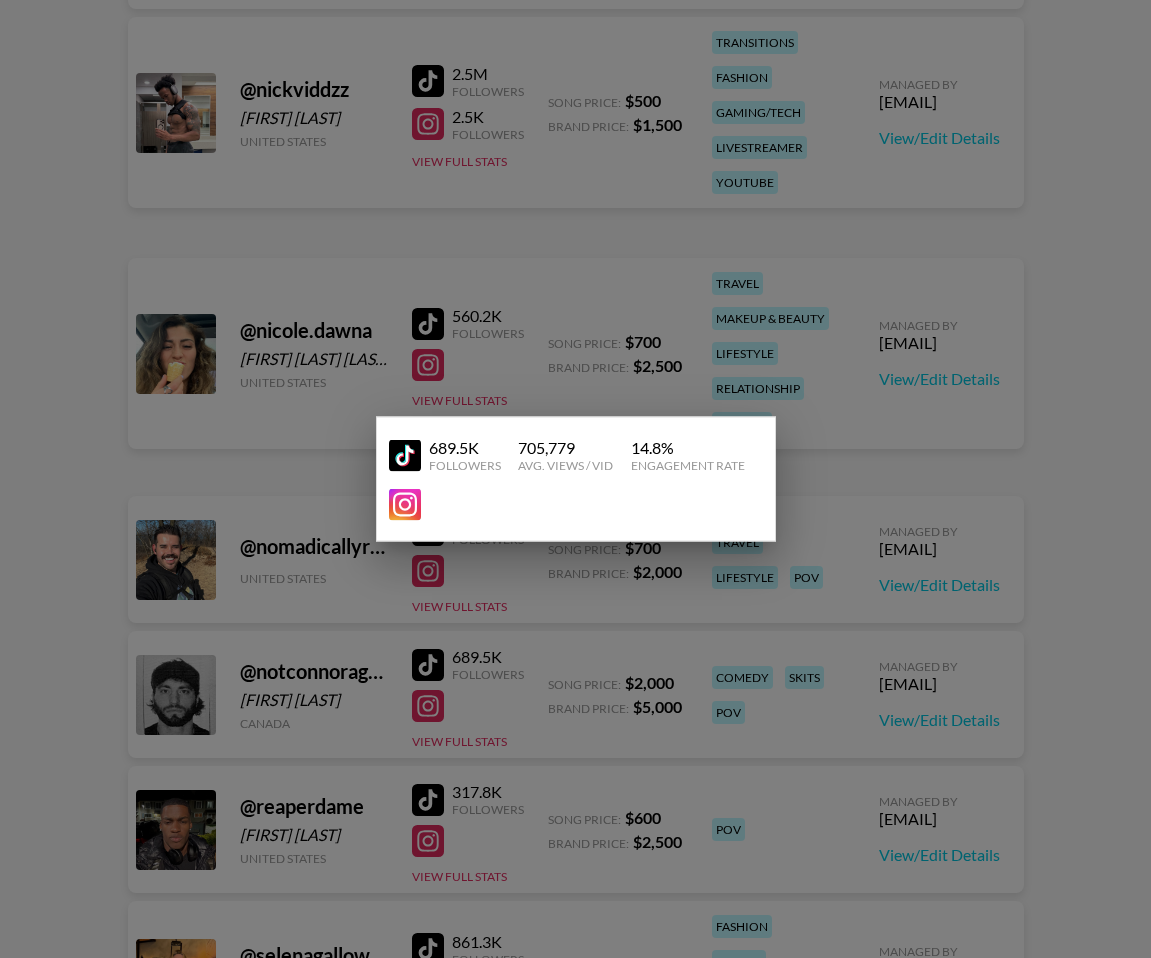 click at bounding box center [575, 479] 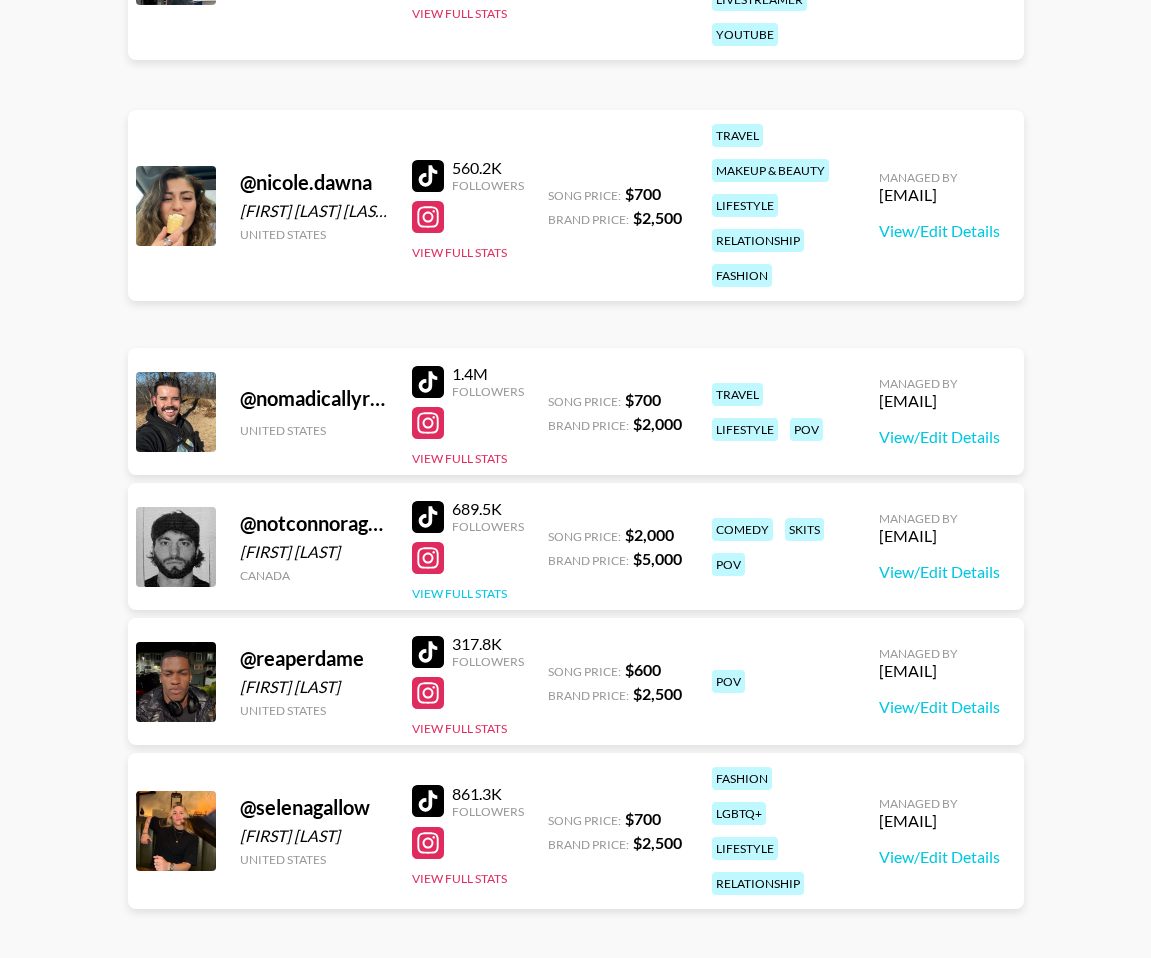 scroll, scrollTop: 6208, scrollLeft: 0, axis: vertical 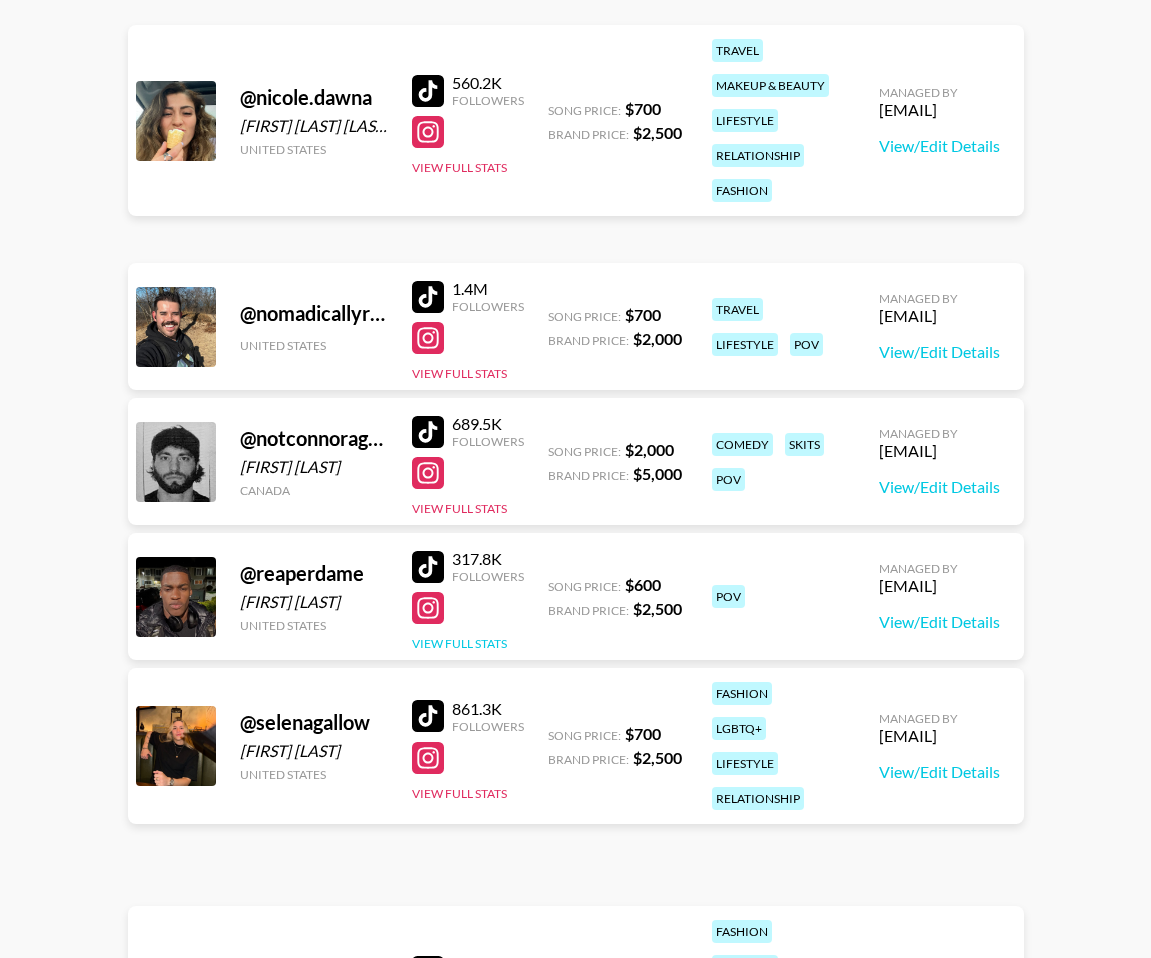 click on "View Full Stats" at bounding box center (459, 643) 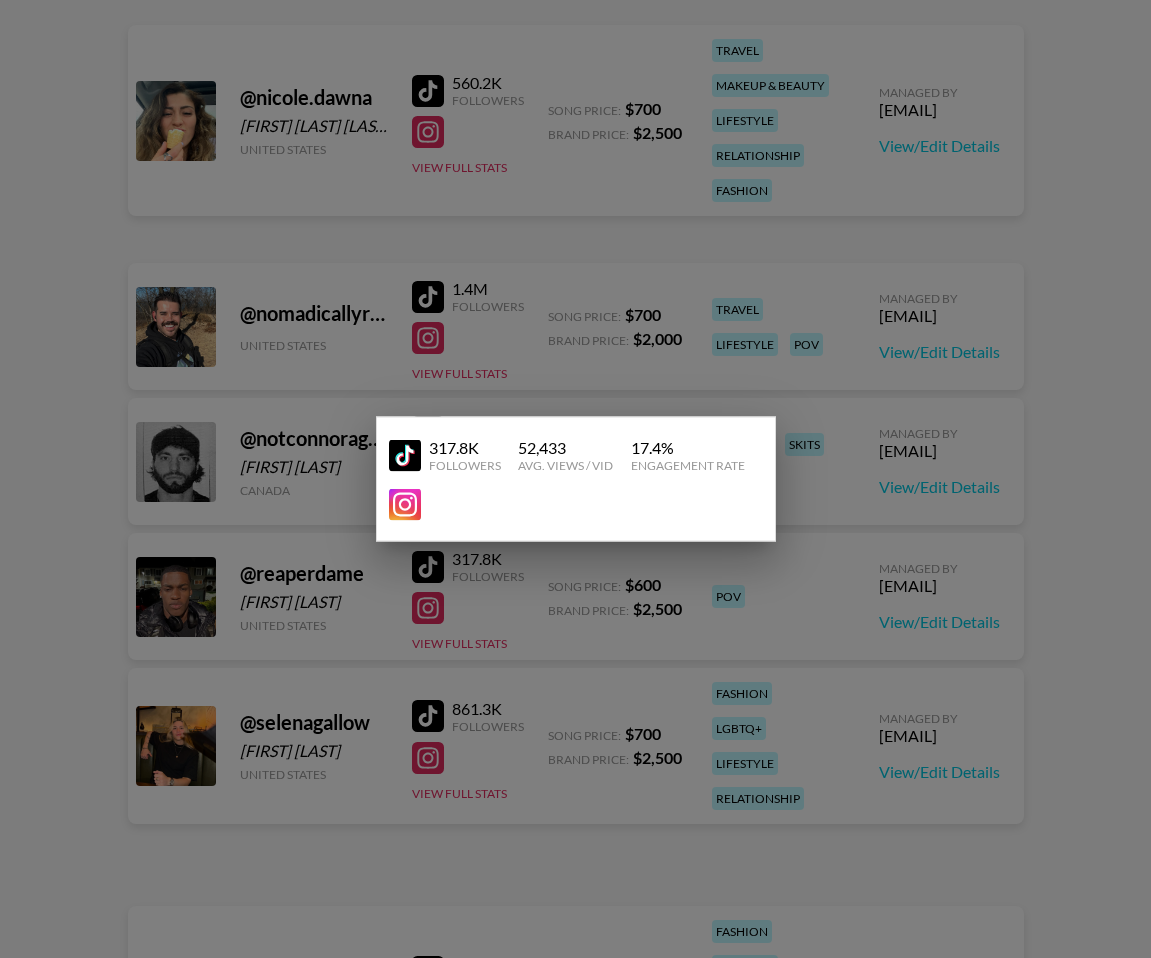 click at bounding box center [575, 479] 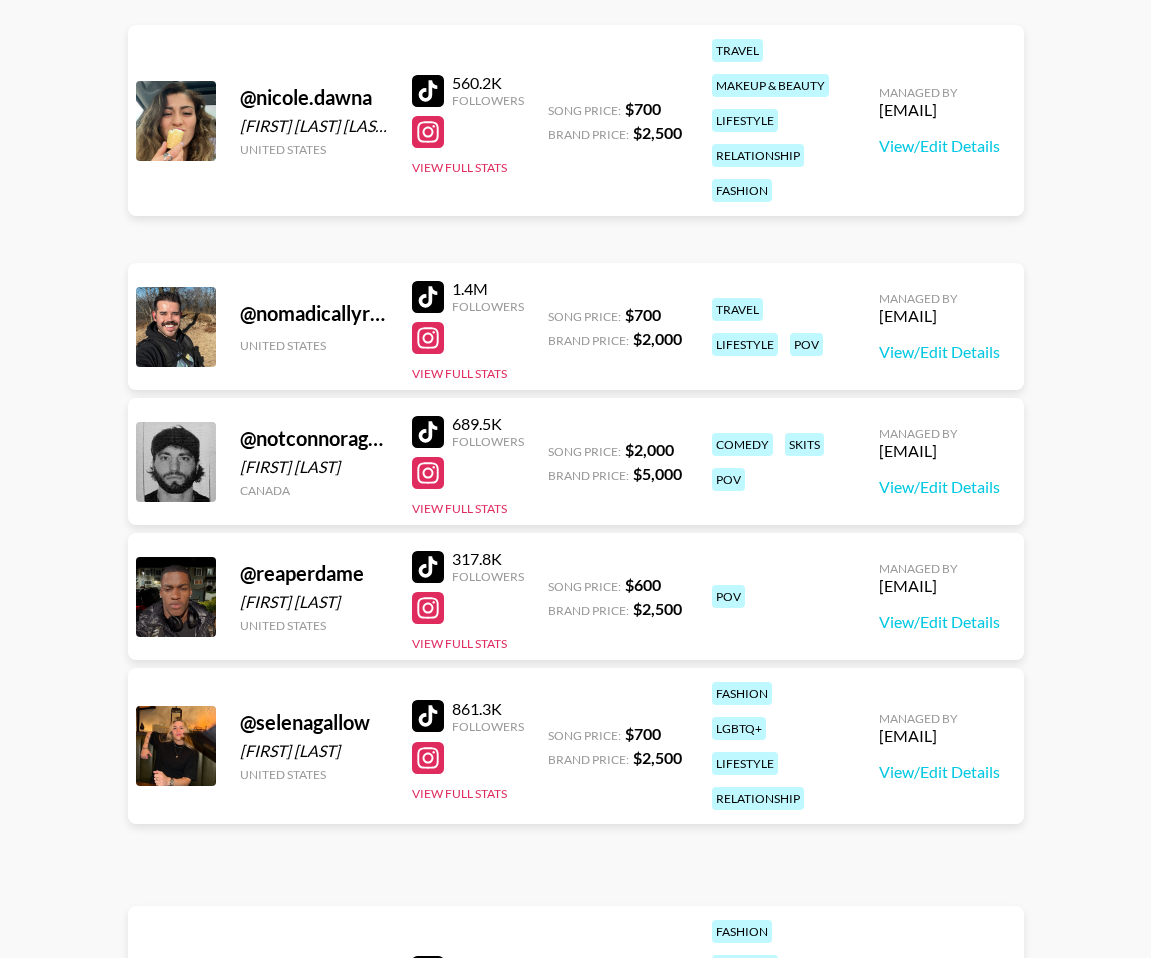 click at bounding box center [428, 567] 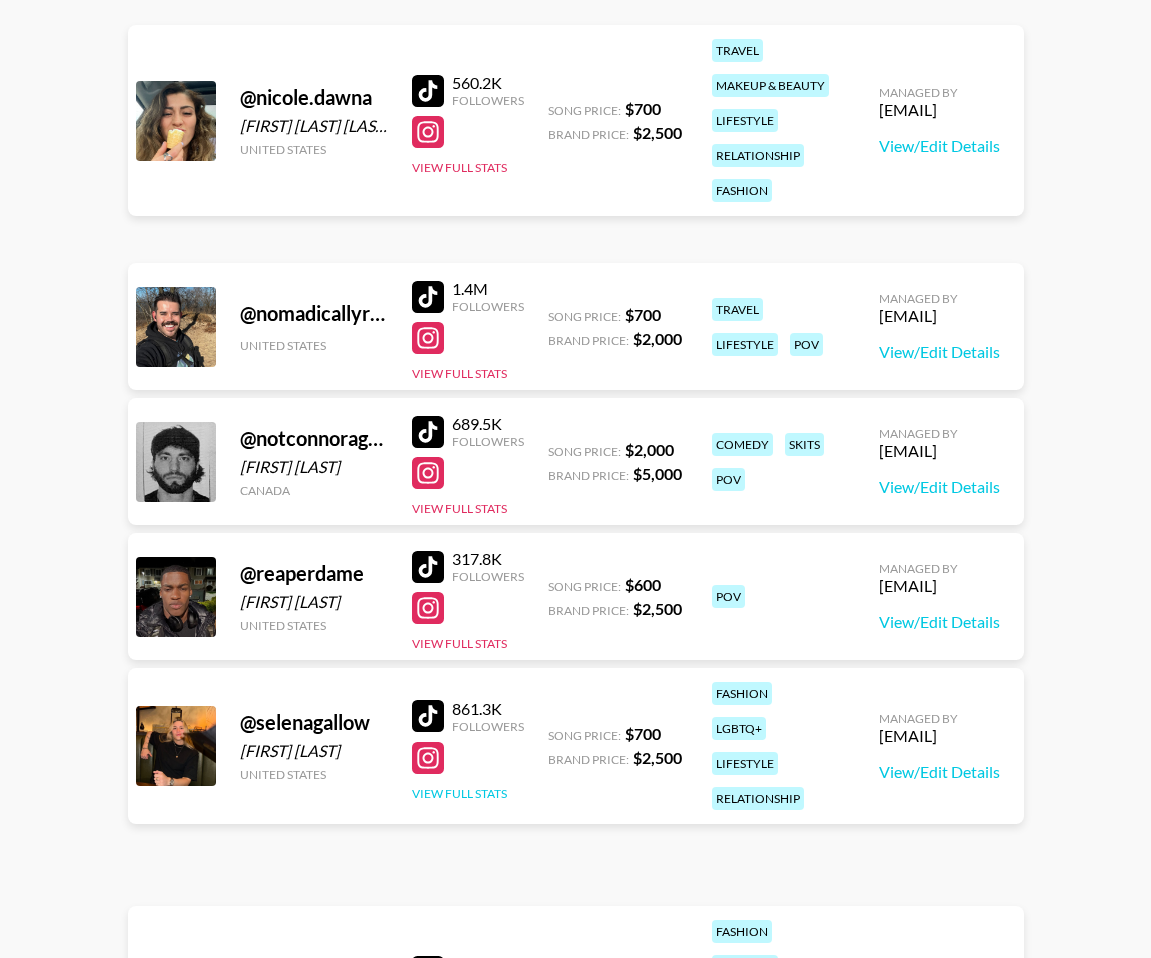 click on "View Full Stats" at bounding box center (459, 793) 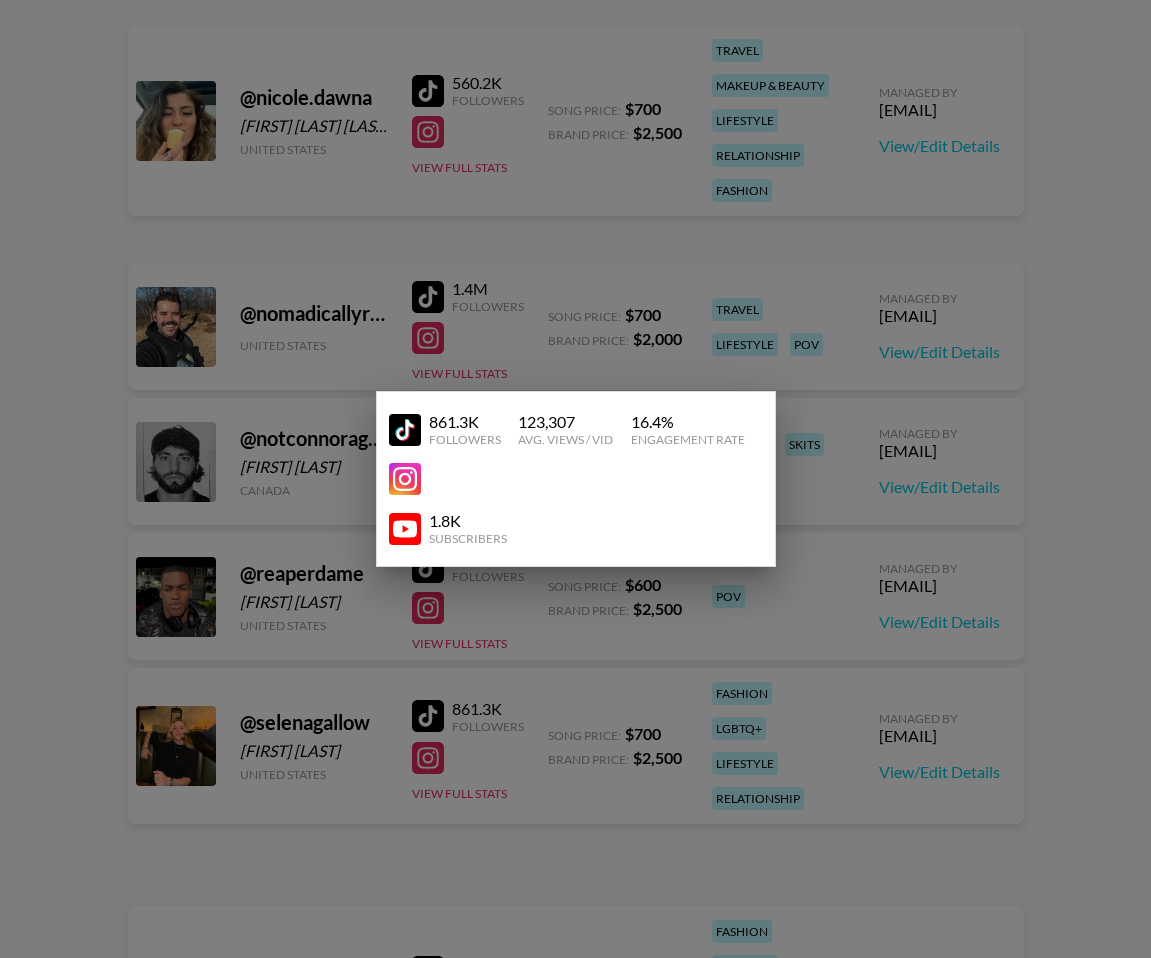 click at bounding box center (575, 479) 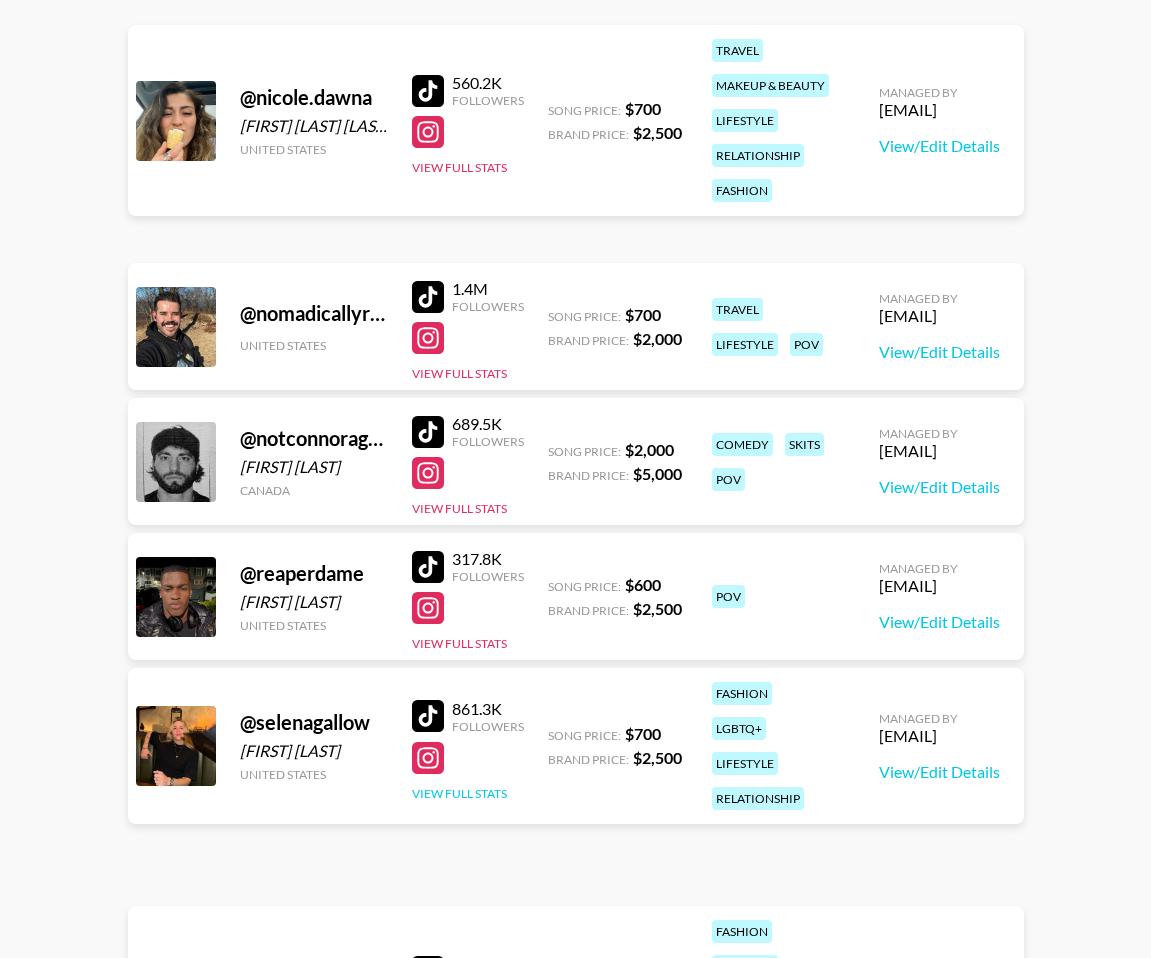 scroll, scrollTop: 6599, scrollLeft: 0, axis: vertical 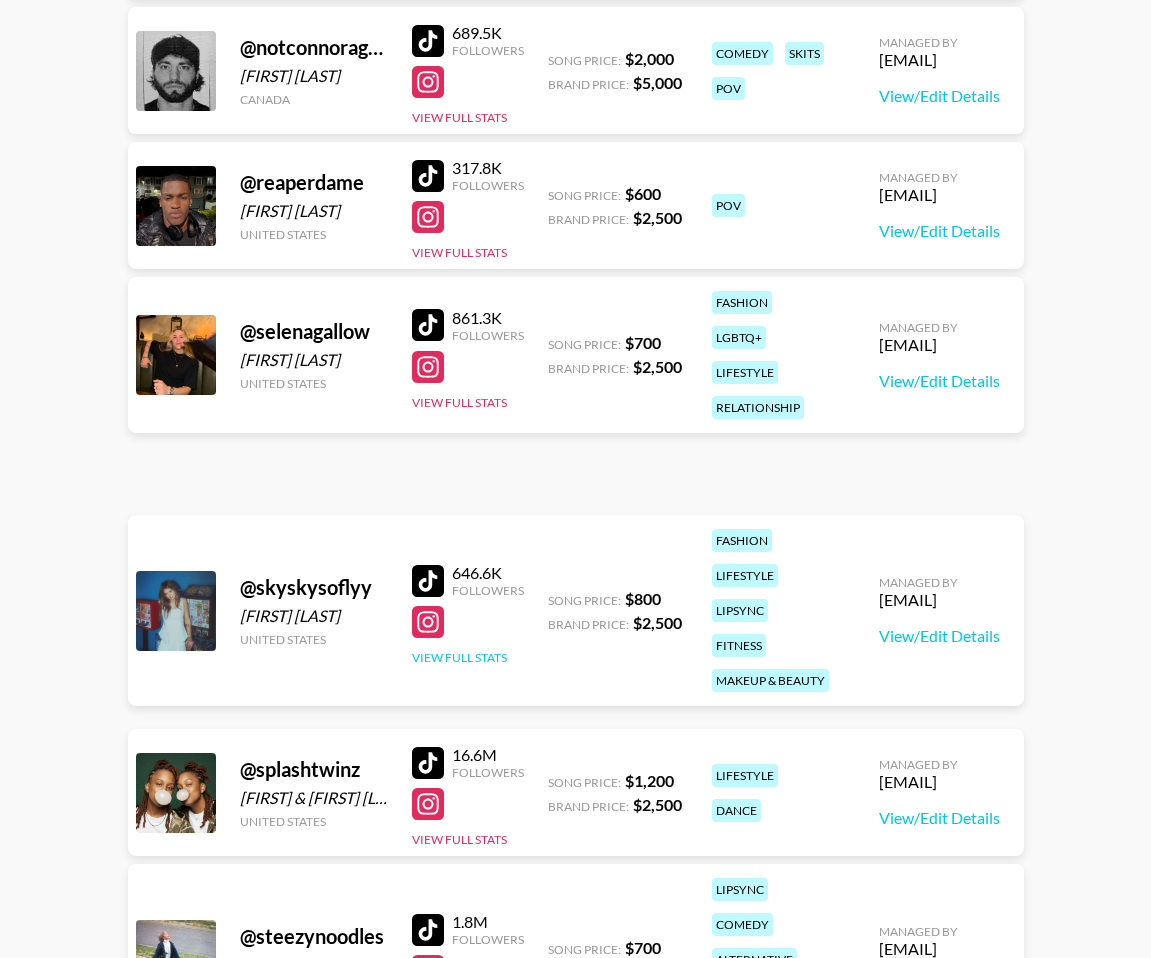 click on "View Full Stats" at bounding box center [459, 657] 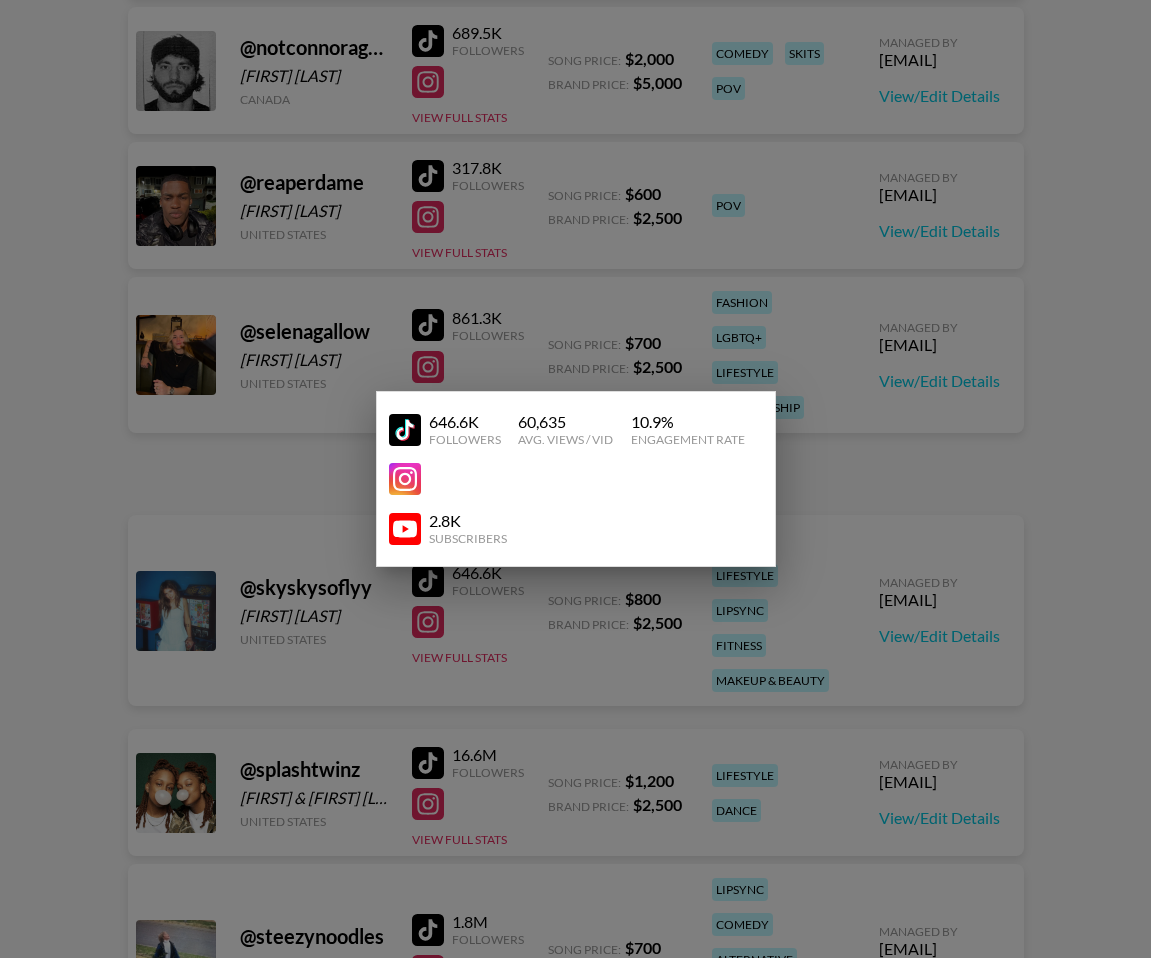 click at bounding box center [575, 479] 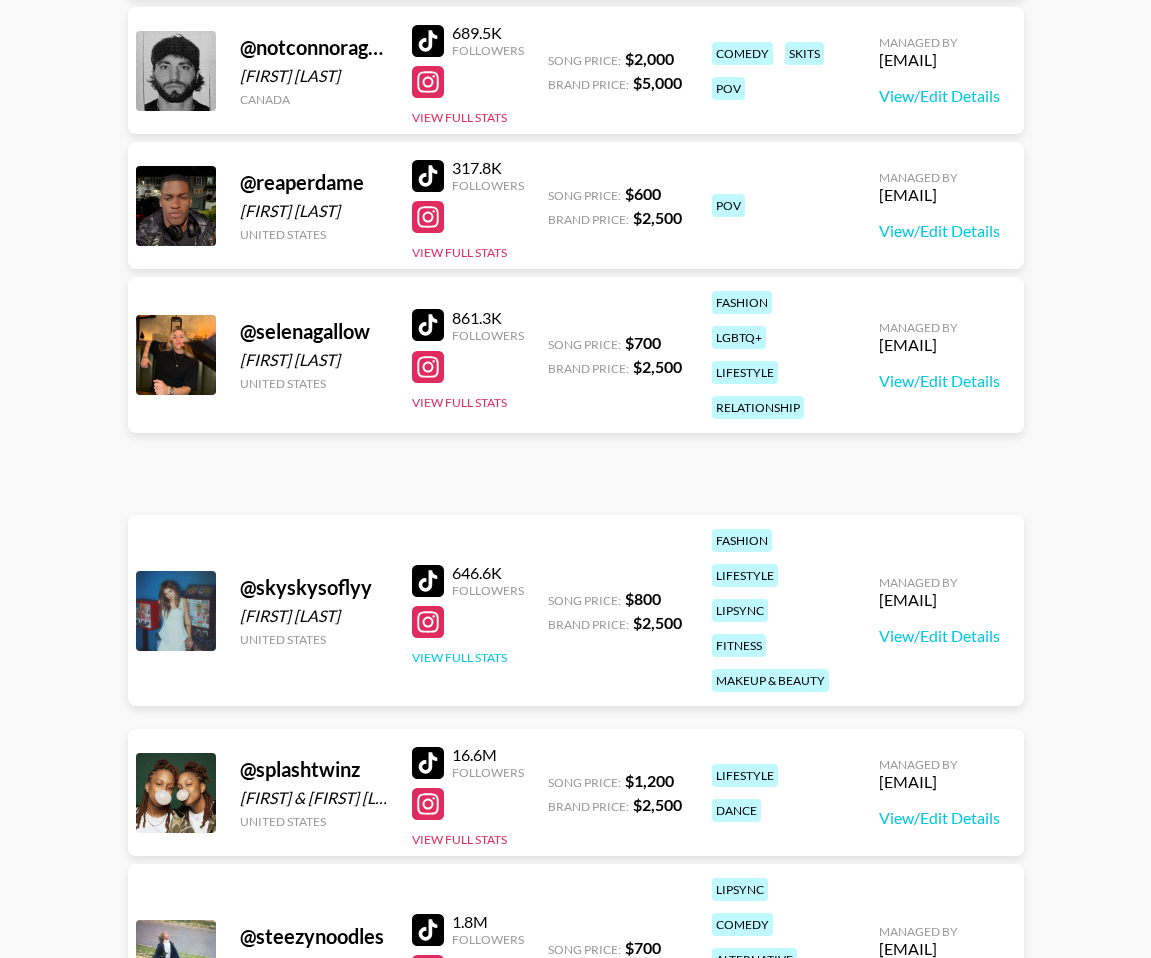 scroll, scrollTop: 6729, scrollLeft: 0, axis: vertical 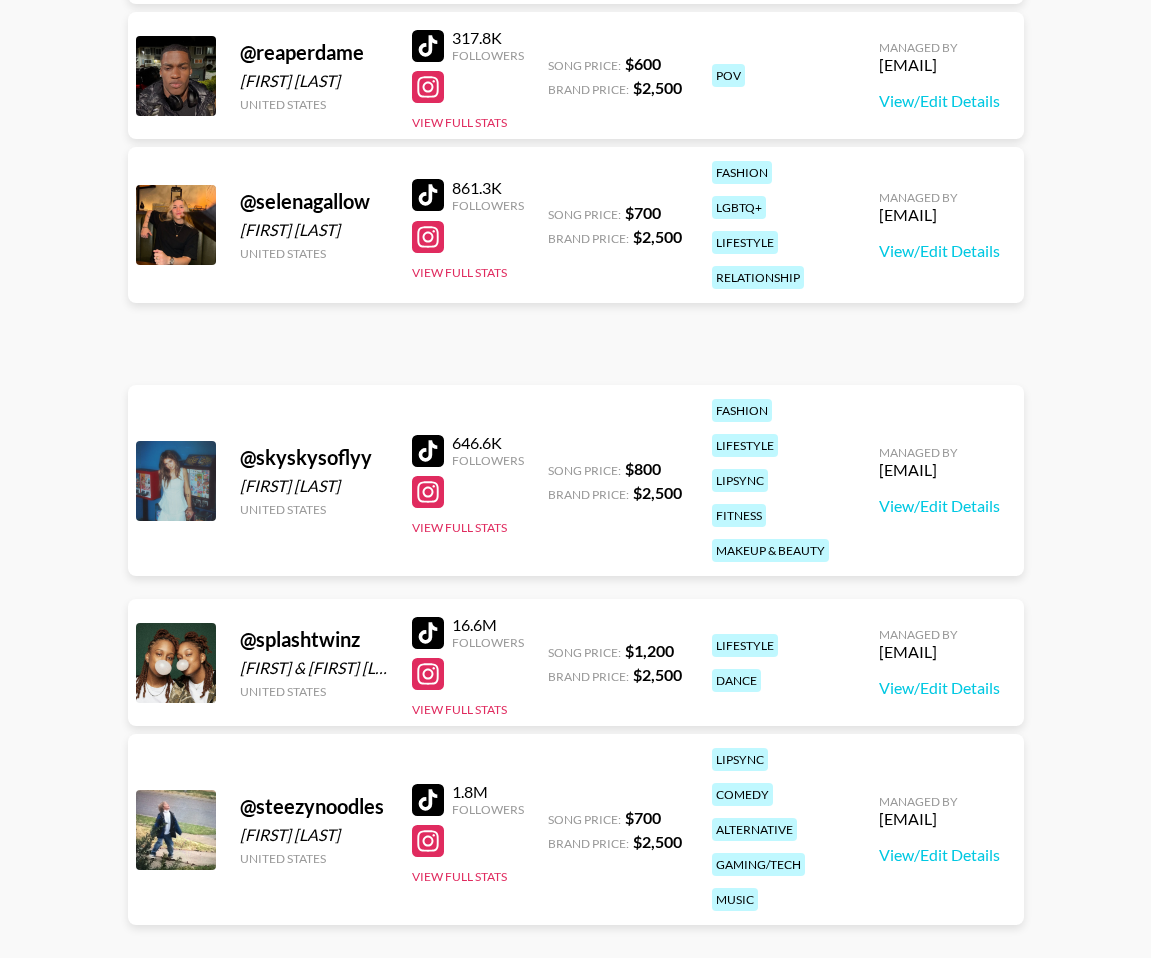click on "16.6M Followers View Full Stats" at bounding box center [468, 662] 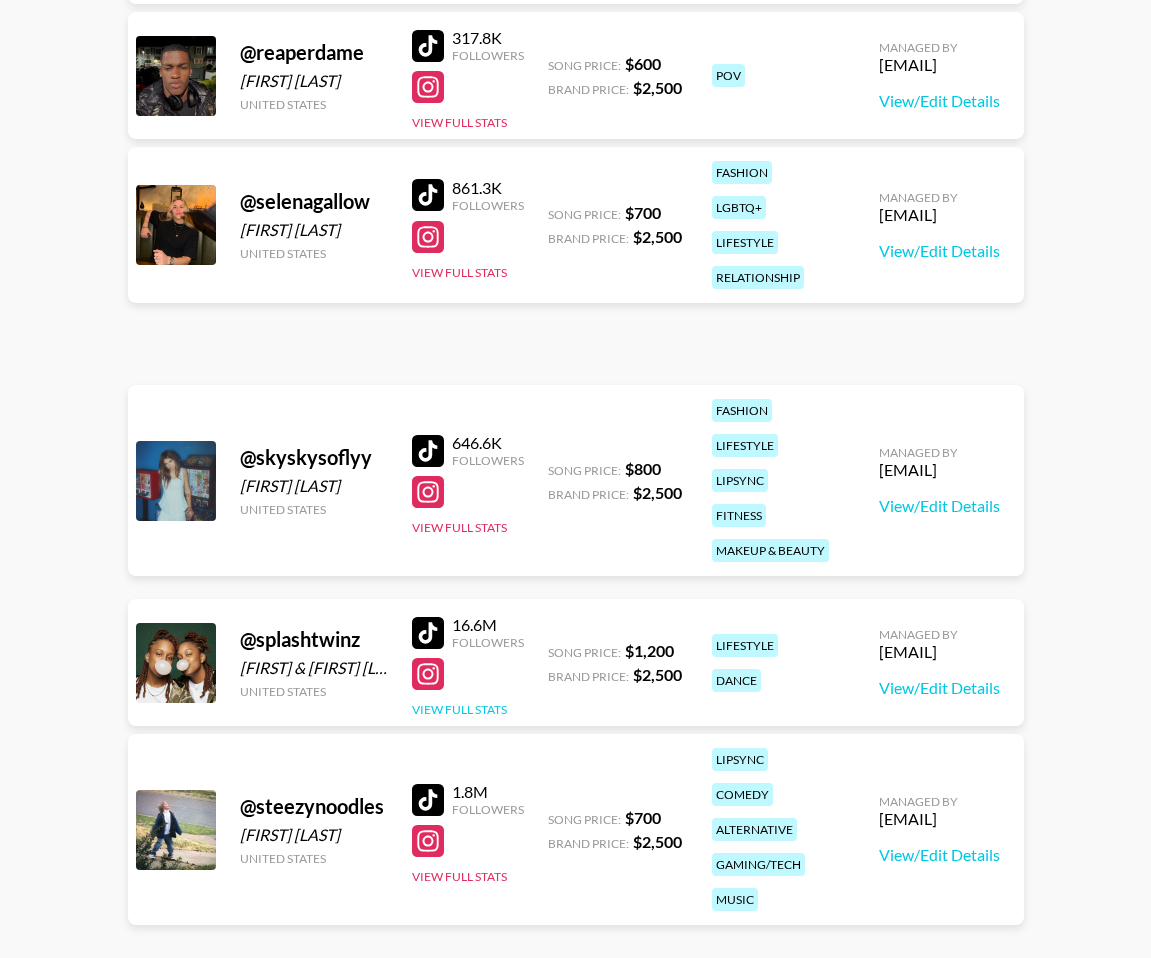 click on "View Full Stats" at bounding box center [459, 709] 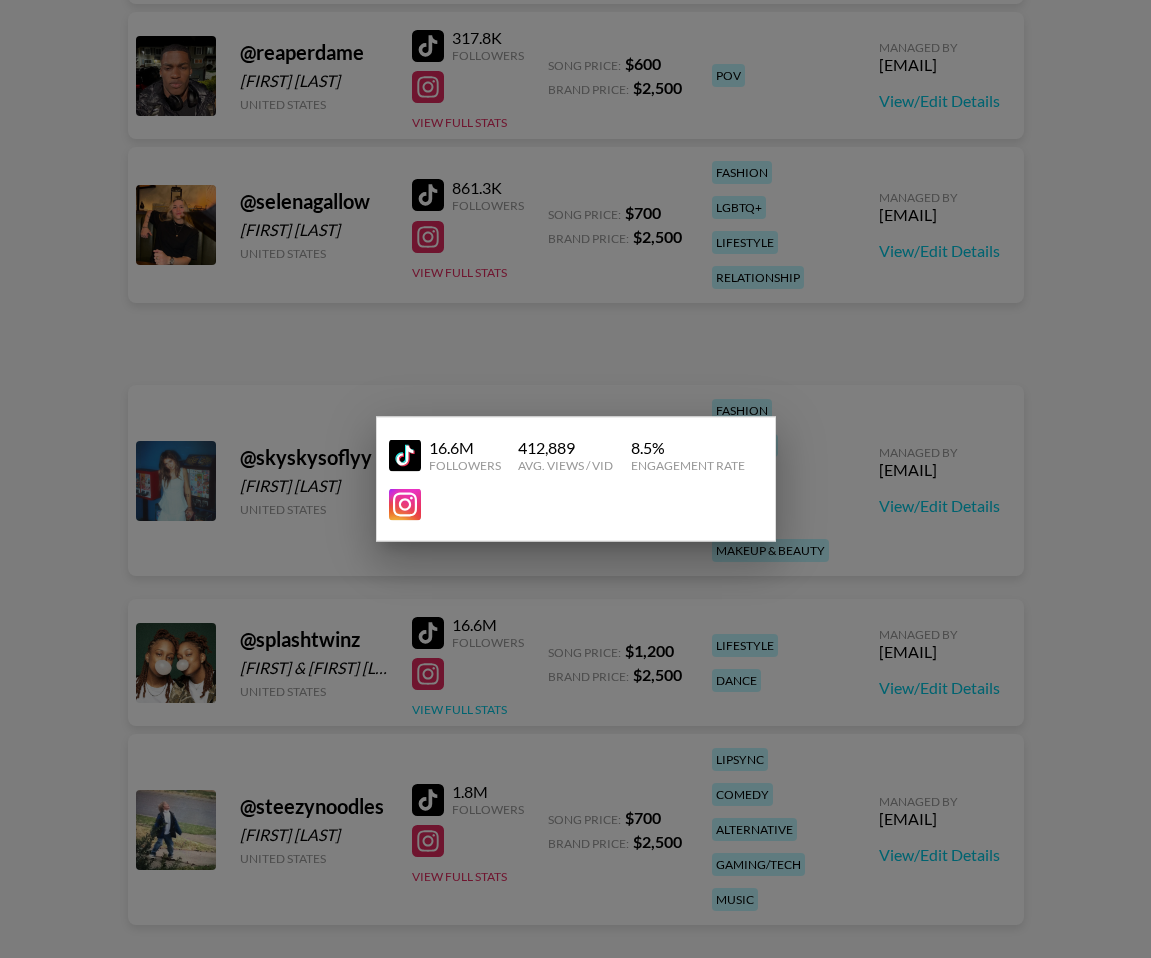 click at bounding box center (575, 479) 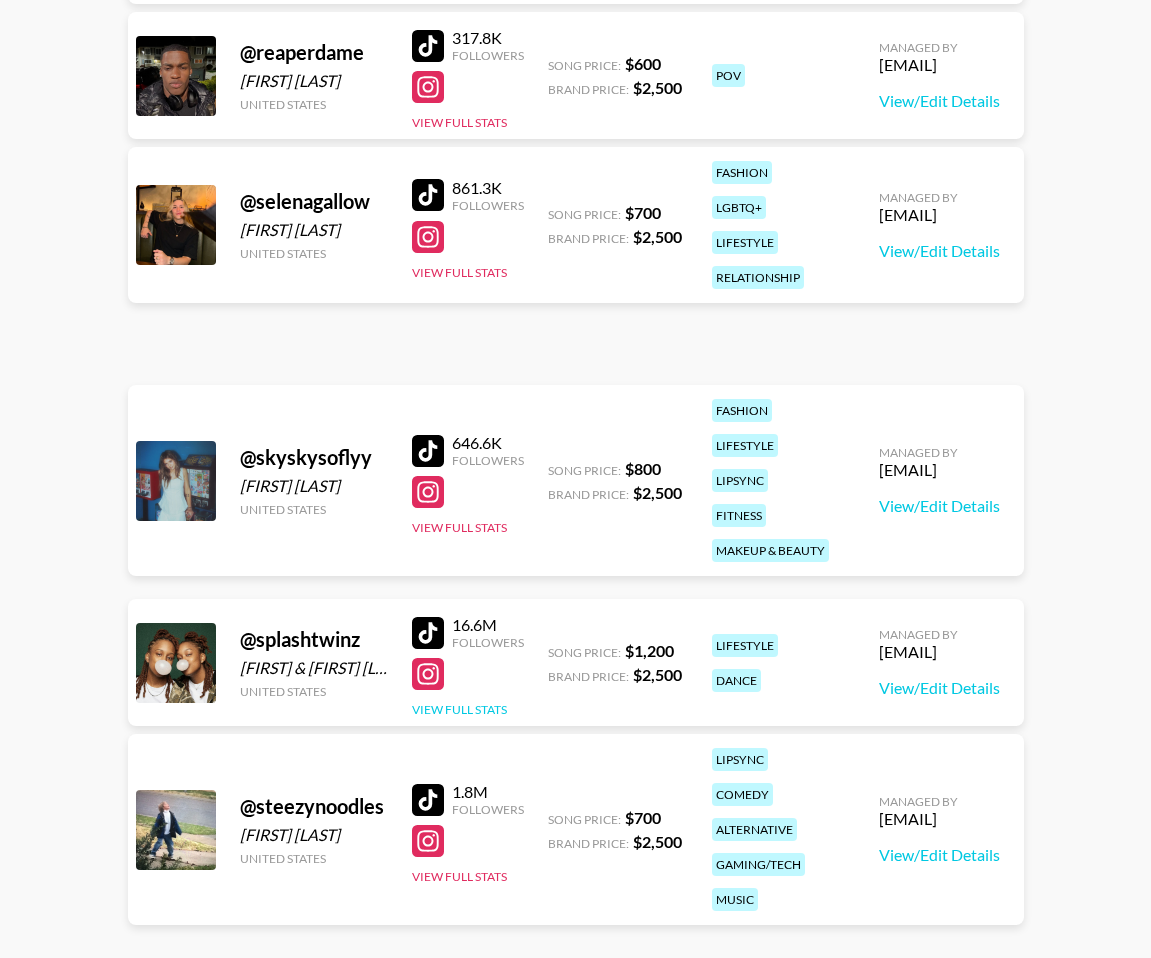 scroll, scrollTop: 6859, scrollLeft: 0, axis: vertical 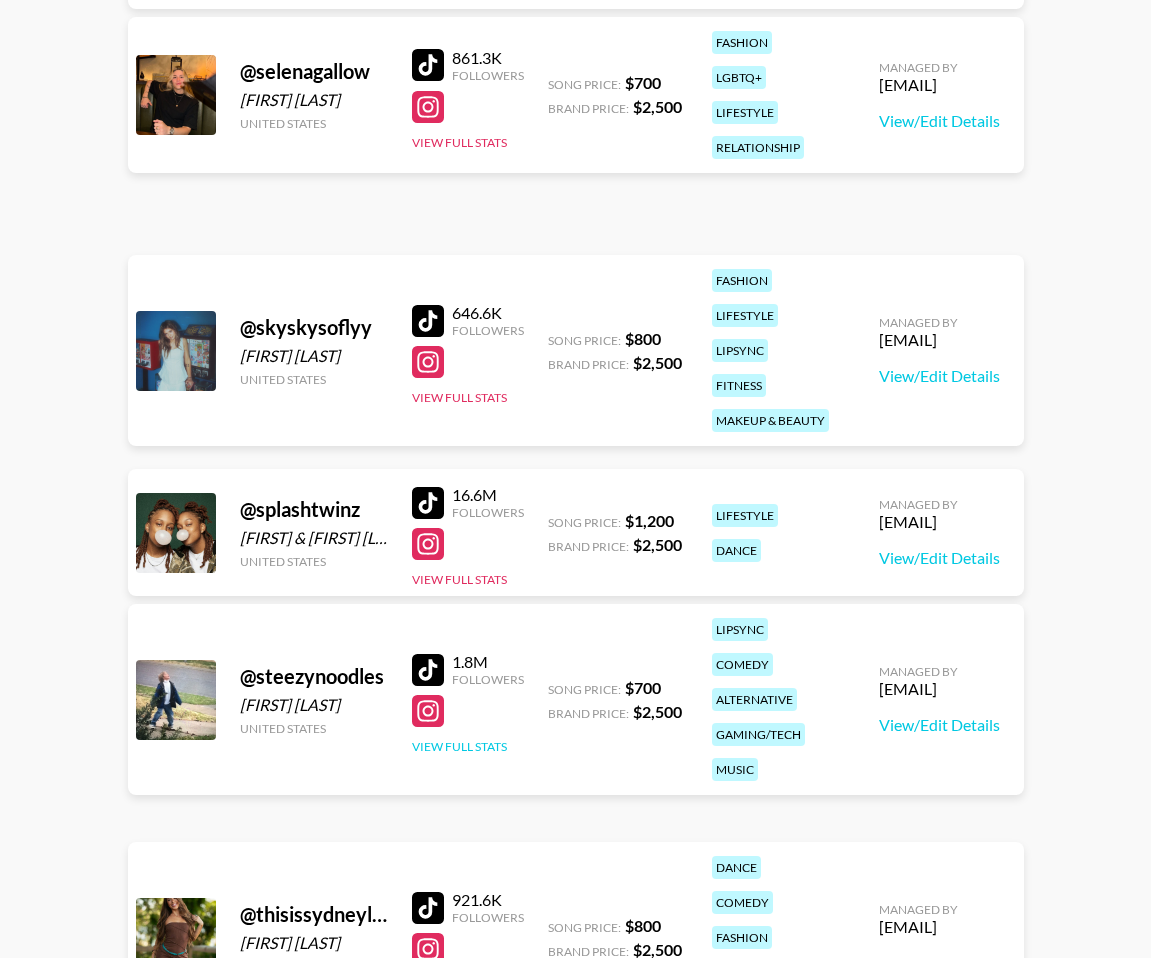 click on "View Full Stats" at bounding box center (459, 746) 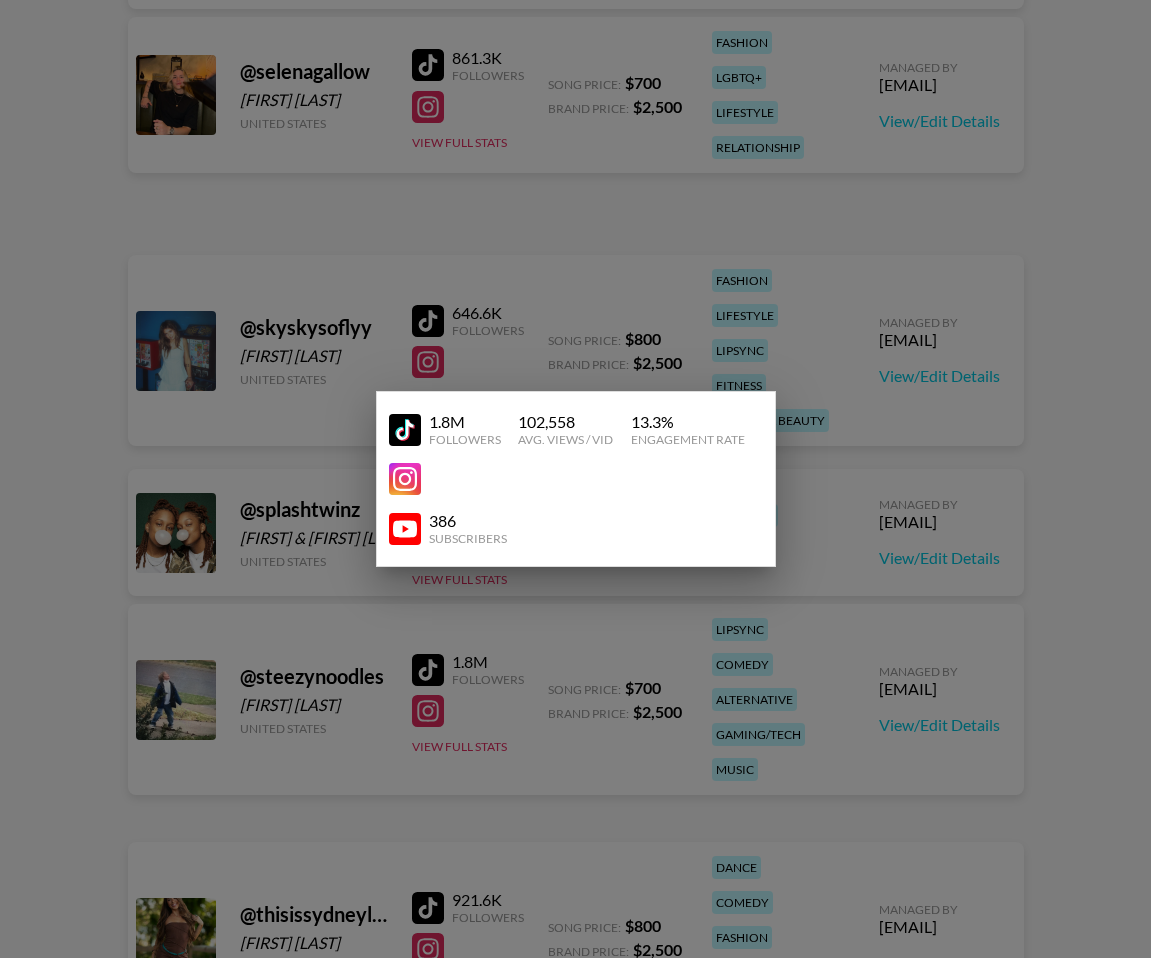 click at bounding box center [575, 479] 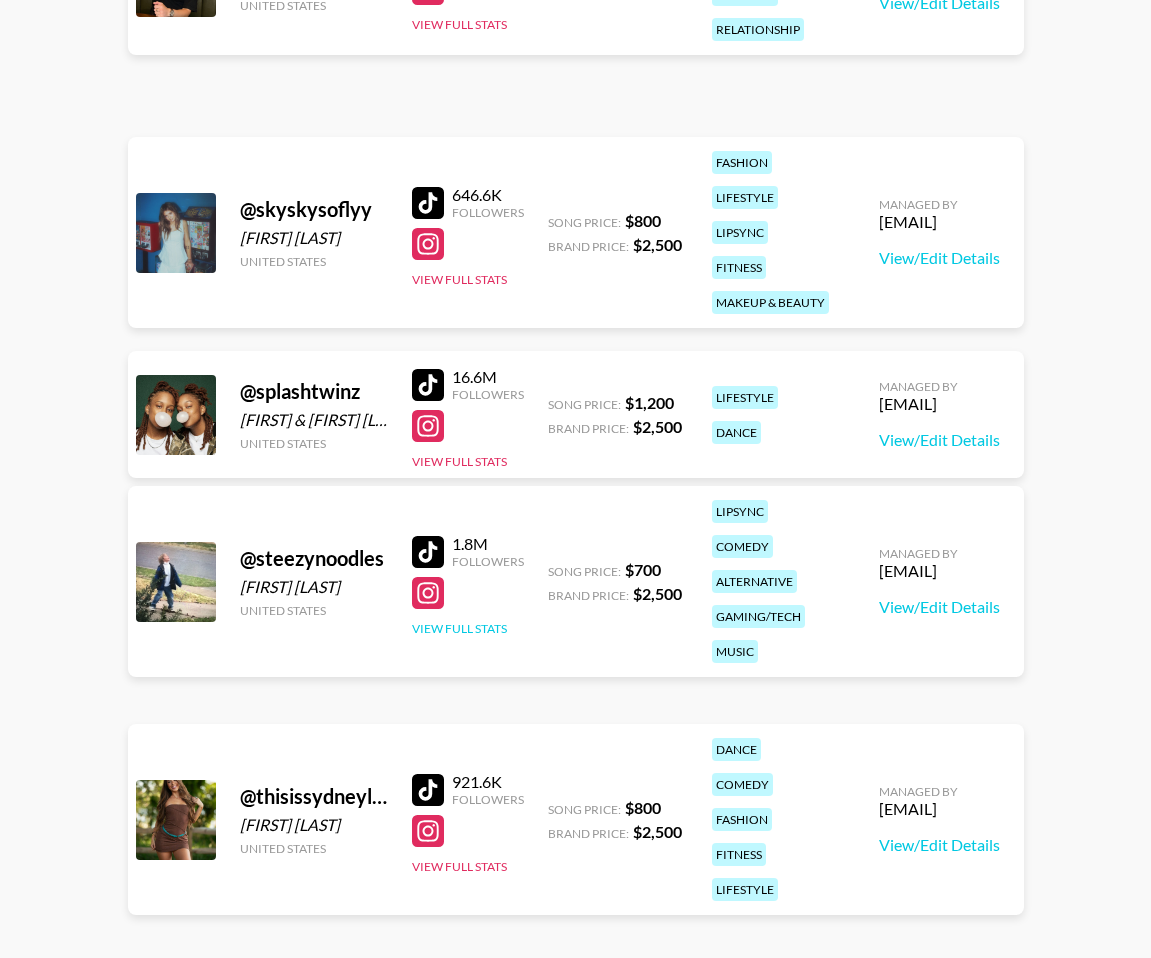 scroll, scrollTop: 7070, scrollLeft: 0, axis: vertical 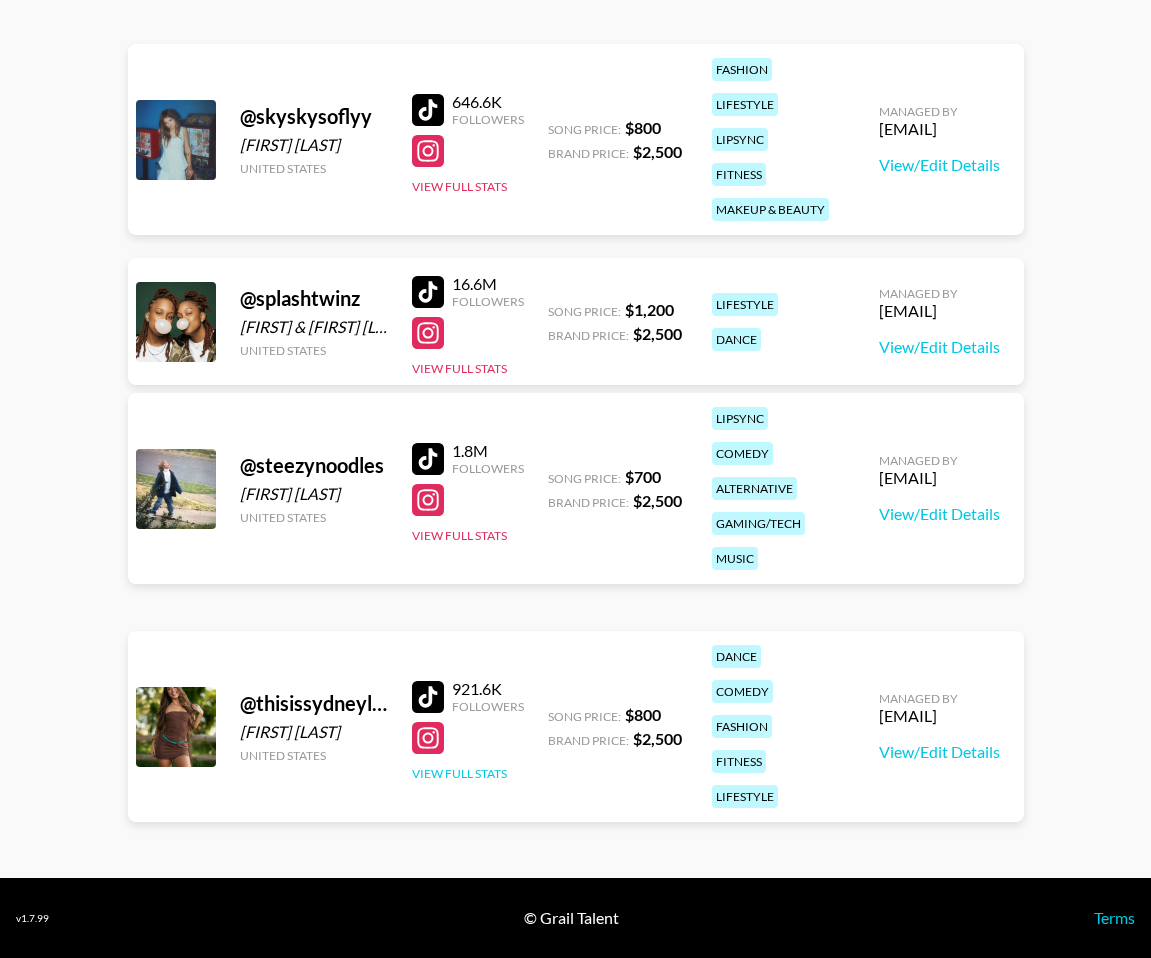 click on "View Full Stats" at bounding box center [459, 773] 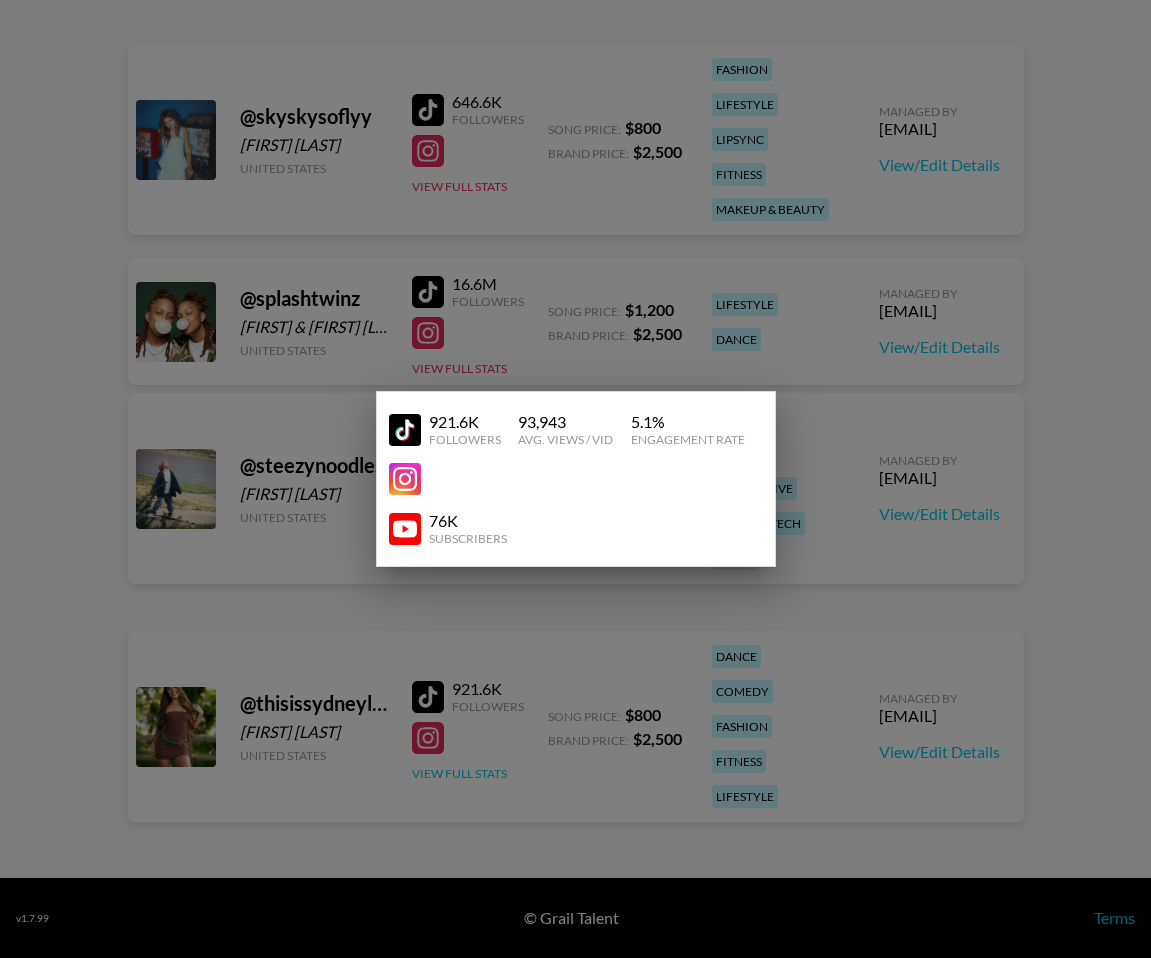 click at bounding box center (575, 479) 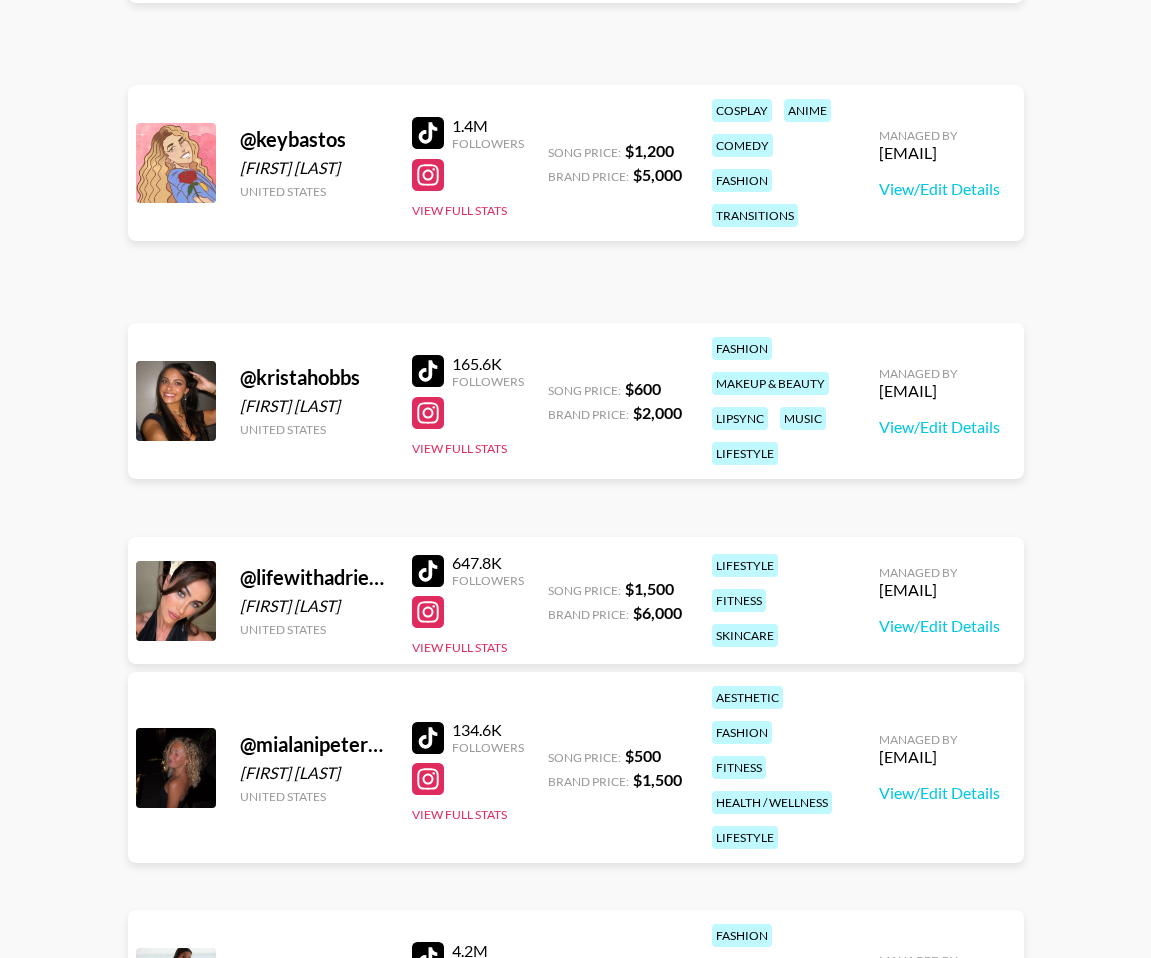scroll, scrollTop: 5012, scrollLeft: 0, axis: vertical 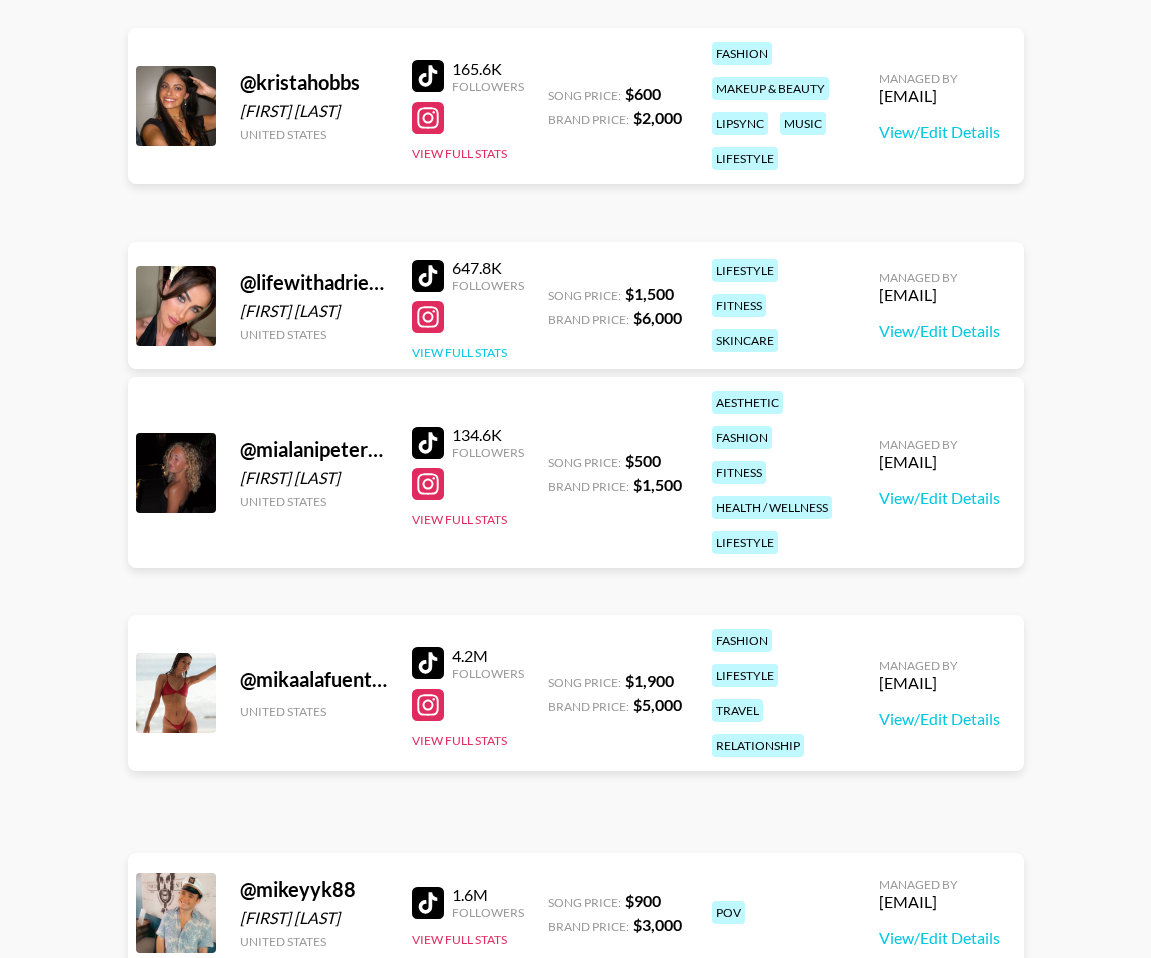 click on "View Full Stats" at bounding box center [459, 352] 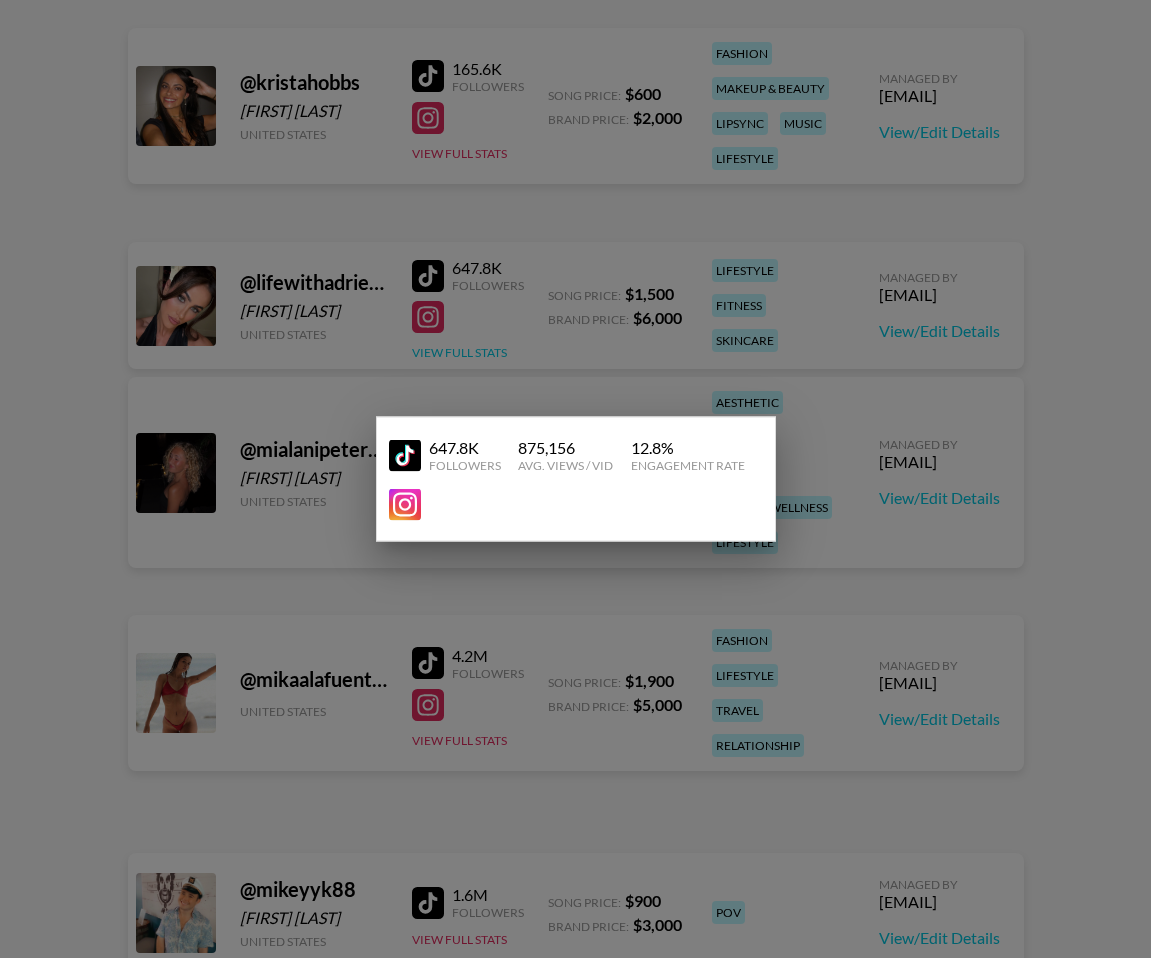 click at bounding box center (575, 479) 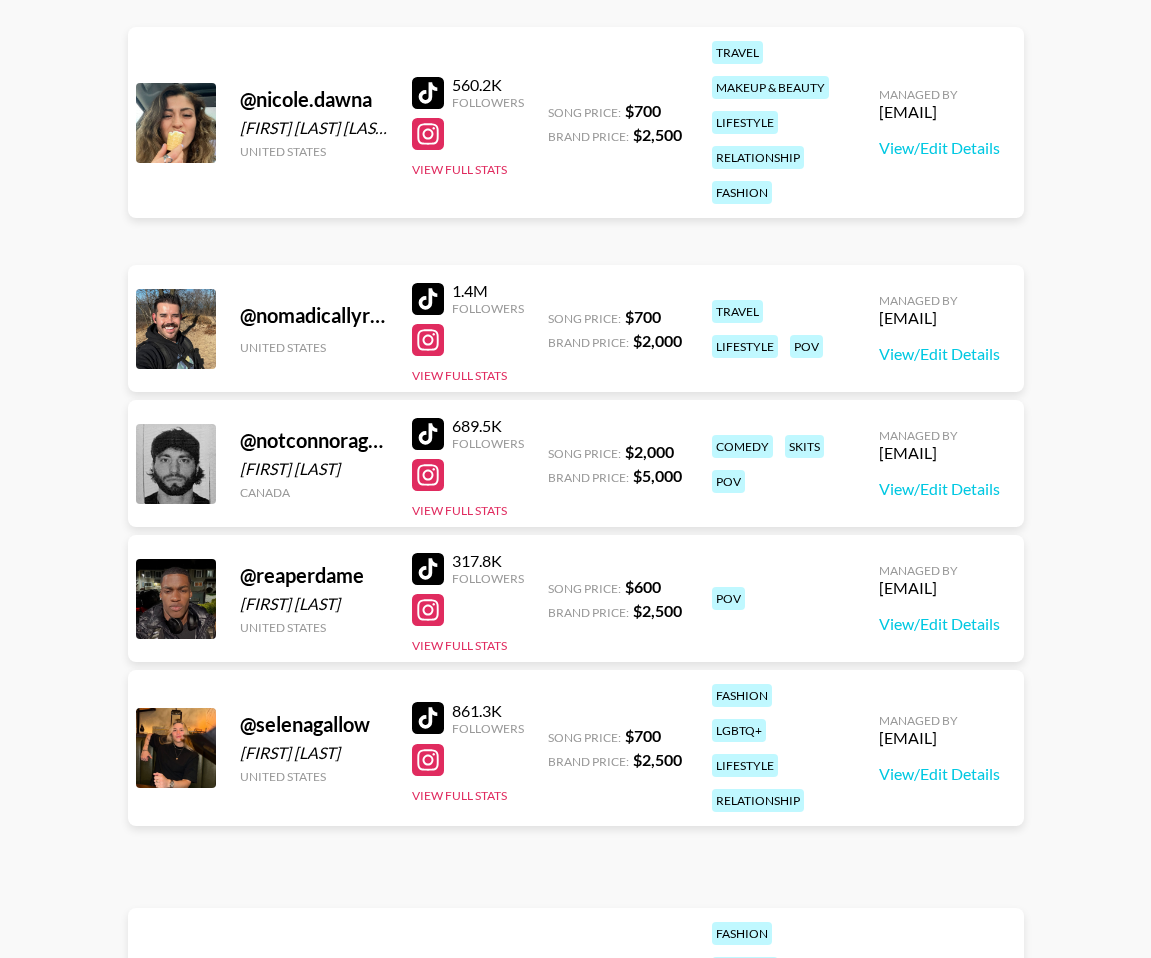 scroll, scrollTop: 6185, scrollLeft: 0, axis: vertical 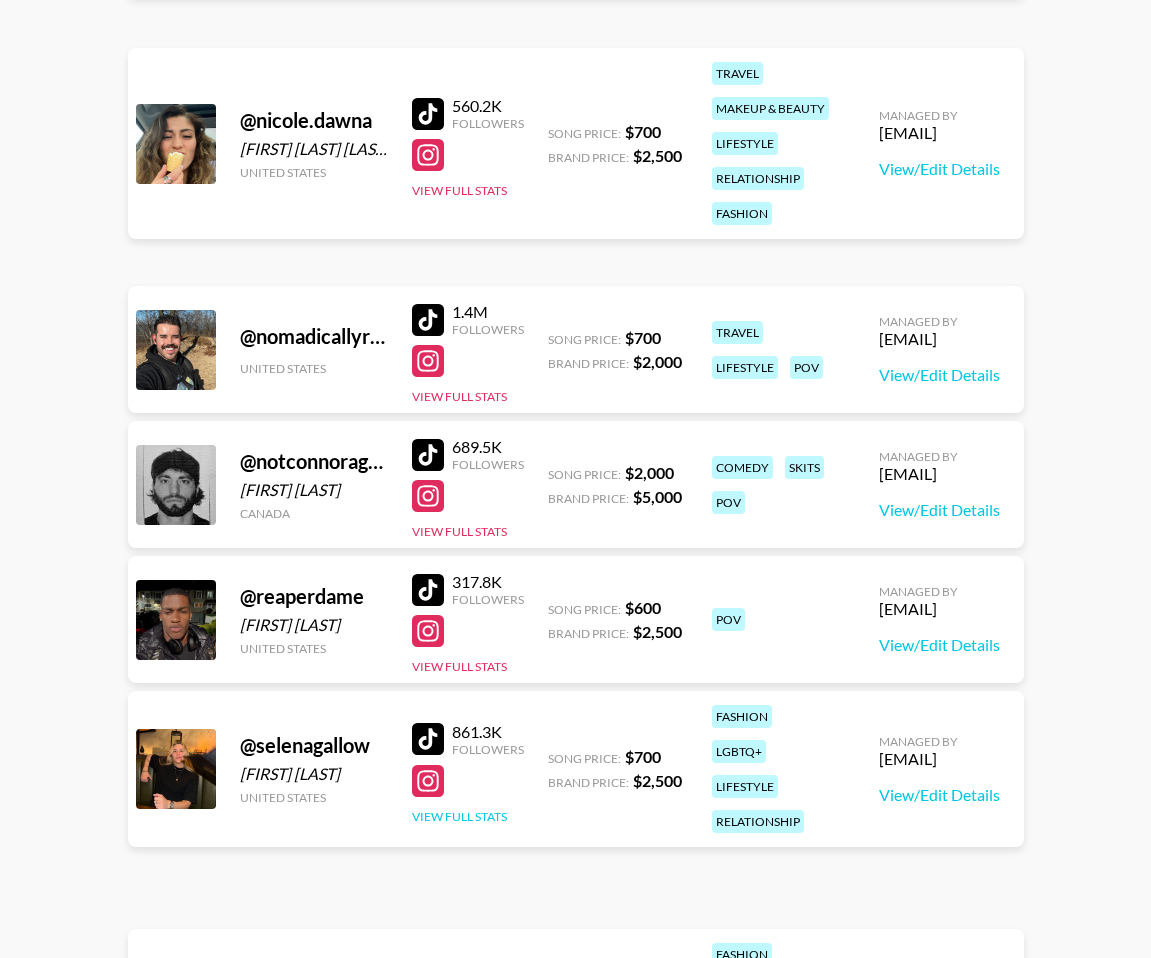 click on "View Full Stats" at bounding box center (459, 816) 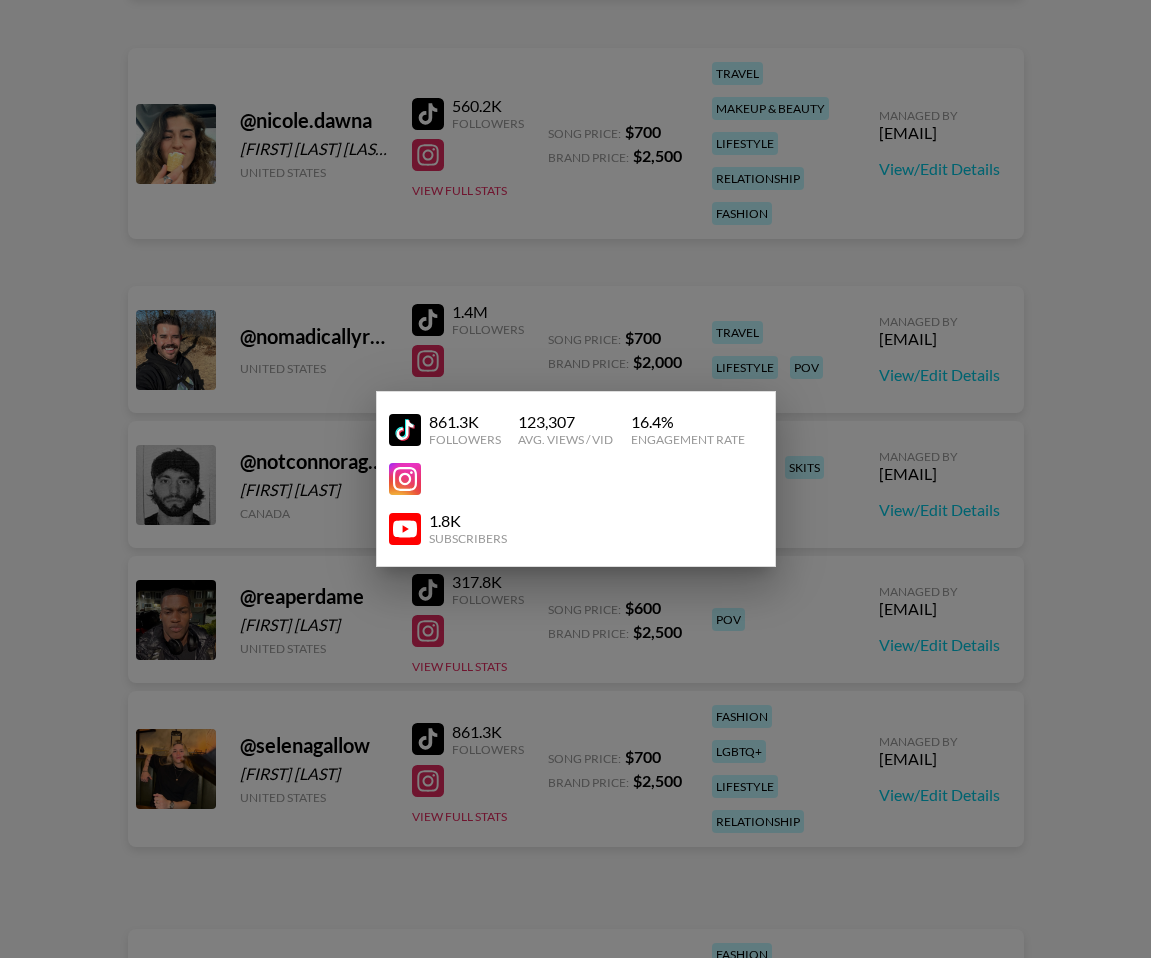 drag, startPoint x: 605, startPoint y: 811, endPoint x: 256, endPoint y: 815, distance: 349.02292 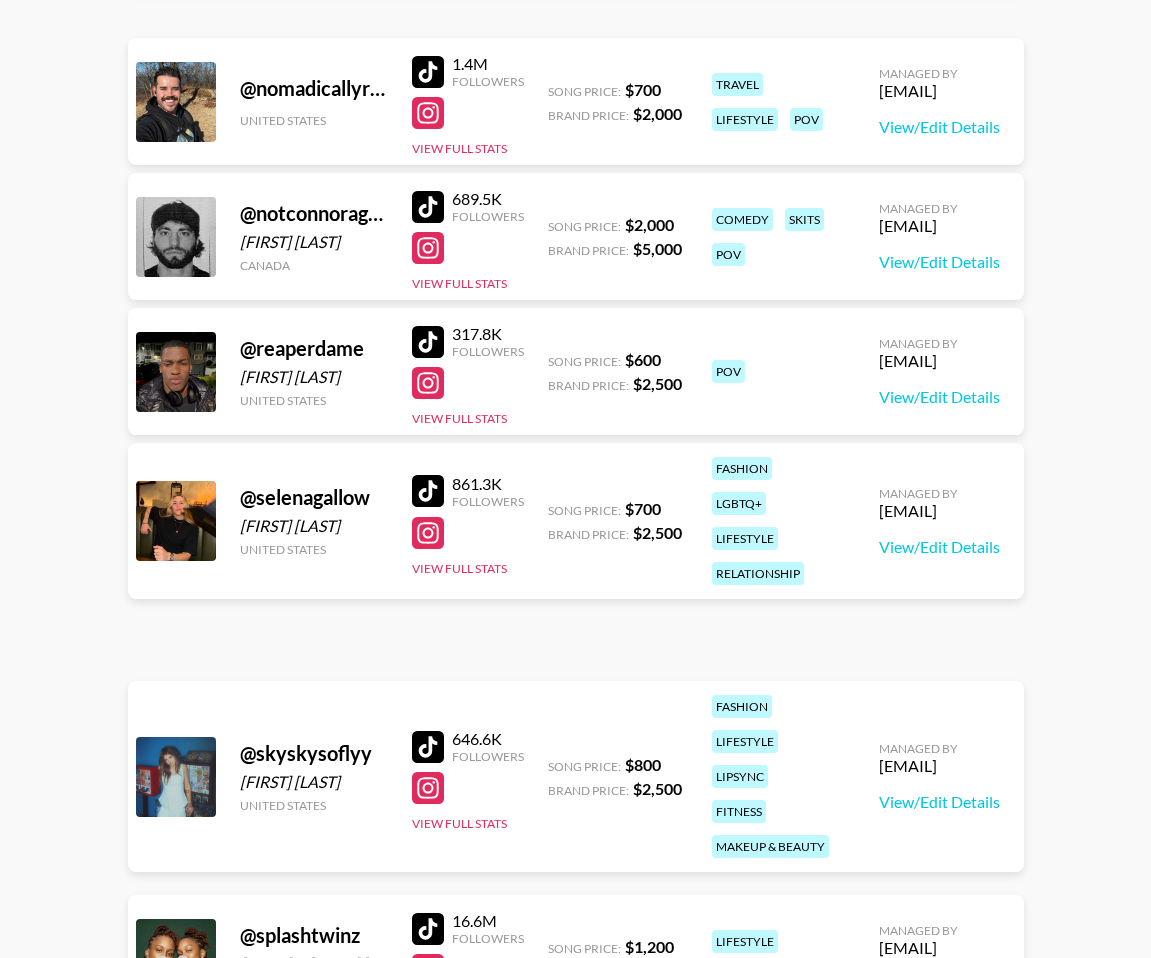 scroll, scrollTop: 6500, scrollLeft: 0, axis: vertical 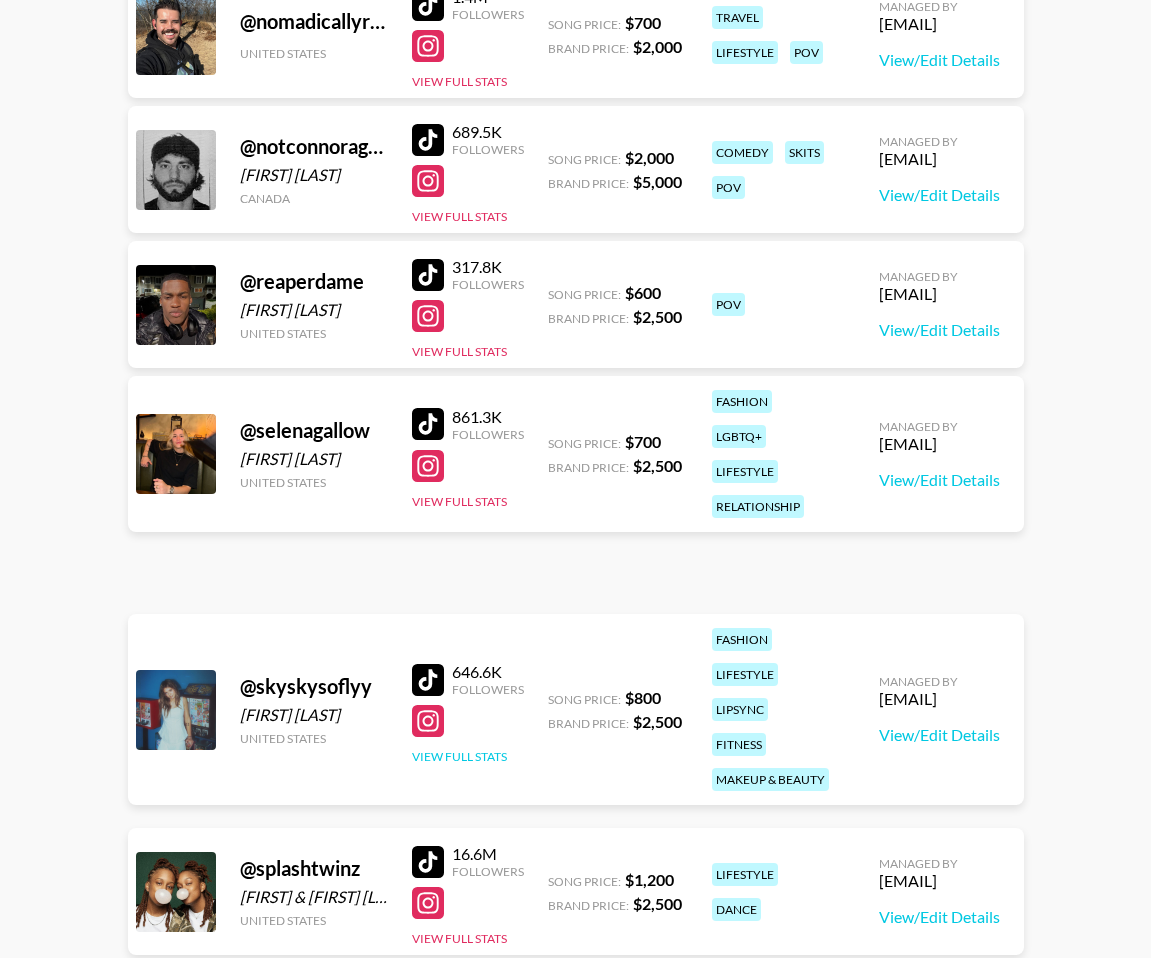 click on "View Full Stats" at bounding box center [459, 756] 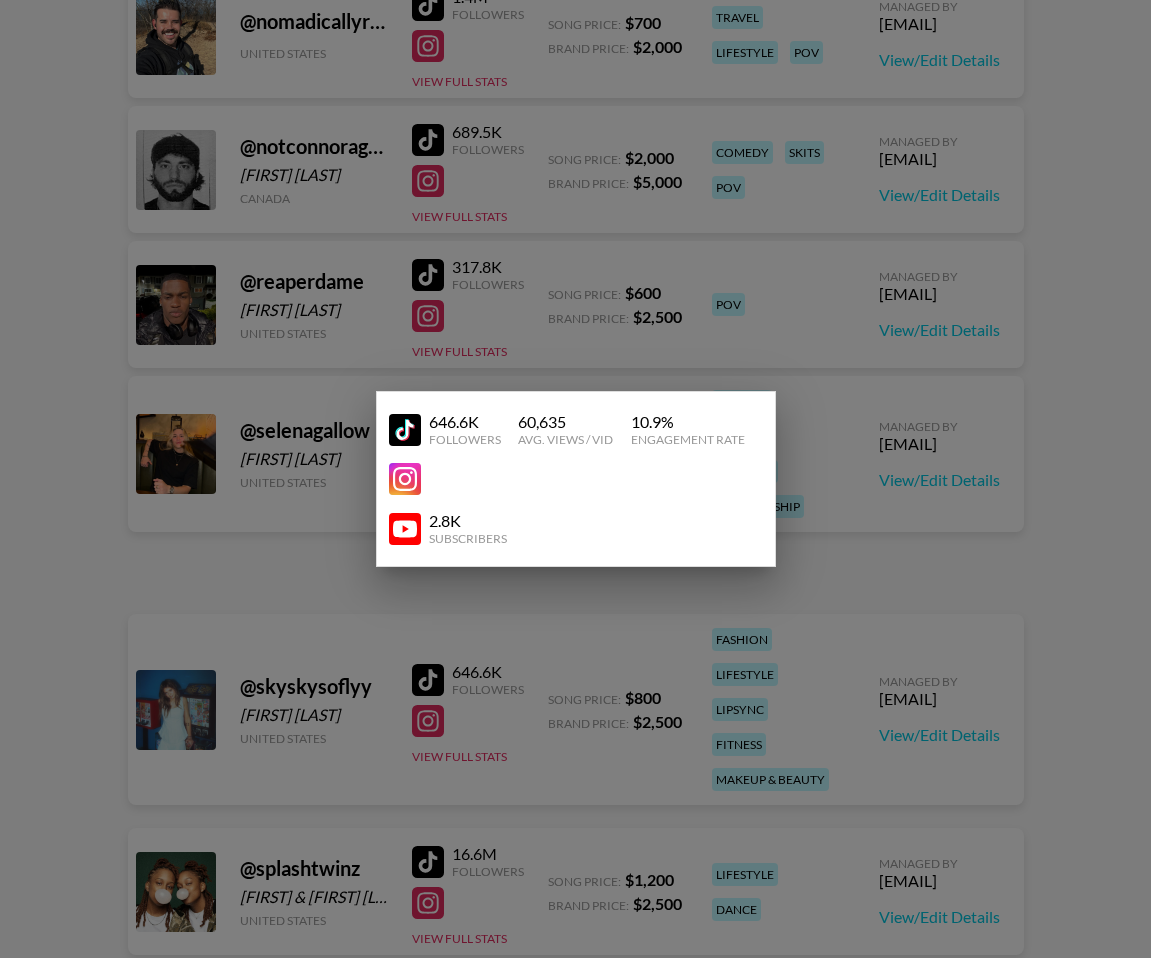 click at bounding box center (575, 479) 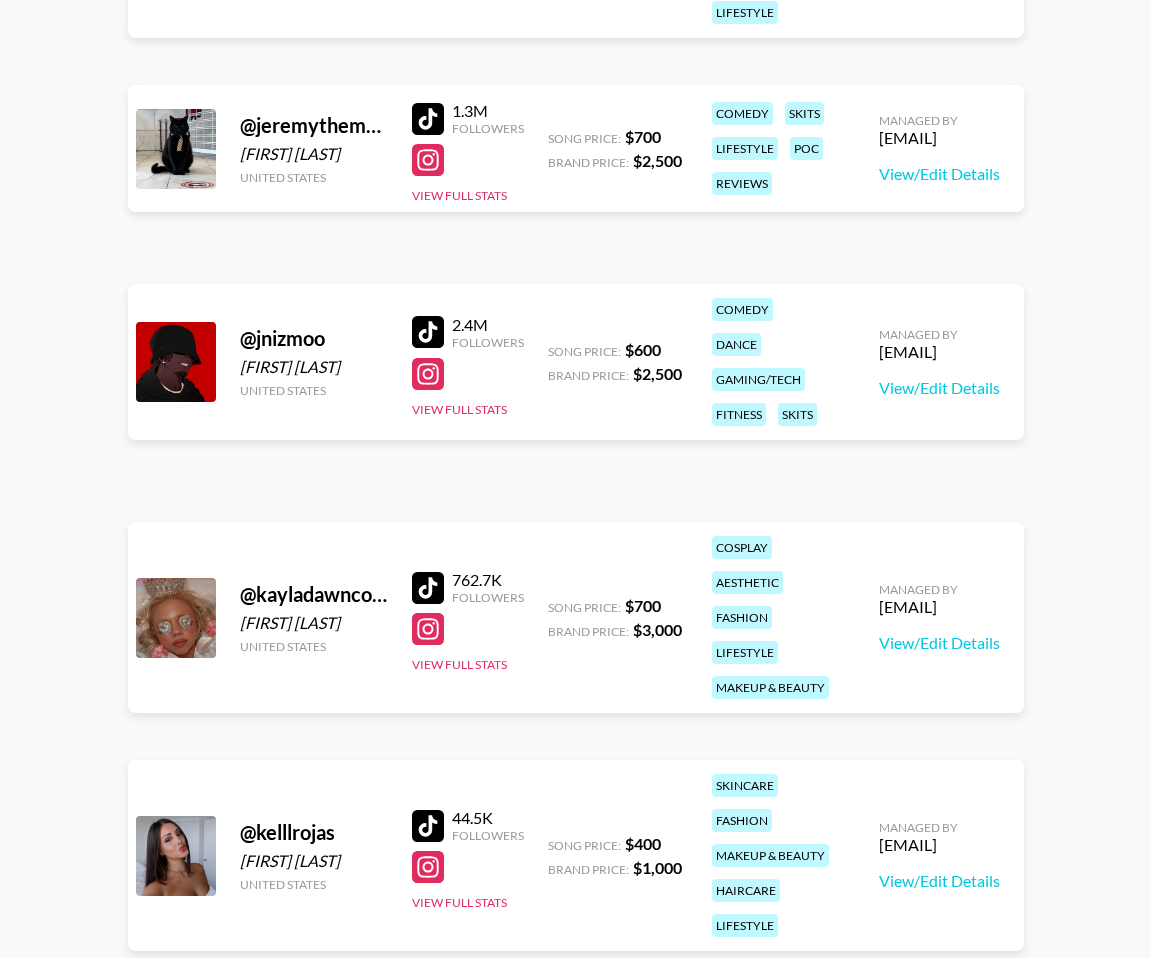 scroll, scrollTop: 2849, scrollLeft: 0, axis: vertical 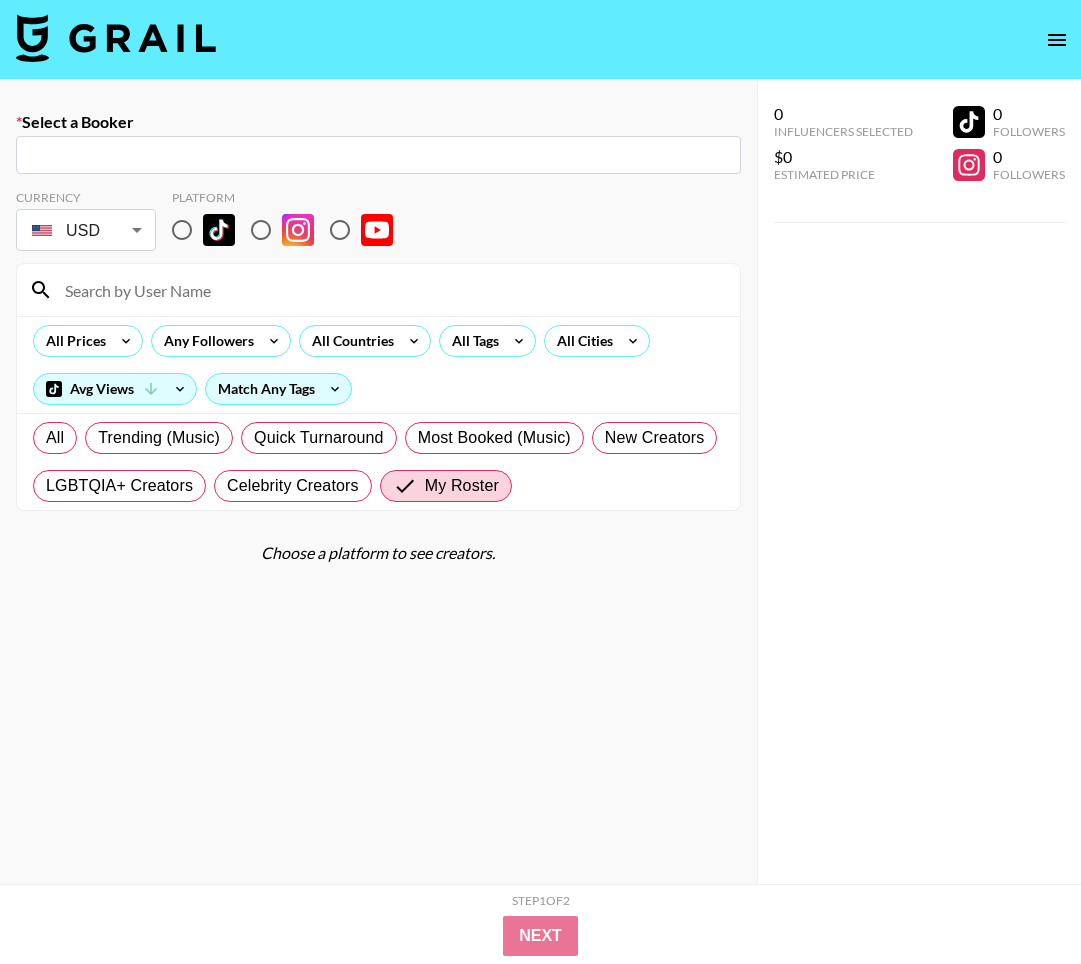 click at bounding box center [116, 38] 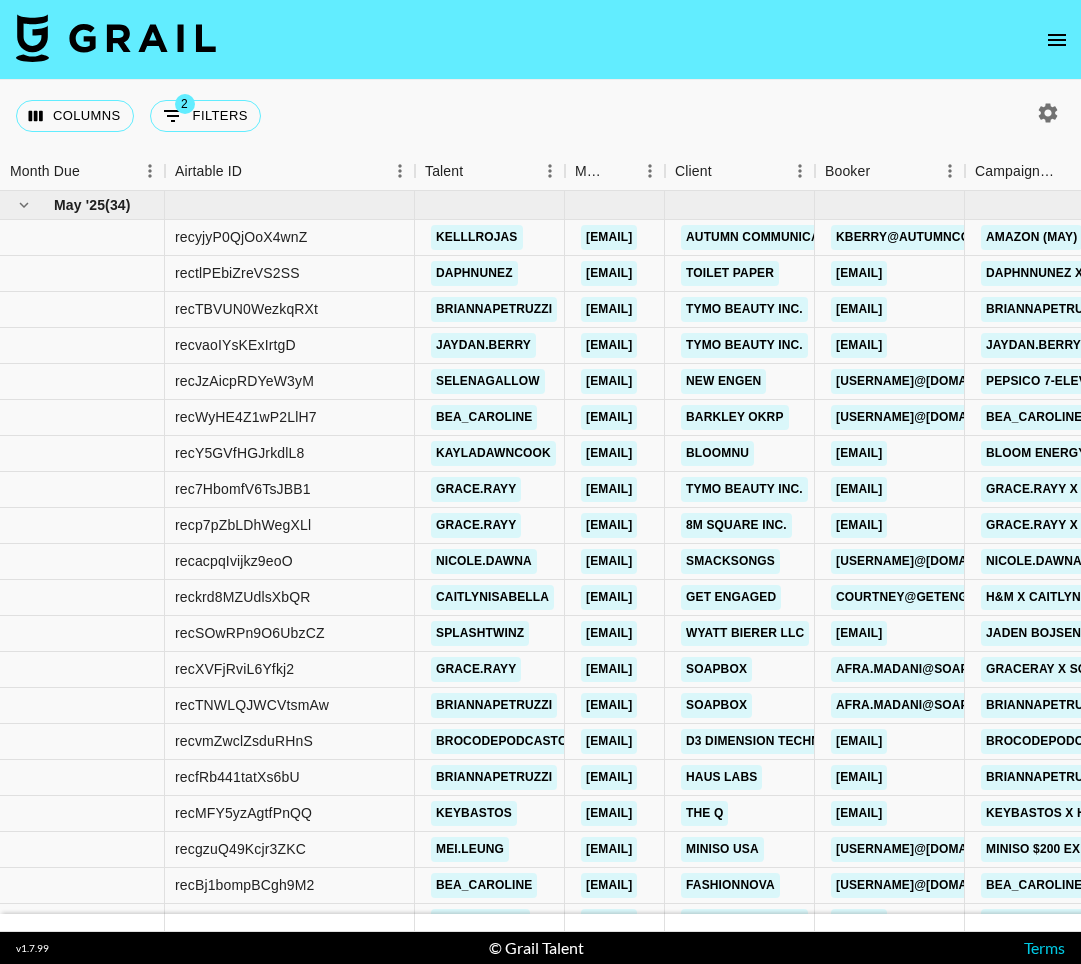 click 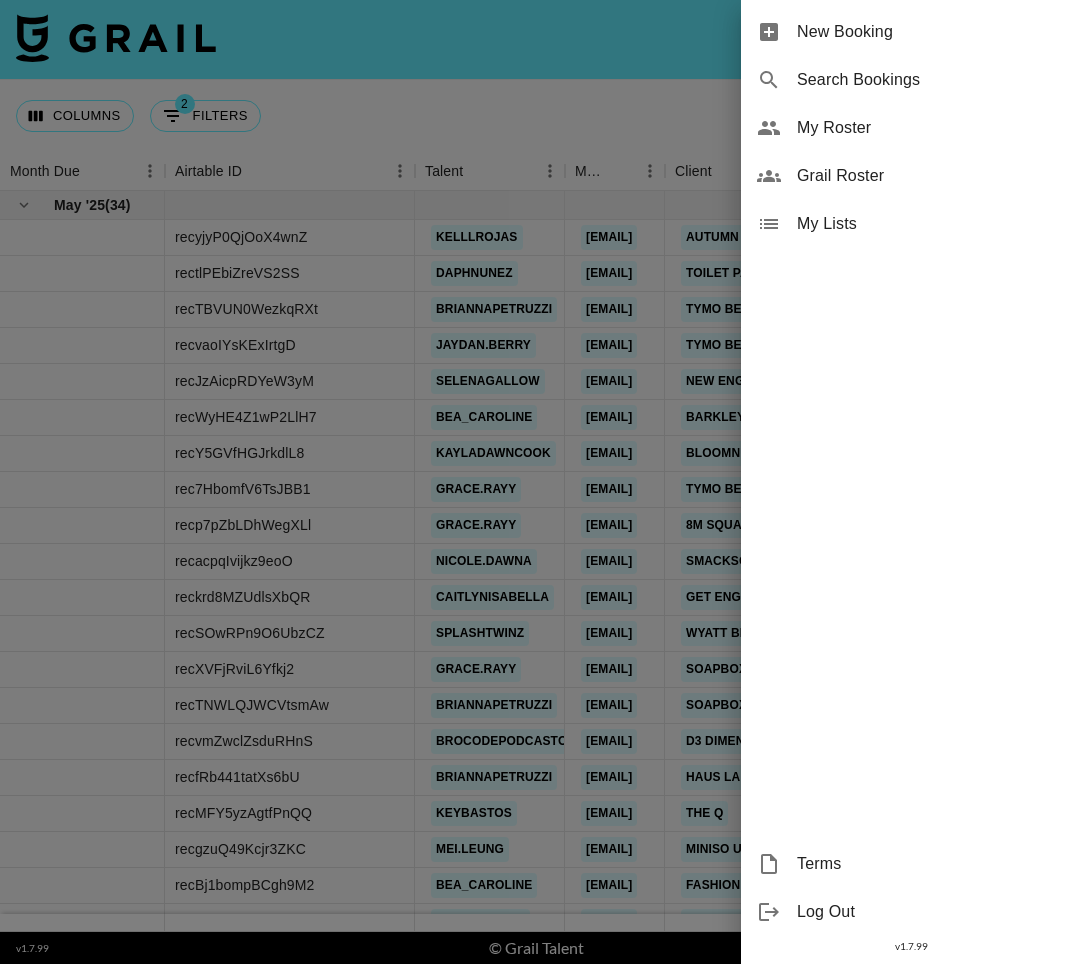 click on "Grail Roster" at bounding box center [931, 176] 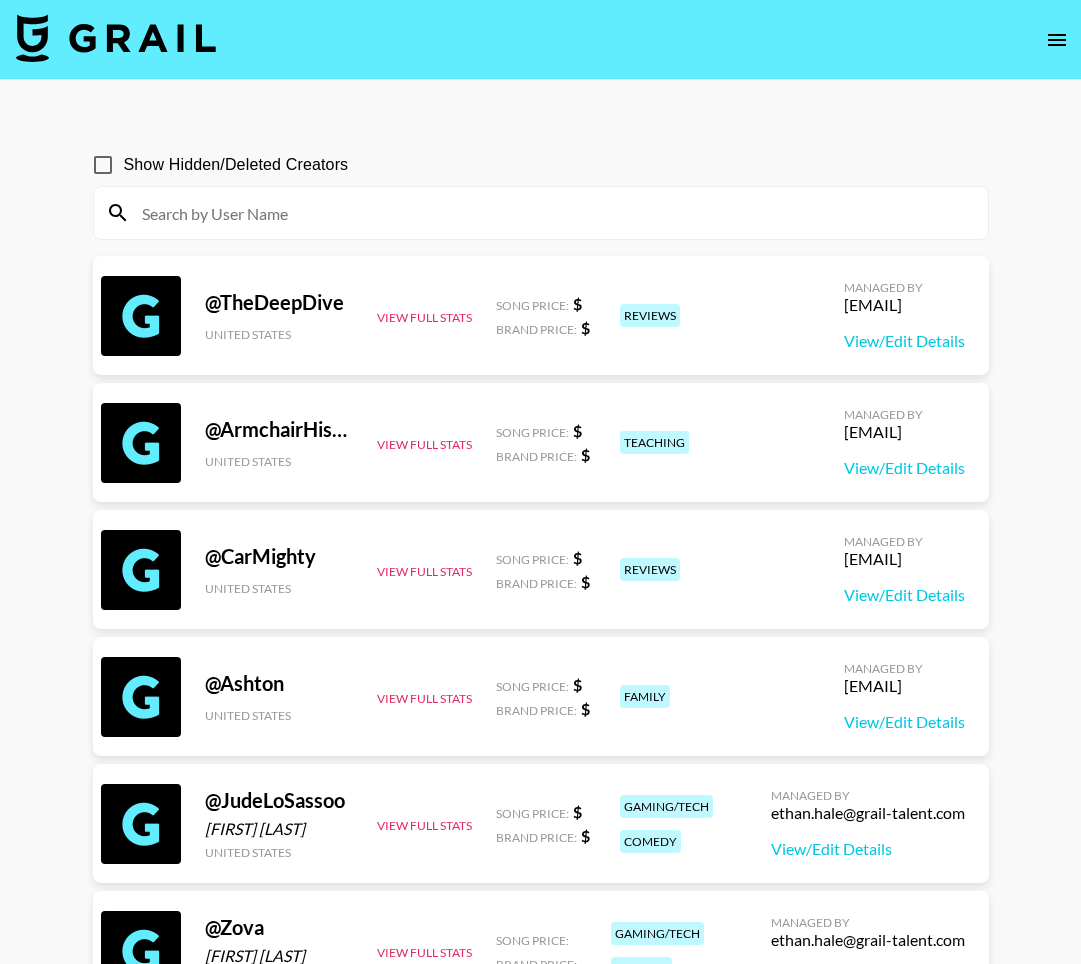 click at bounding box center (553, 213) 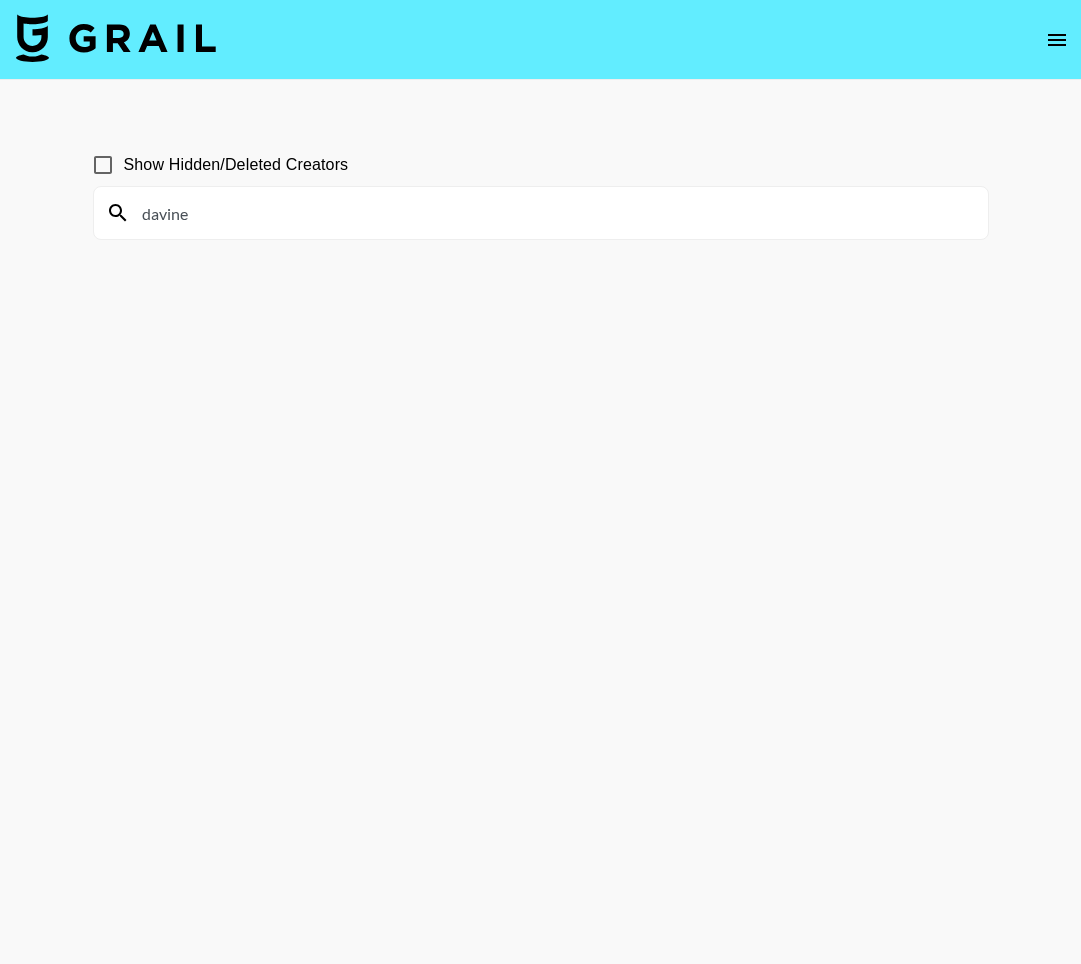 click on "davine" at bounding box center [553, 213] 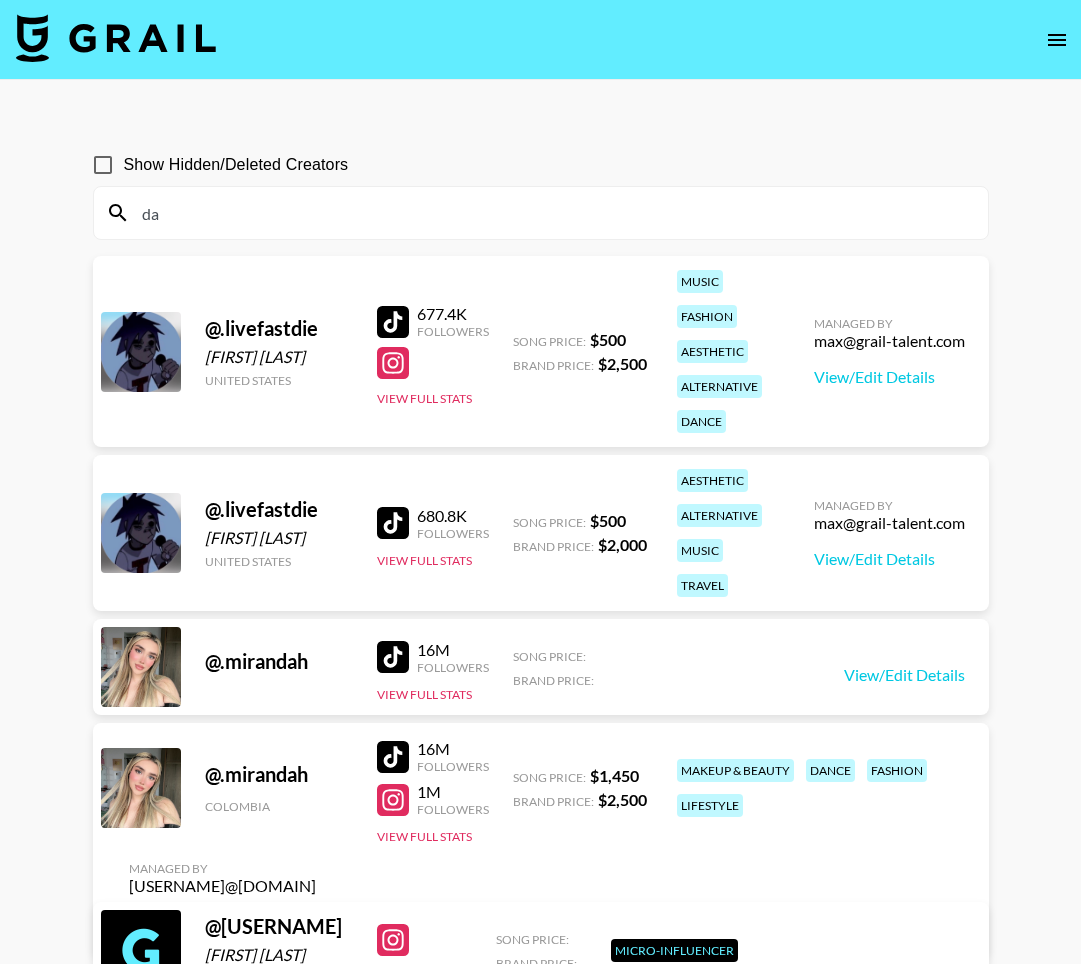 type on "d" 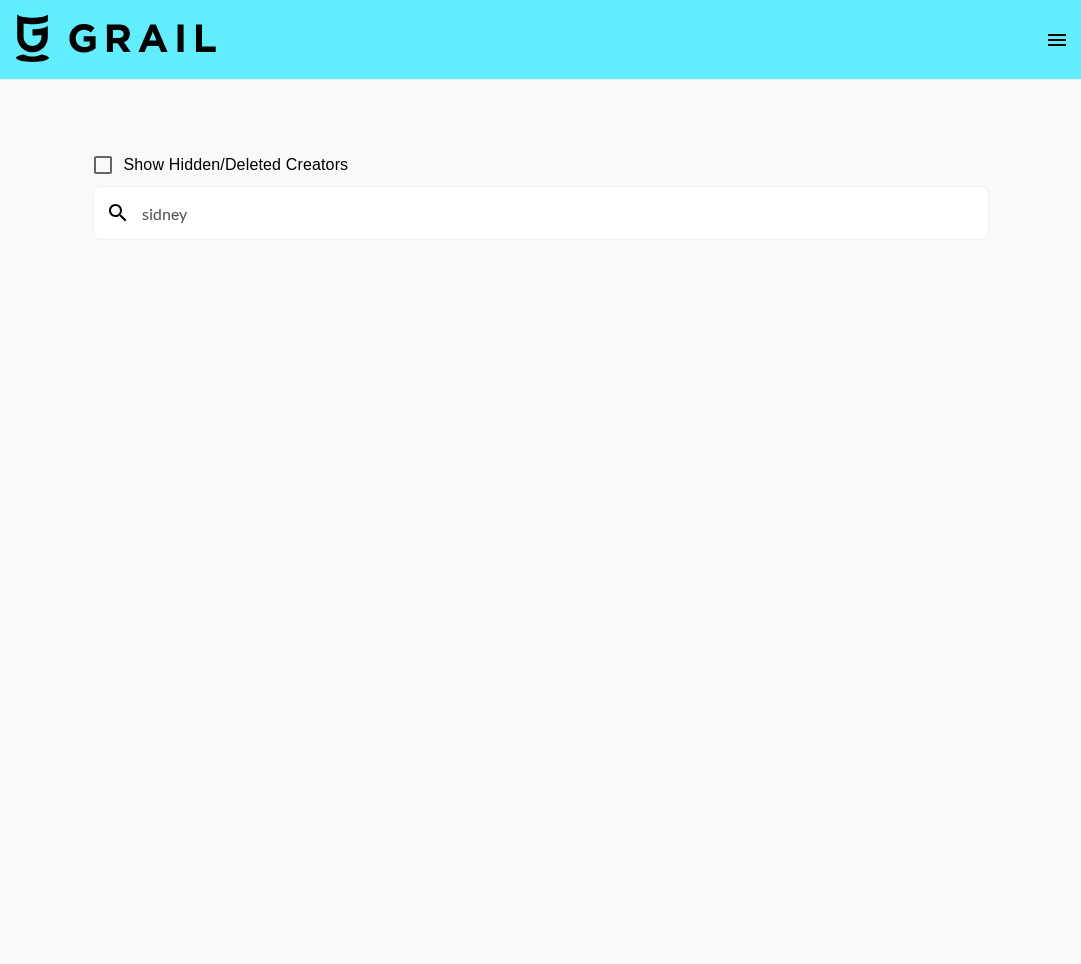 type on "sidney" 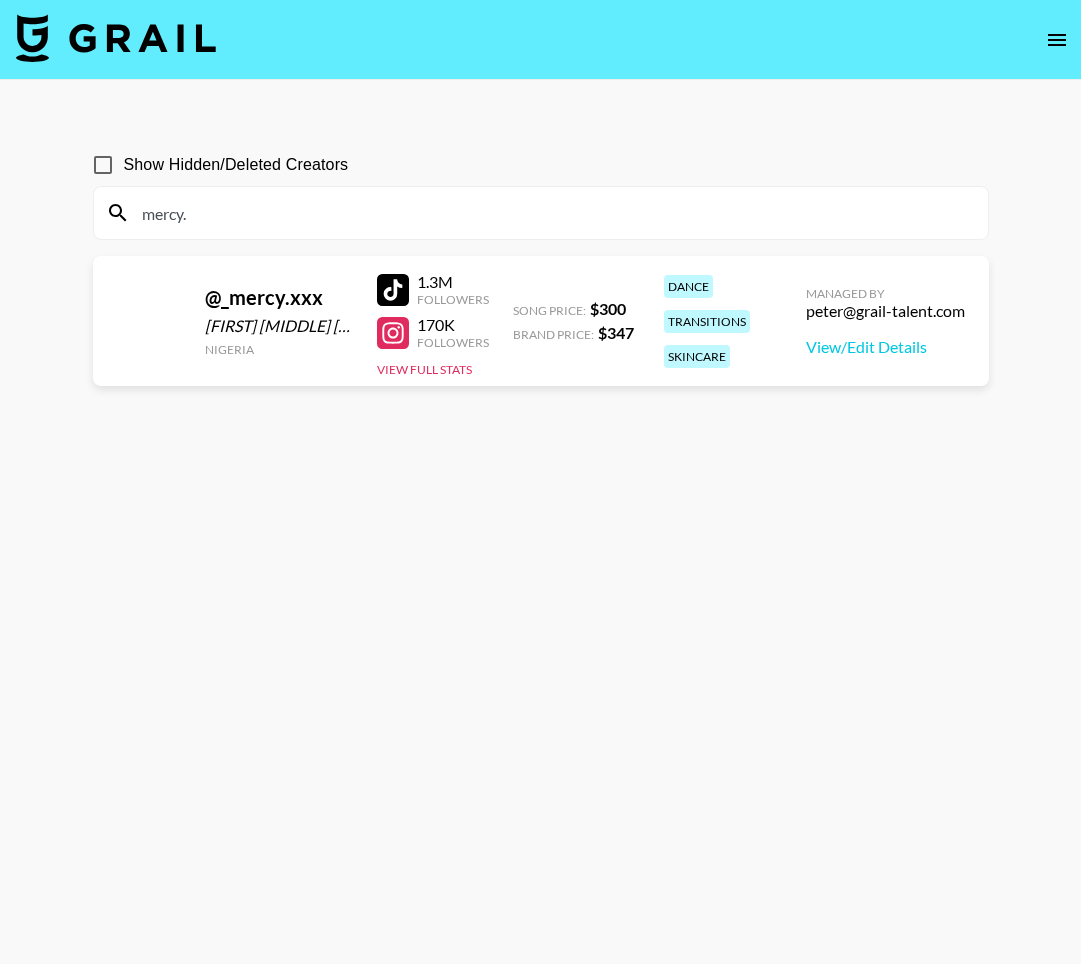 type on "mercy." 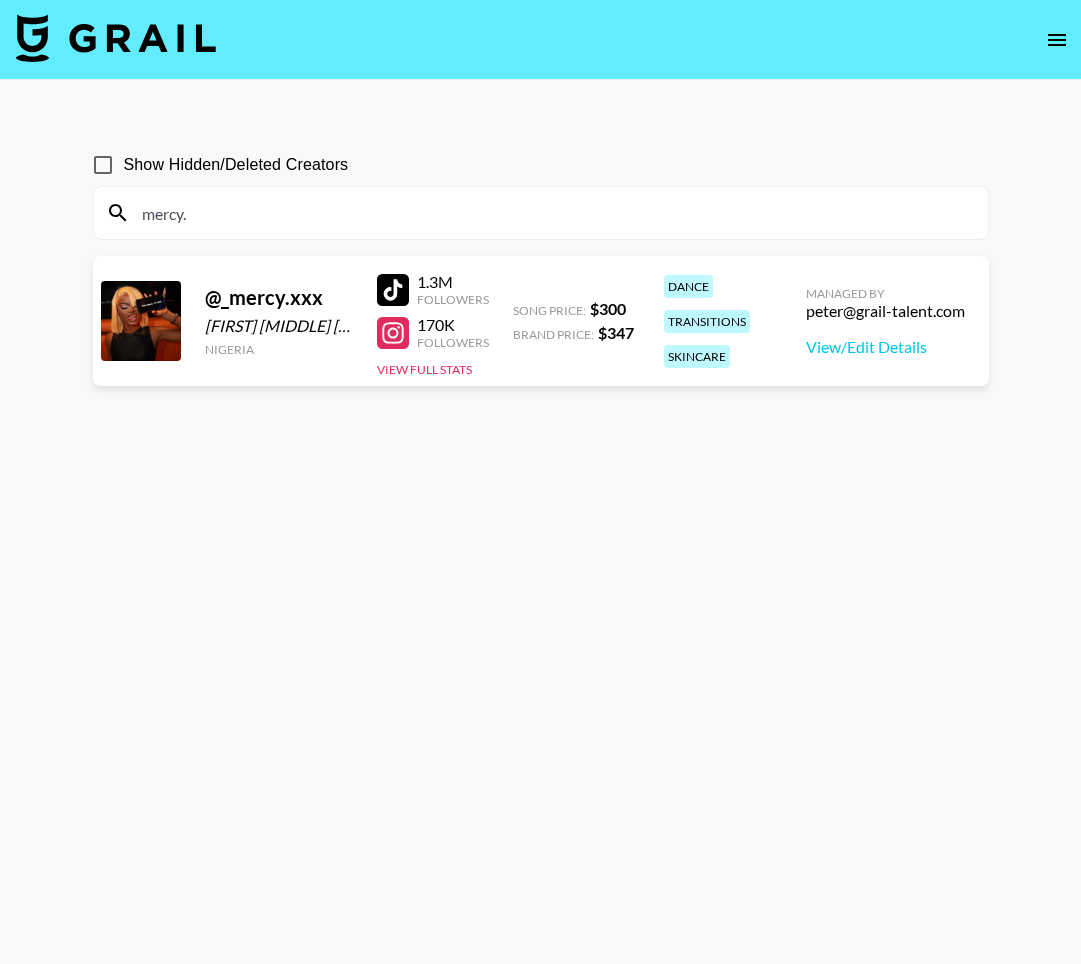 click on "mercy." at bounding box center [553, 213] 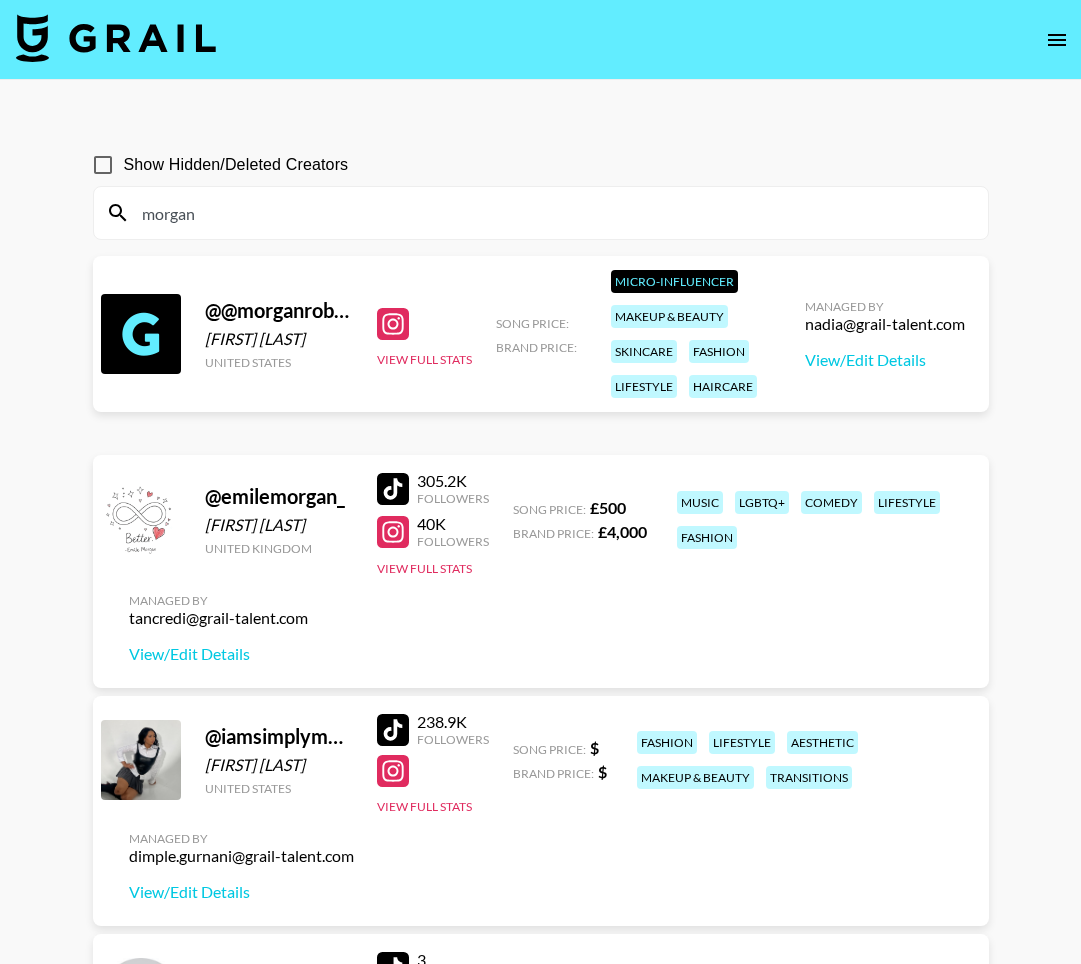 type on "morgan" 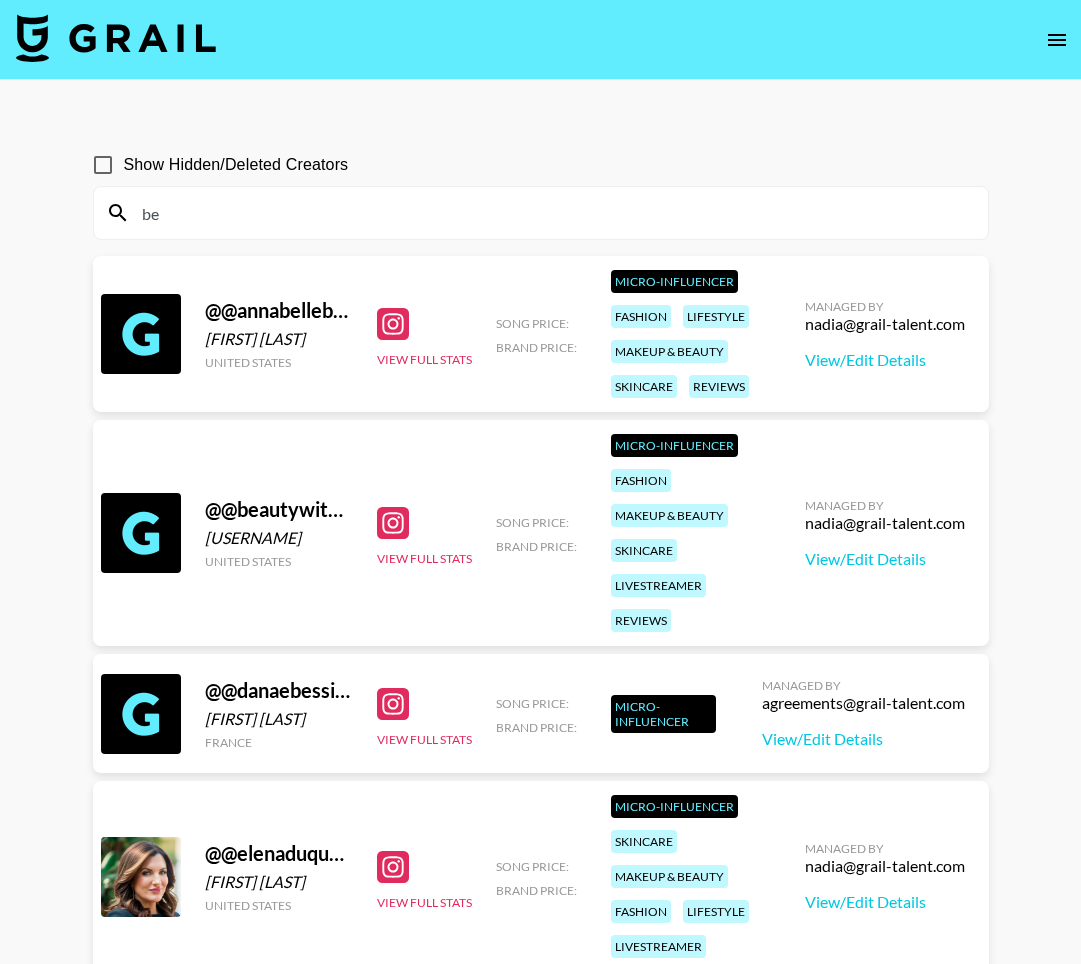 click on "be" at bounding box center [553, 213] 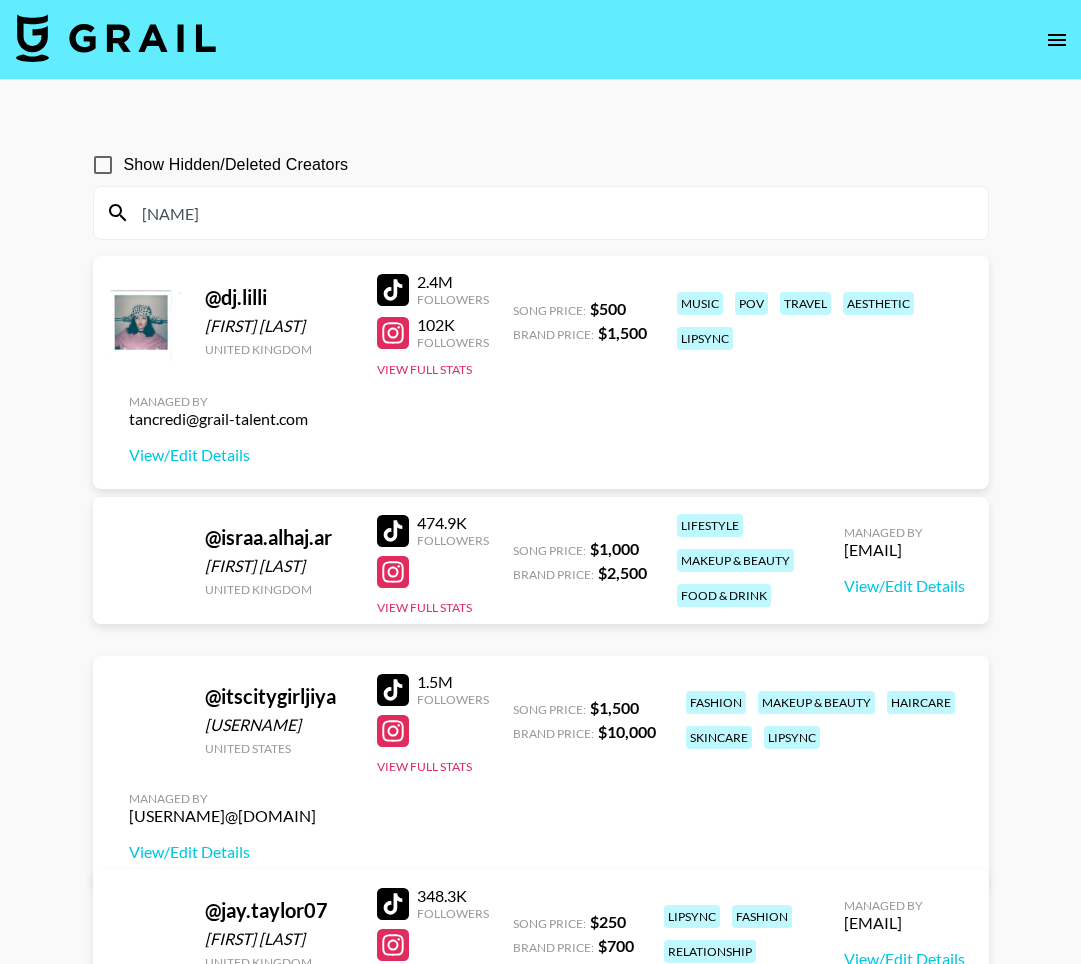 type on "j" 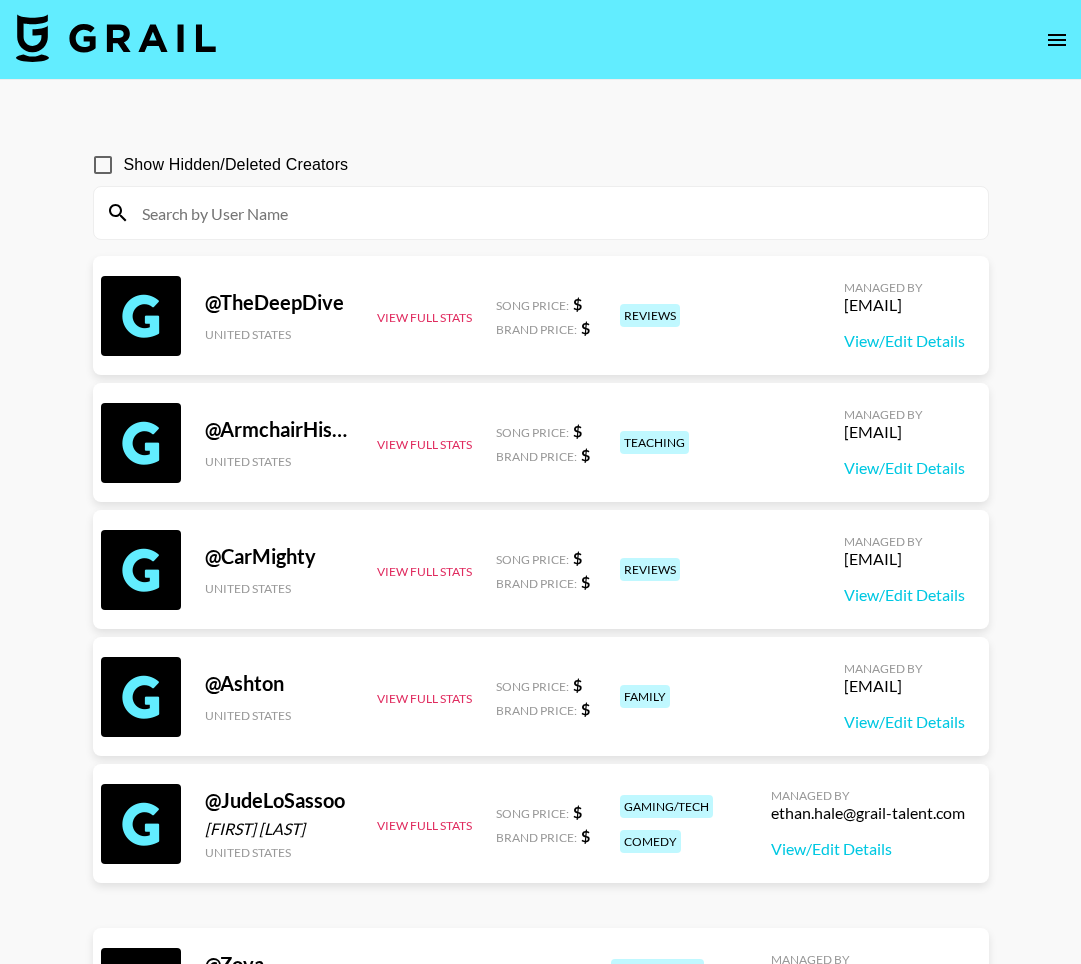 click at bounding box center (553, 213) 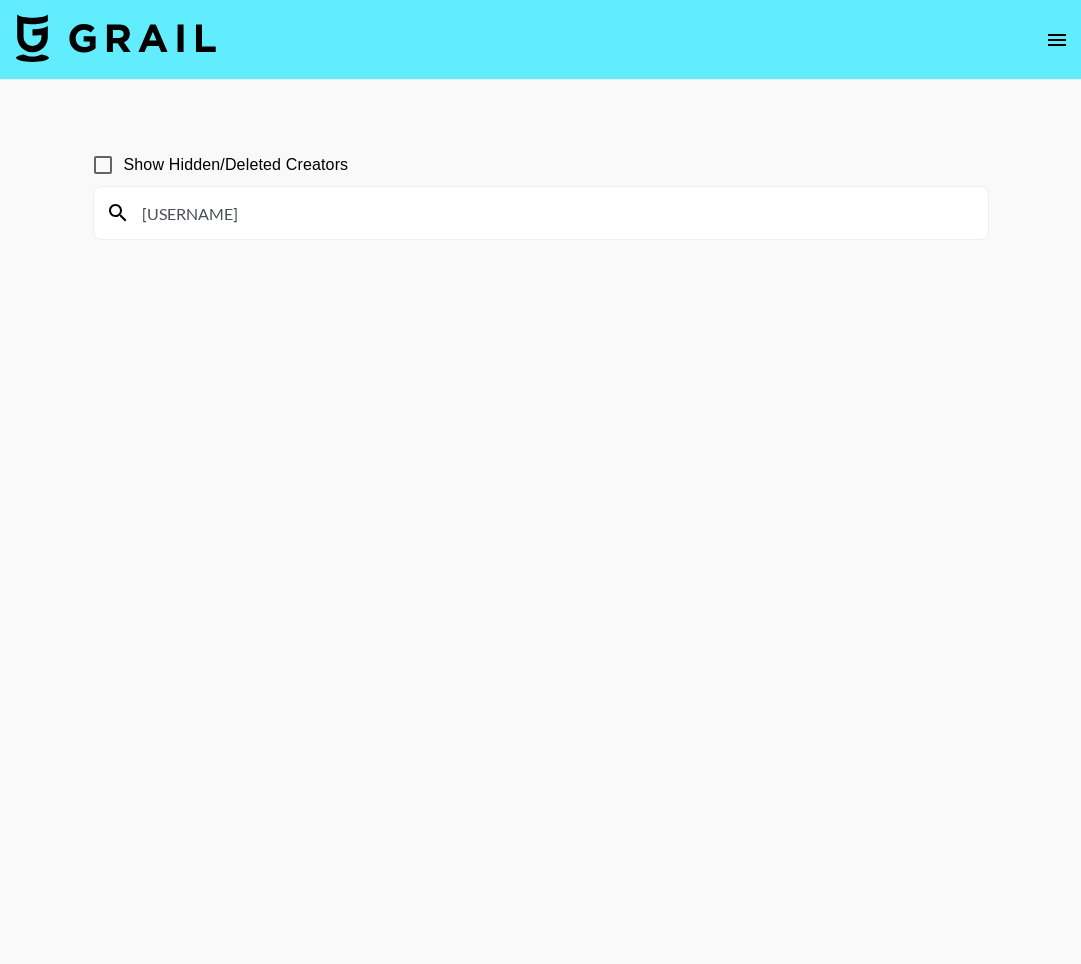 type on "[USERNAME]" 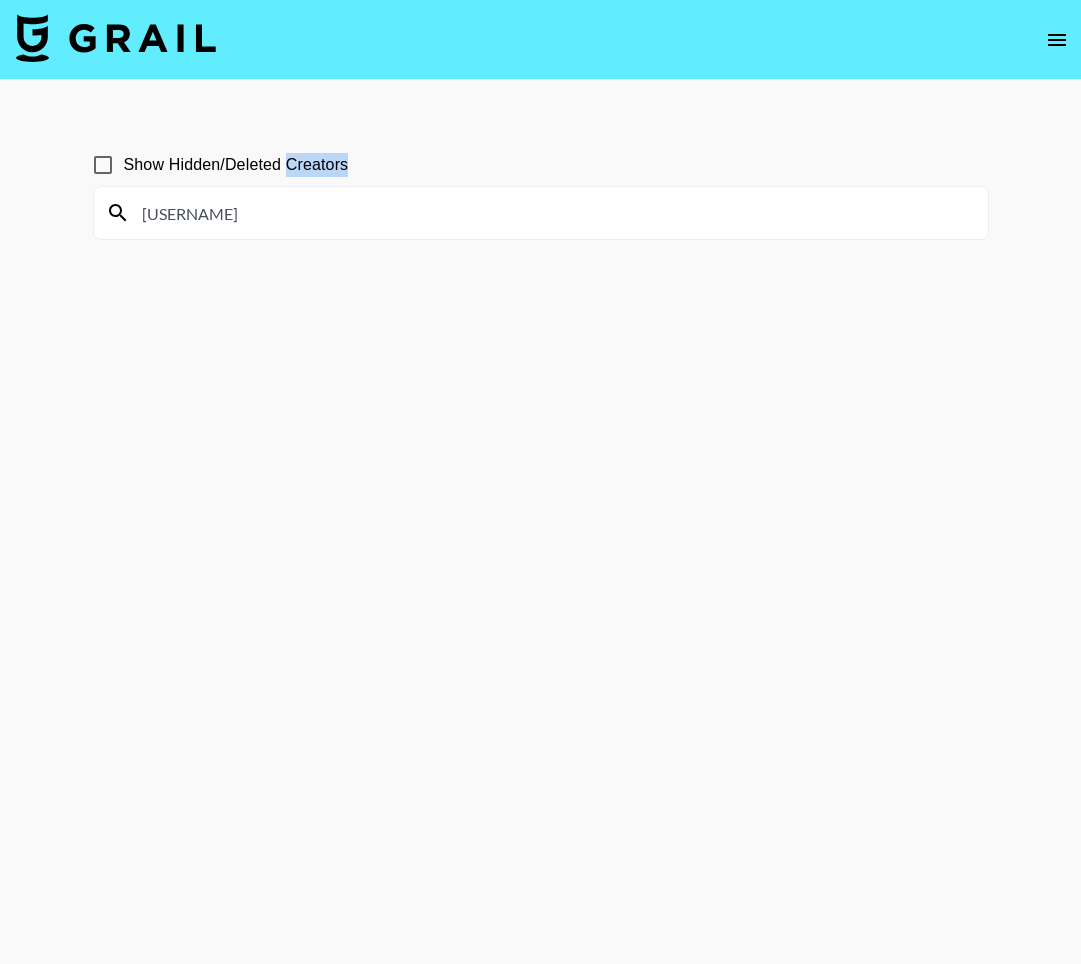 click on "[USERNAME]" at bounding box center (541, 213) 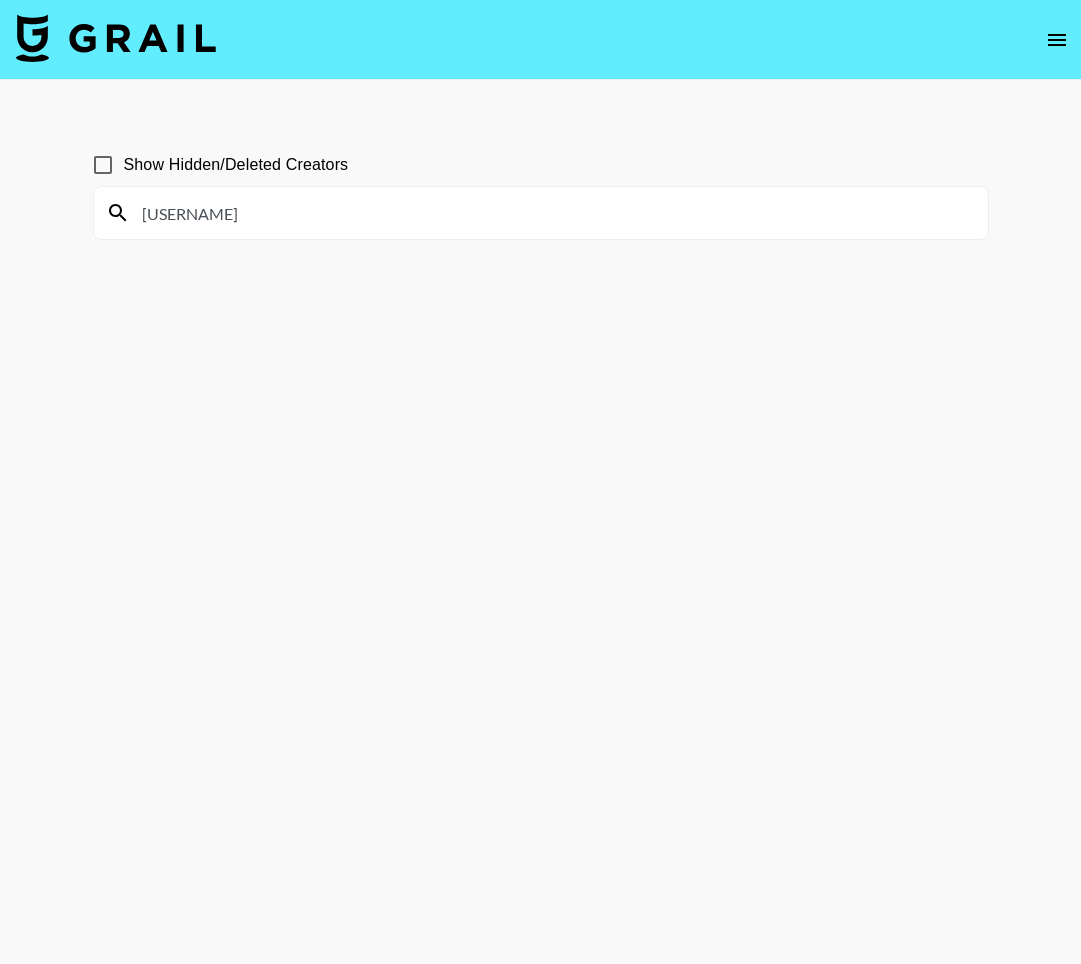 click on "[USERNAME]" at bounding box center (553, 213) 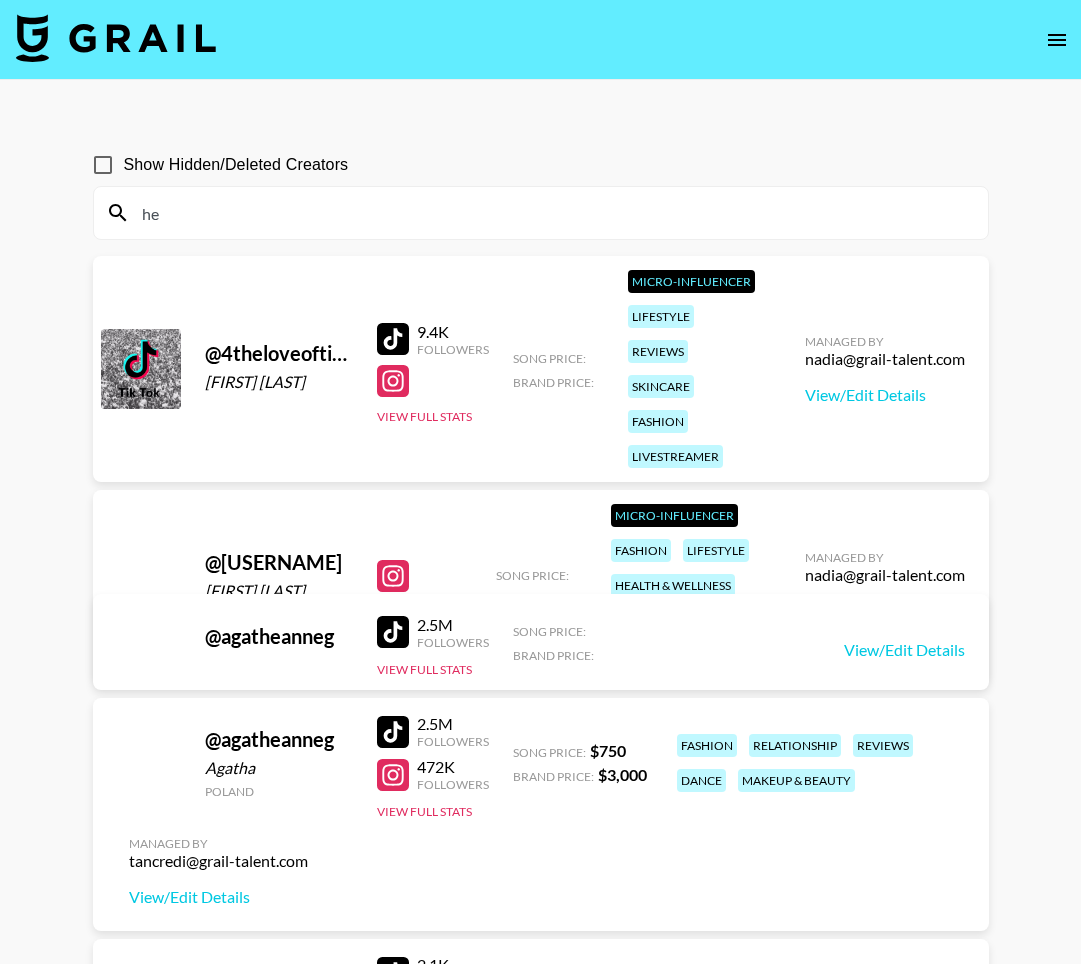 type on "h" 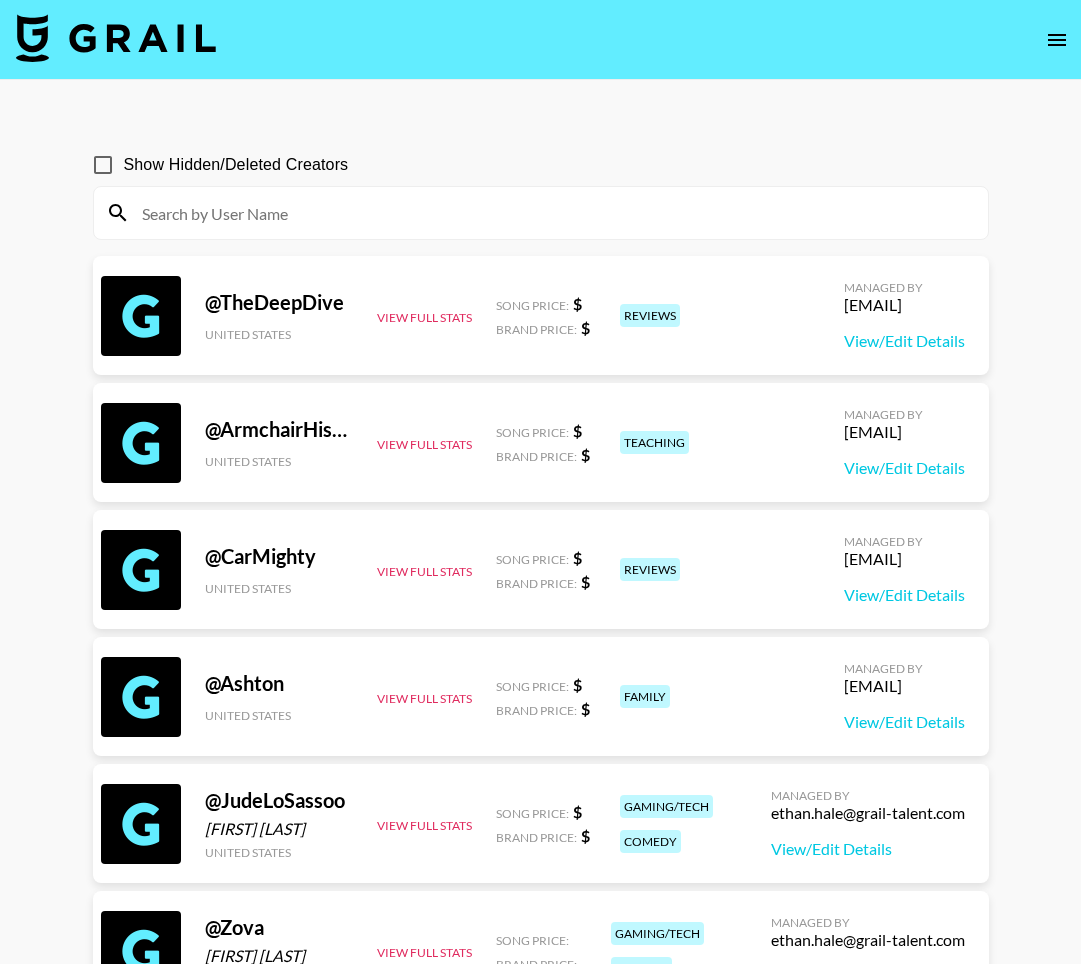 click at bounding box center [541, 213] 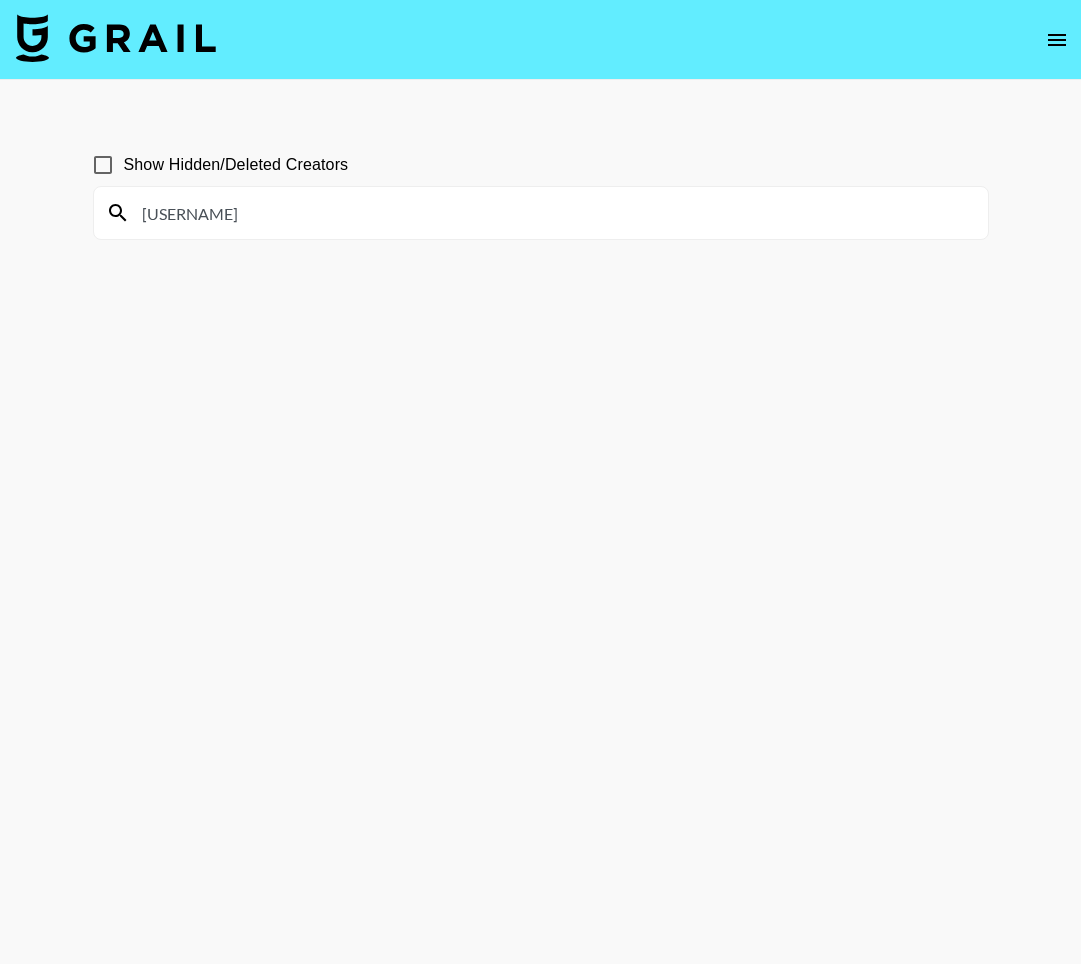 type on "[USERNAME]" 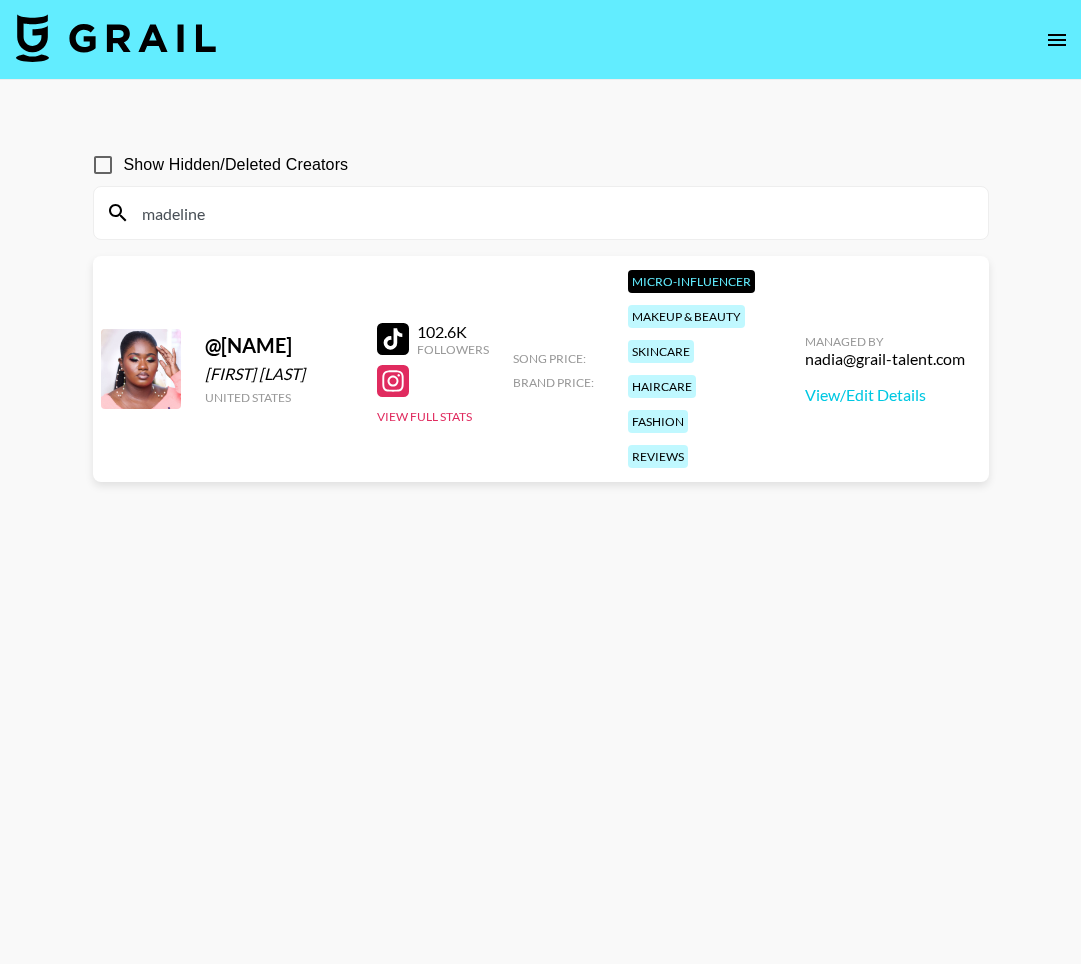 click on "madeline" at bounding box center (553, 213) 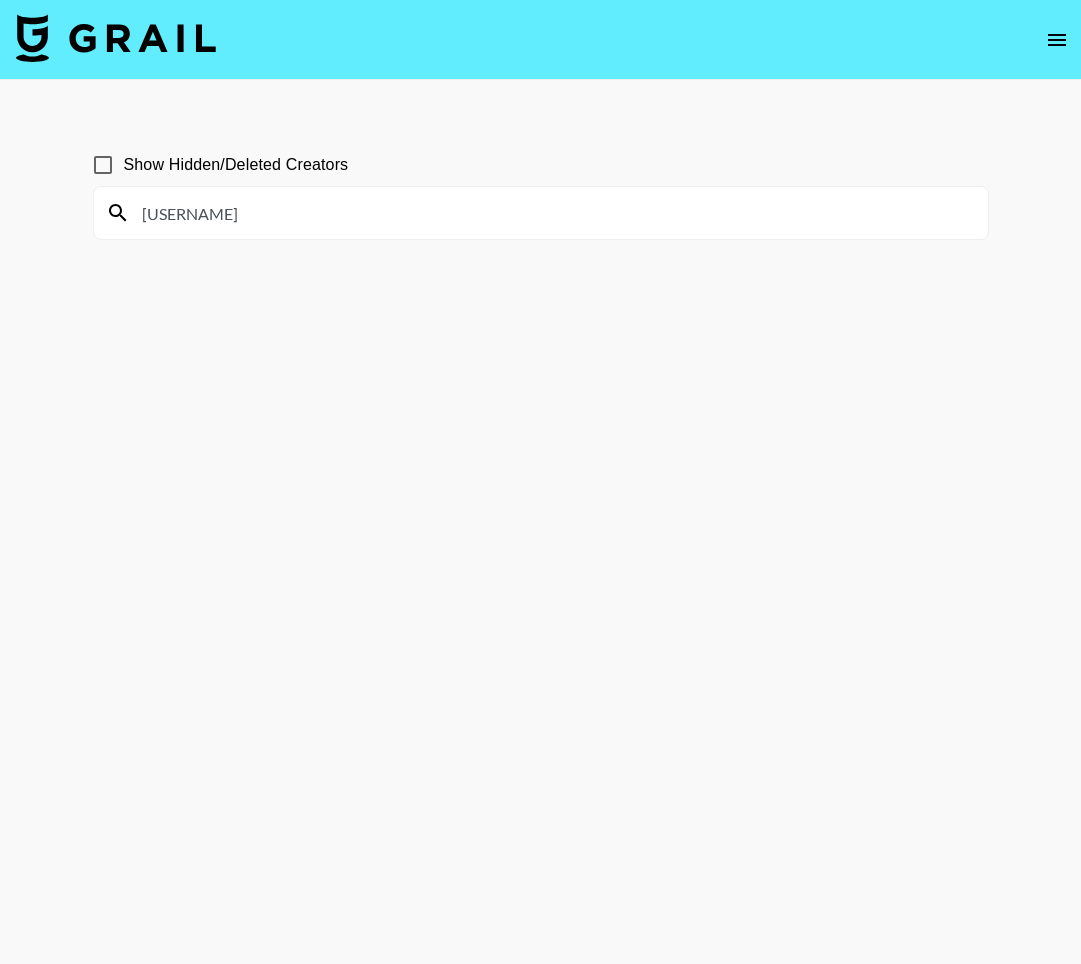 click on "[USERNAME]" at bounding box center (553, 213) 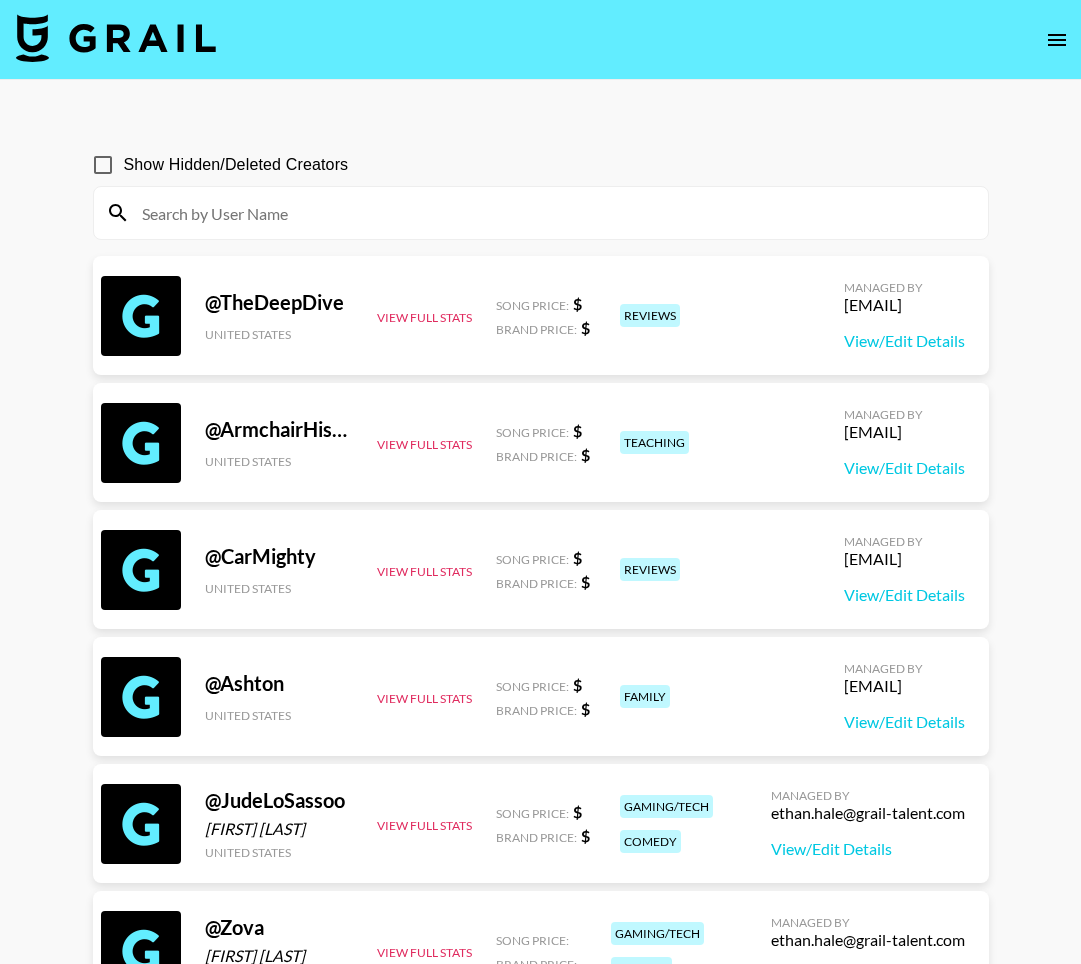 click at bounding box center [553, 213] 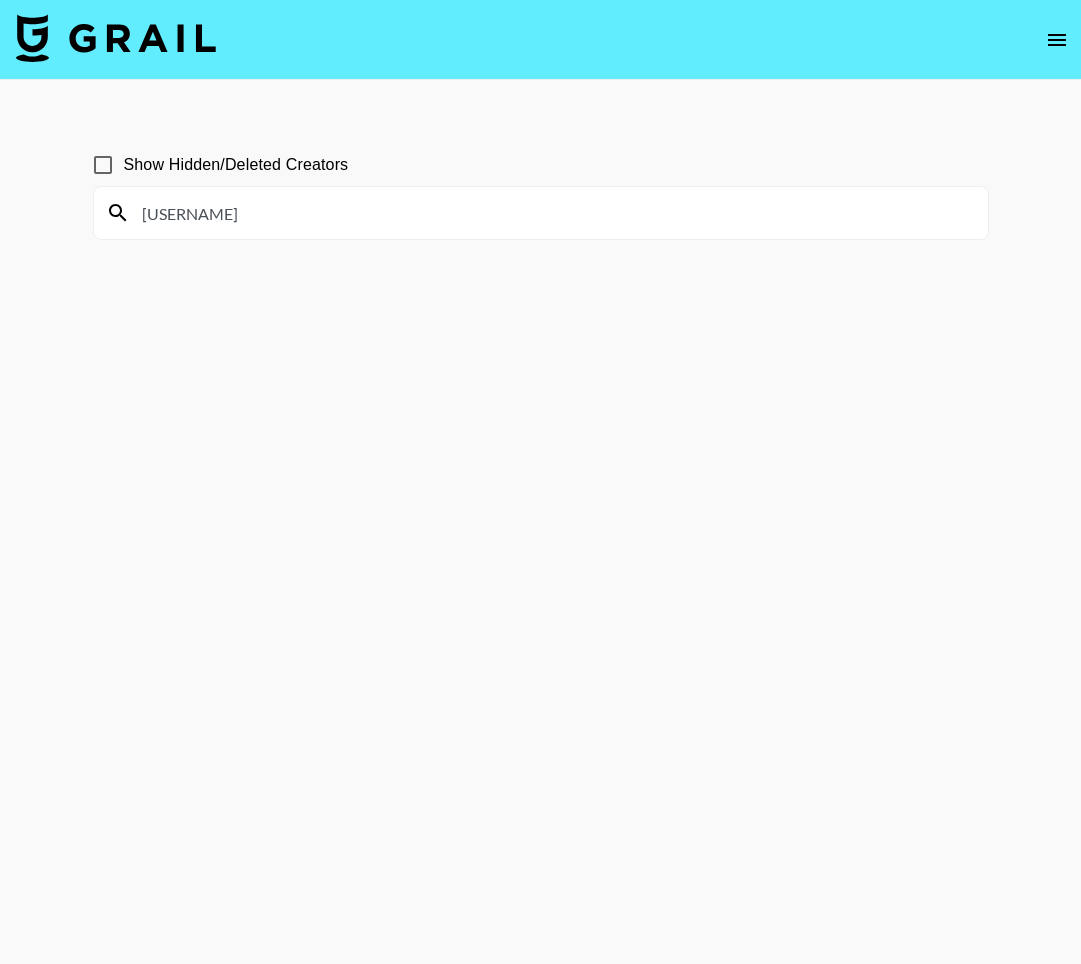 type on "[USERNAME]" 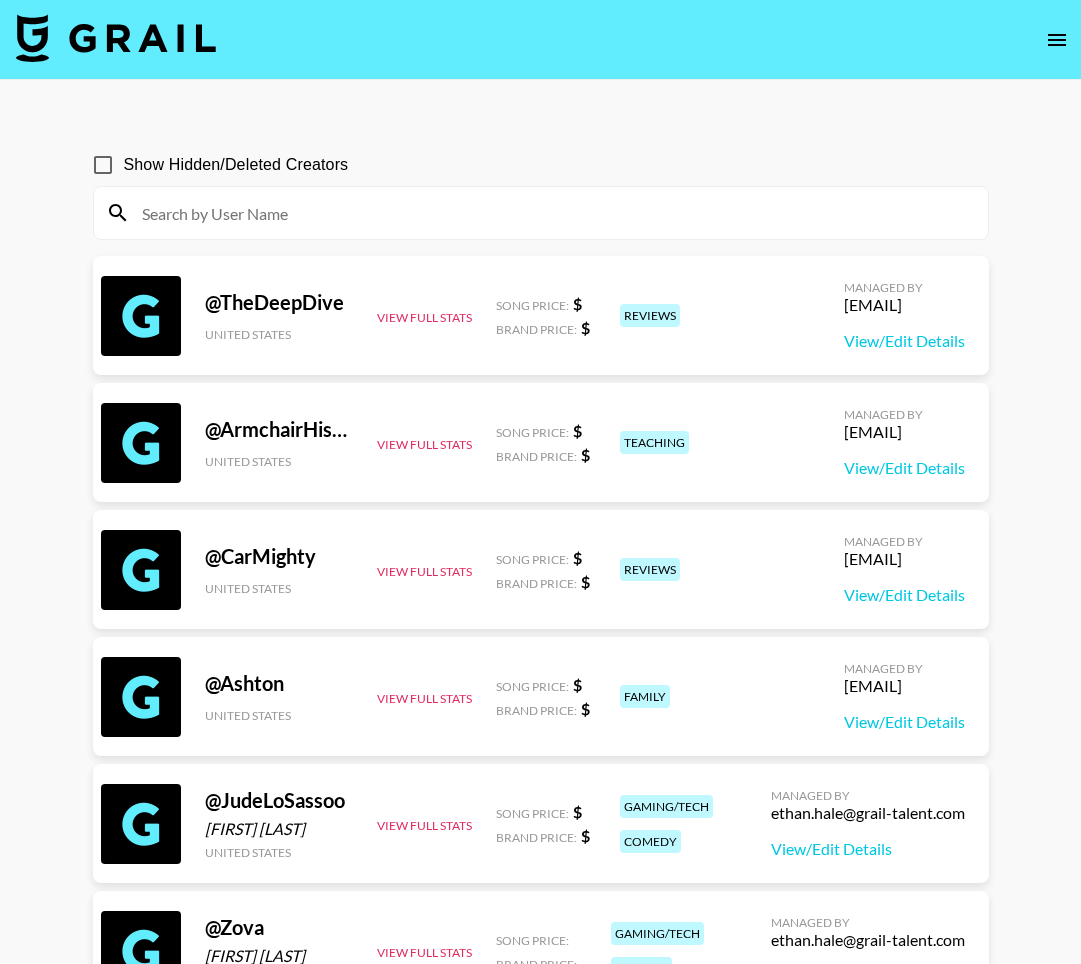 click at bounding box center [553, 213] 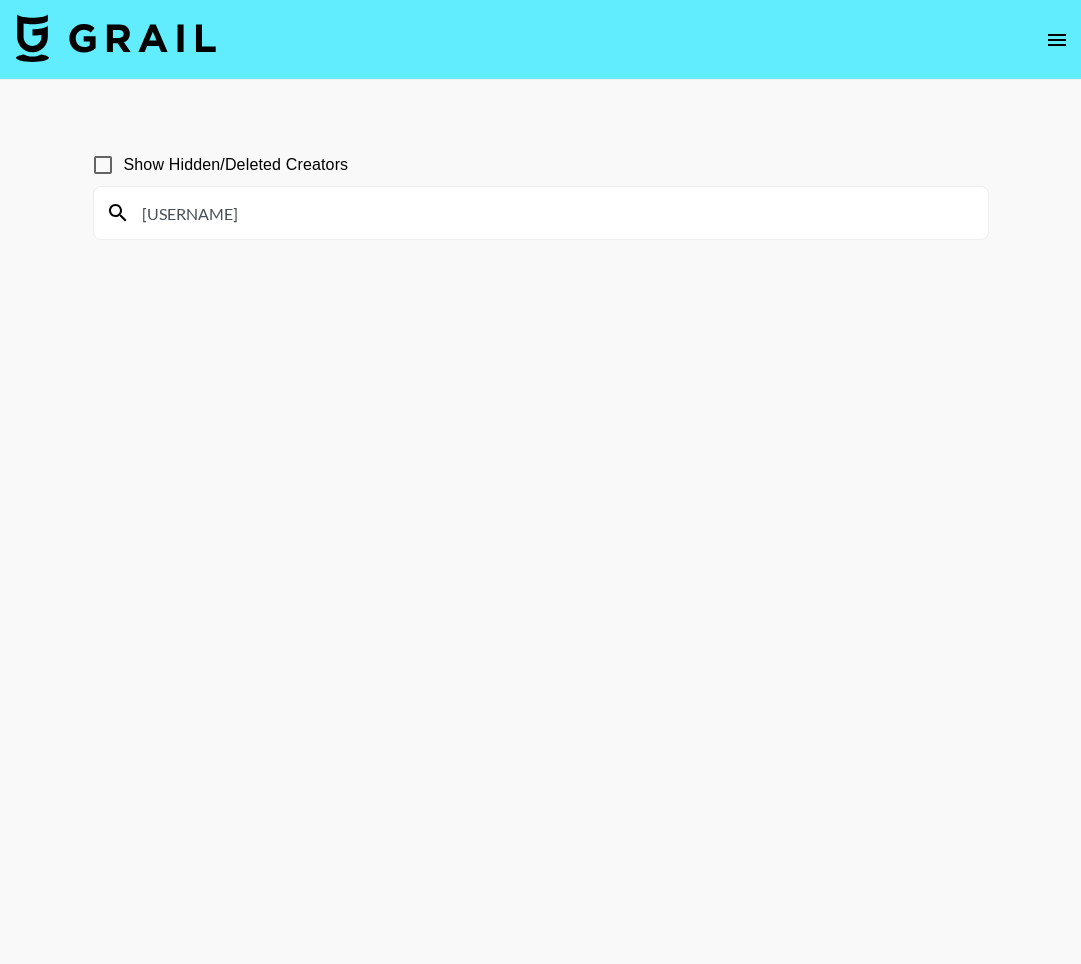 type on "[USERNAME]" 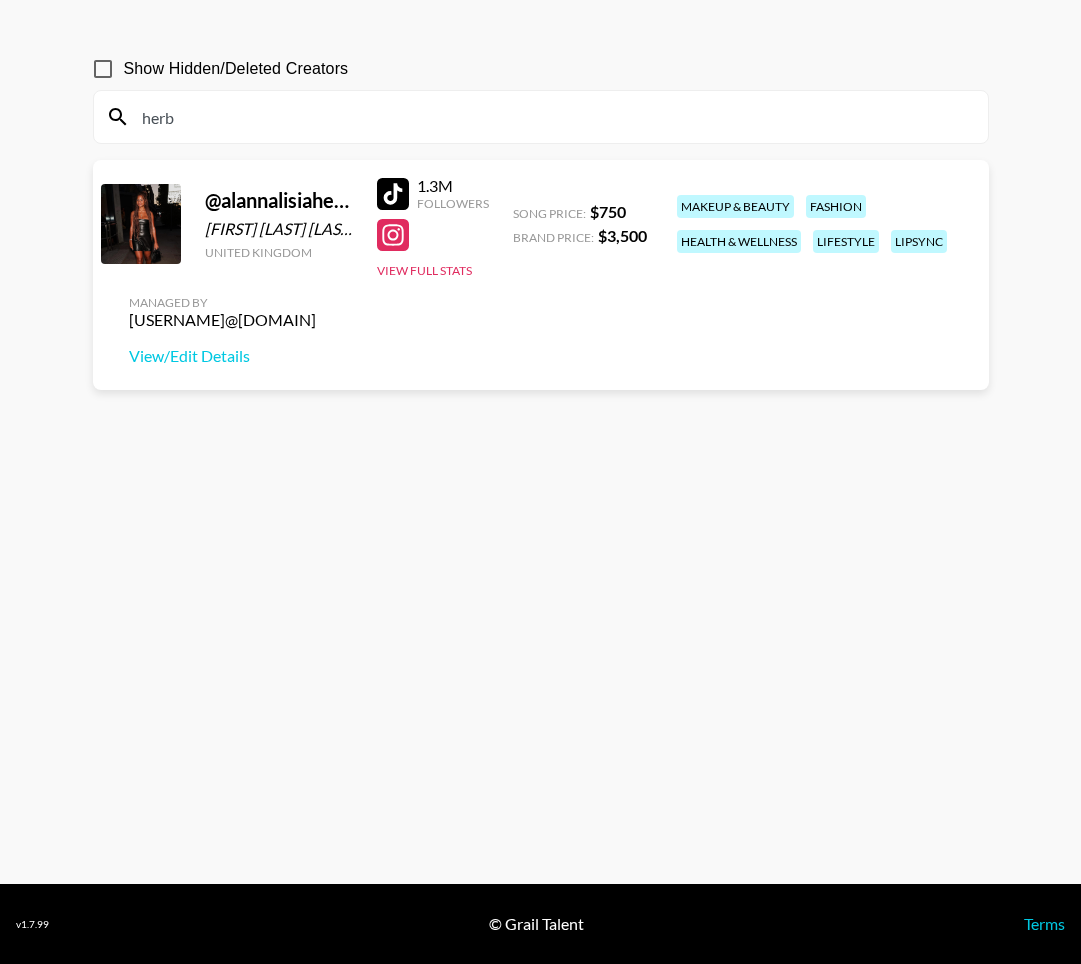 scroll, scrollTop: 96, scrollLeft: 0, axis: vertical 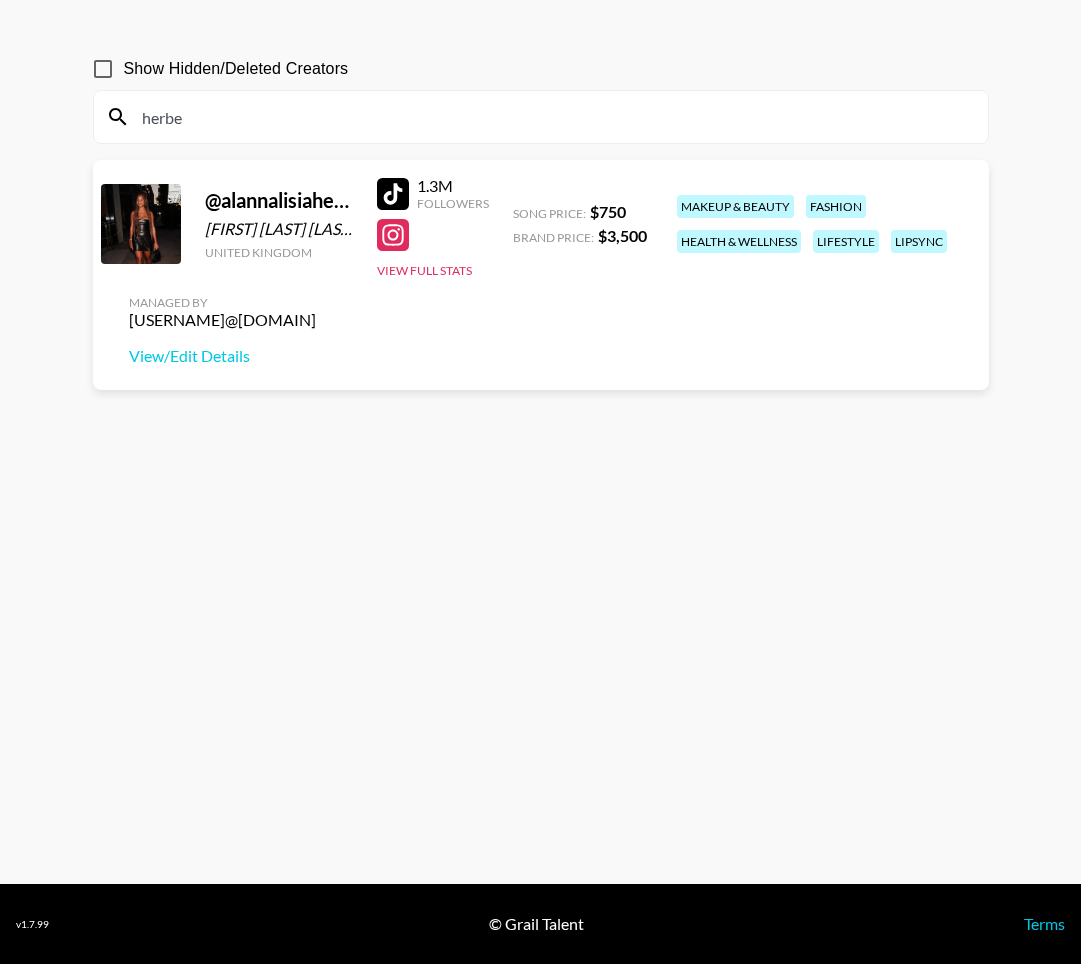 click on "herbe" at bounding box center [553, 117] 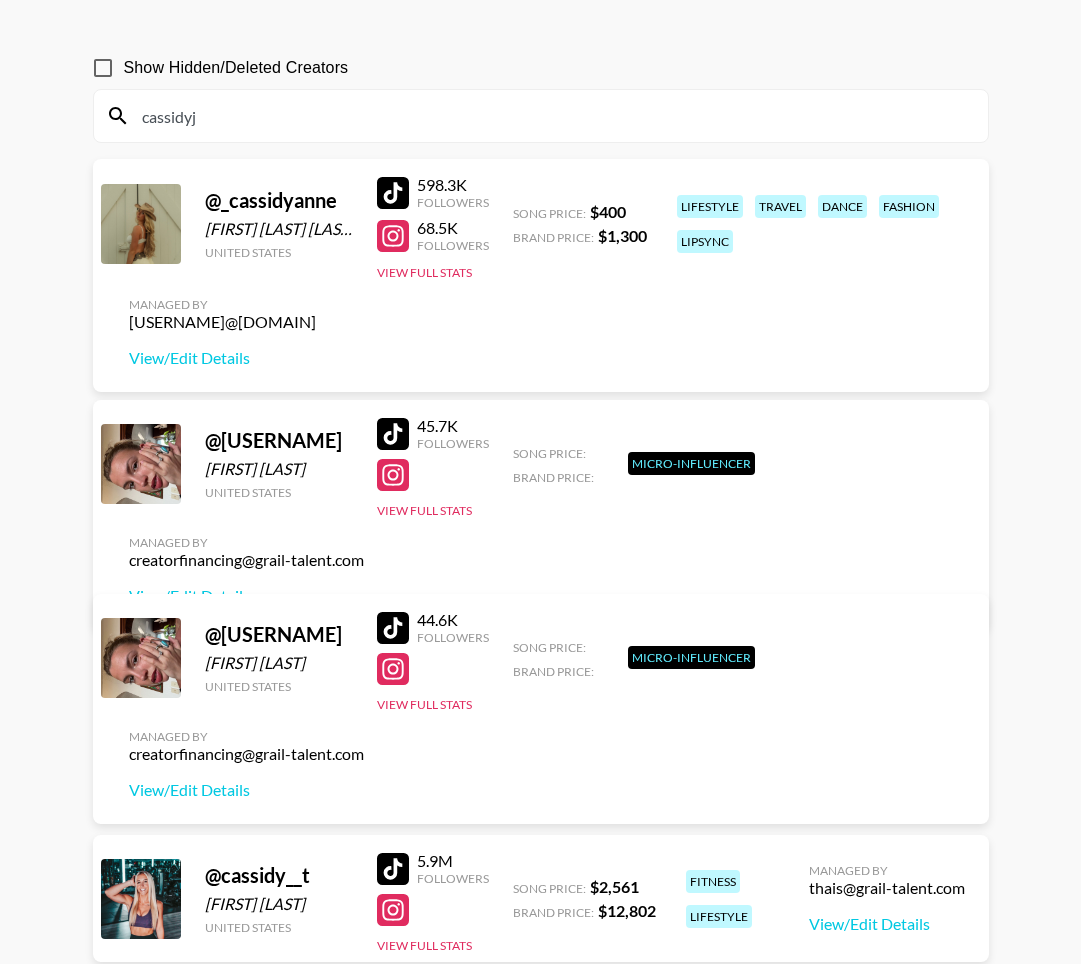 scroll, scrollTop: 96, scrollLeft: 0, axis: vertical 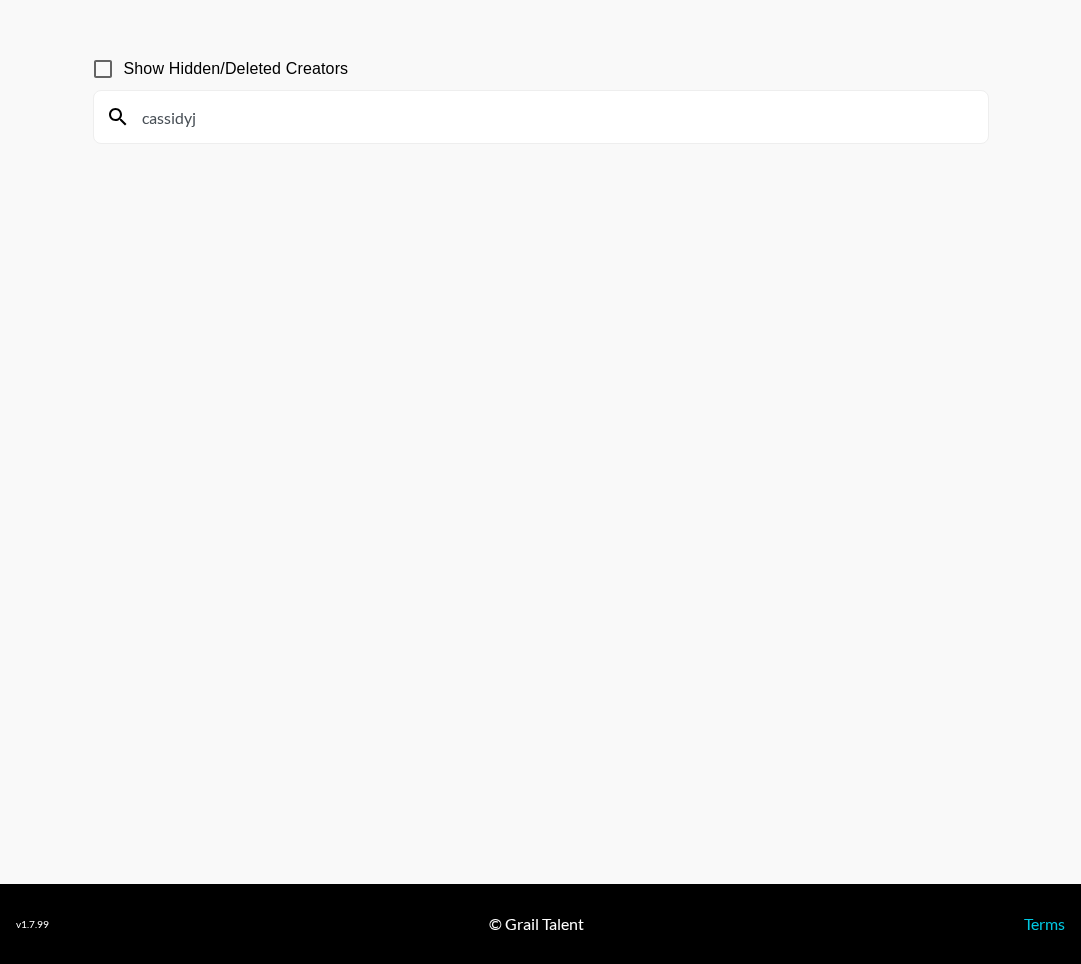 type on "cassidyj" 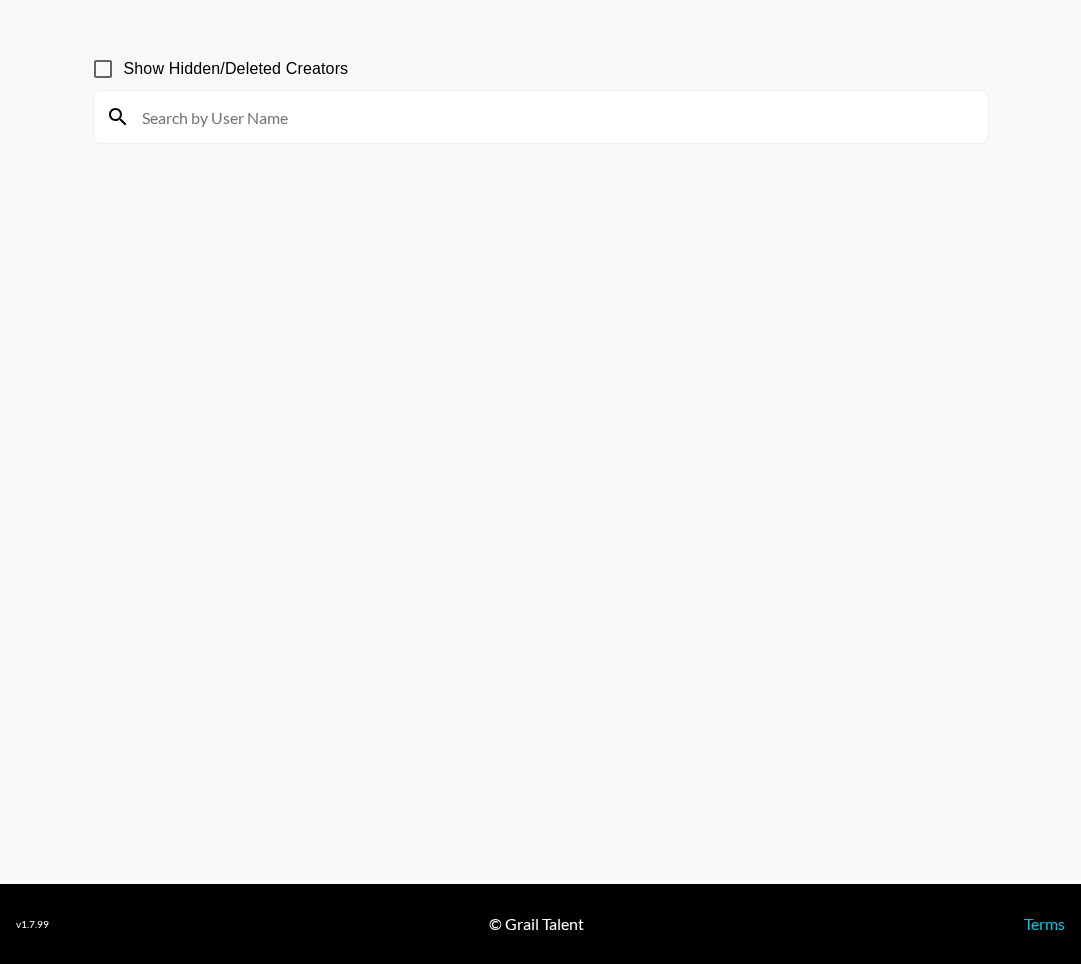 scroll, scrollTop: 0, scrollLeft: 0, axis: both 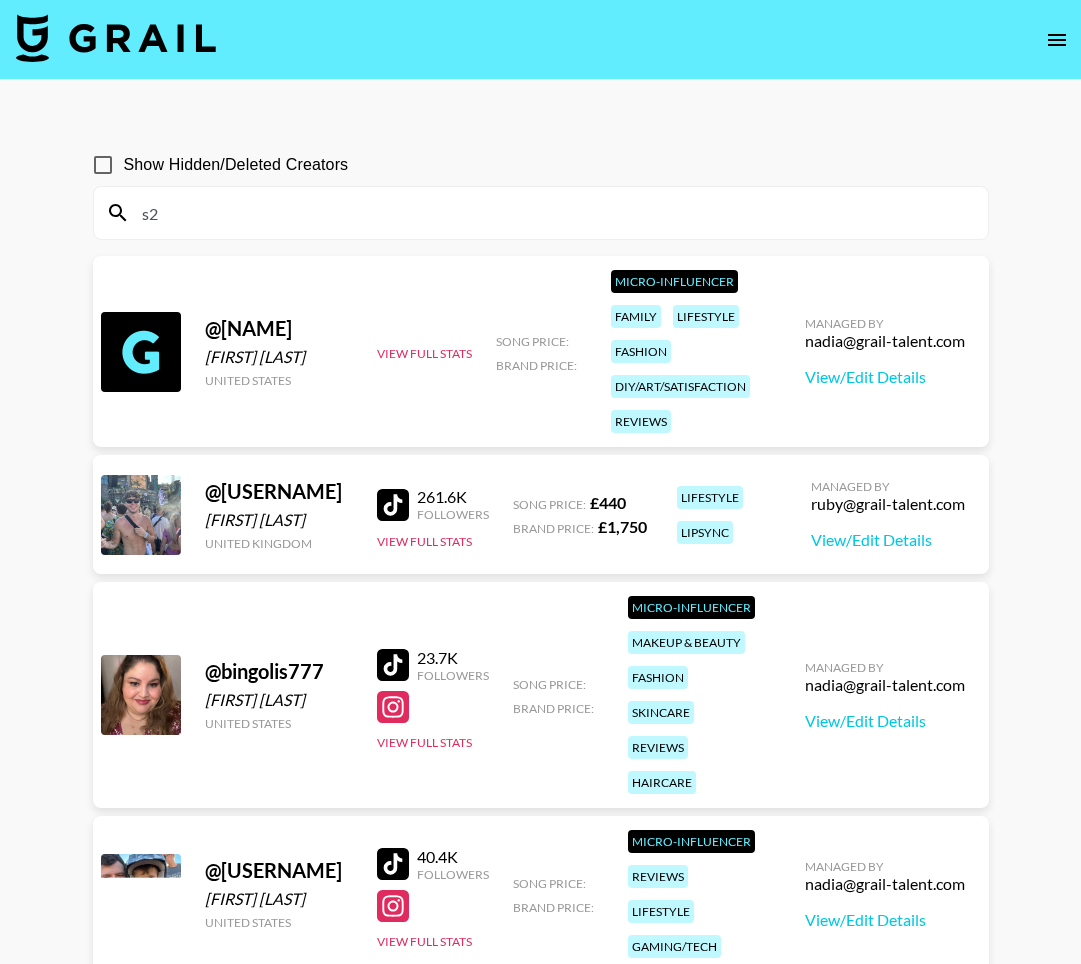 type on "s" 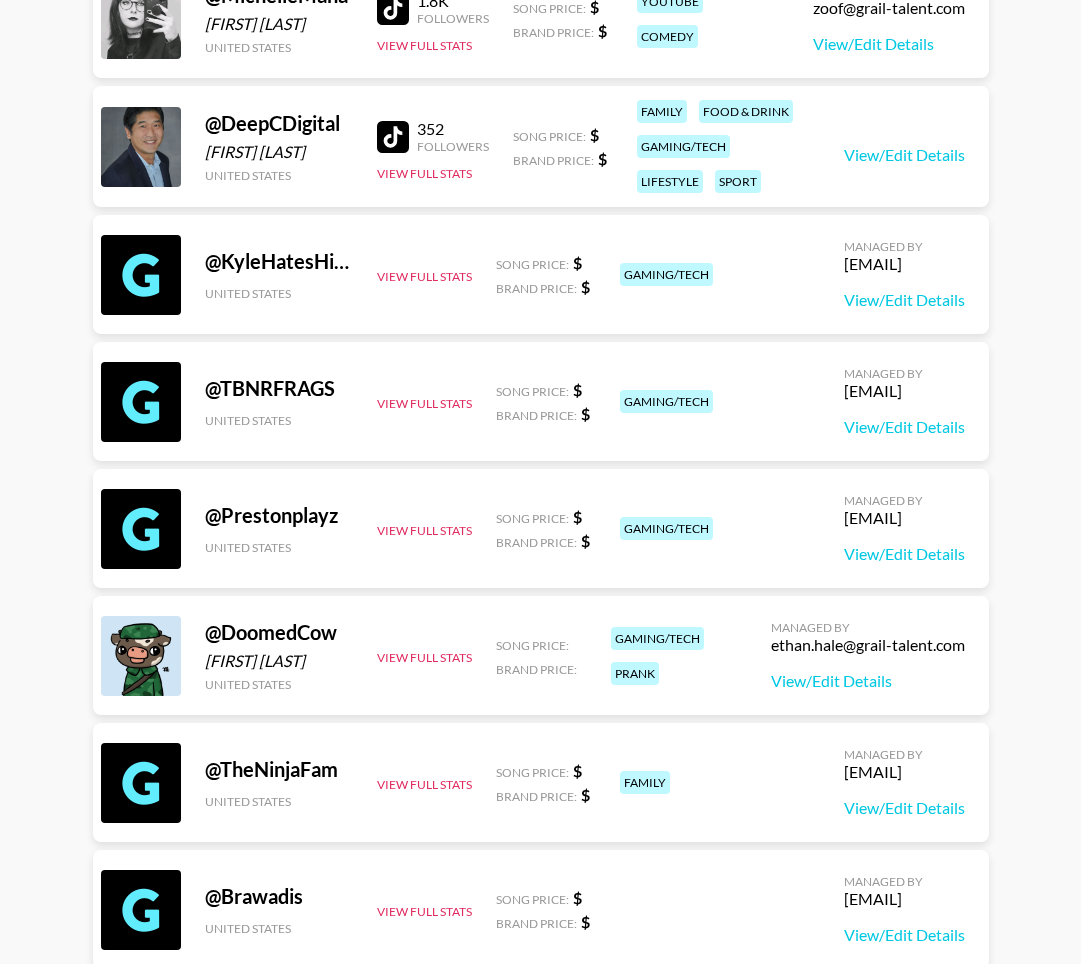 scroll, scrollTop: 0, scrollLeft: 0, axis: both 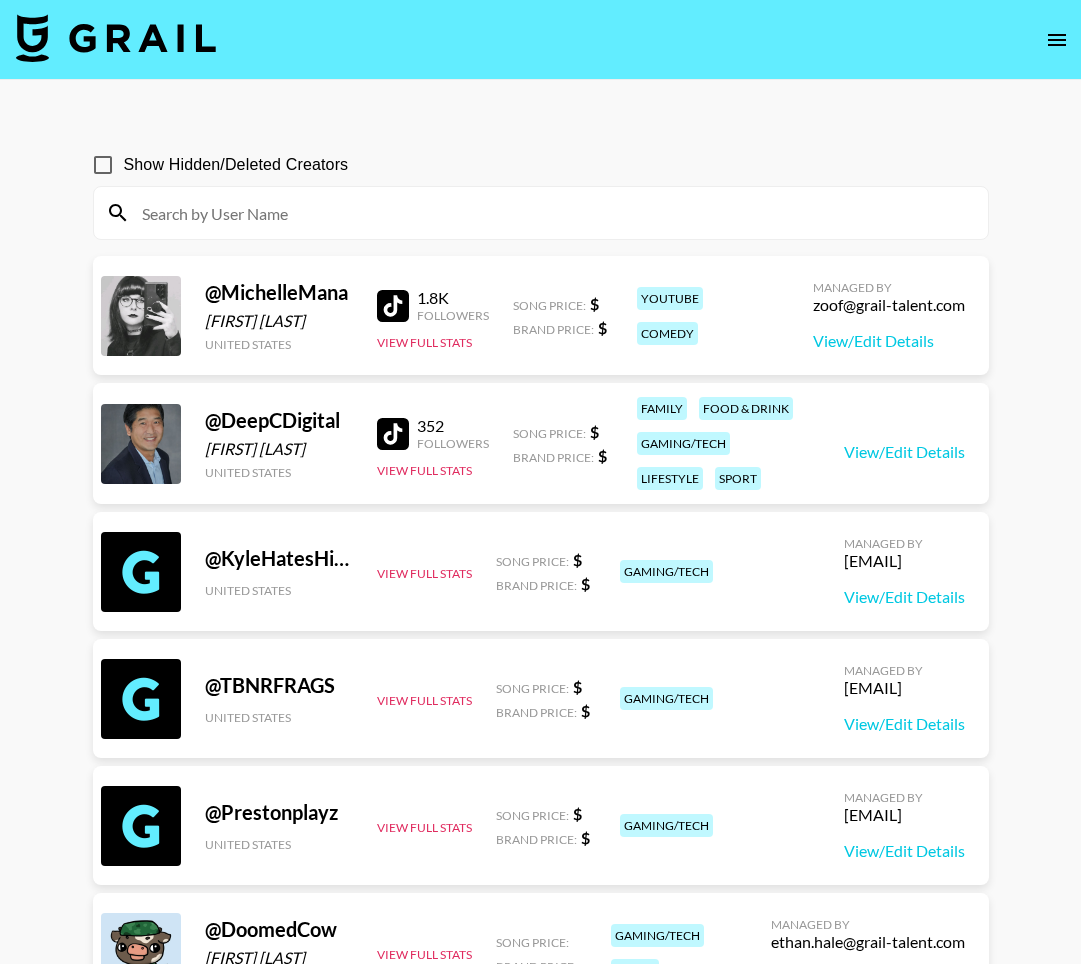 click at bounding box center (541, 213) 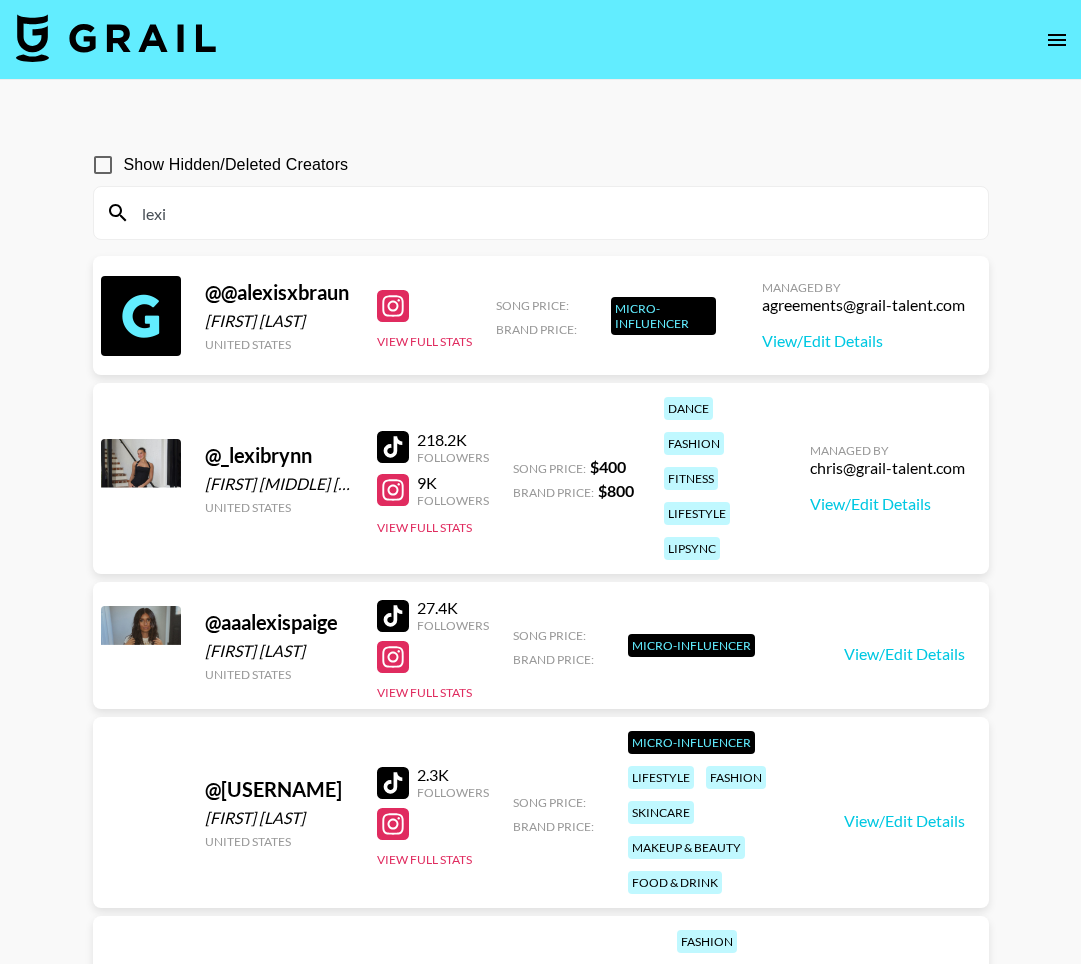 type on "lexi" 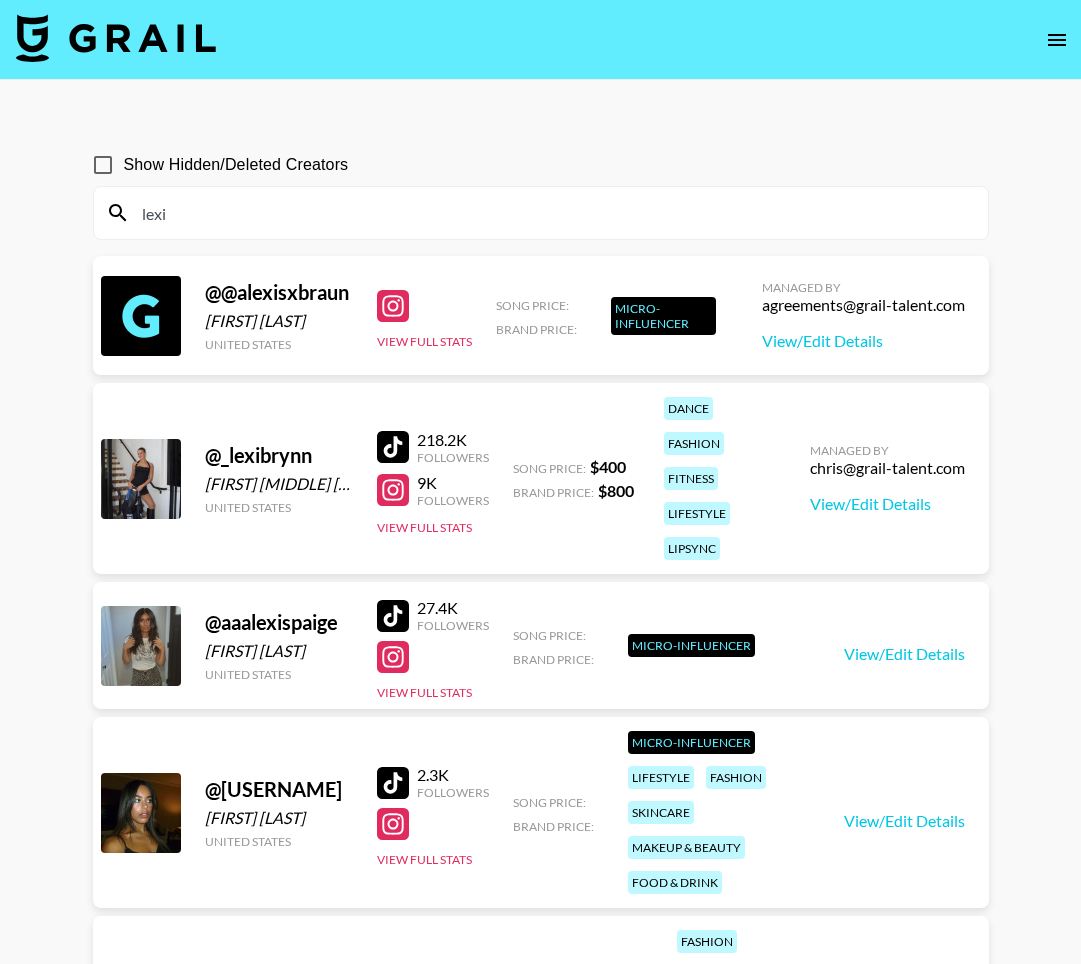 click on "lexi" at bounding box center (553, 213) 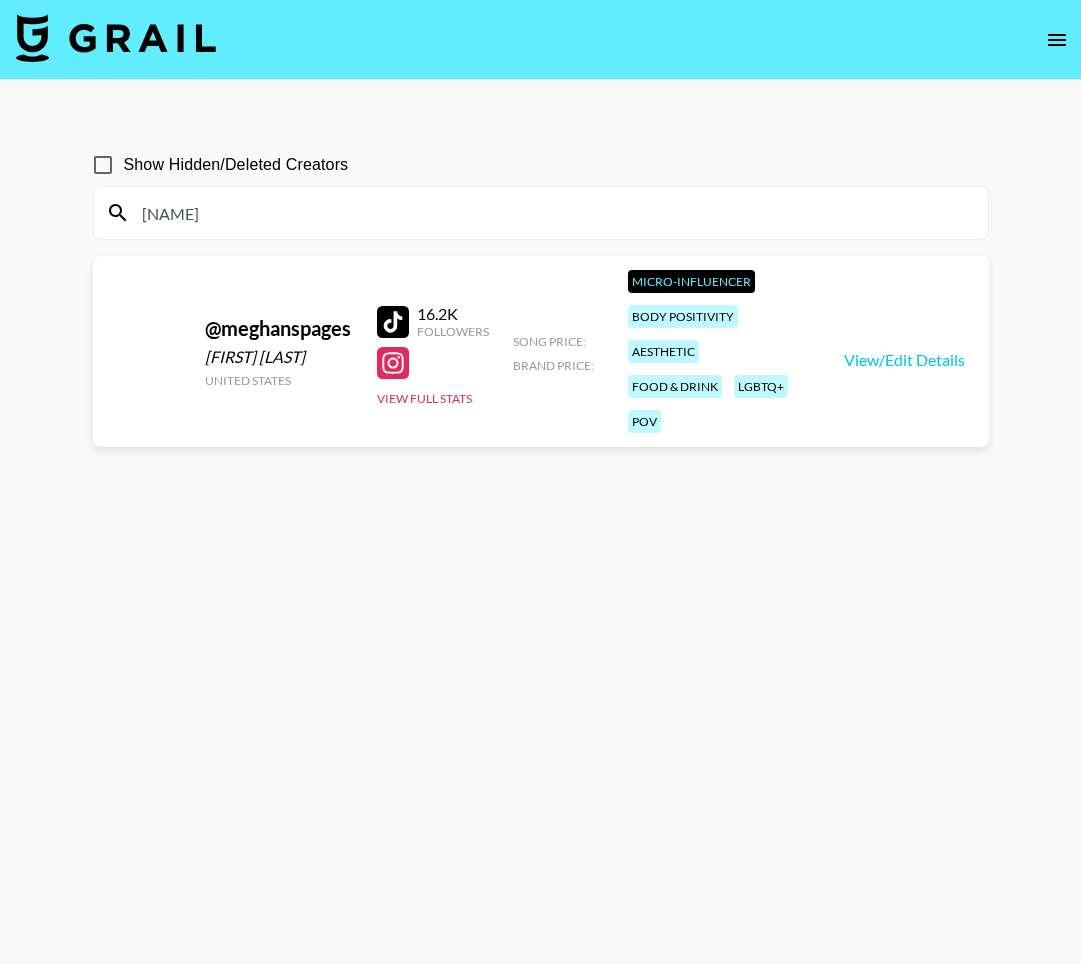 type on "[NAME]" 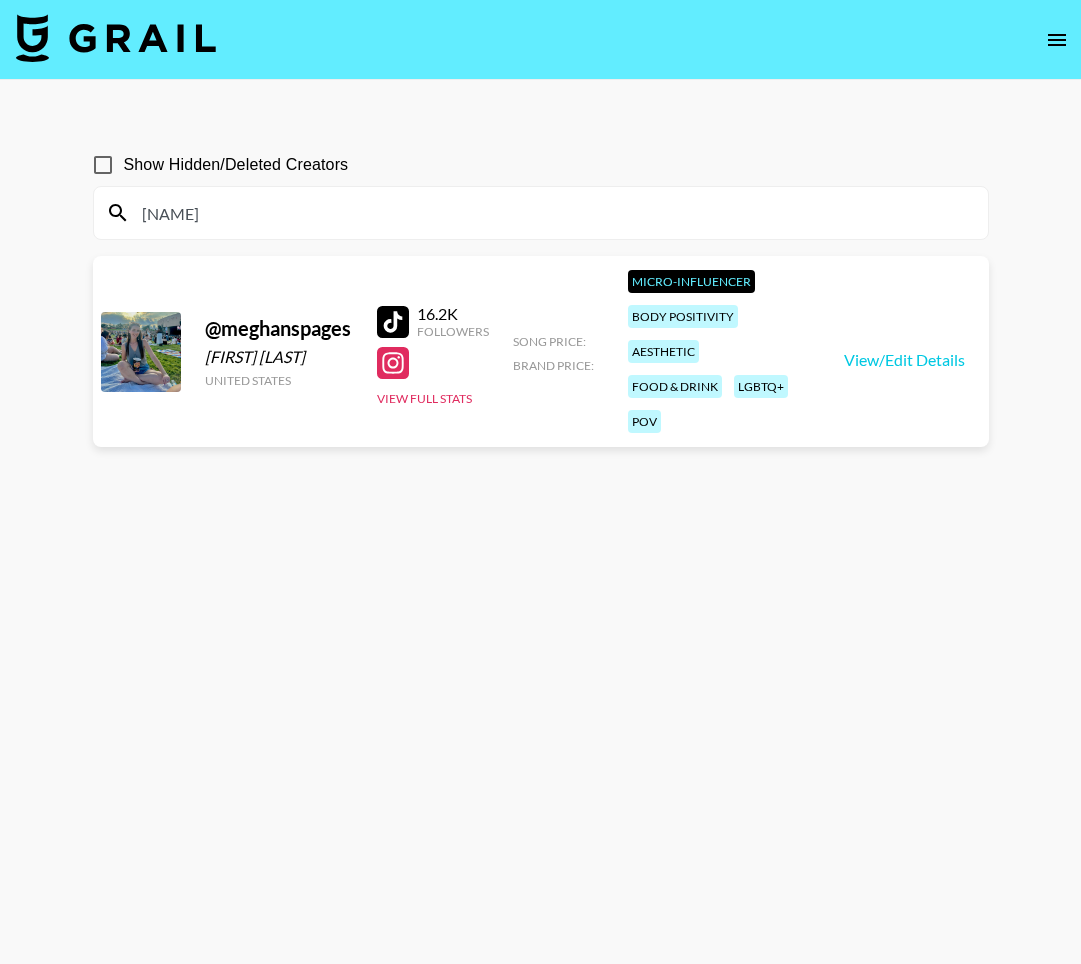 click on "[NAME]" at bounding box center [553, 213] 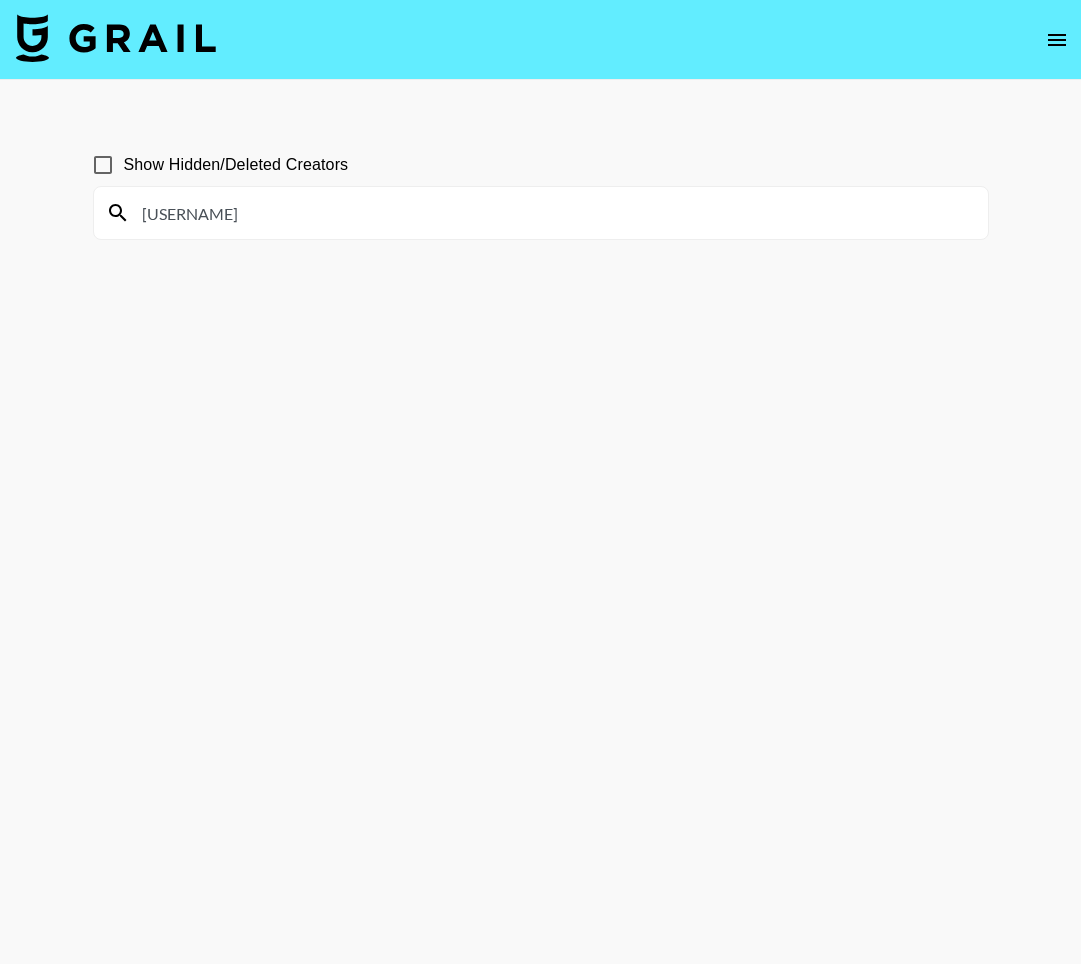 type on "[USERNAME]" 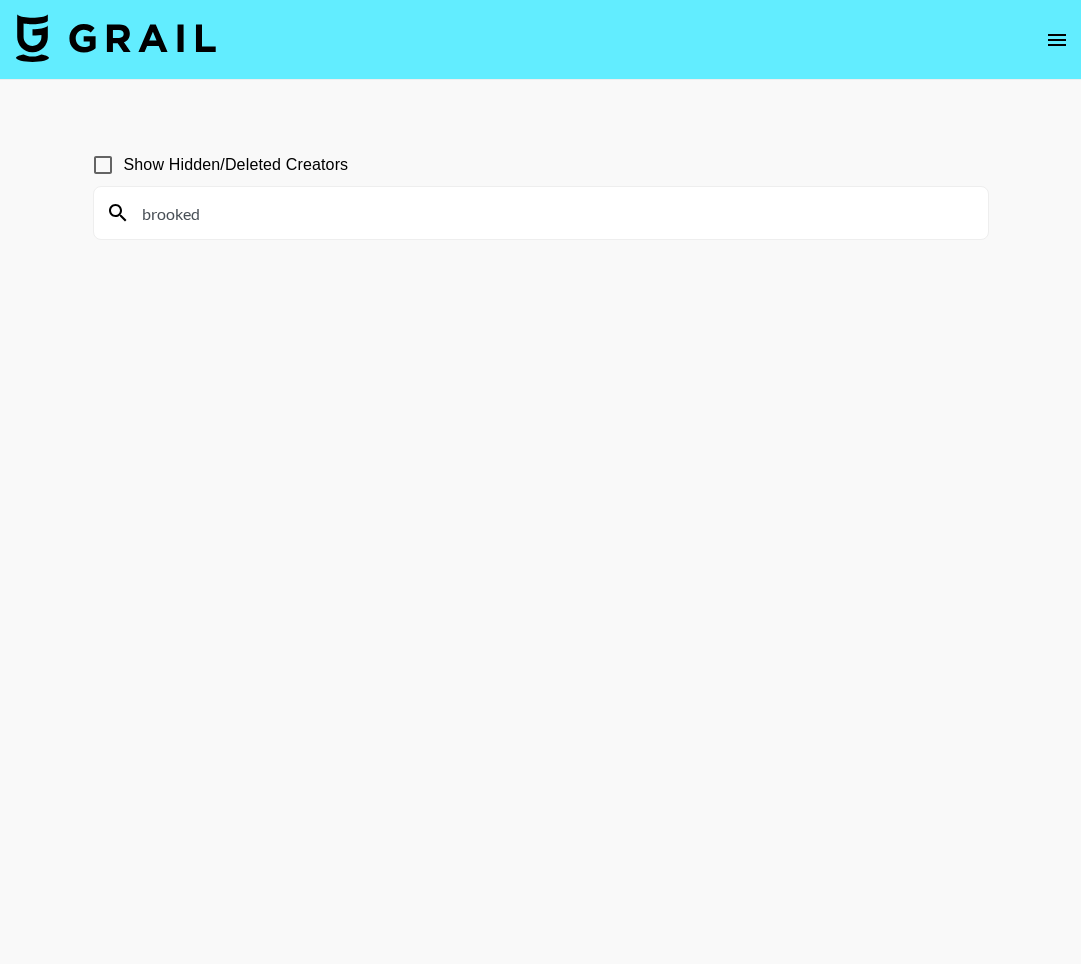 type on "brooked" 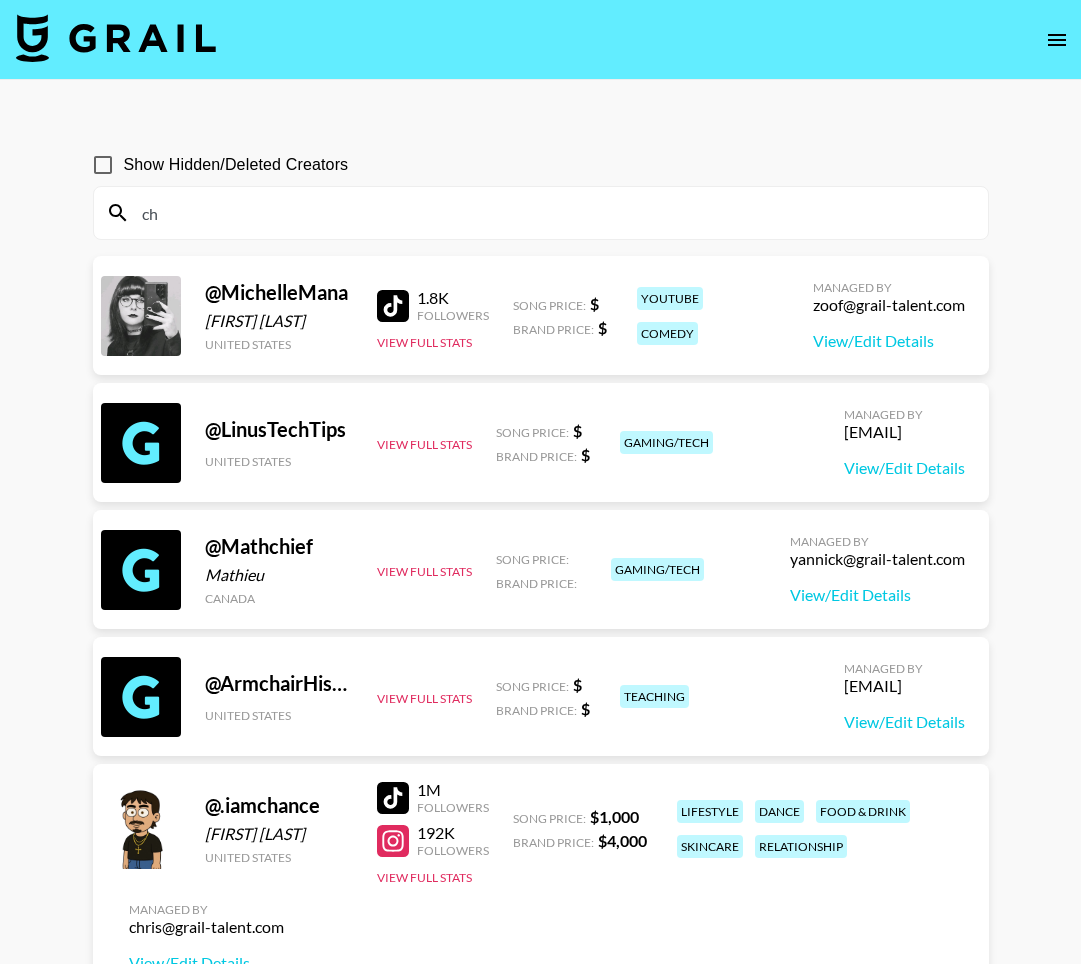 type on "c" 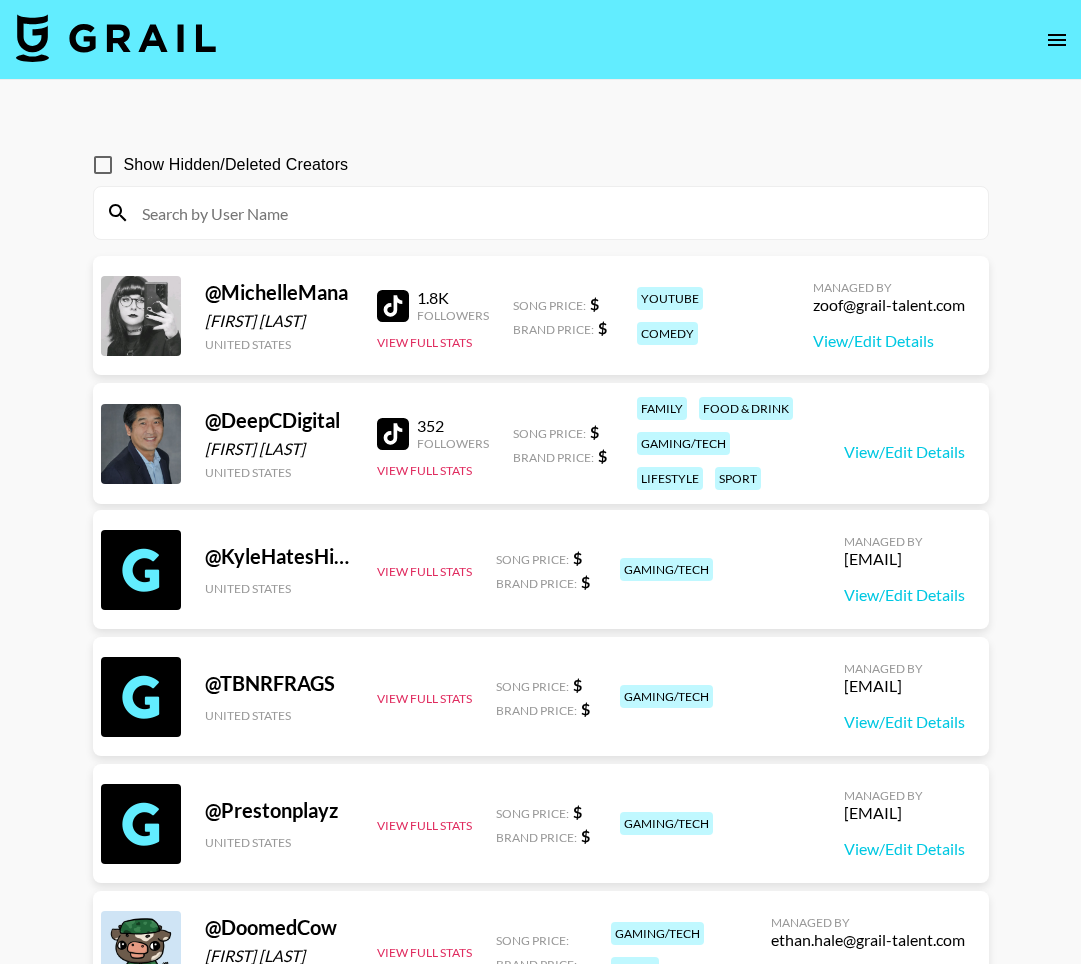 click at bounding box center [553, 213] 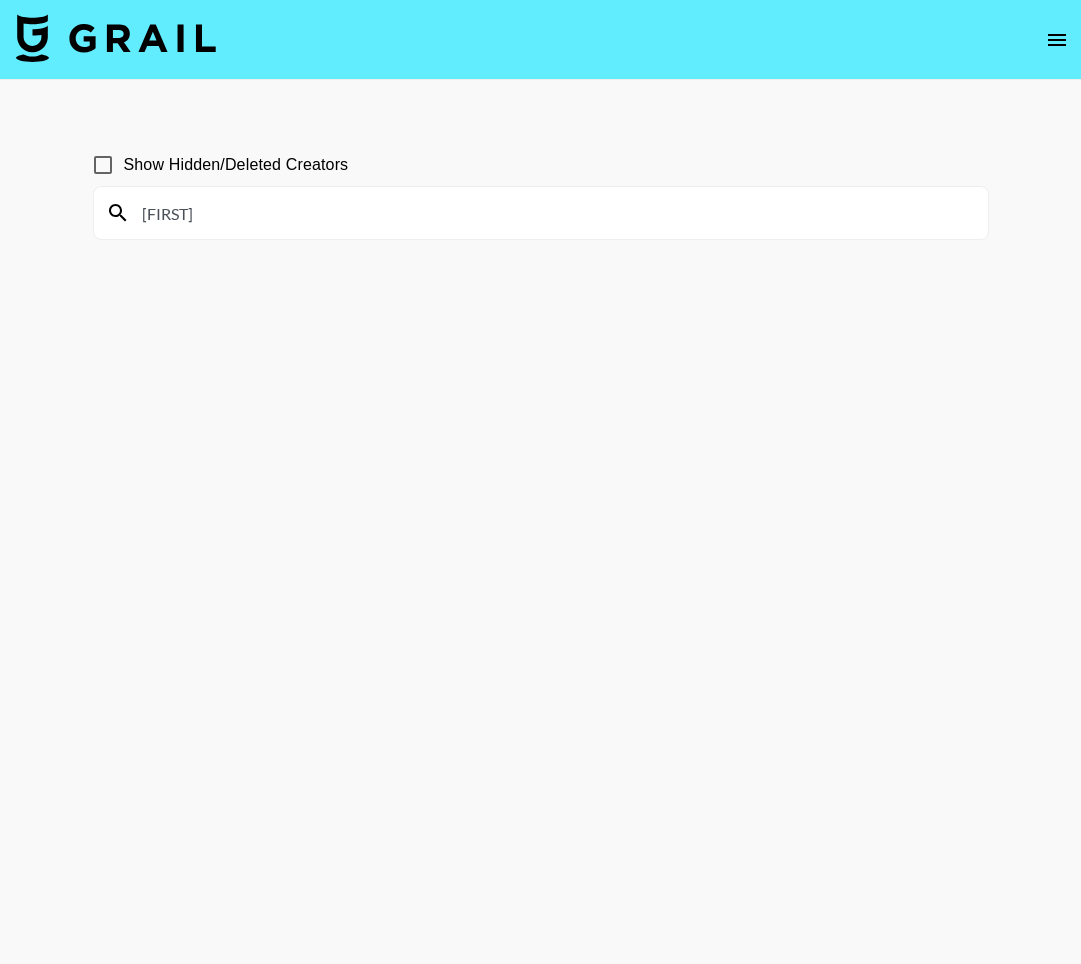 type on "[FIRST]" 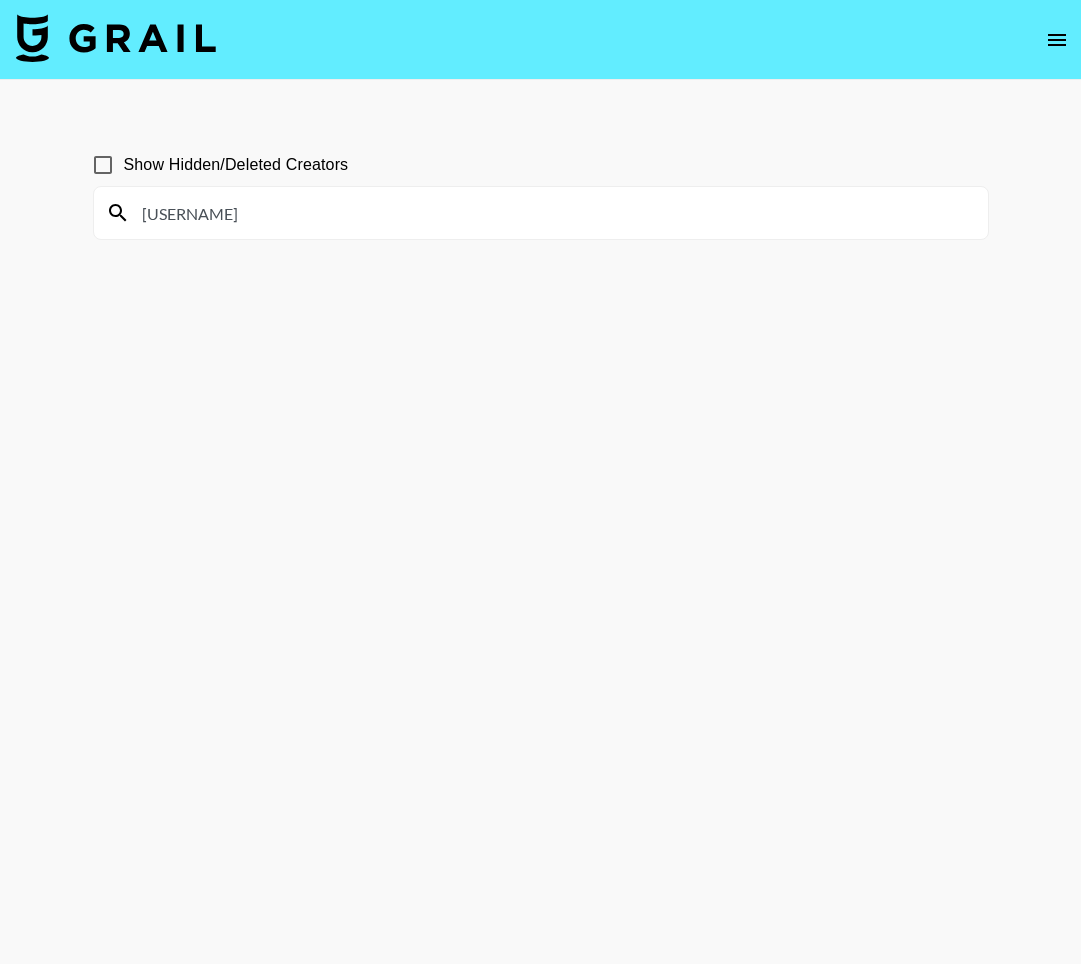 type on "[USERNAME]" 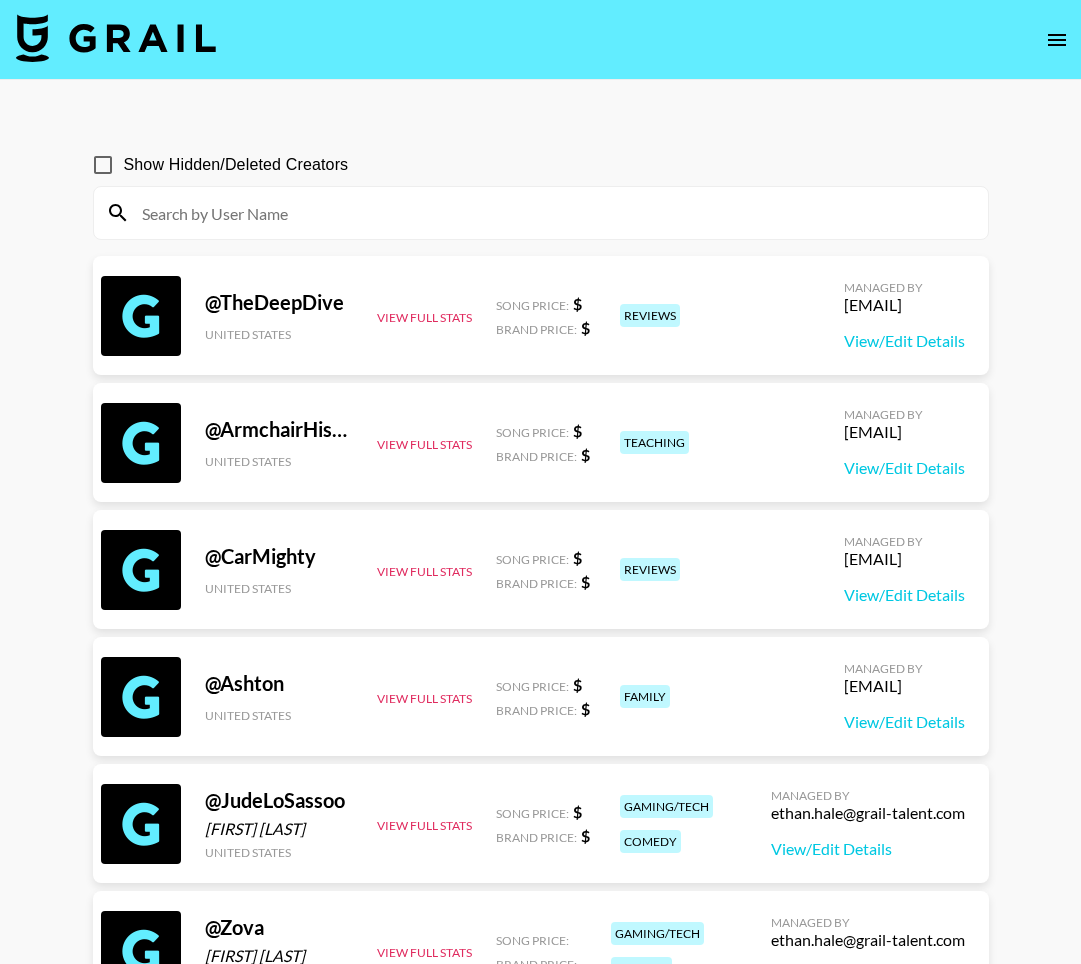 scroll, scrollTop: 1, scrollLeft: 0, axis: vertical 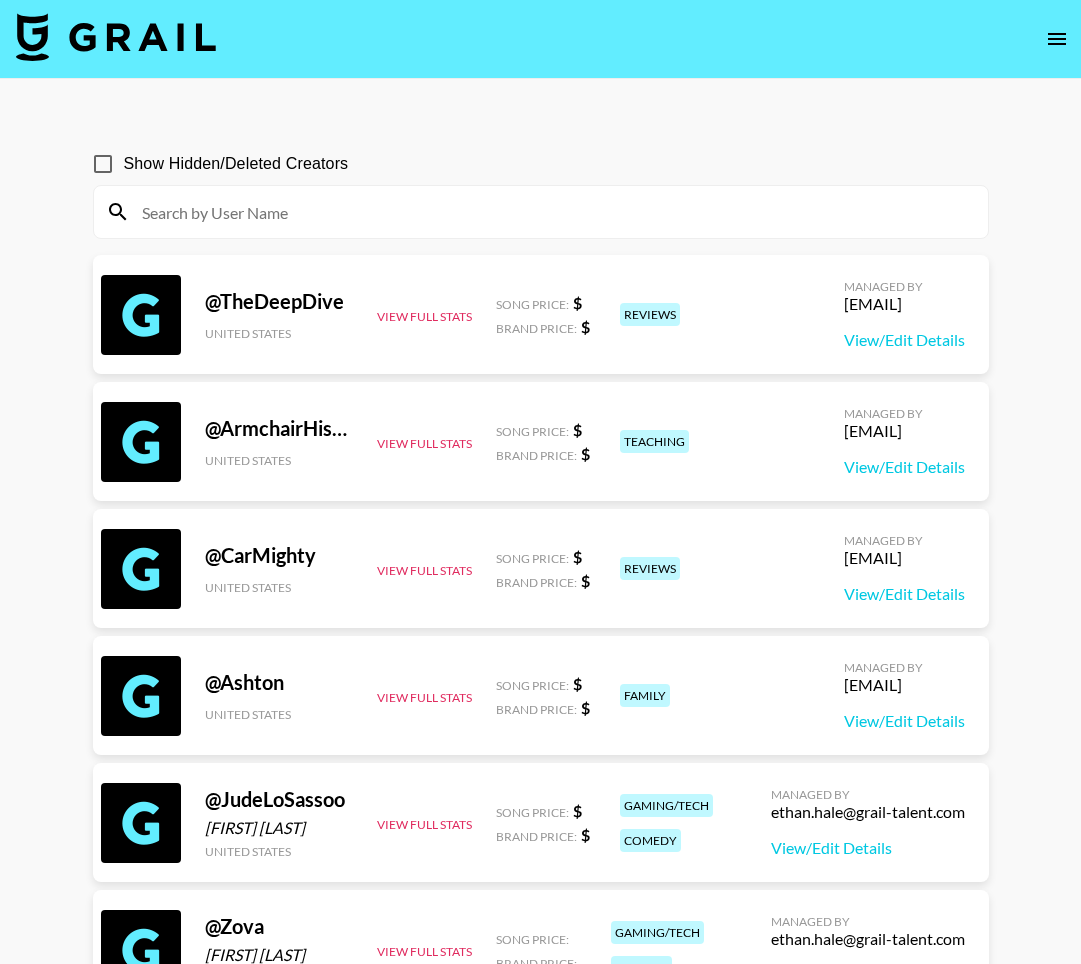 click at bounding box center (553, 212) 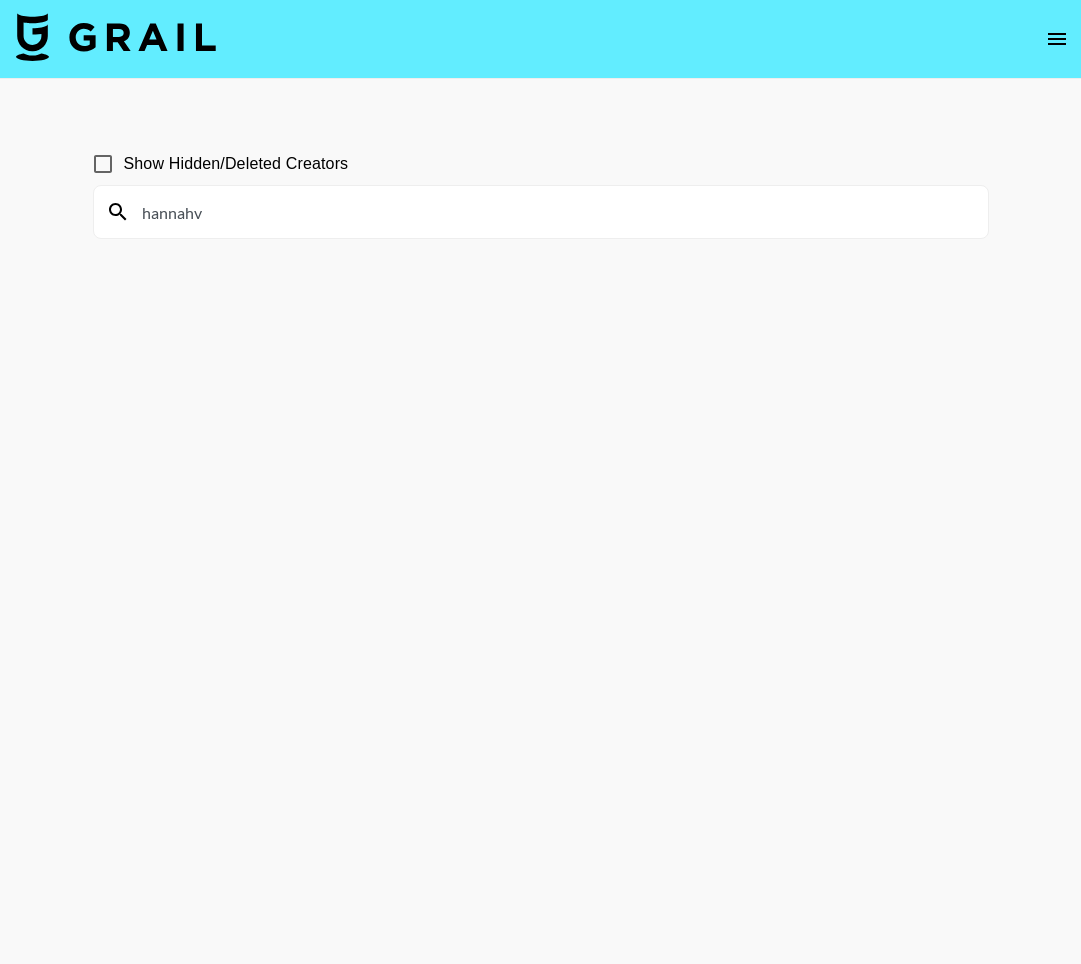 type on "hannahv" 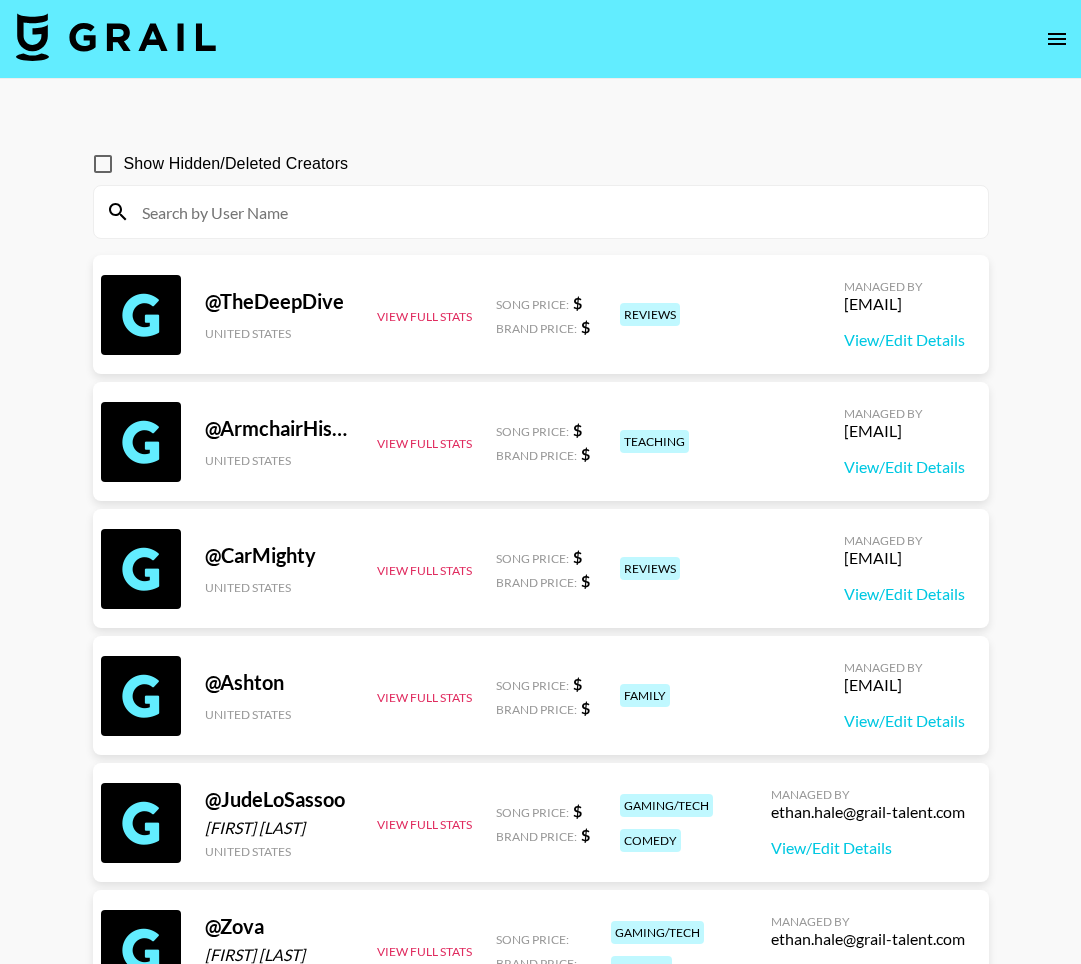click at bounding box center [553, 212] 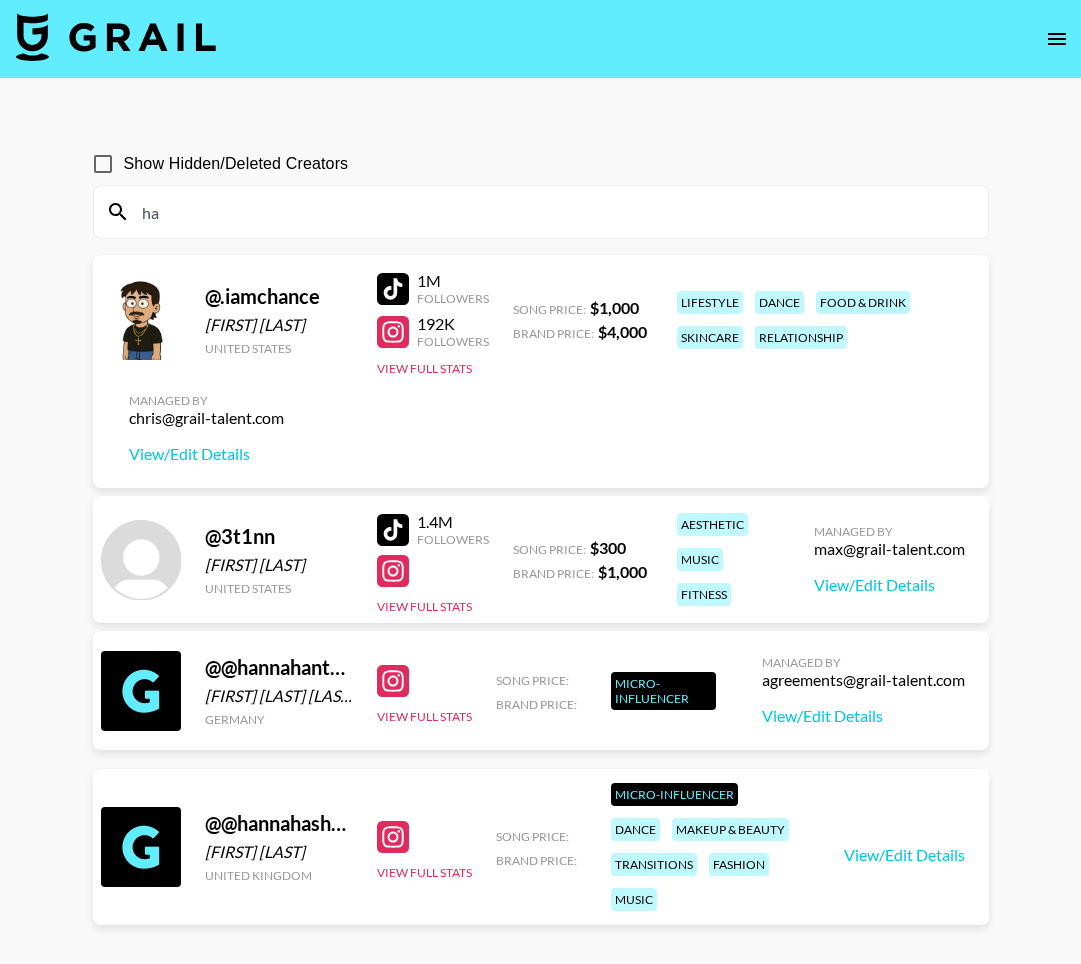 type on "h" 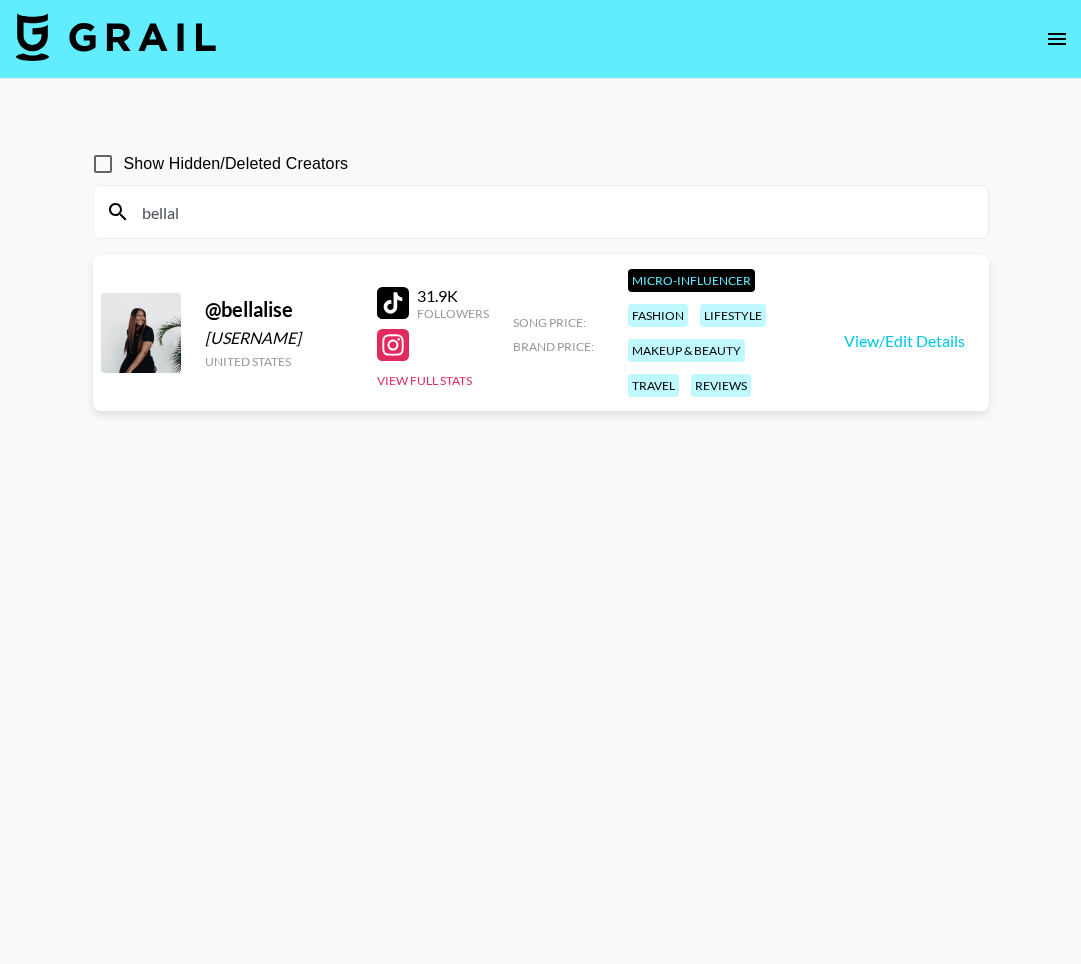 click on "bellal" at bounding box center [541, 212] 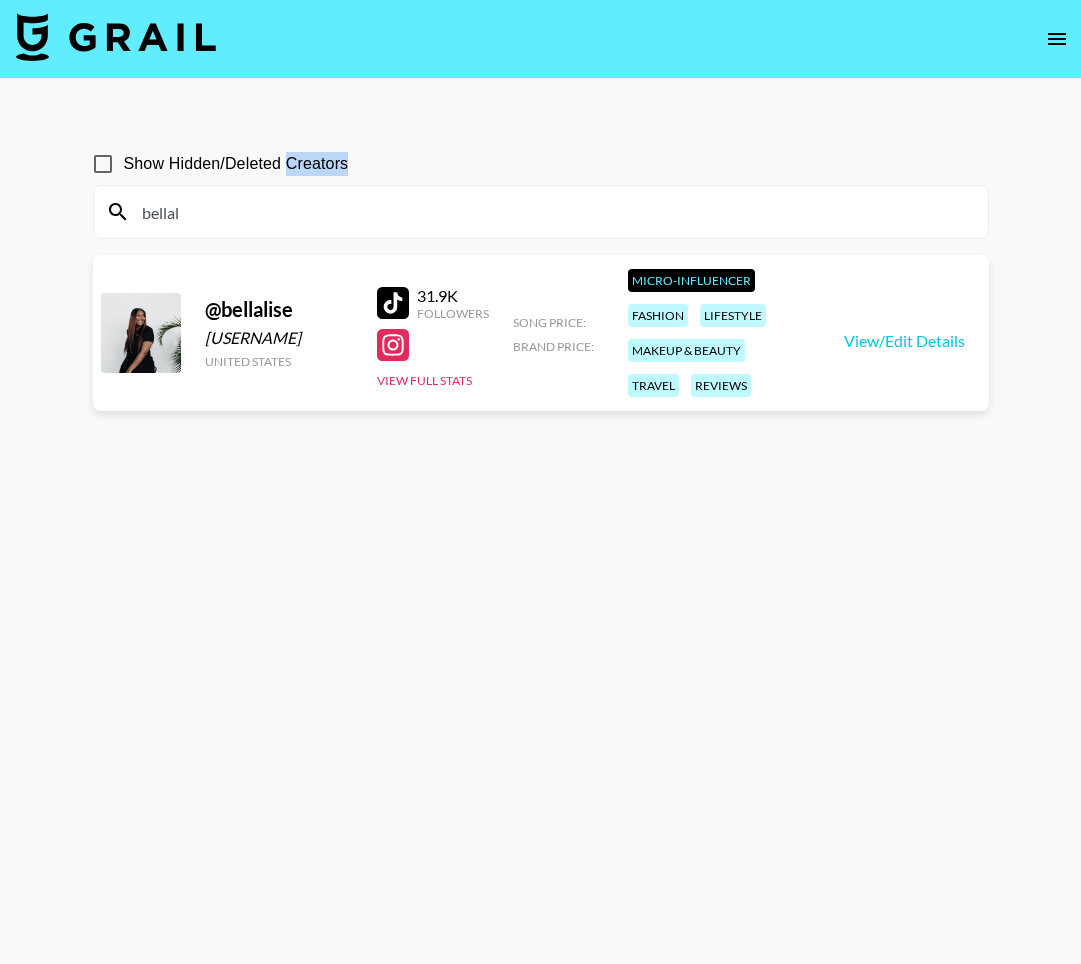 click on "bellal" at bounding box center (541, 212) 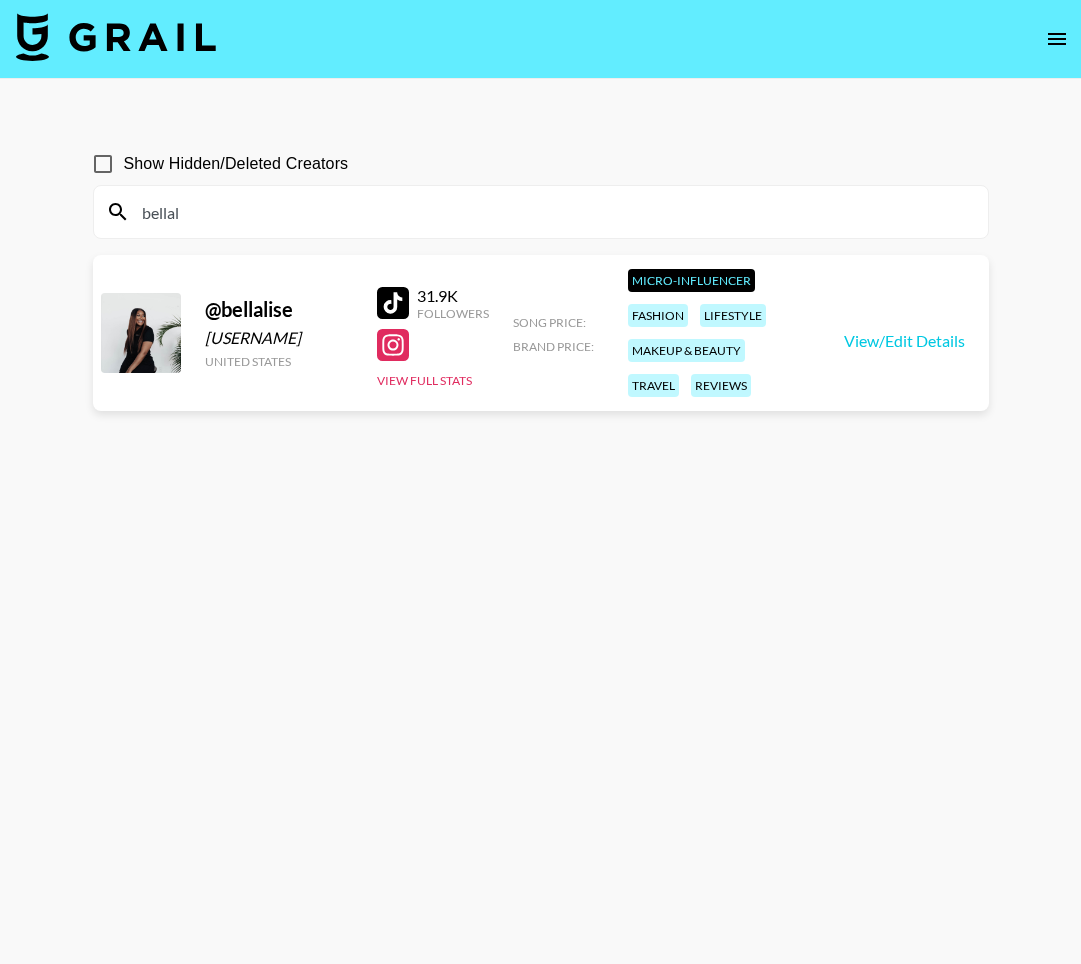 click on "bellal" at bounding box center (553, 212) 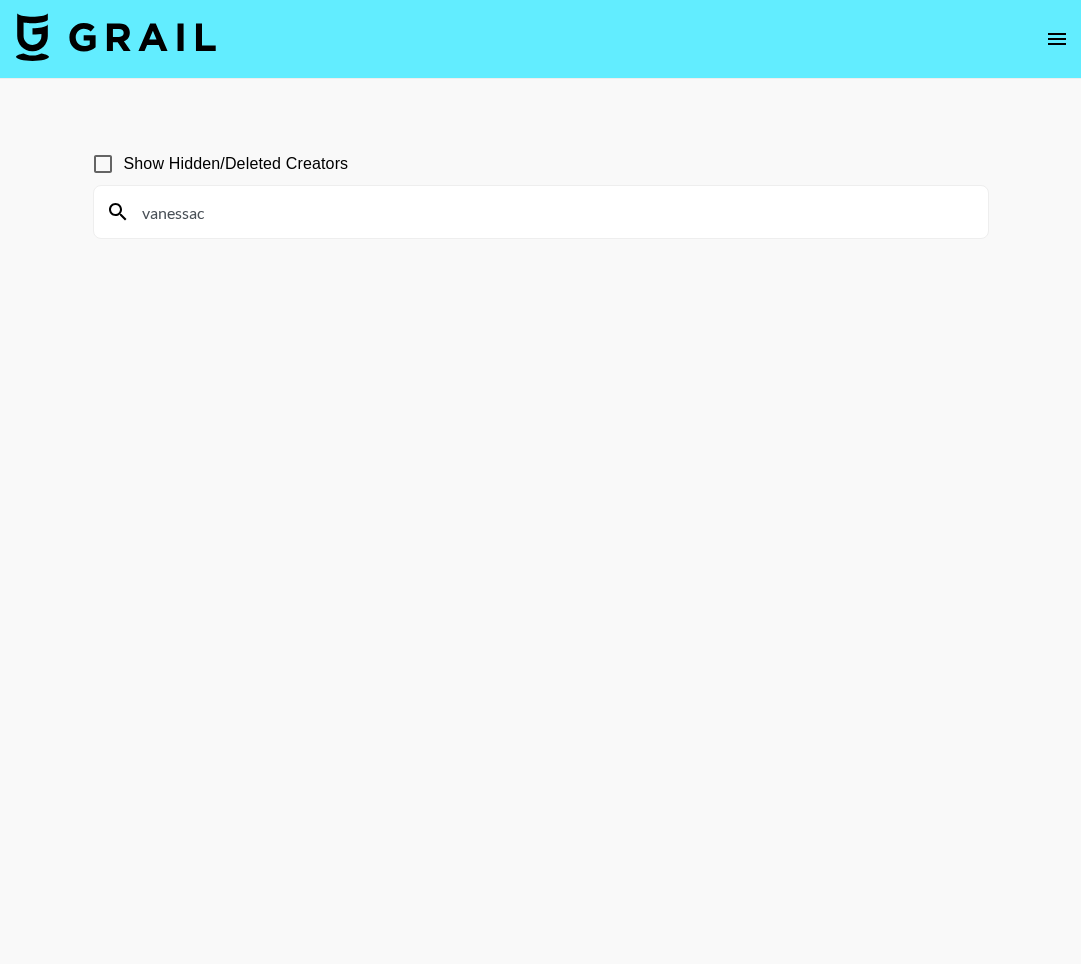 scroll, scrollTop: 0, scrollLeft: 0, axis: both 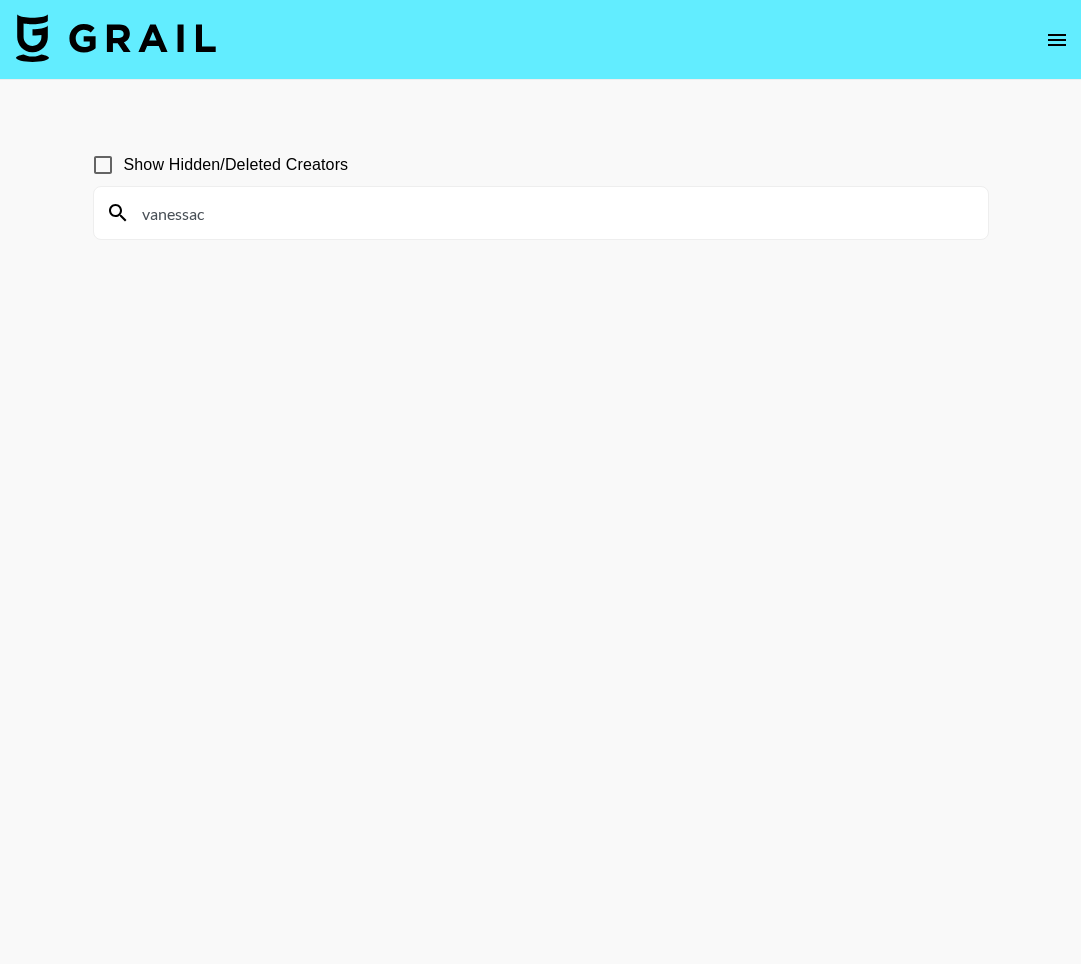 click on "vanessac" at bounding box center [553, 213] 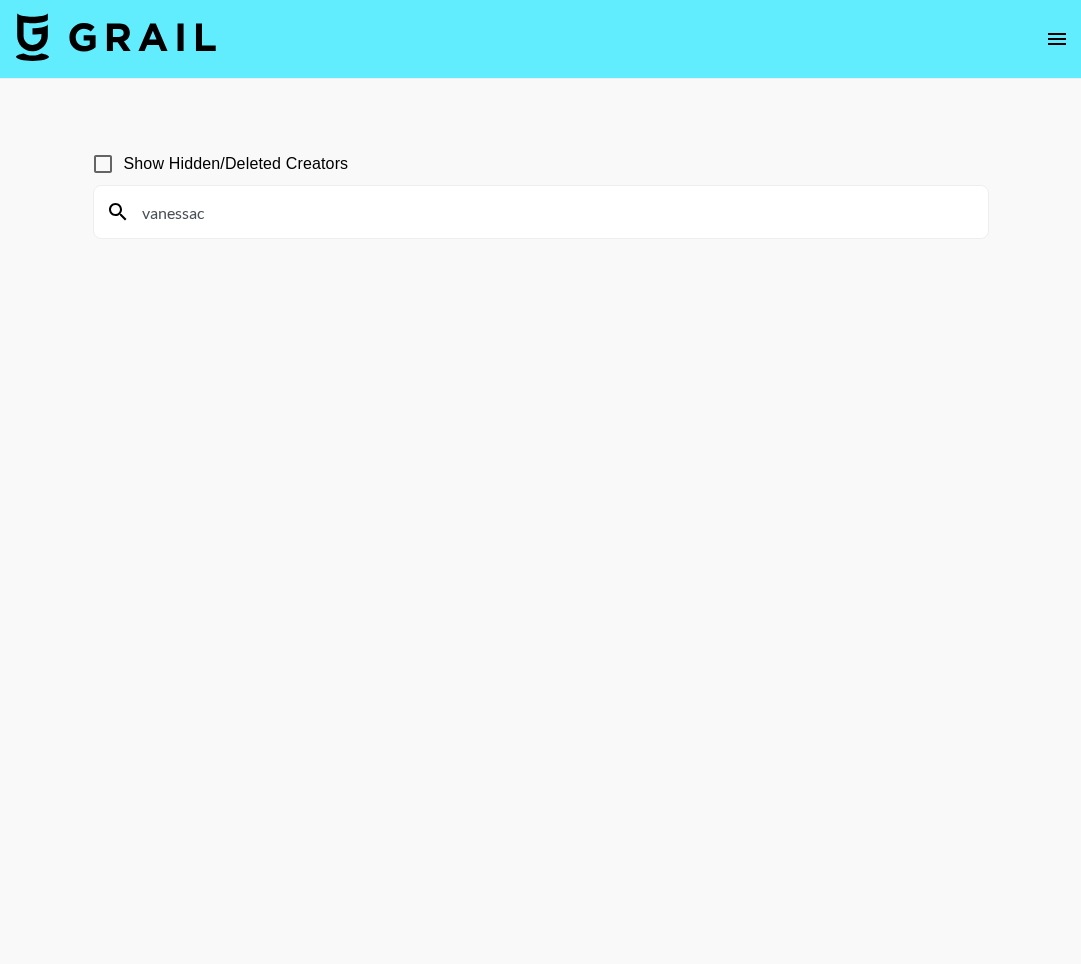 scroll, scrollTop: 0, scrollLeft: 0, axis: both 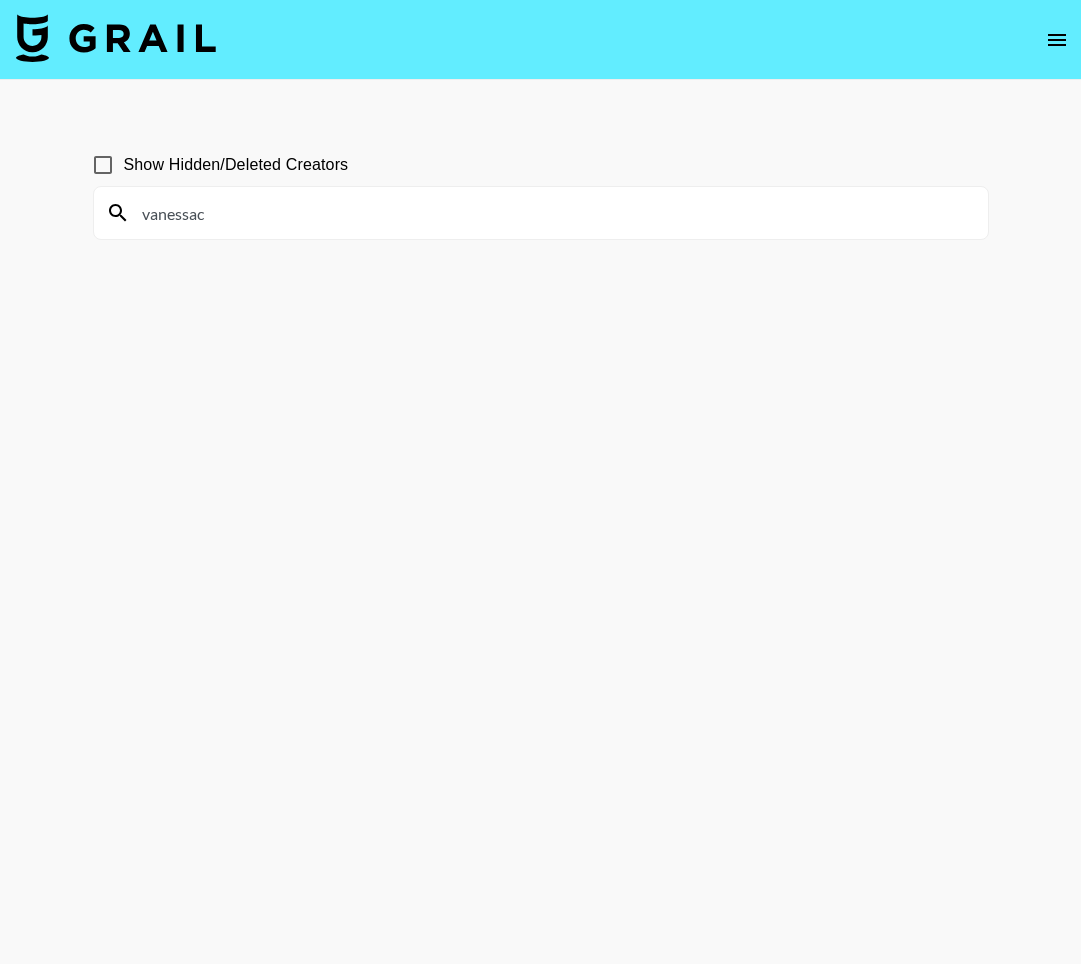 click on "vanessac" at bounding box center (553, 213) 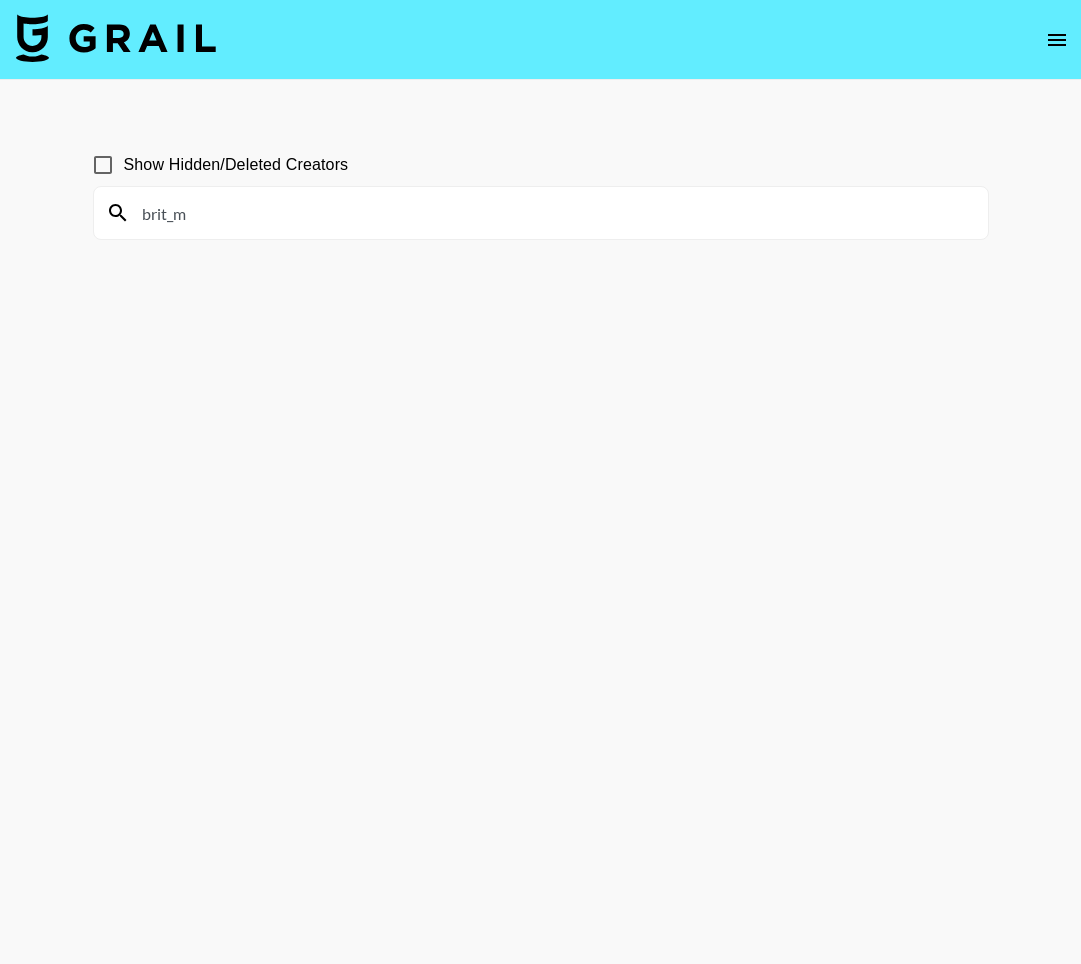 scroll, scrollTop: 1, scrollLeft: 0, axis: vertical 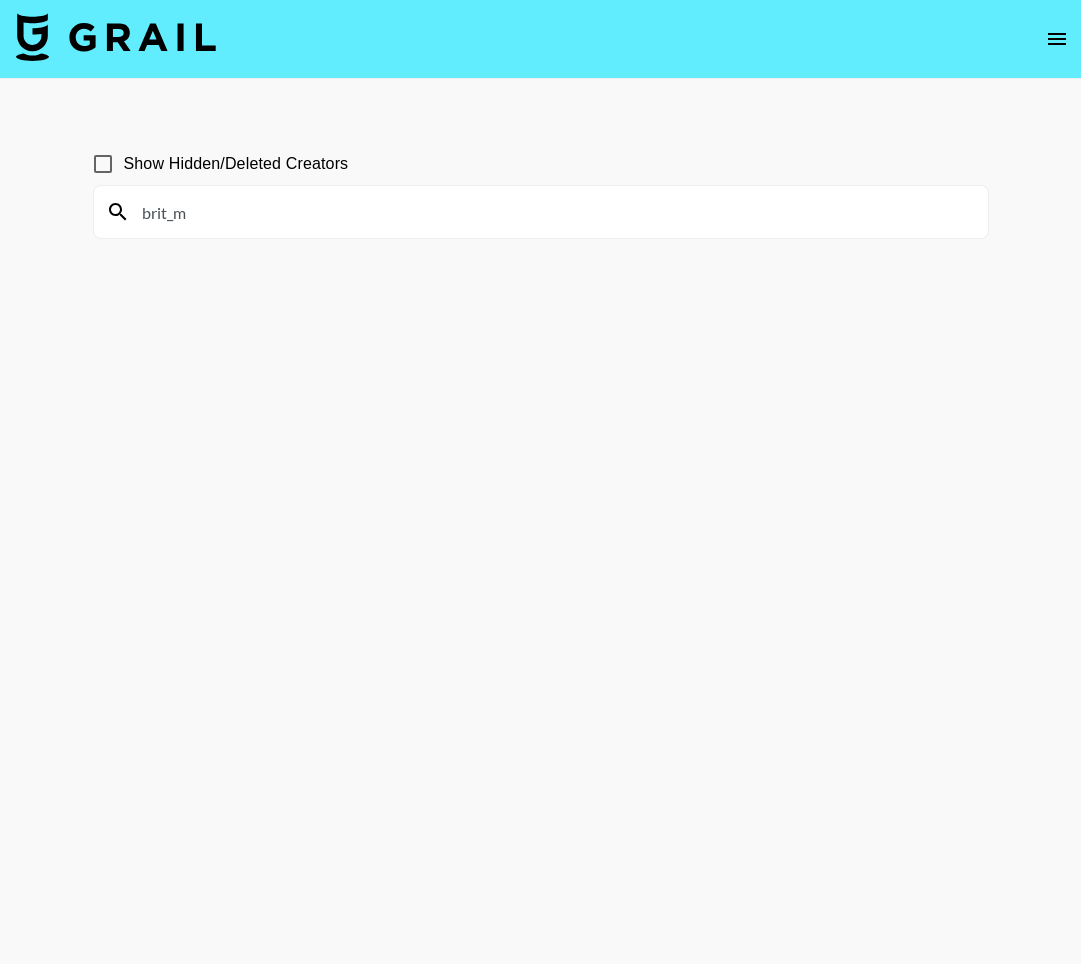 click on "brit_m" at bounding box center [553, 212] 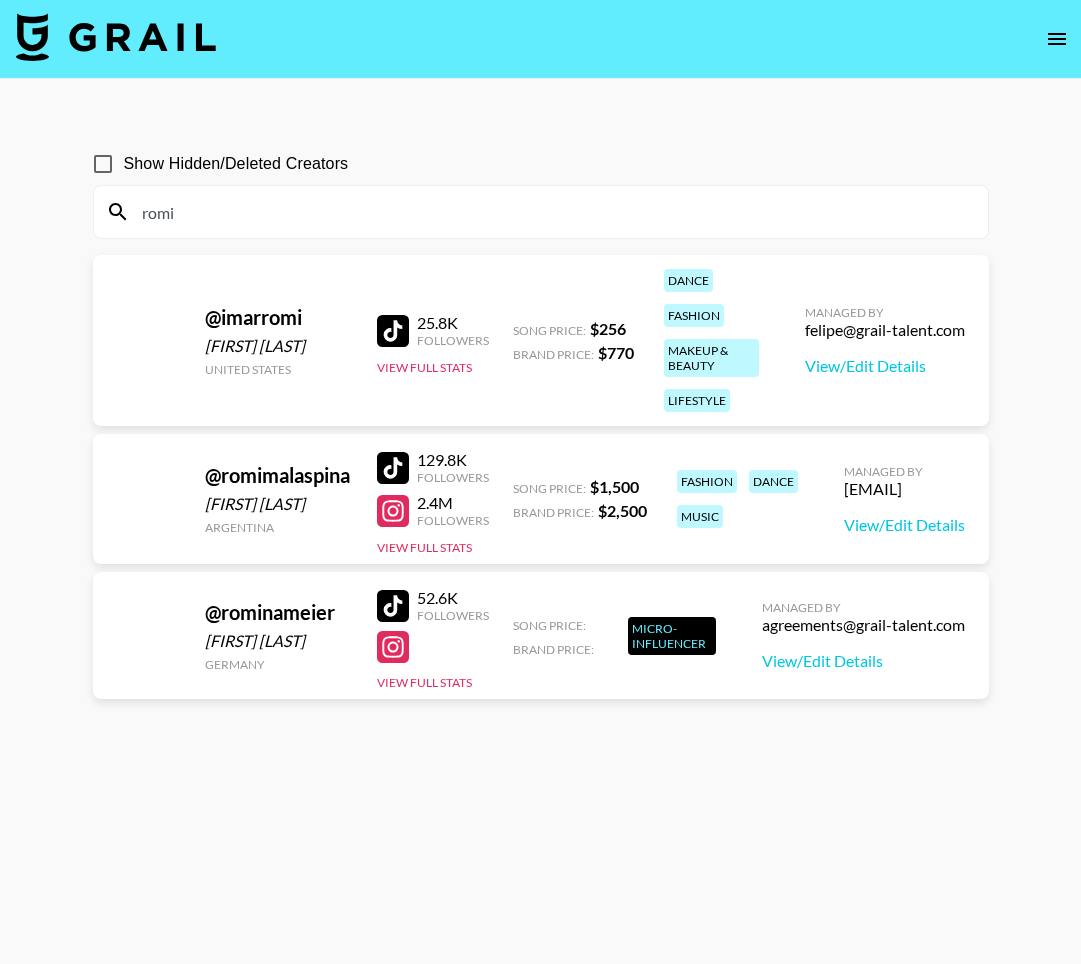 scroll, scrollTop: 0, scrollLeft: 0, axis: both 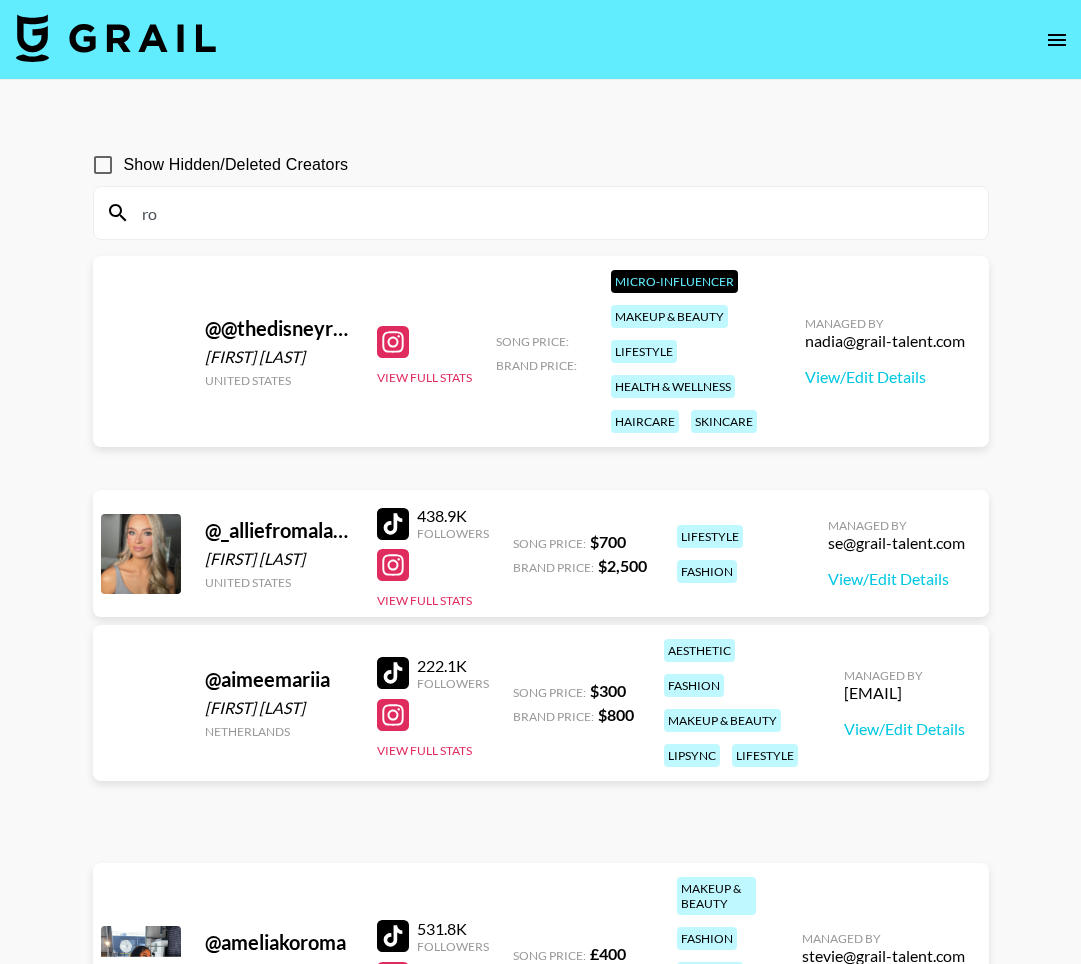 type on "r" 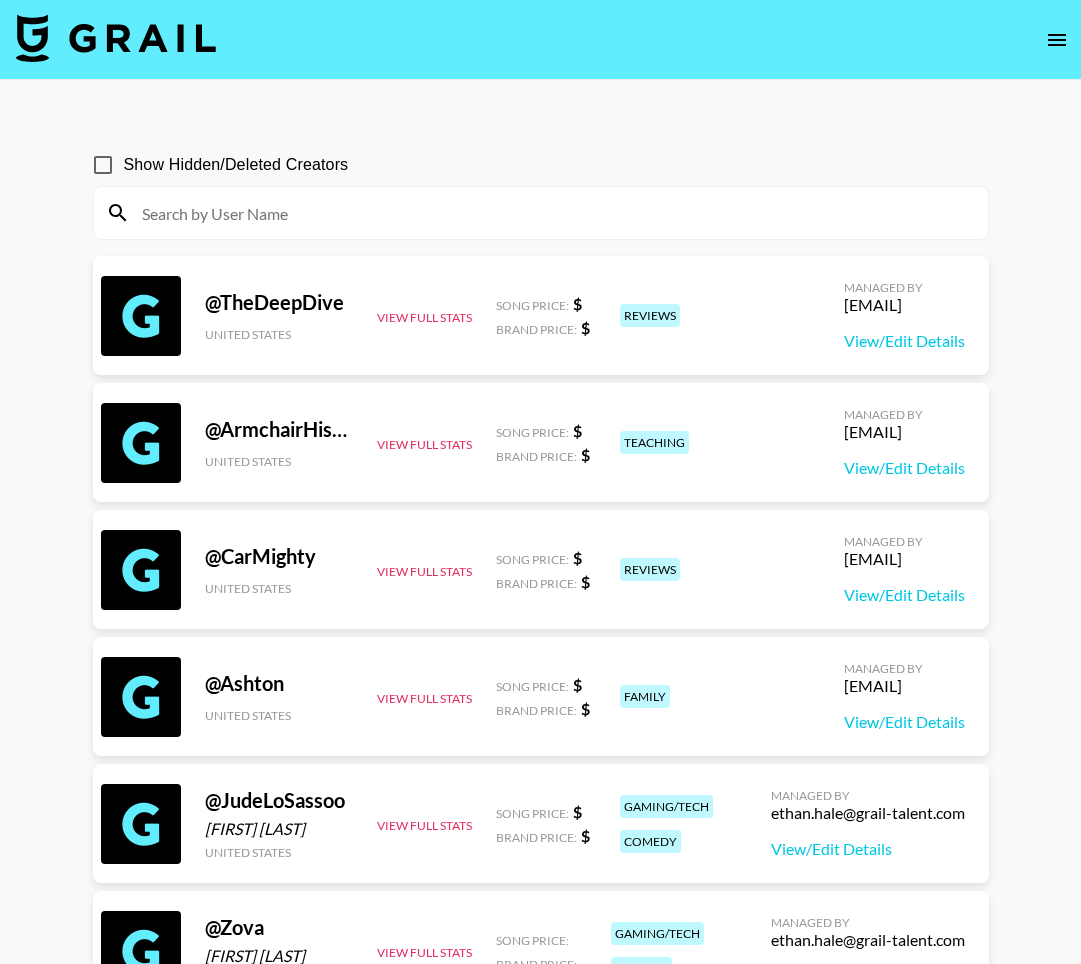 click at bounding box center [553, 213] 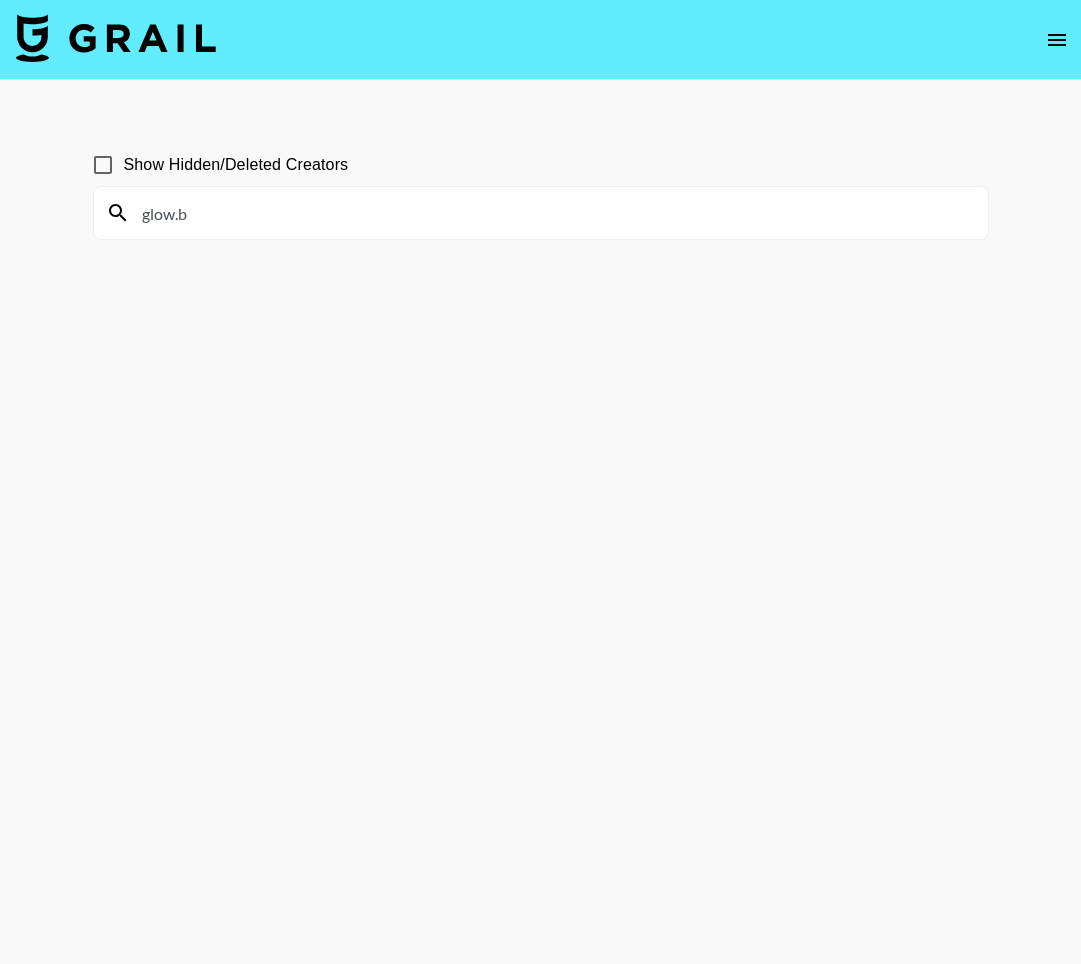 type on "glow.b" 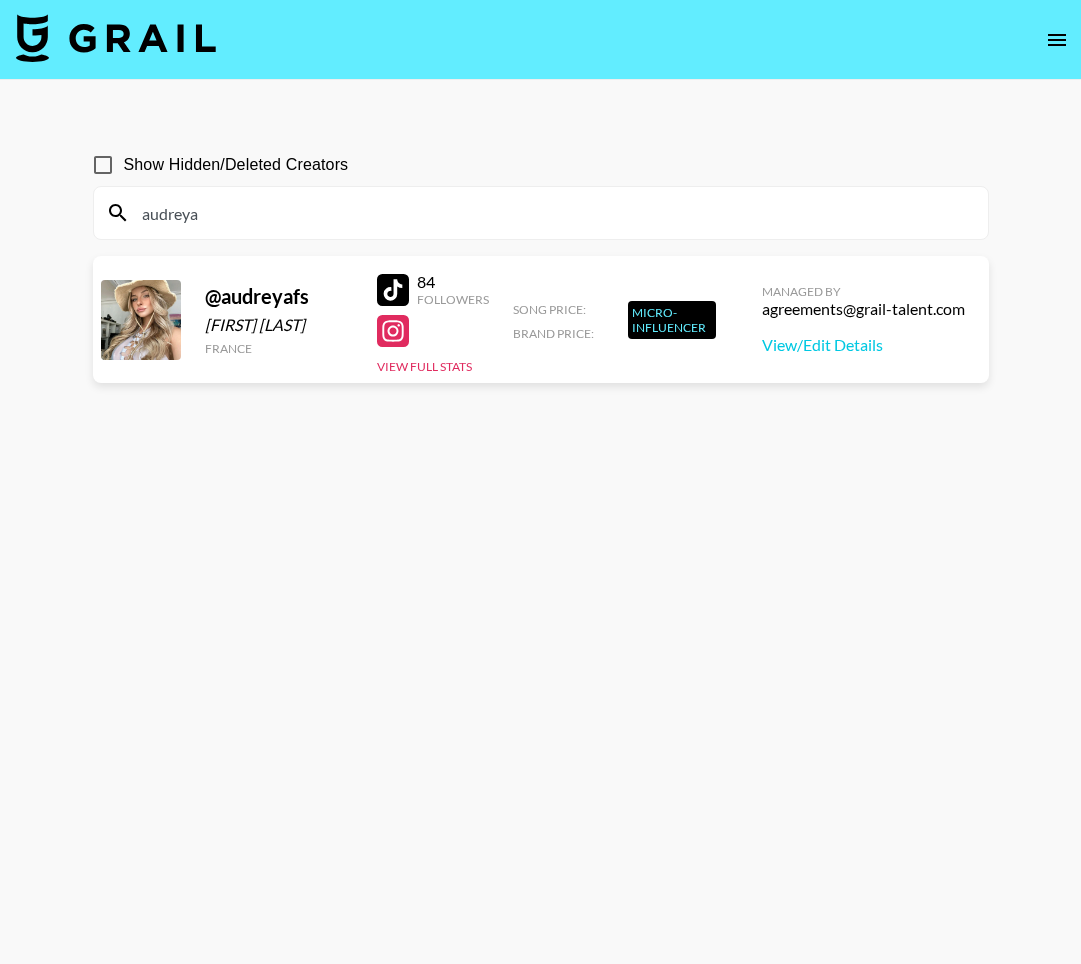 click on "audreya" at bounding box center (553, 213) 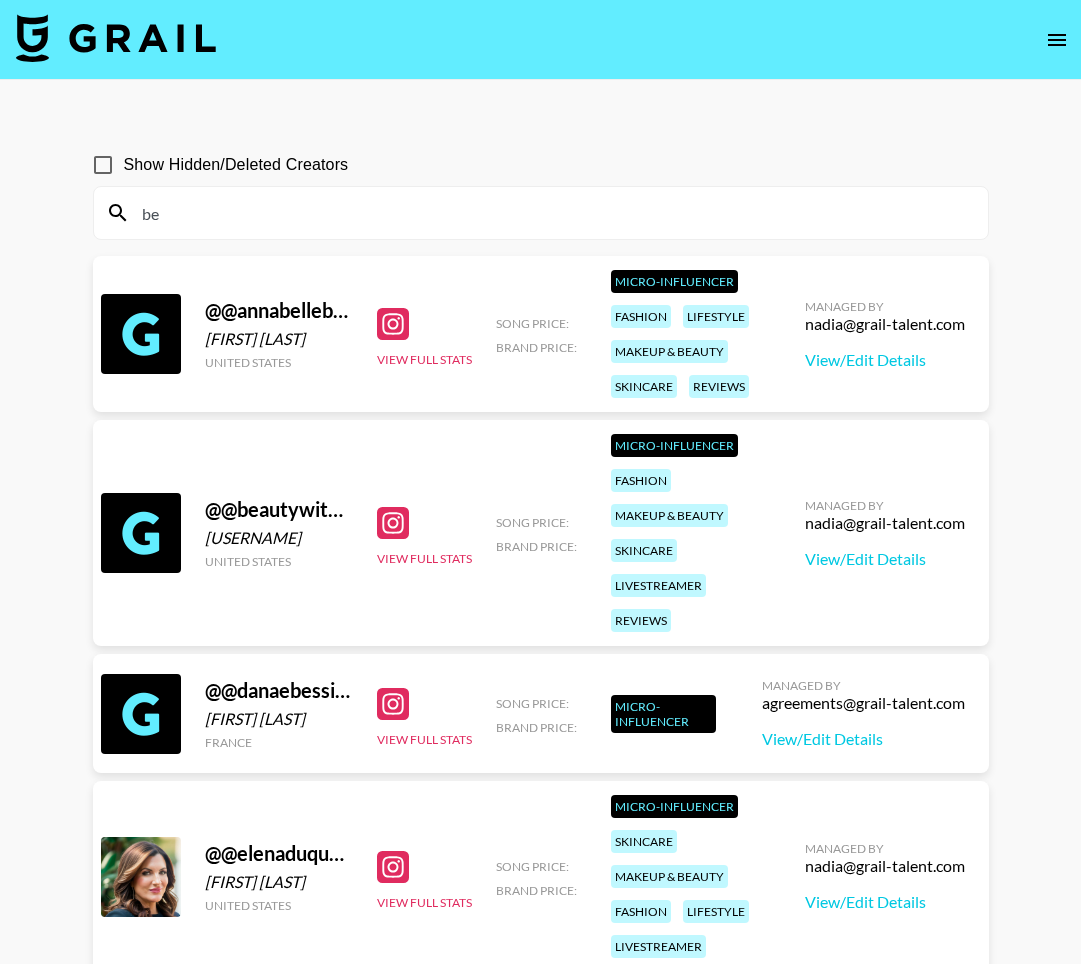 type on "b" 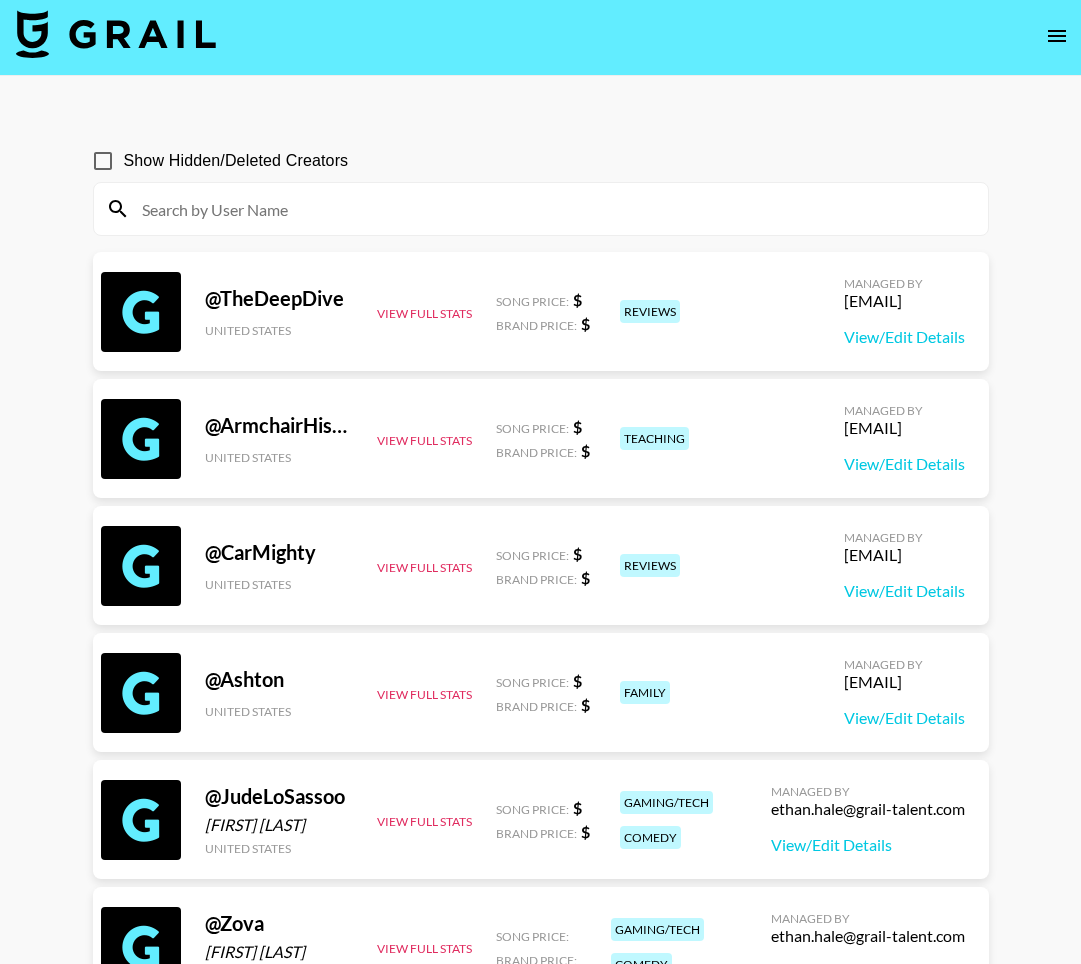 scroll, scrollTop: 0, scrollLeft: 0, axis: both 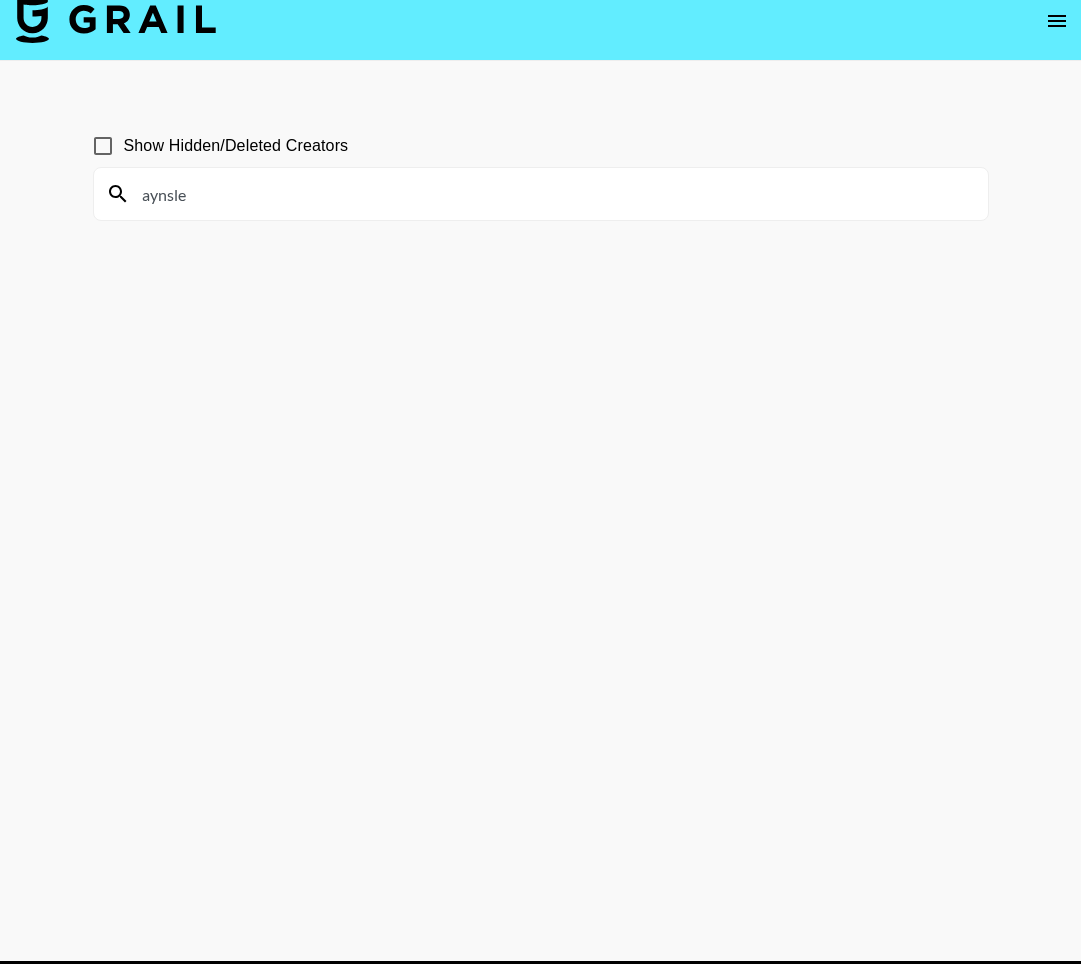 type on "aynsle" 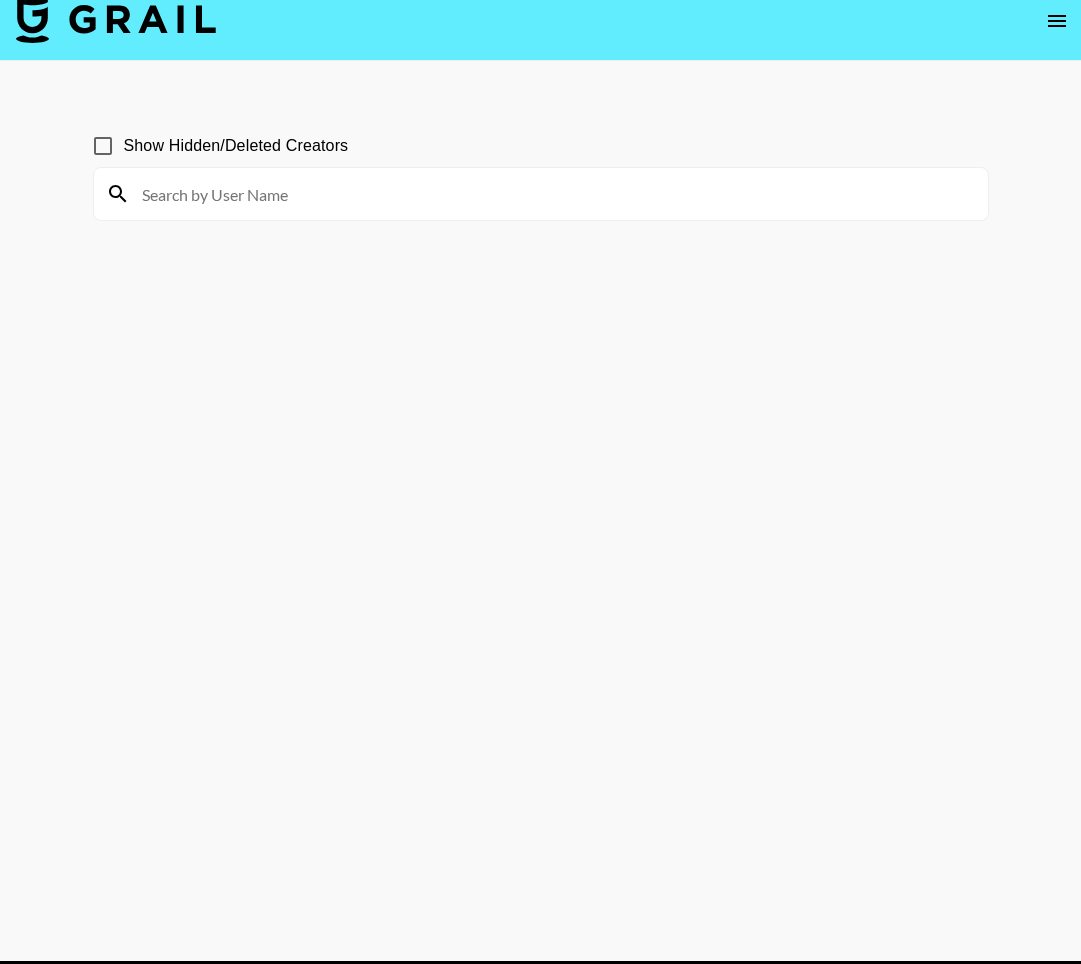 scroll, scrollTop: 0, scrollLeft: 0, axis: both 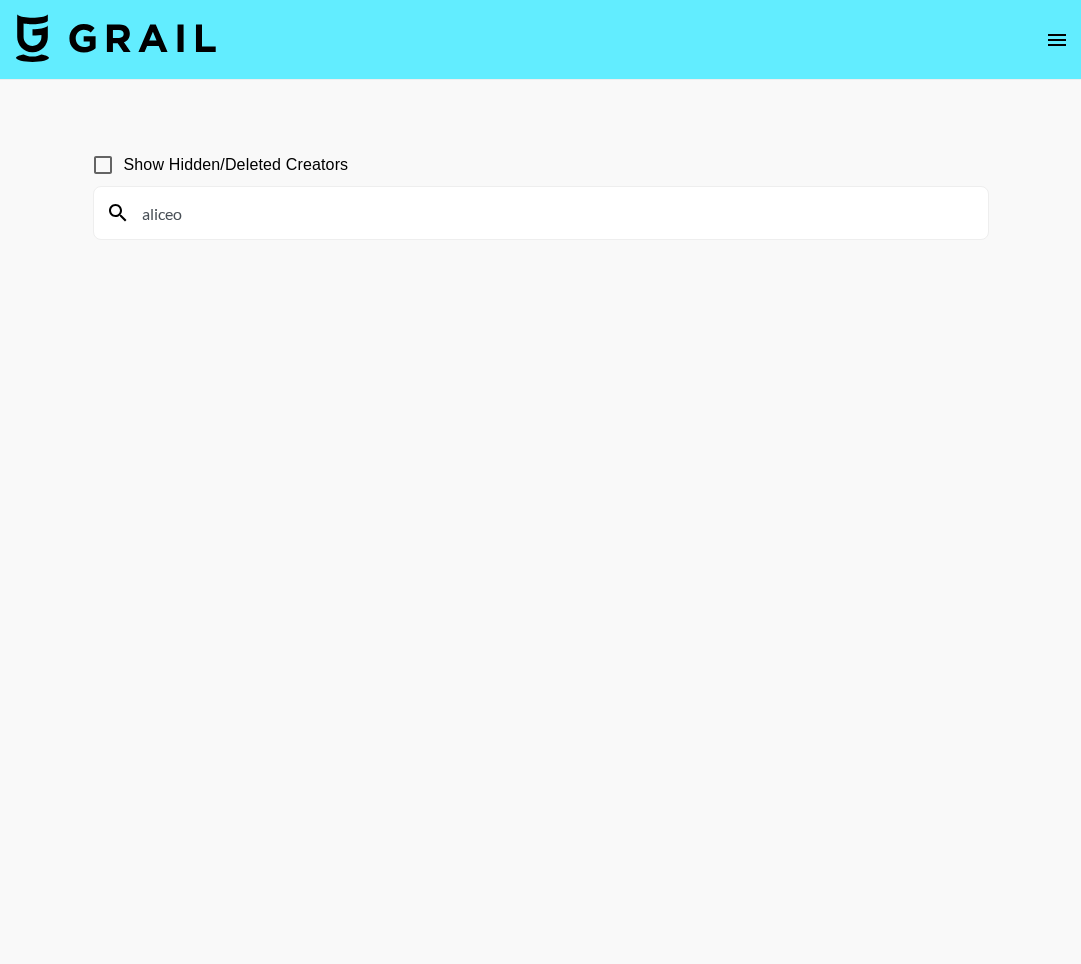 type on "aliceo" 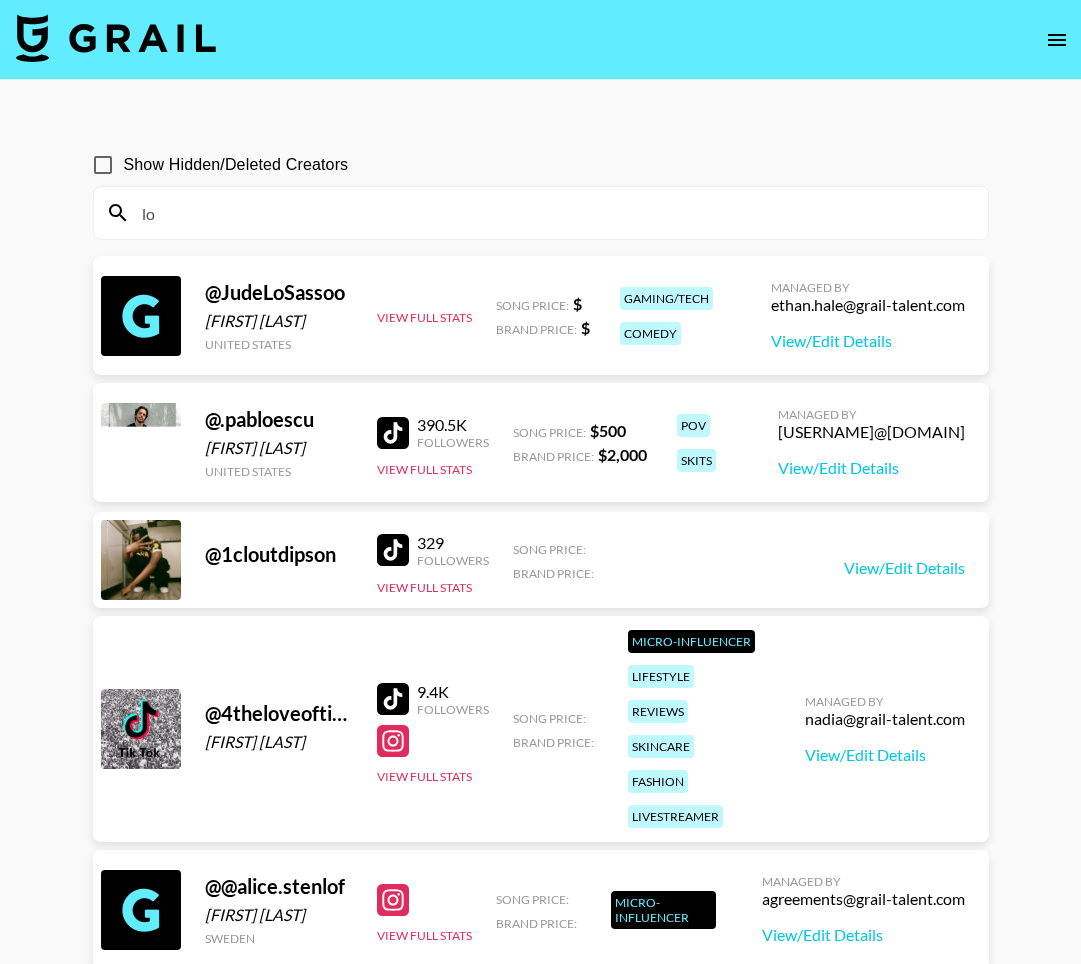 type on "l" 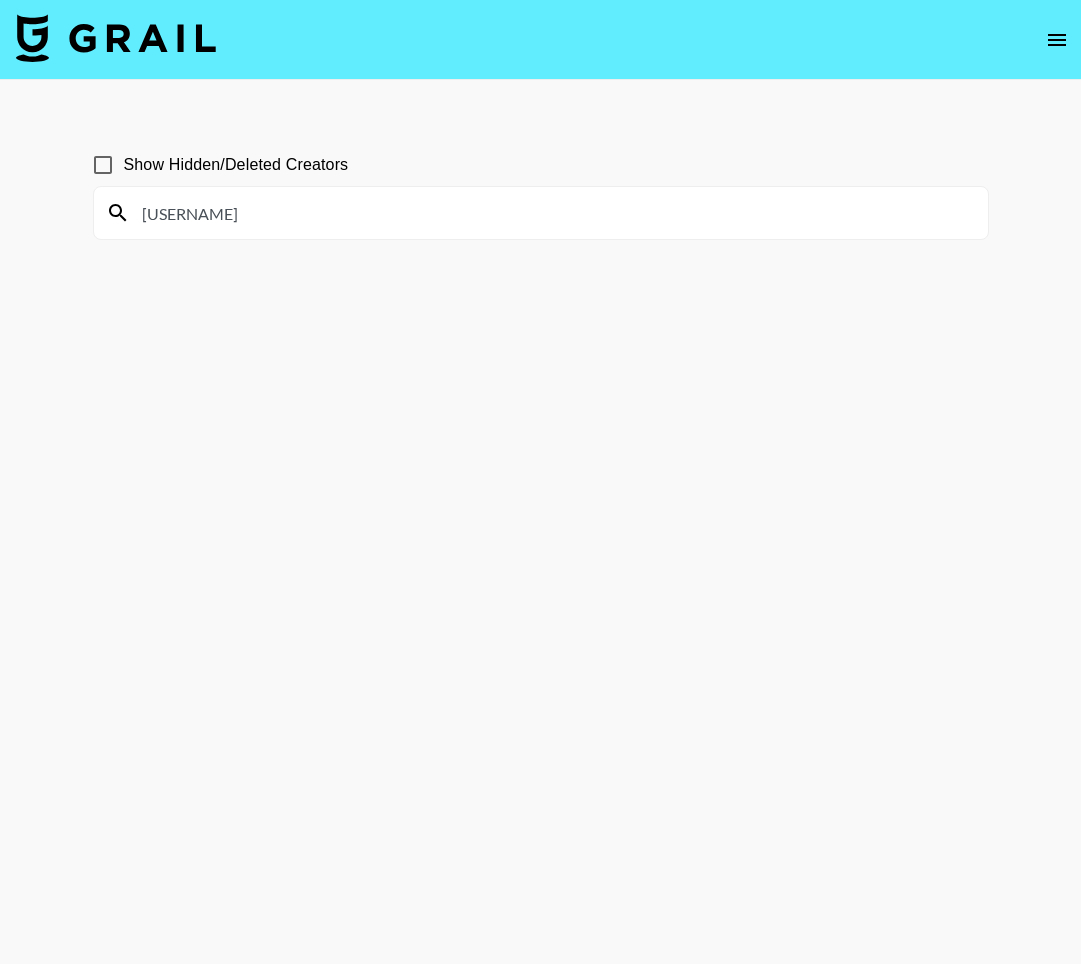type on "[USERNAME]" 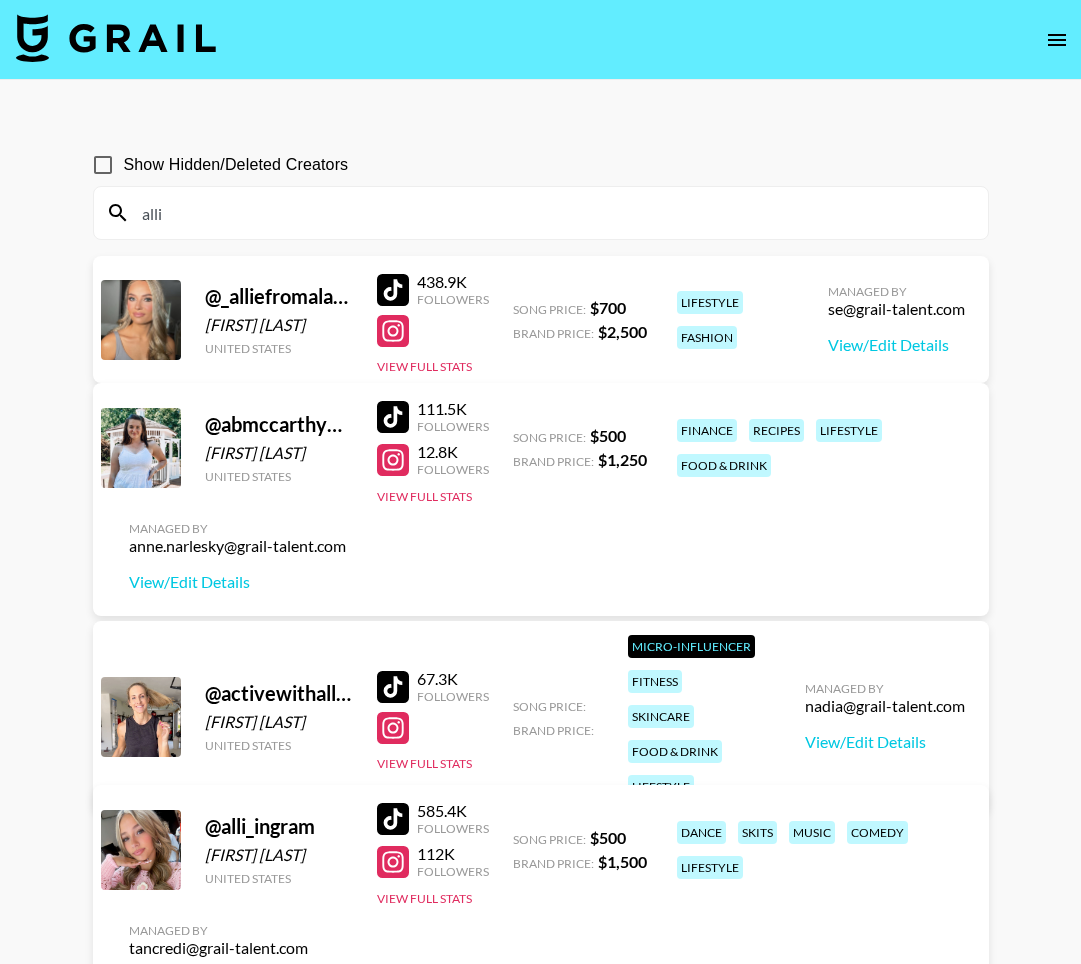 type on "[USERNAME]" 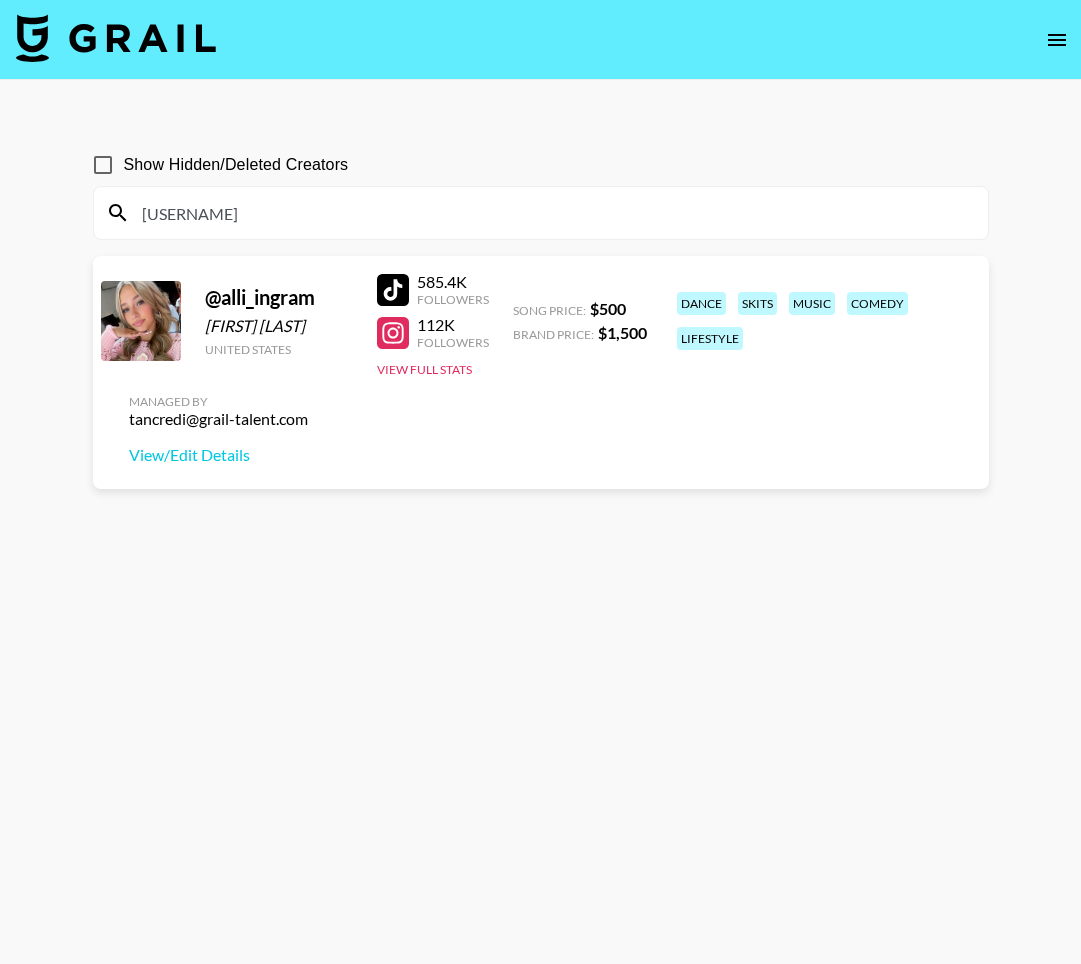 click on "[USERNAME]" at bounding box center (553, 213) 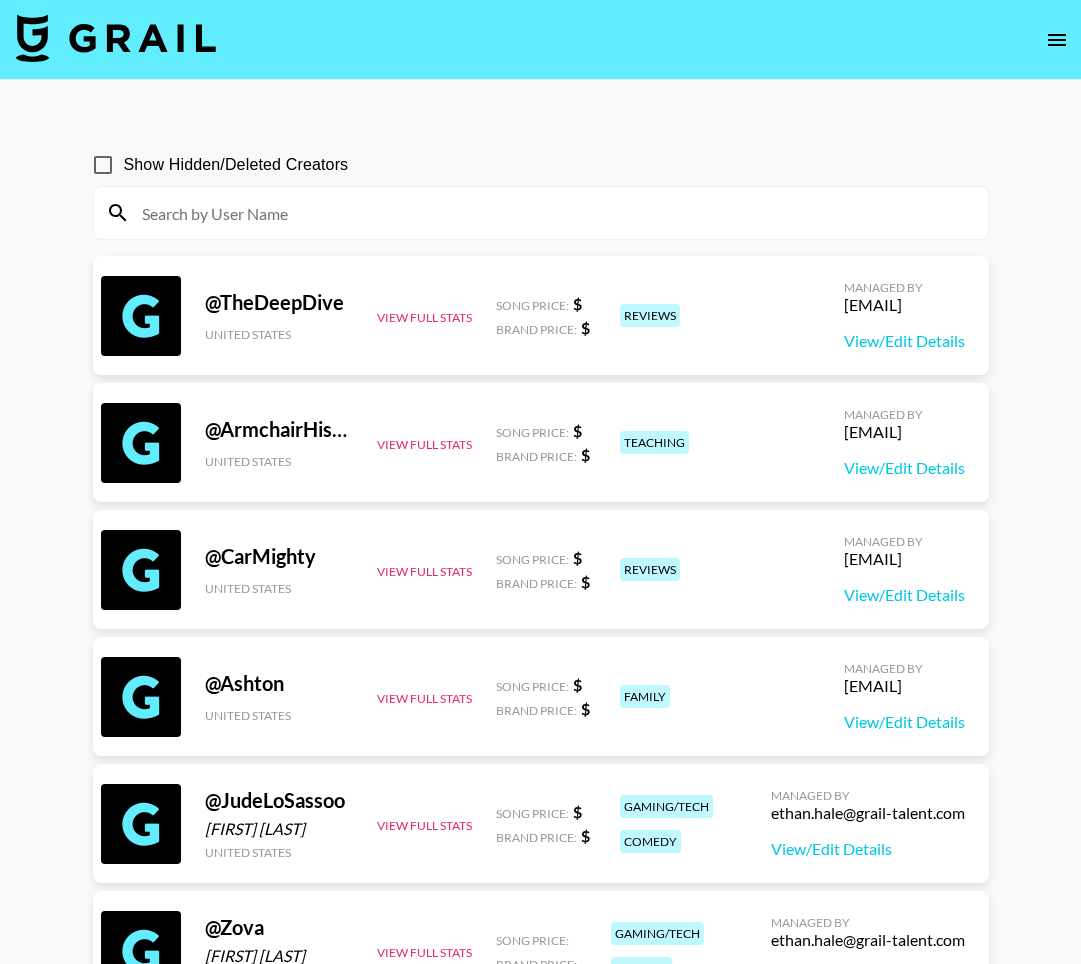 type on "m" 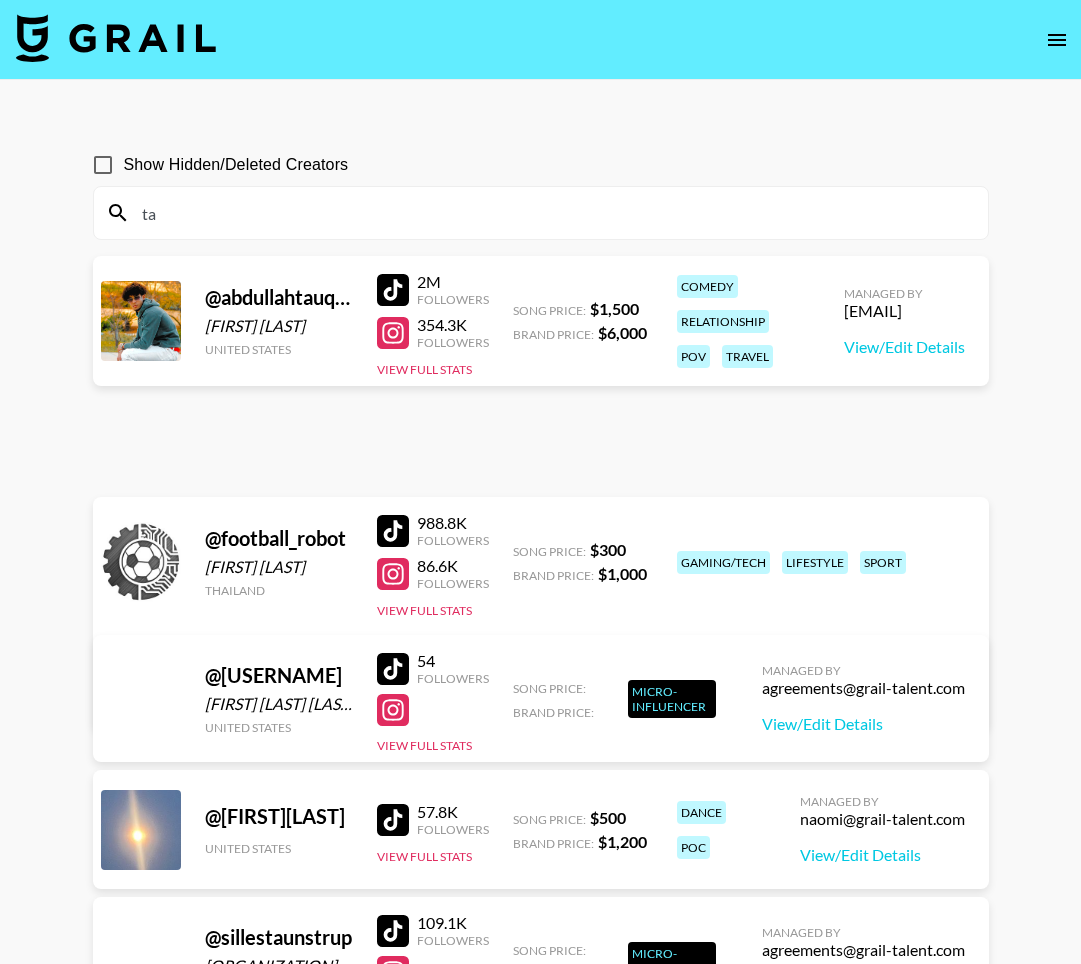 type on "t" 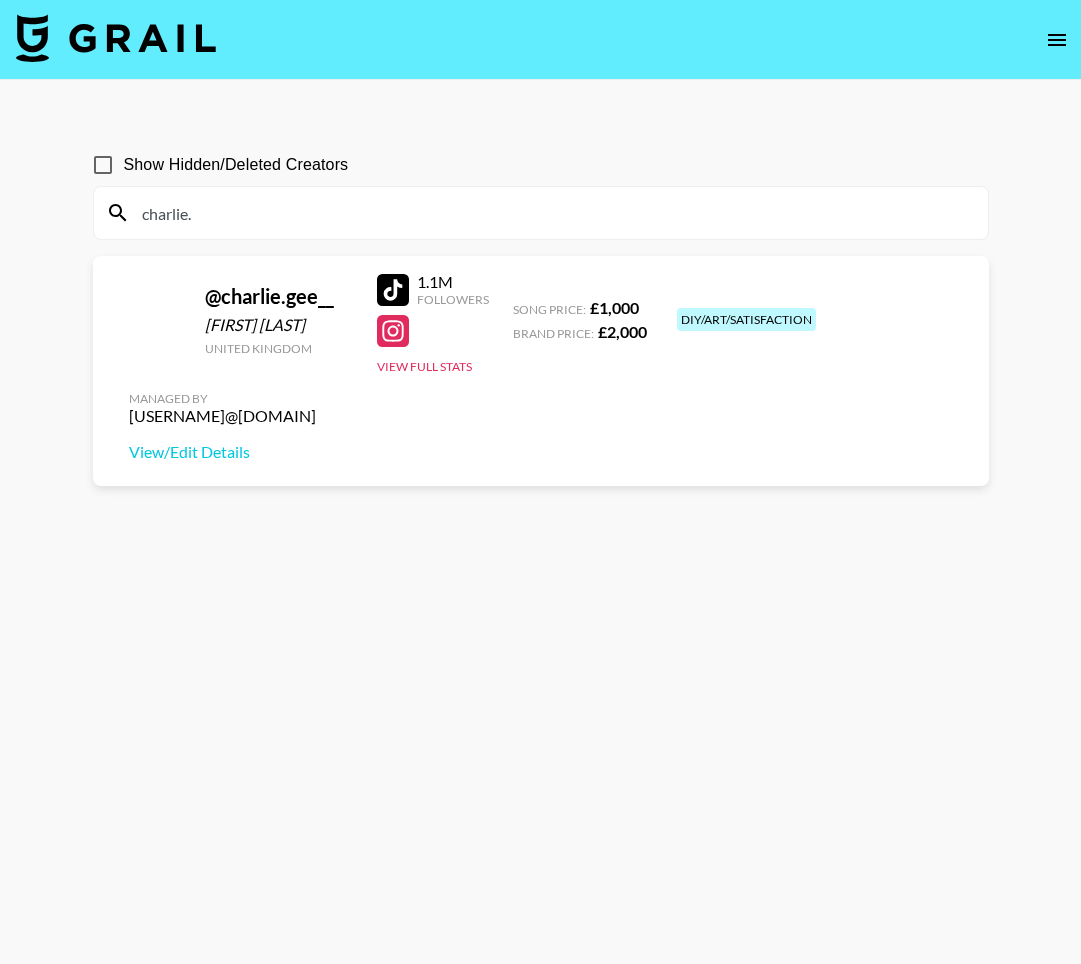 type on "charlie." 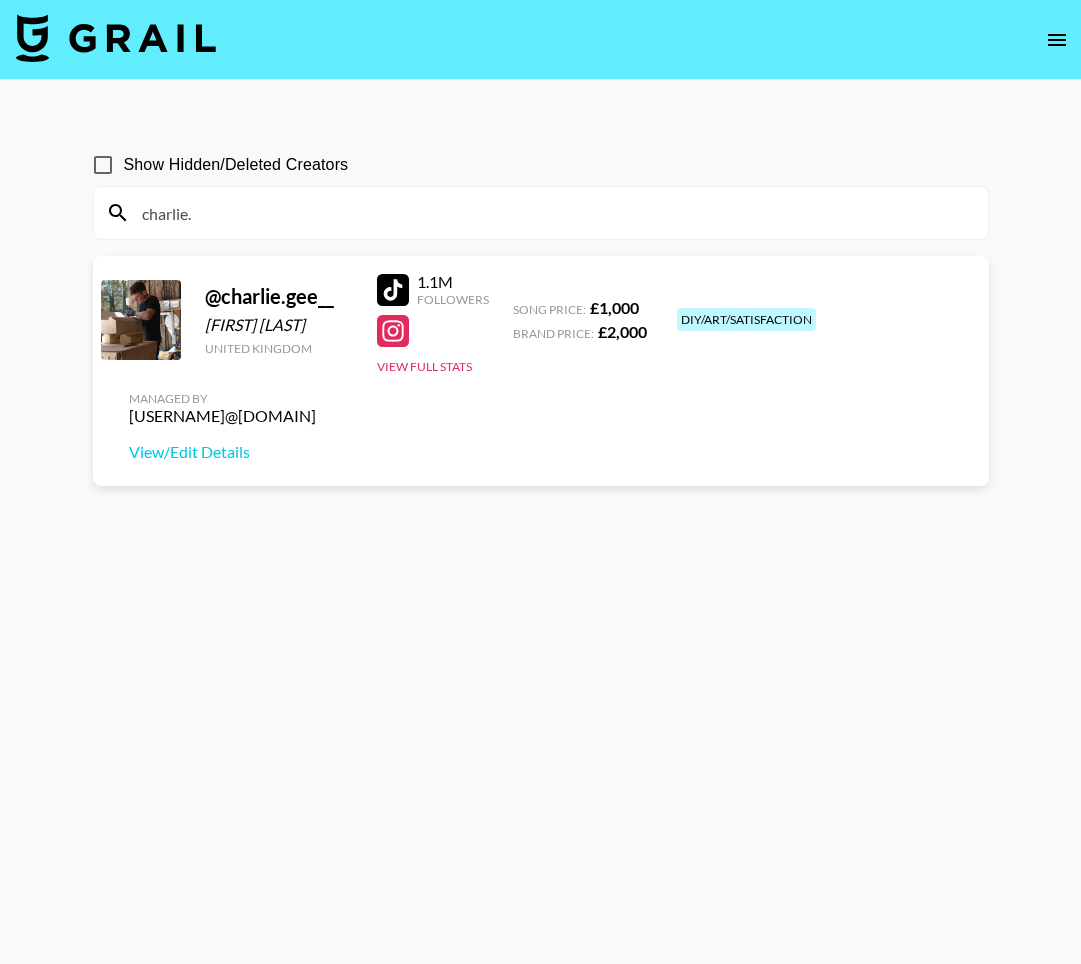 click on "charlie." at bounding box center (553, 213) 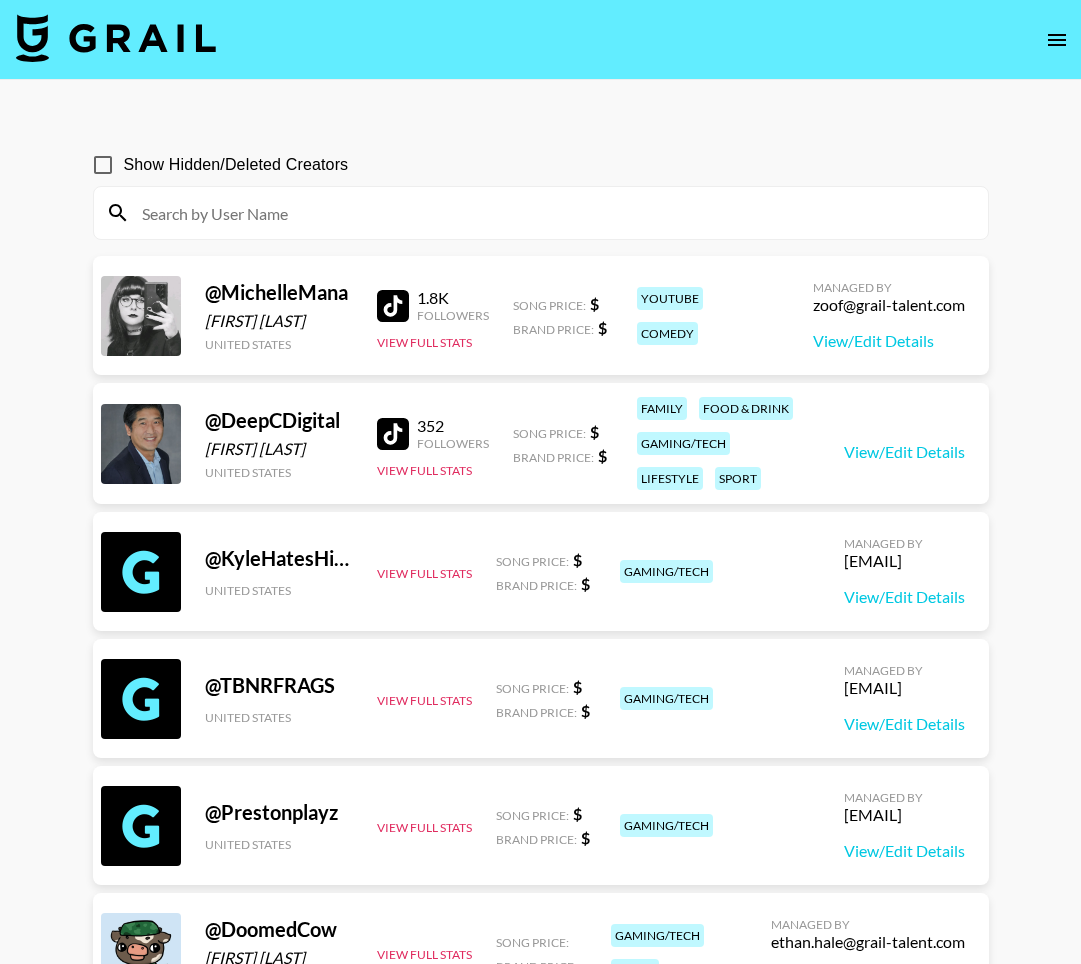 type on "s" 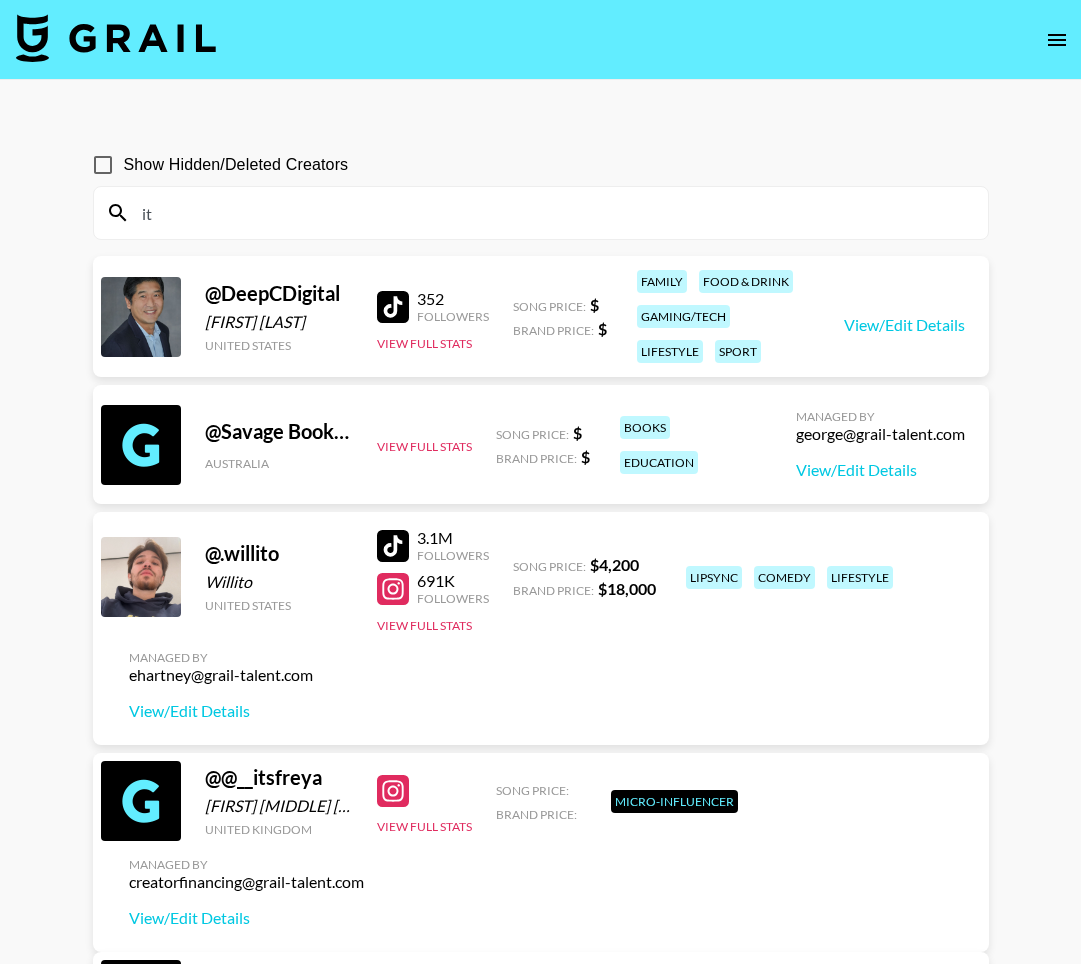 type on "i" 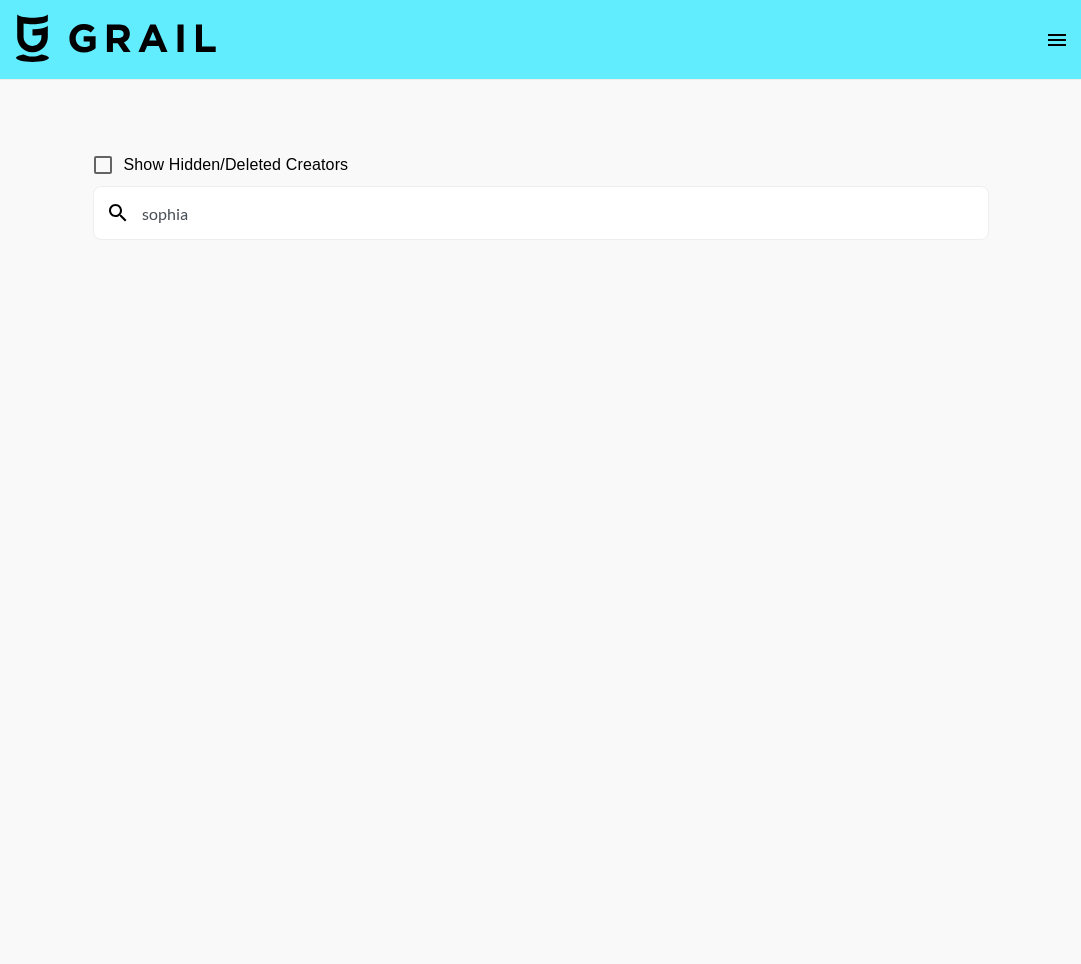 click on "sophia" at bounding box center [553, 213] 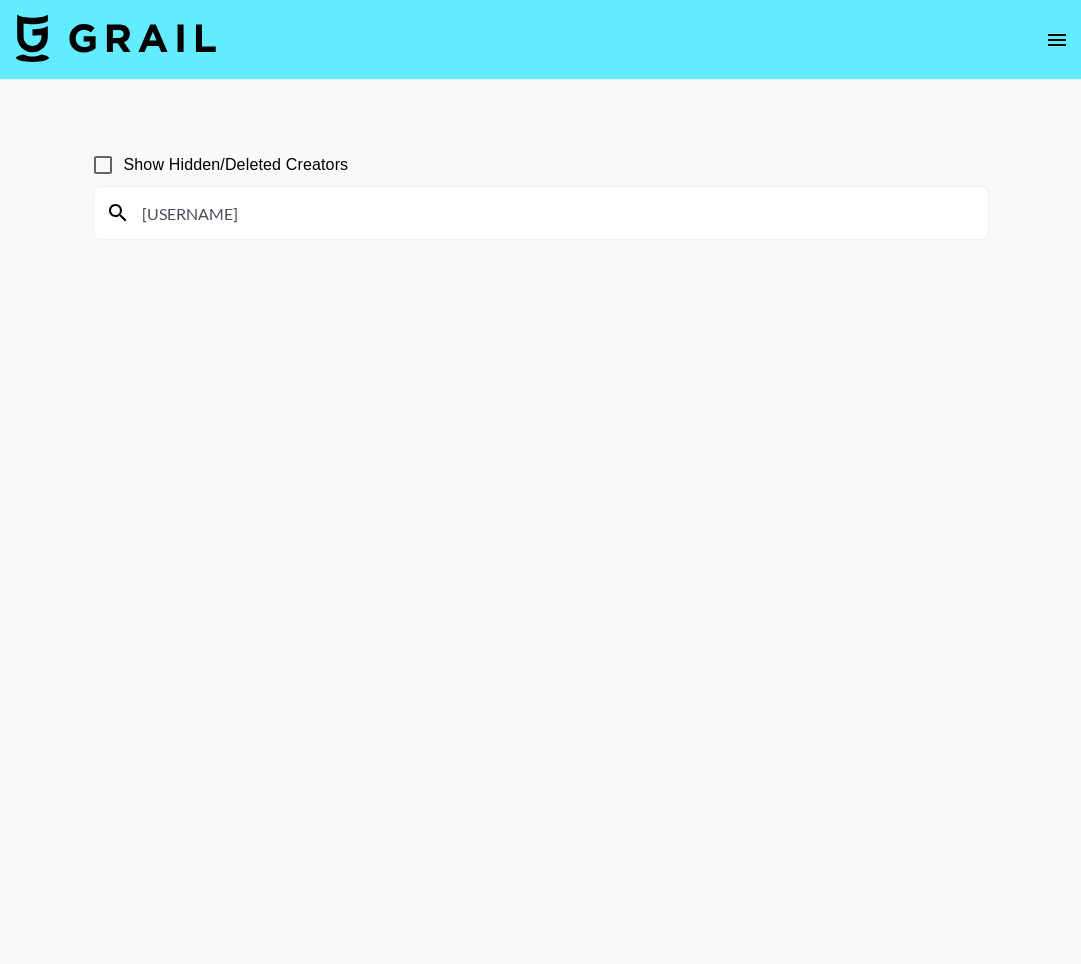 click on "[USERNAME]" at bounding box center (553, 213) 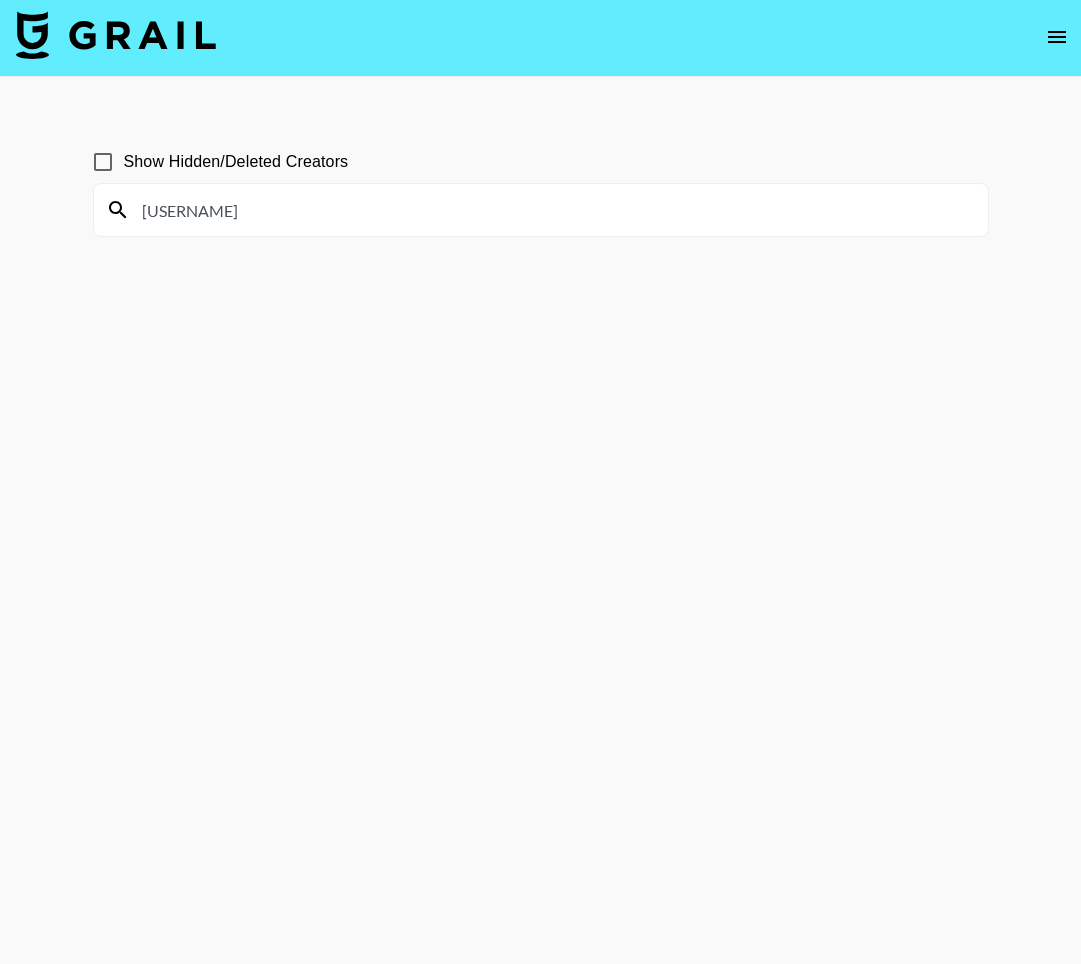 click on "[USERNAME]" at bounding box center [553, 210] 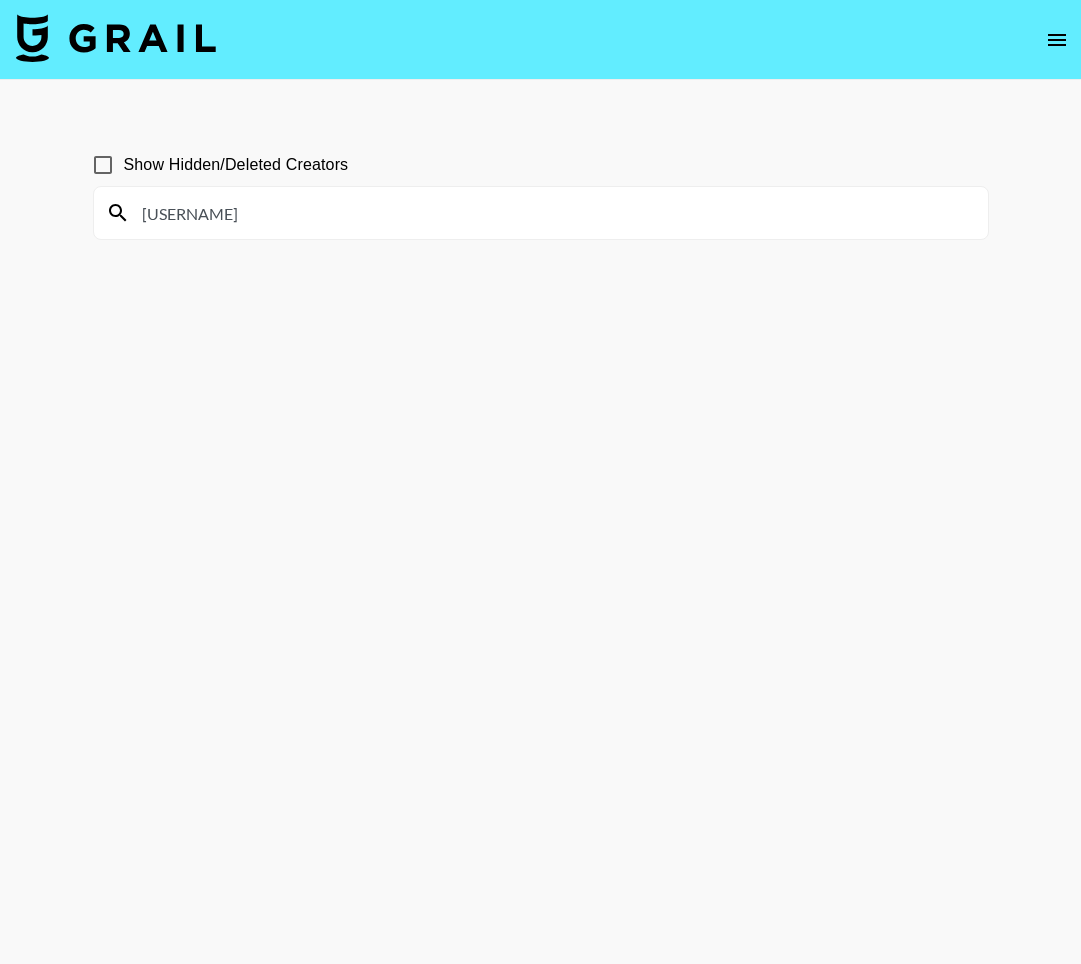 click on "[USERNAME]" at bounding box center [553, 213] 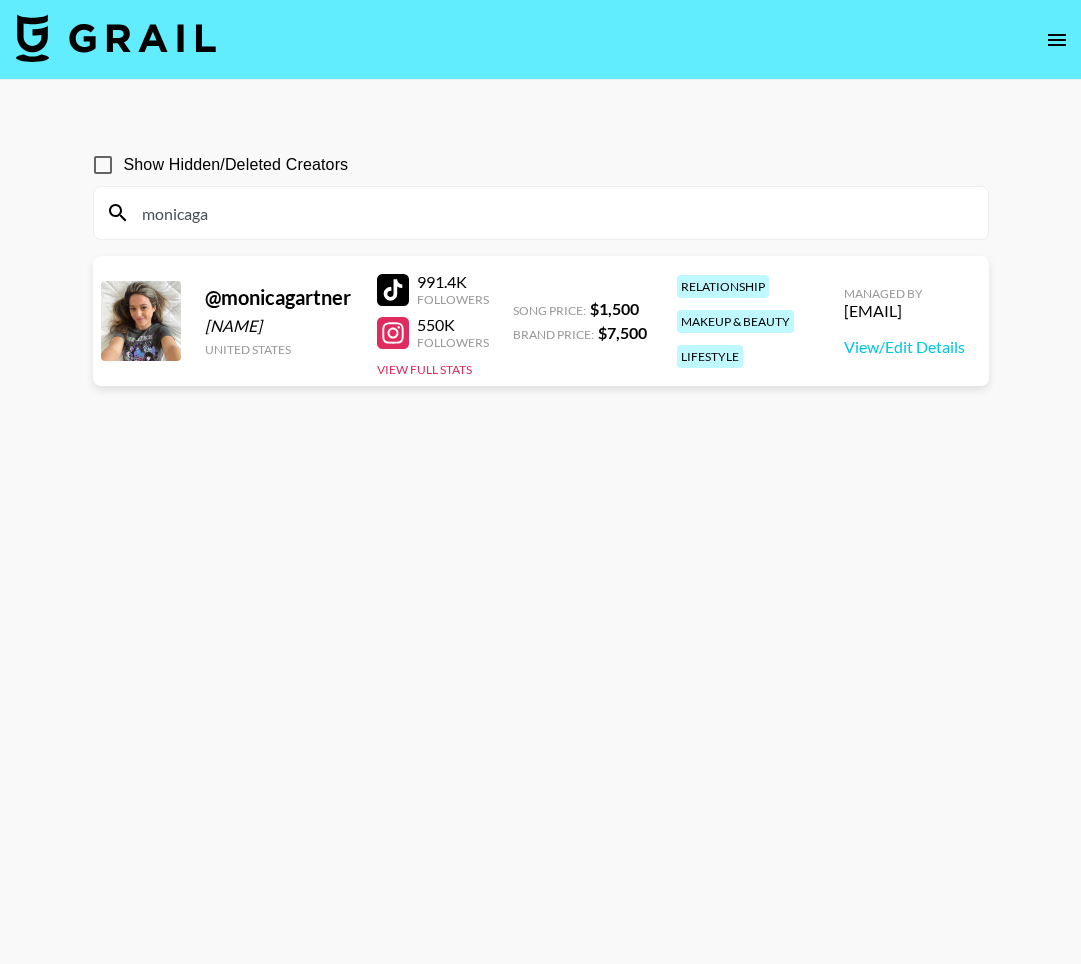 click on "monicaga" at bounding box center [553, 213] 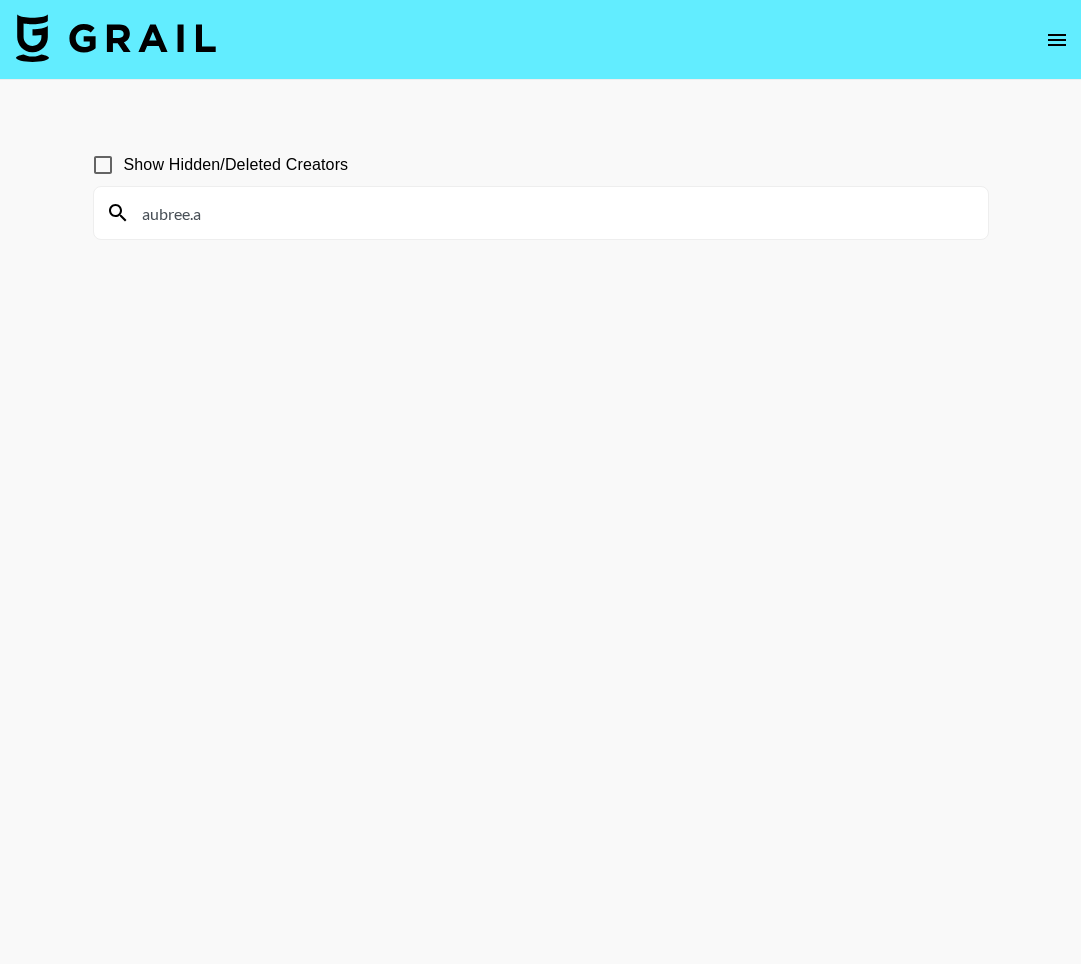 type on "aubree.a" 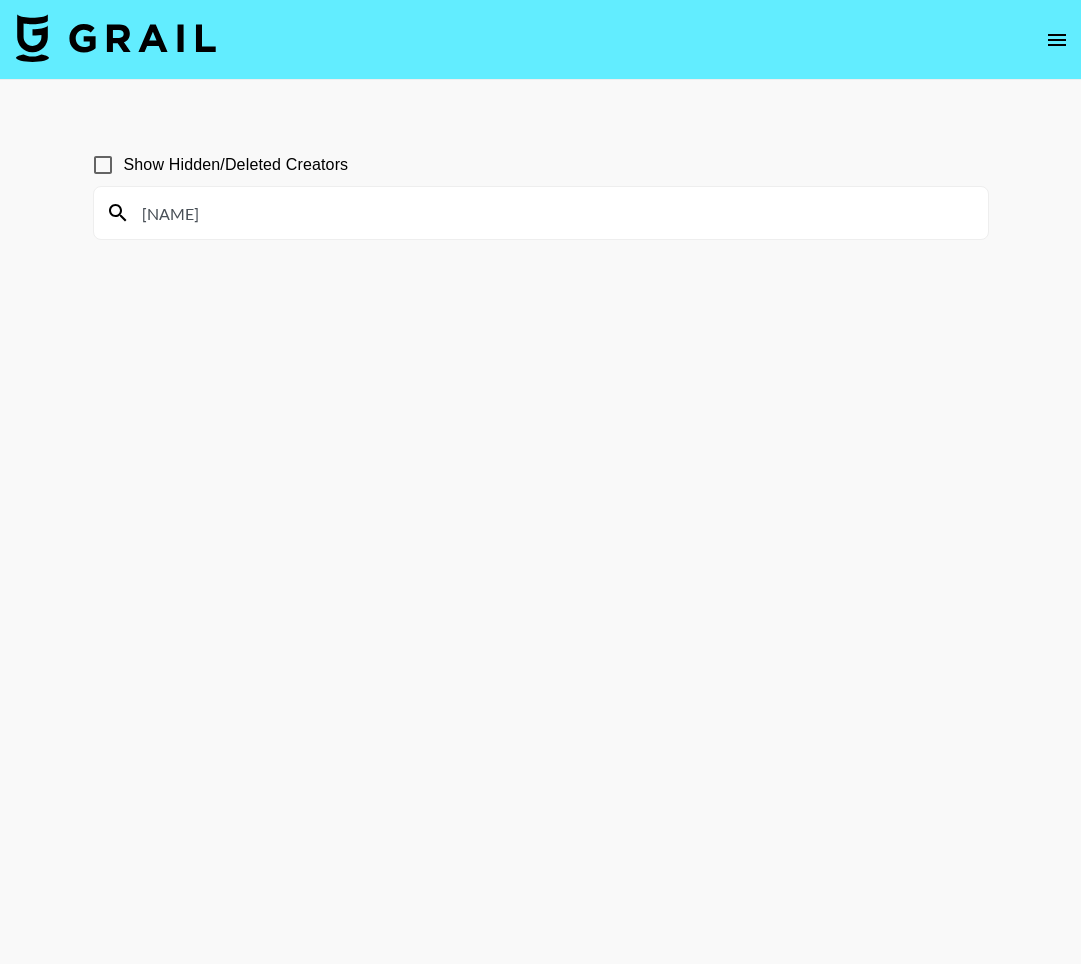 type on "[NAME]" 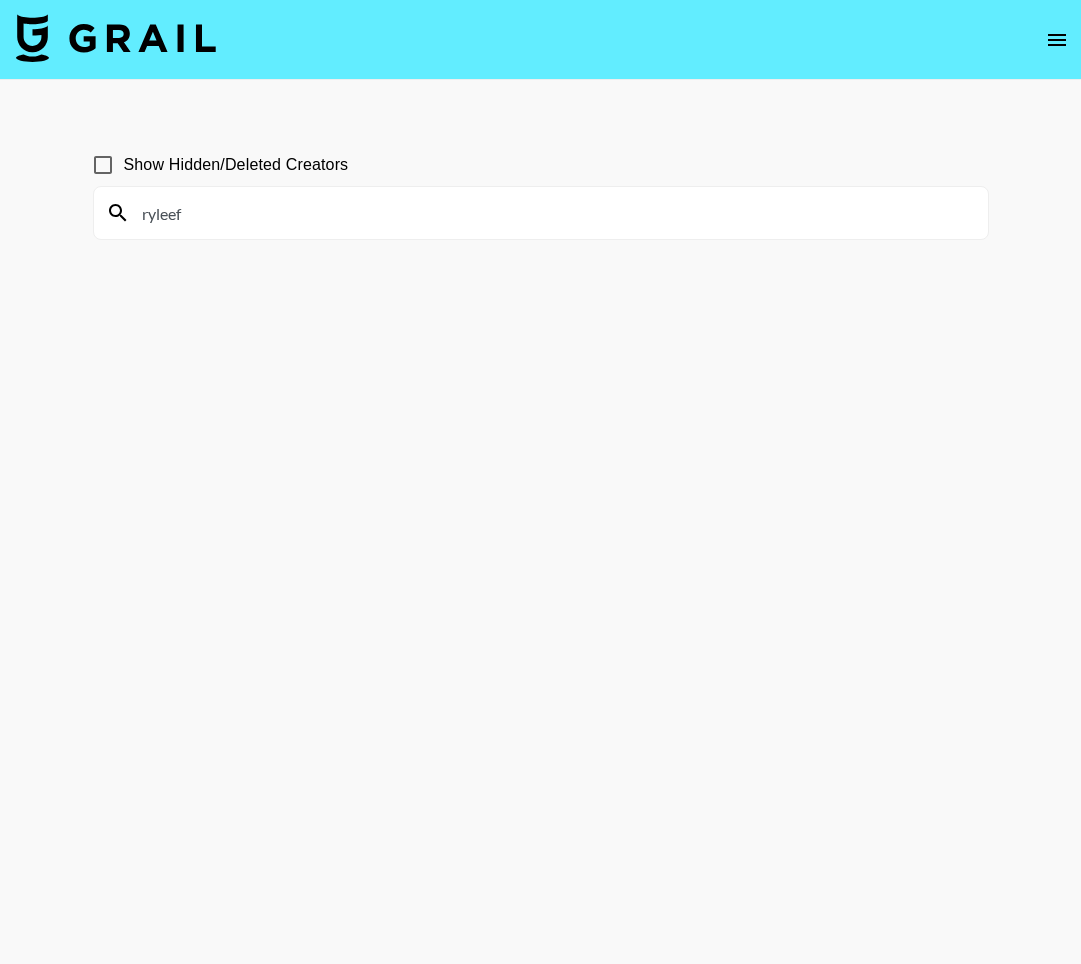 click on "ryleef" at bounding box center (553, 213) 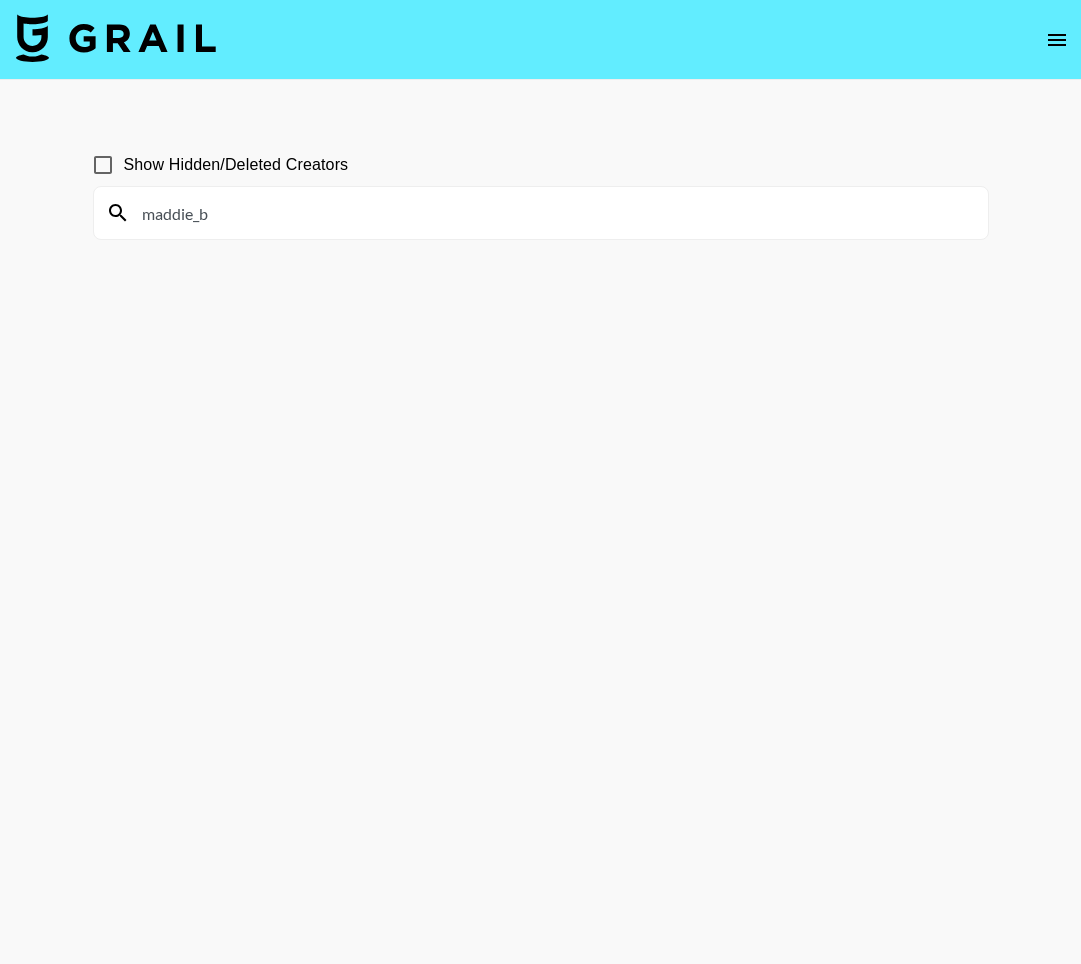 click on "maddie_b" at bounding box center [553, 213] 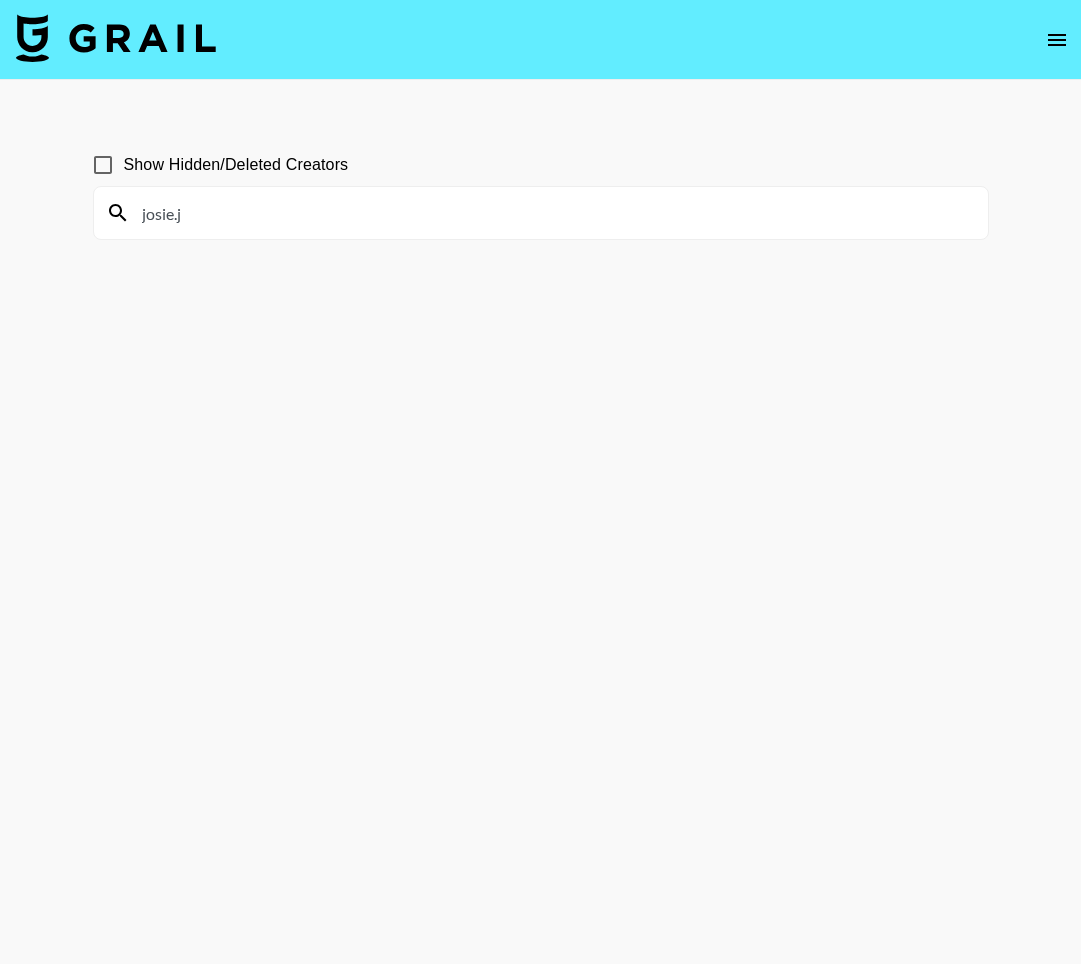 click on "josie.j" at bounding box center (553, 213) 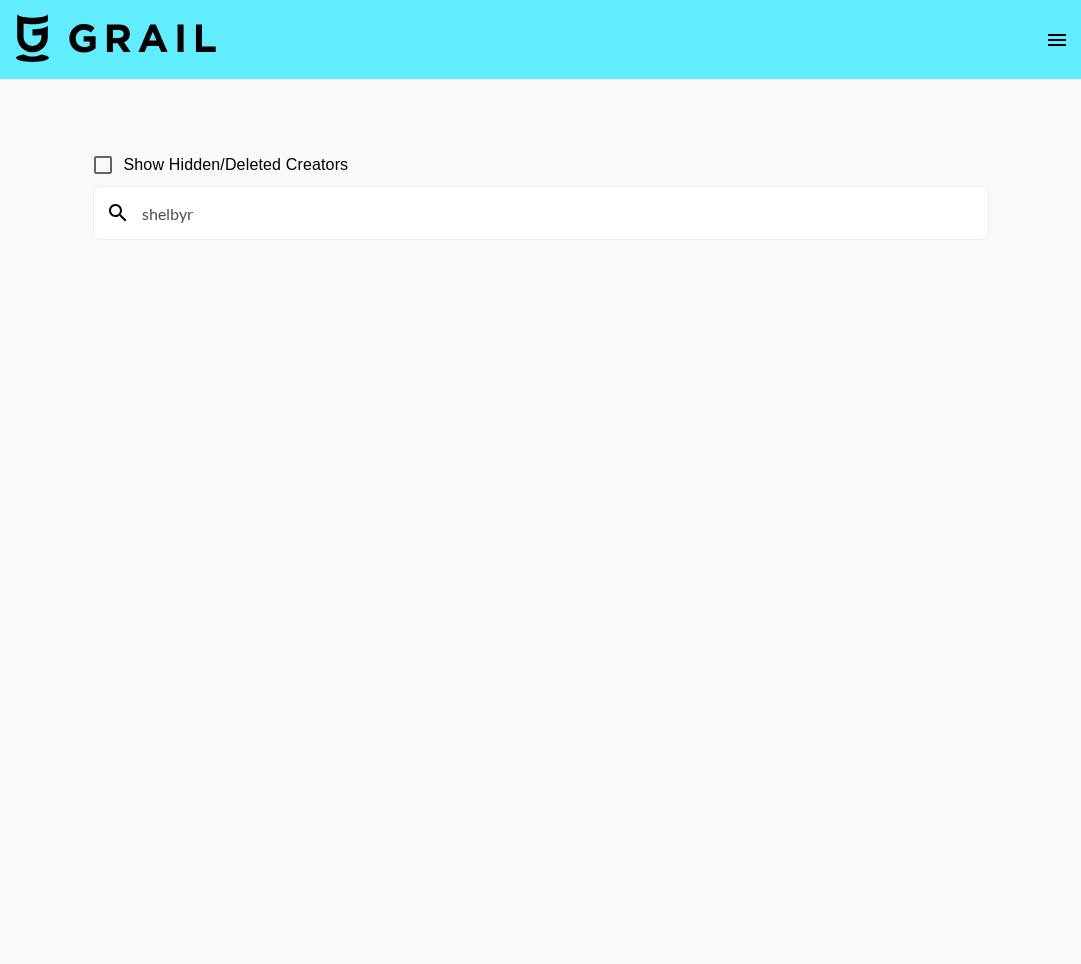 scroll, scrollTop: 73, scrollLeft: 0, axis: vertical 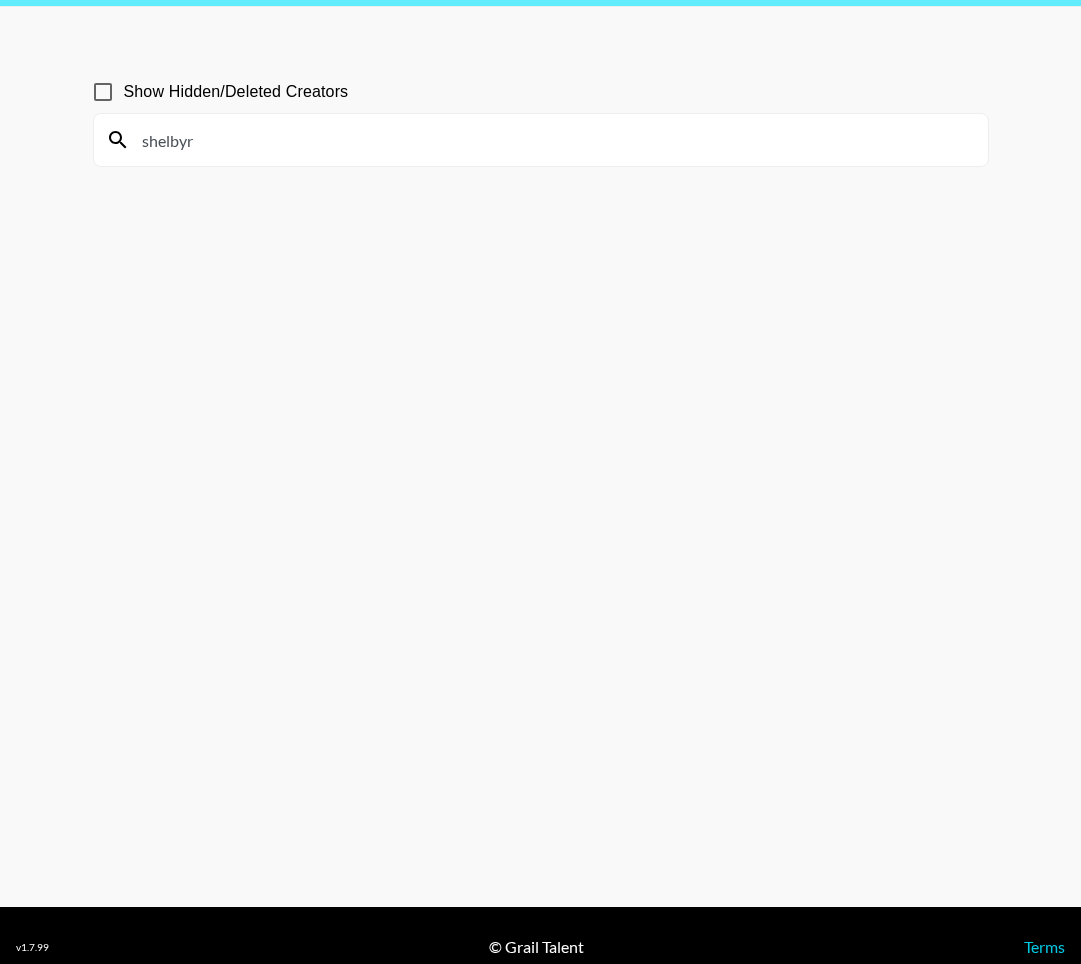 click on "shelbyr" at bounding box center (553, 140) 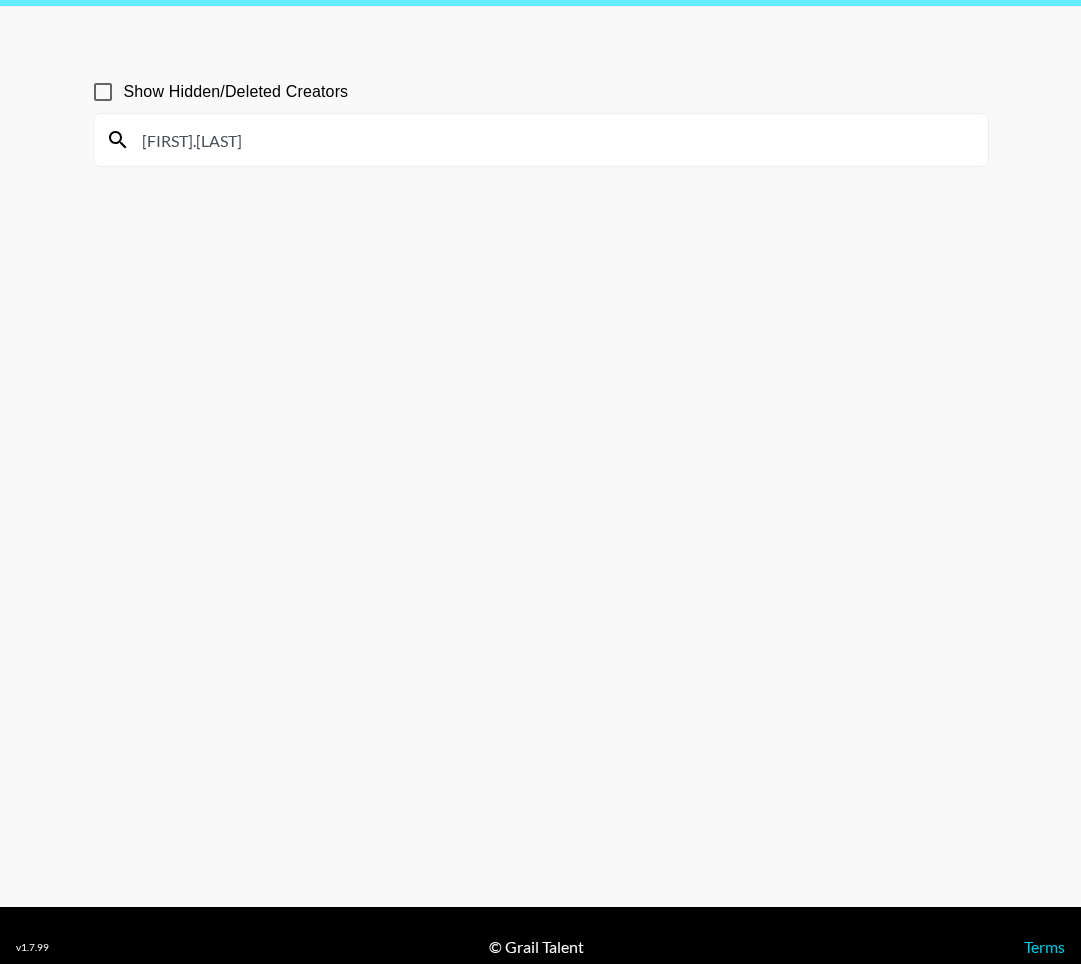 click on "[FIRST].[LAST]" at bounding box center [553, 140] 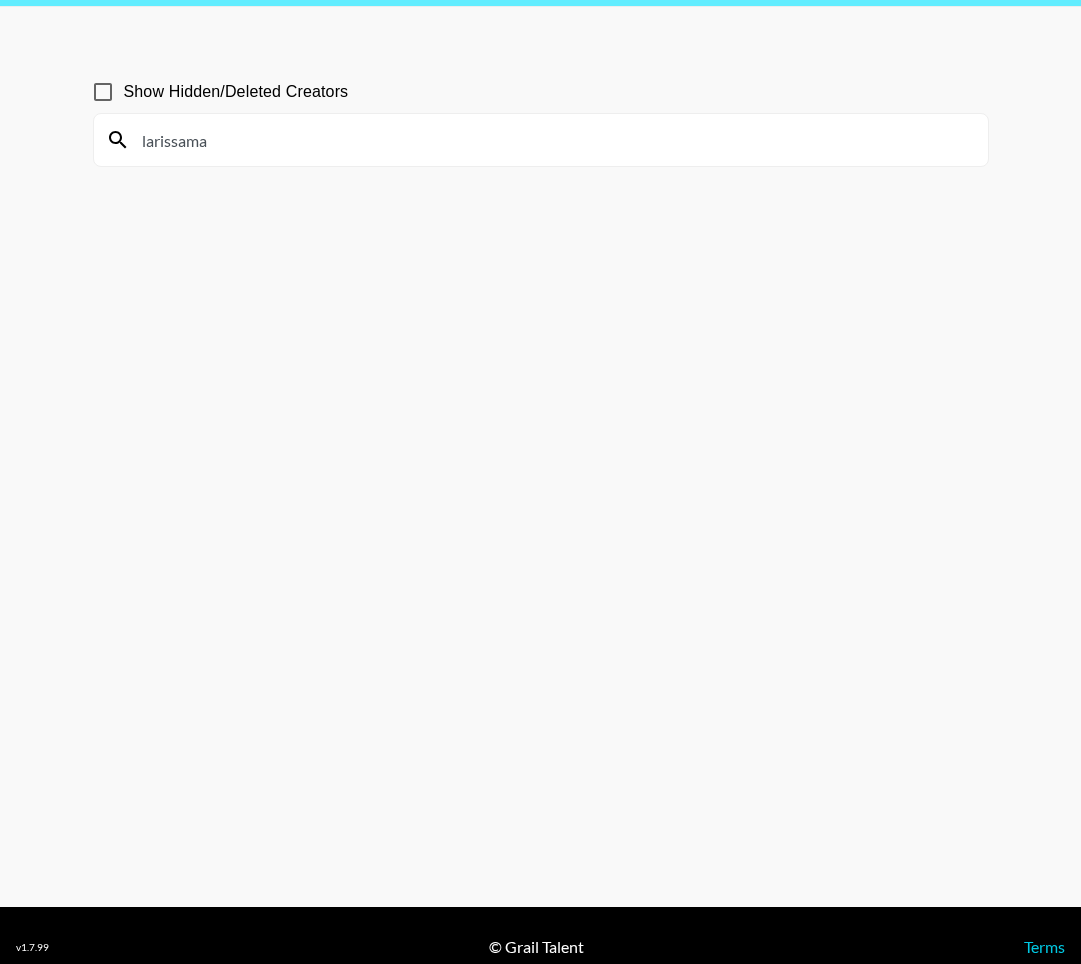type on "larissama" 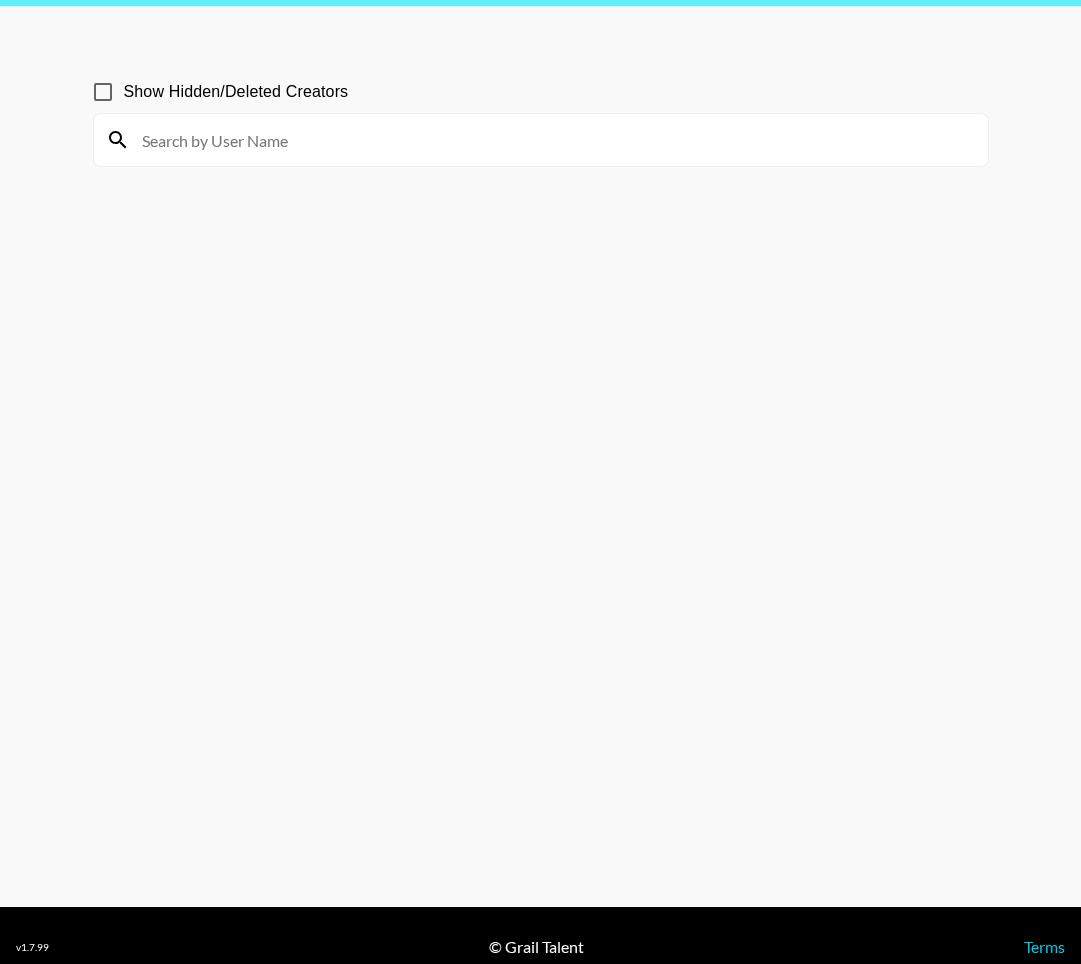scroll, scrollTop: 0, scrollLeft: 0, axis: both 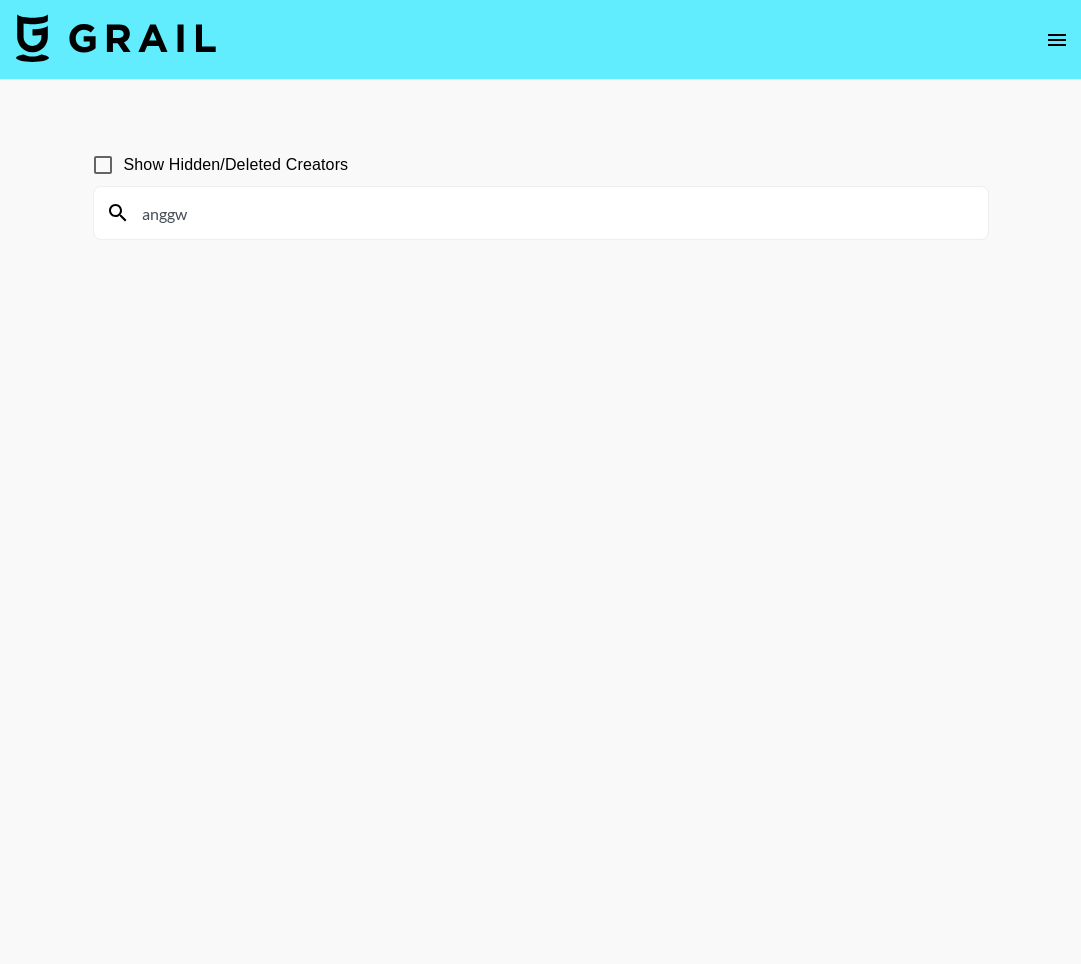 type on "anggw" 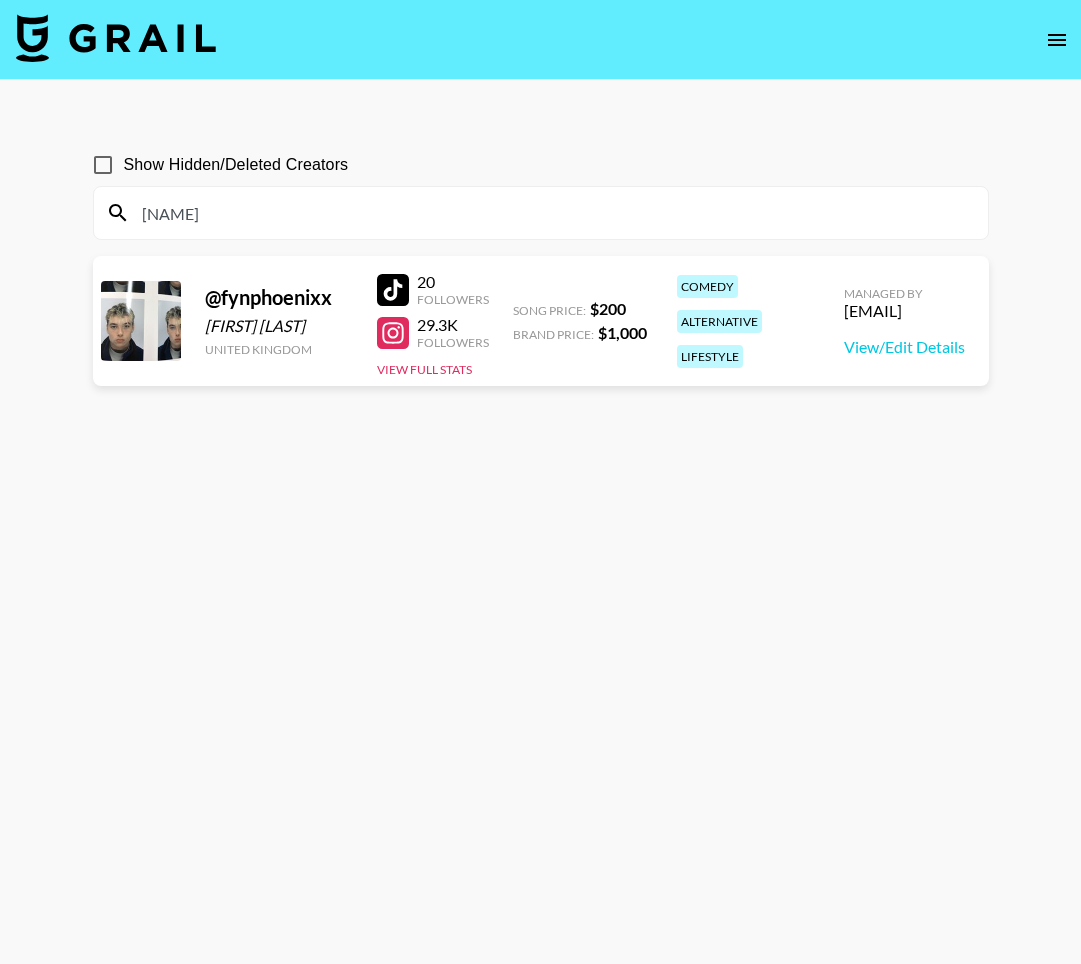 click on "[NAME]" at bounding box center [553, 213] 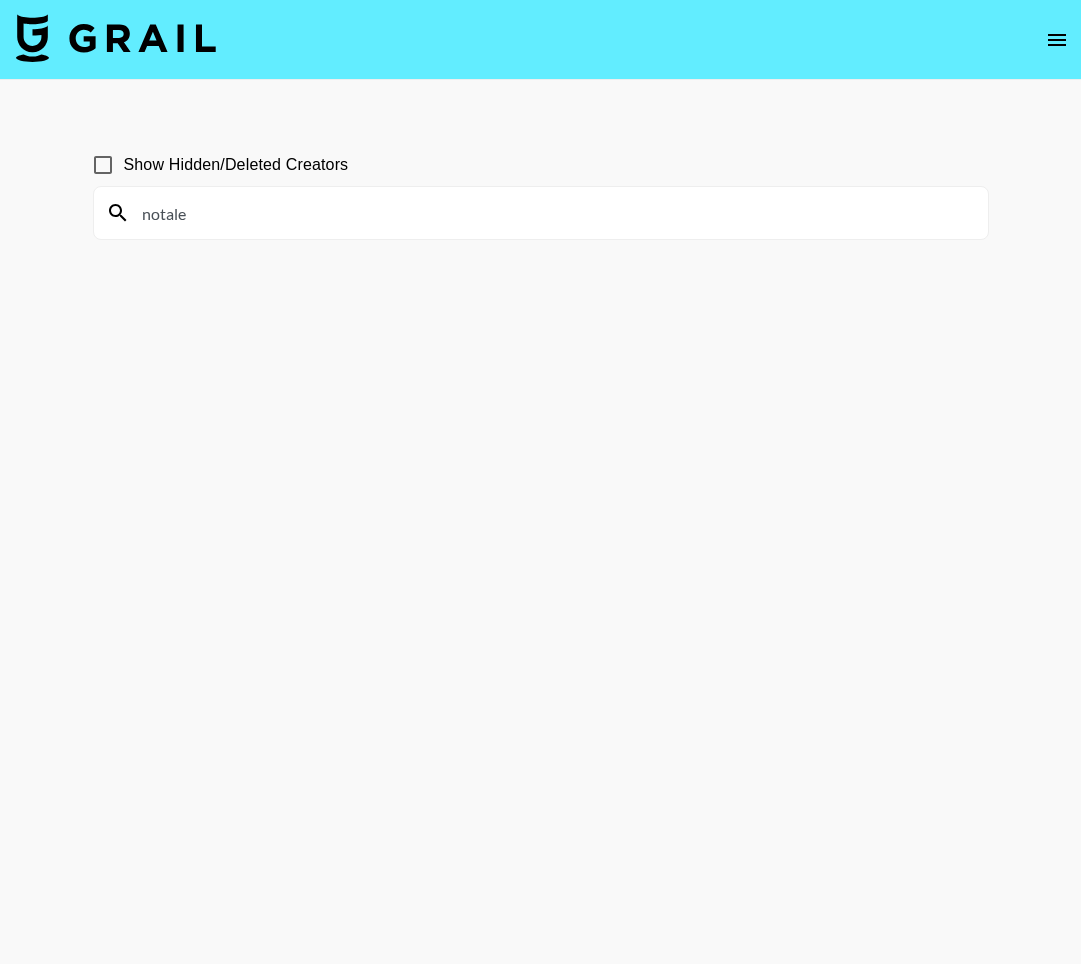 click on "notale" at bounding box center (553, 213) 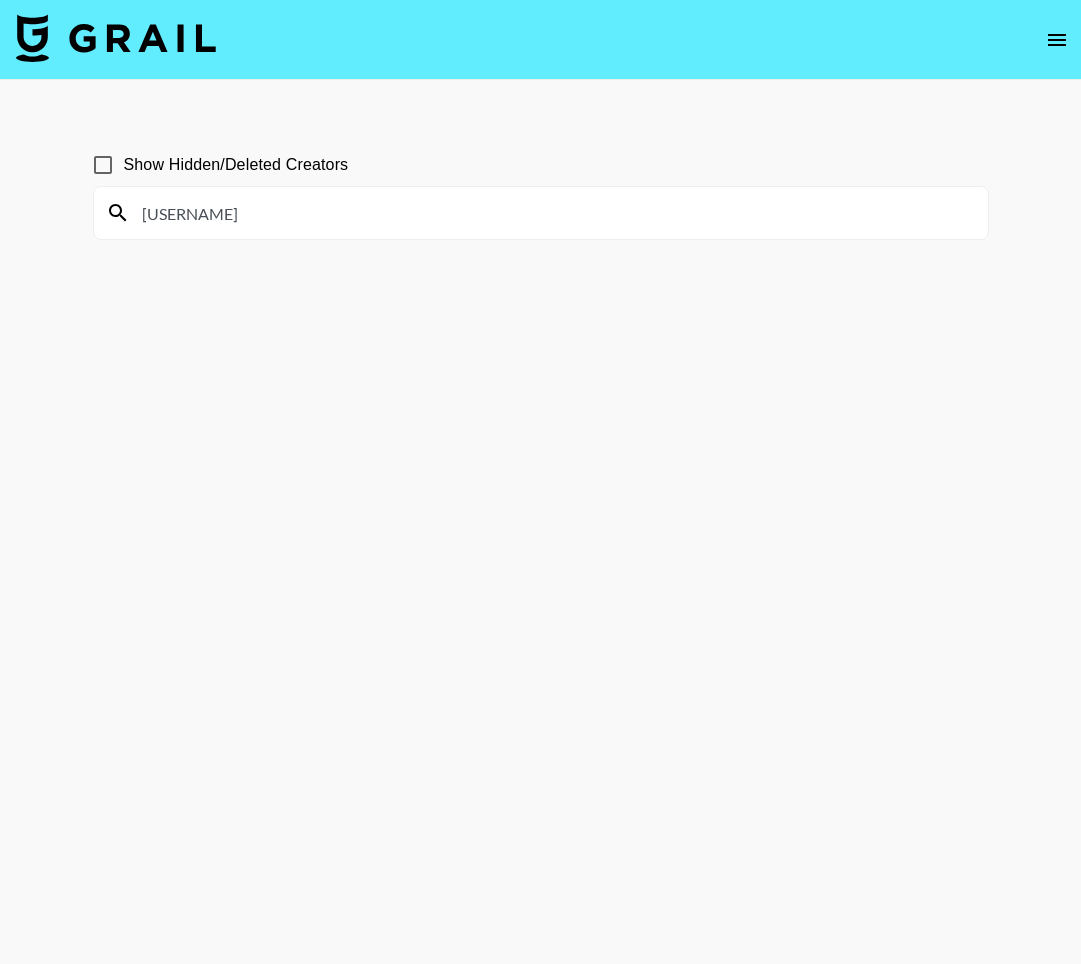 type on "[USERNAME]" 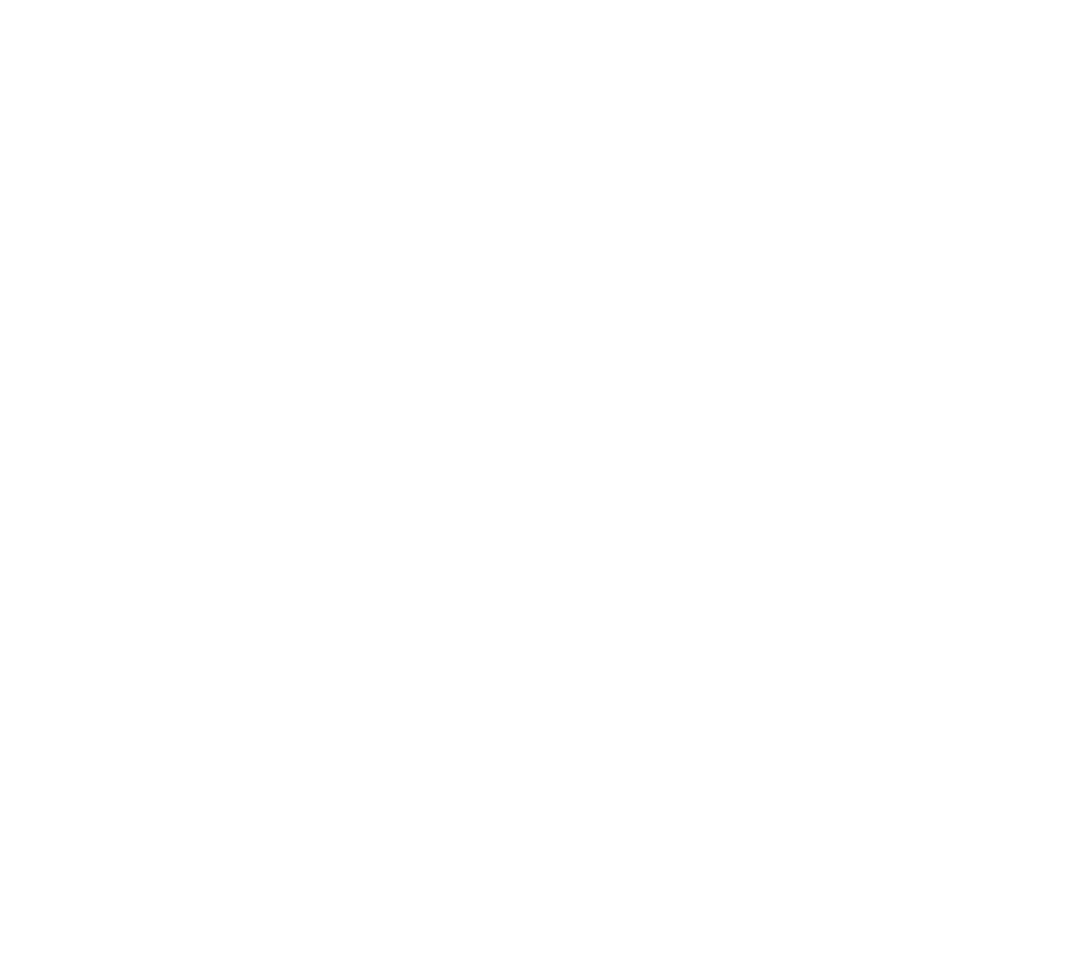 scroll, scrollTop: 0, scrollLeft: 0, axis: both 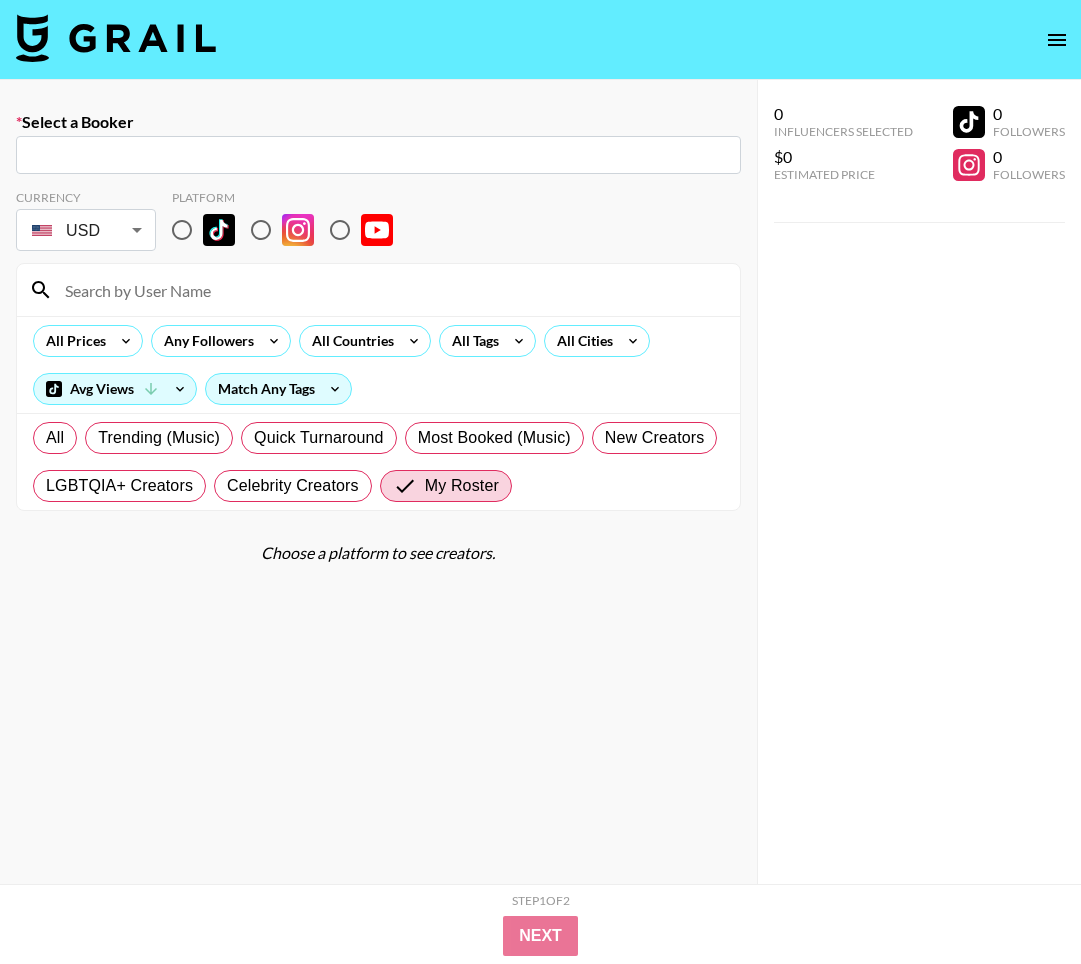 click at bounding box center [116, 38] 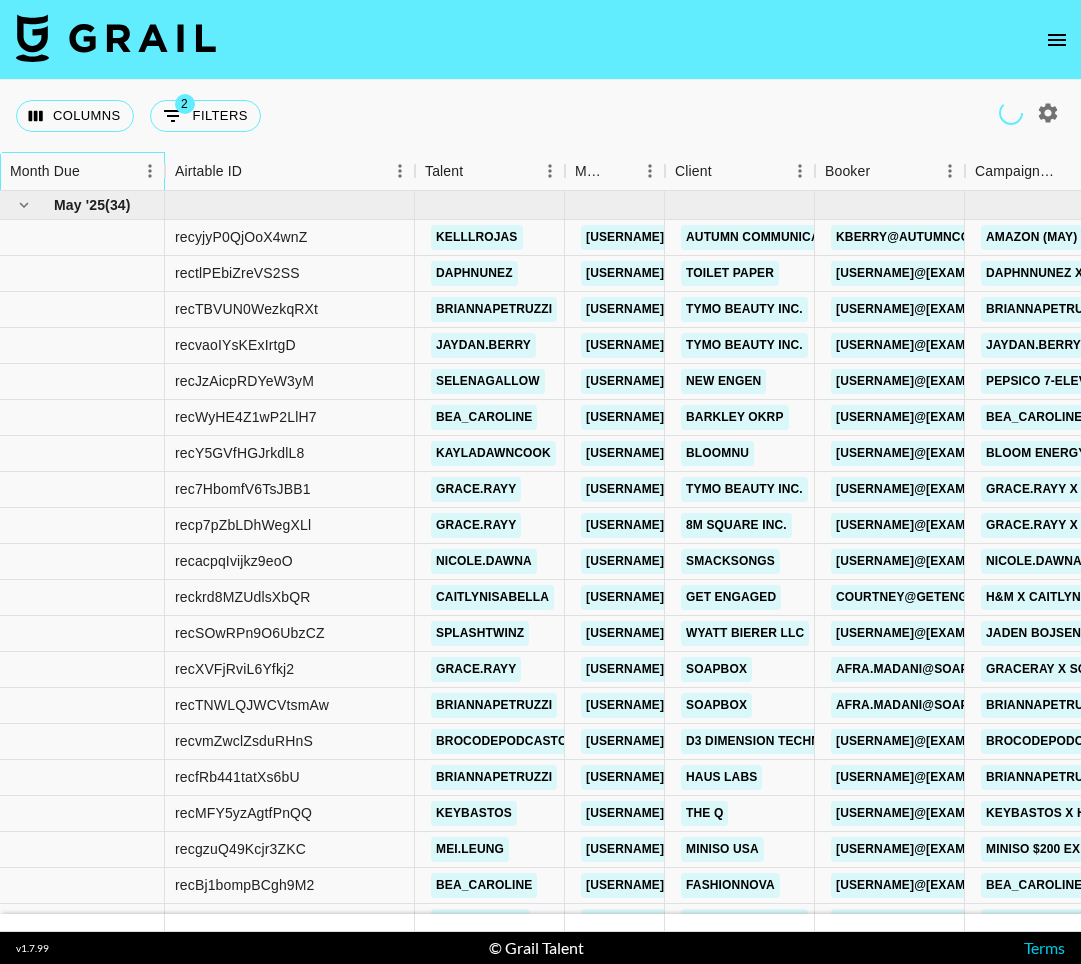 click on "Month Due" at bounding box center (72, 171) 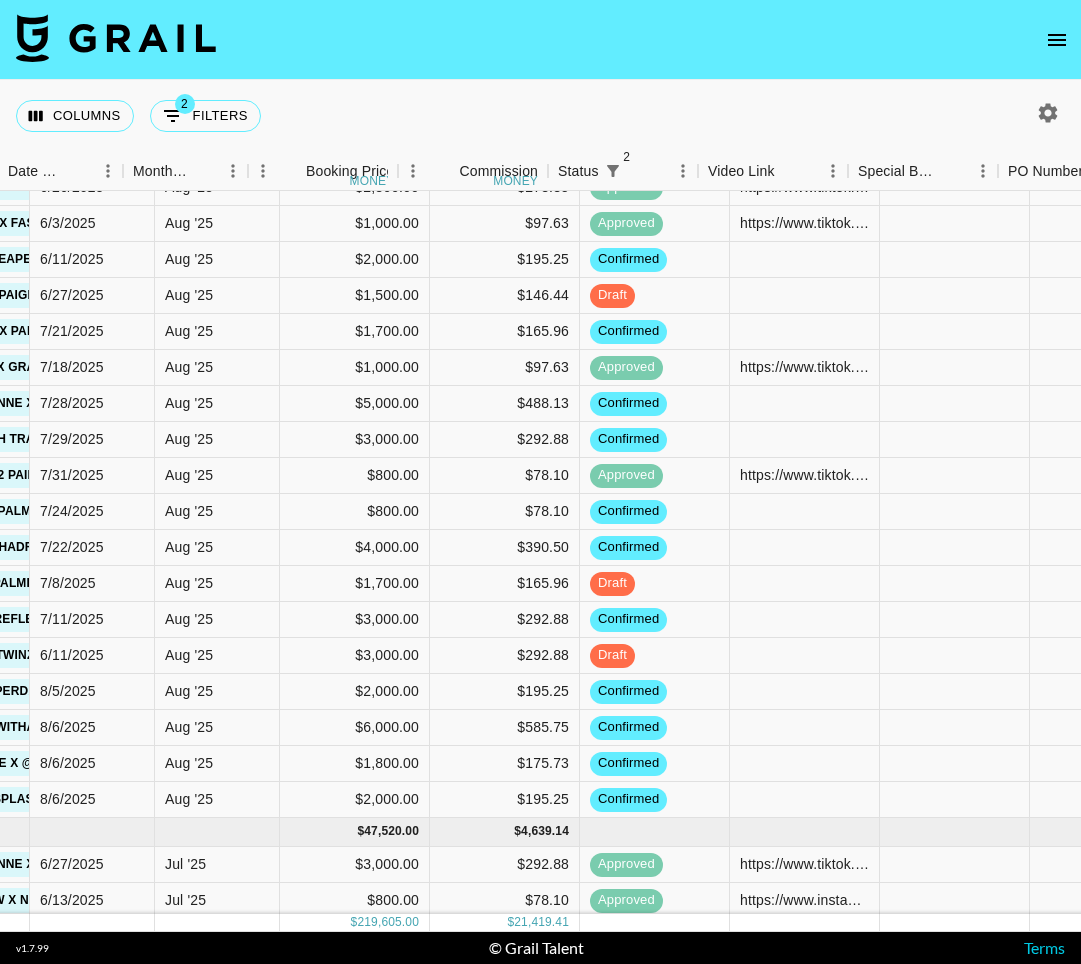 scroll, scrollTop: 403, scrollLeft: 1174, axis: both 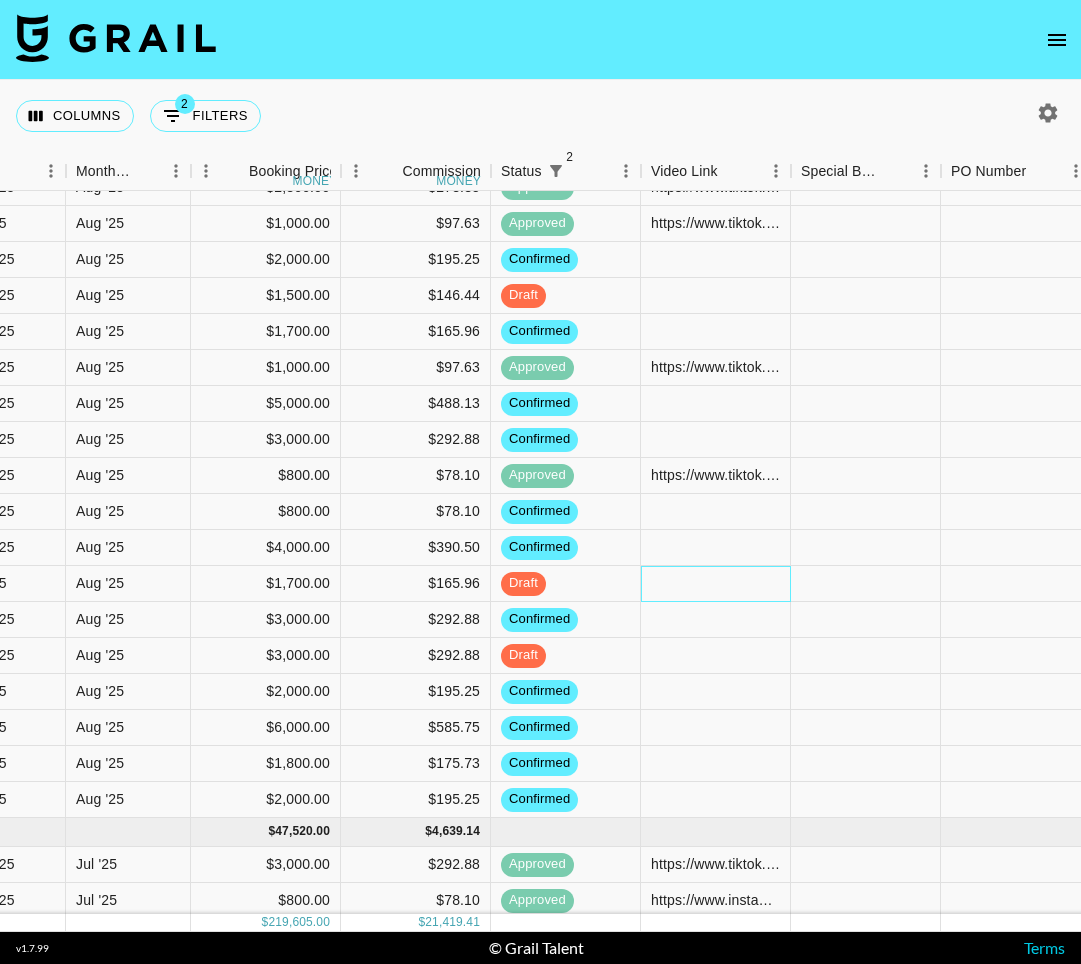 click at bounding box center [716, 584] 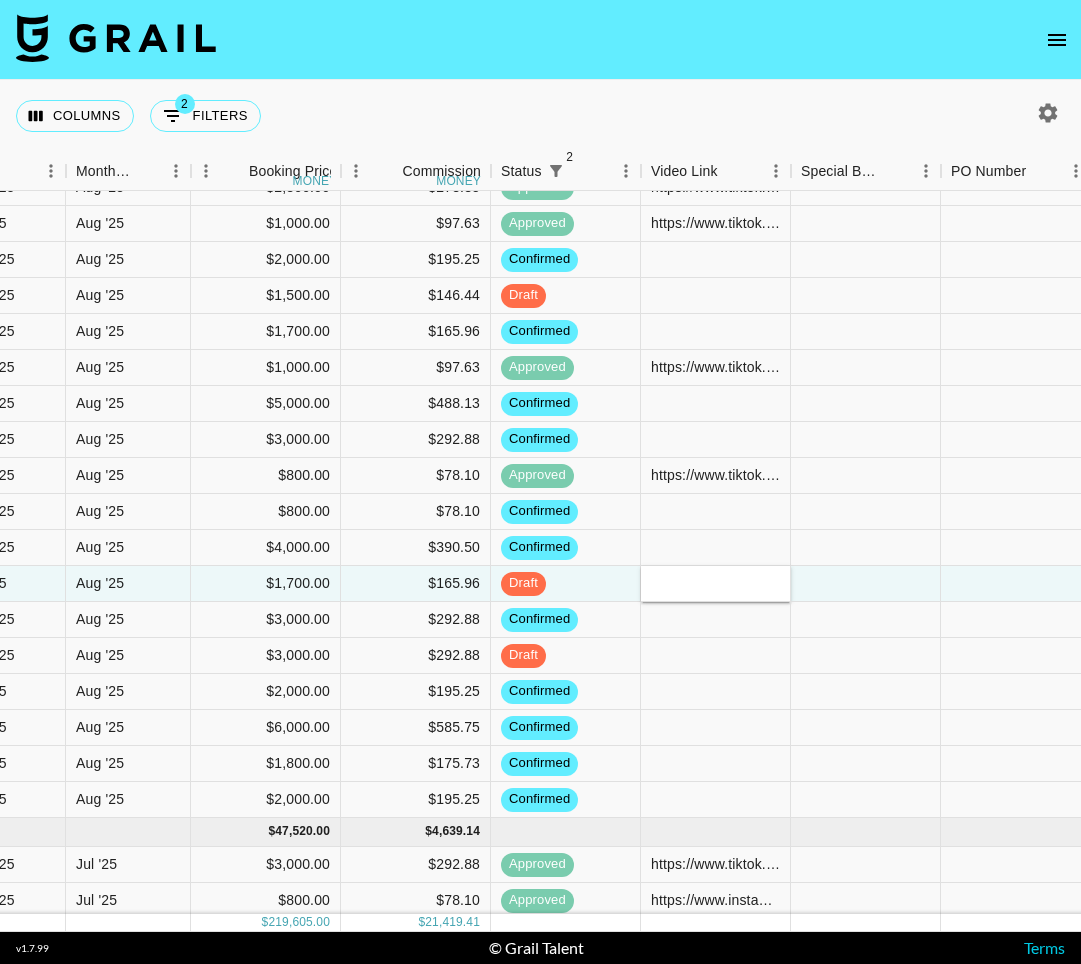type on "https://www.tiktok.com/@daphnunez/video/7535910192148434206?lang=en" 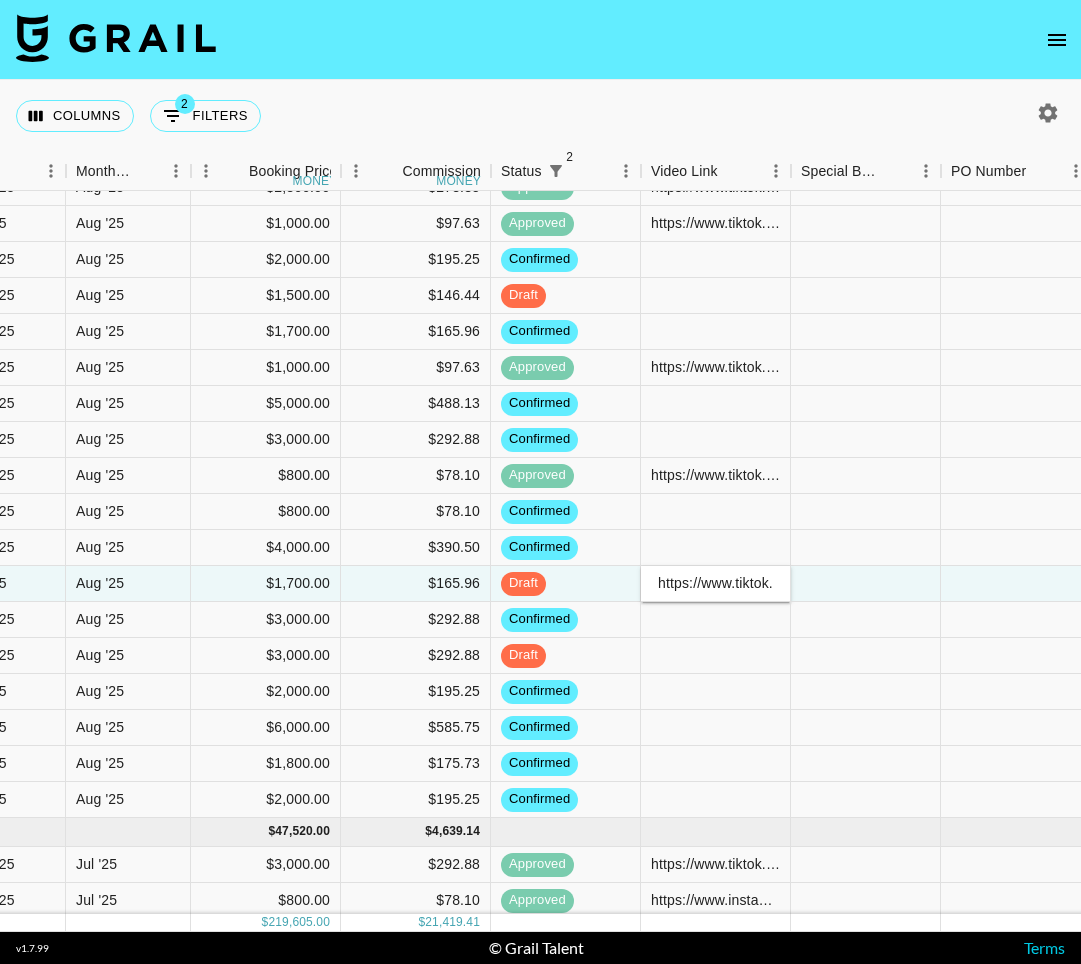 scroll, scrollTop: 0, scrollLeft: 368, axis: horizontal 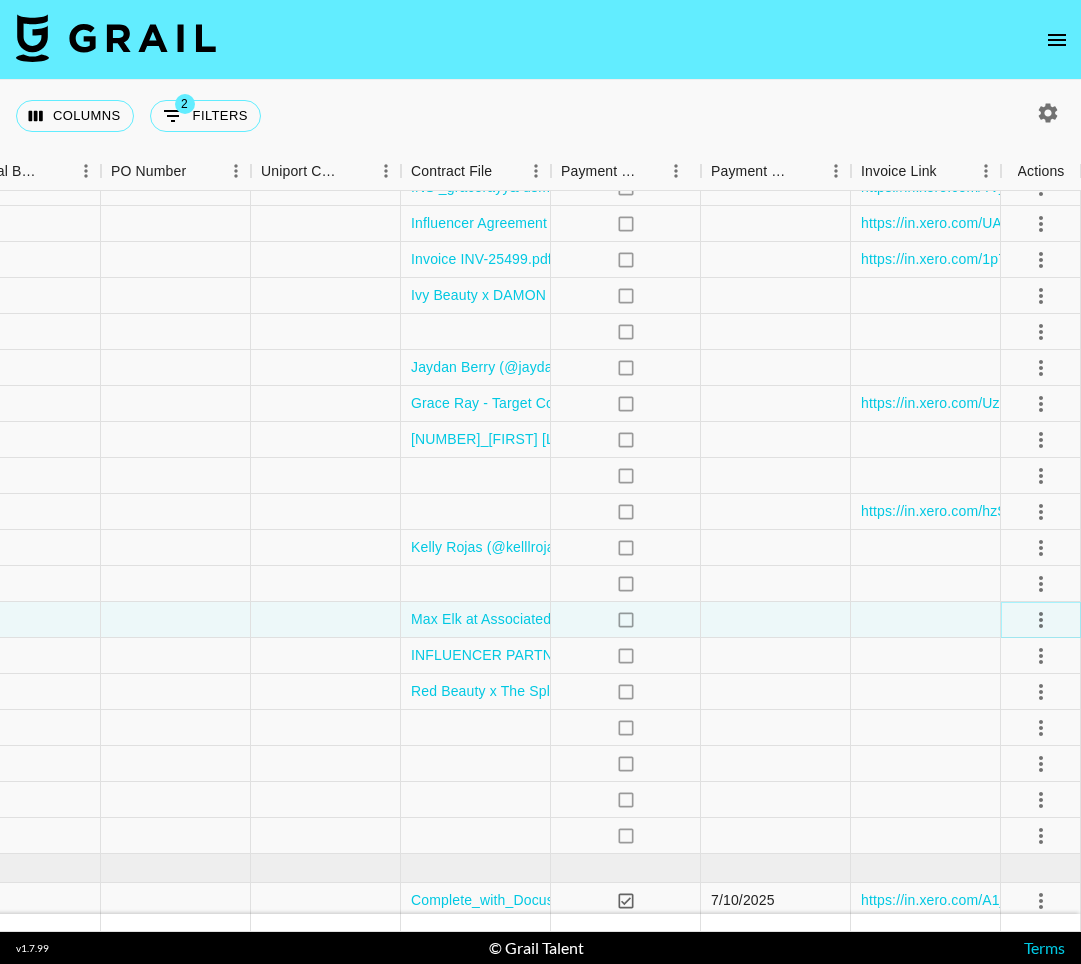click at bounding box center [1041, 620] 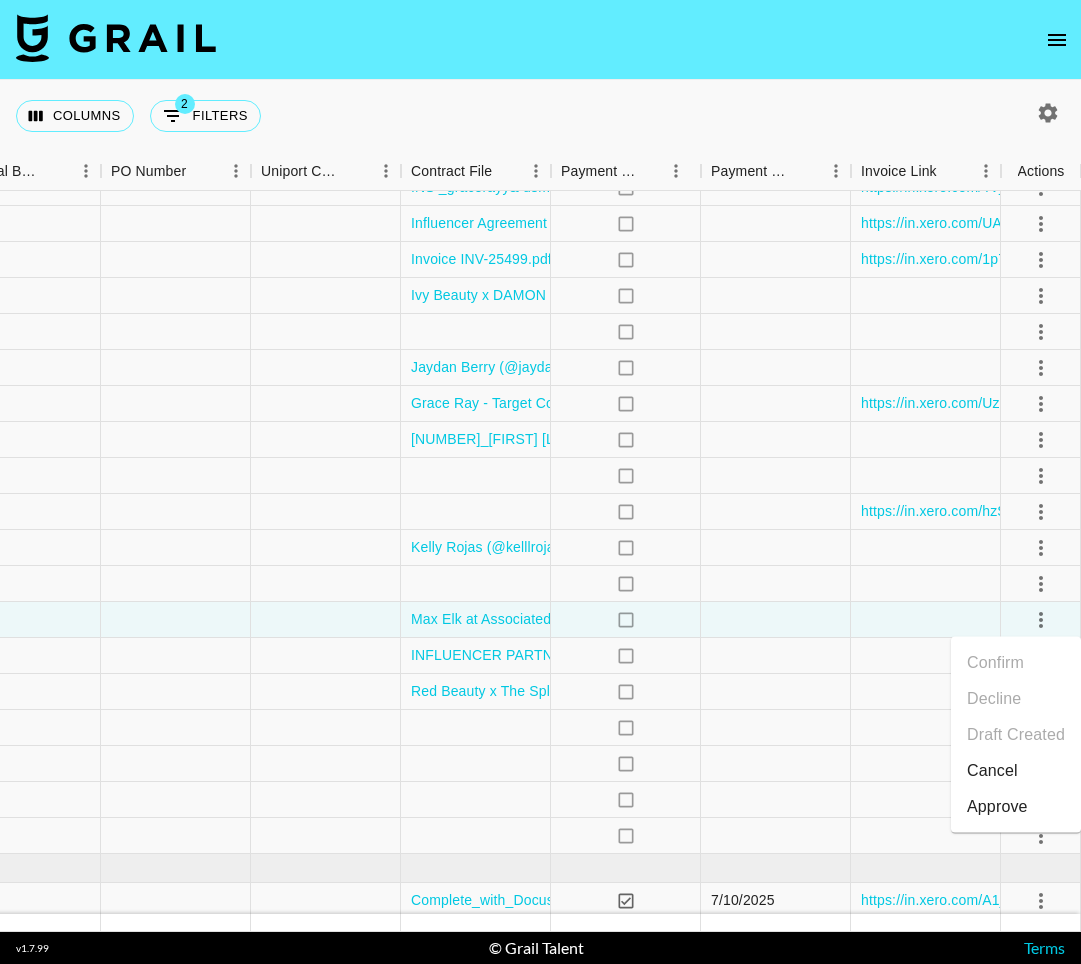 click on "Approve" at bounding box center [997, 807] 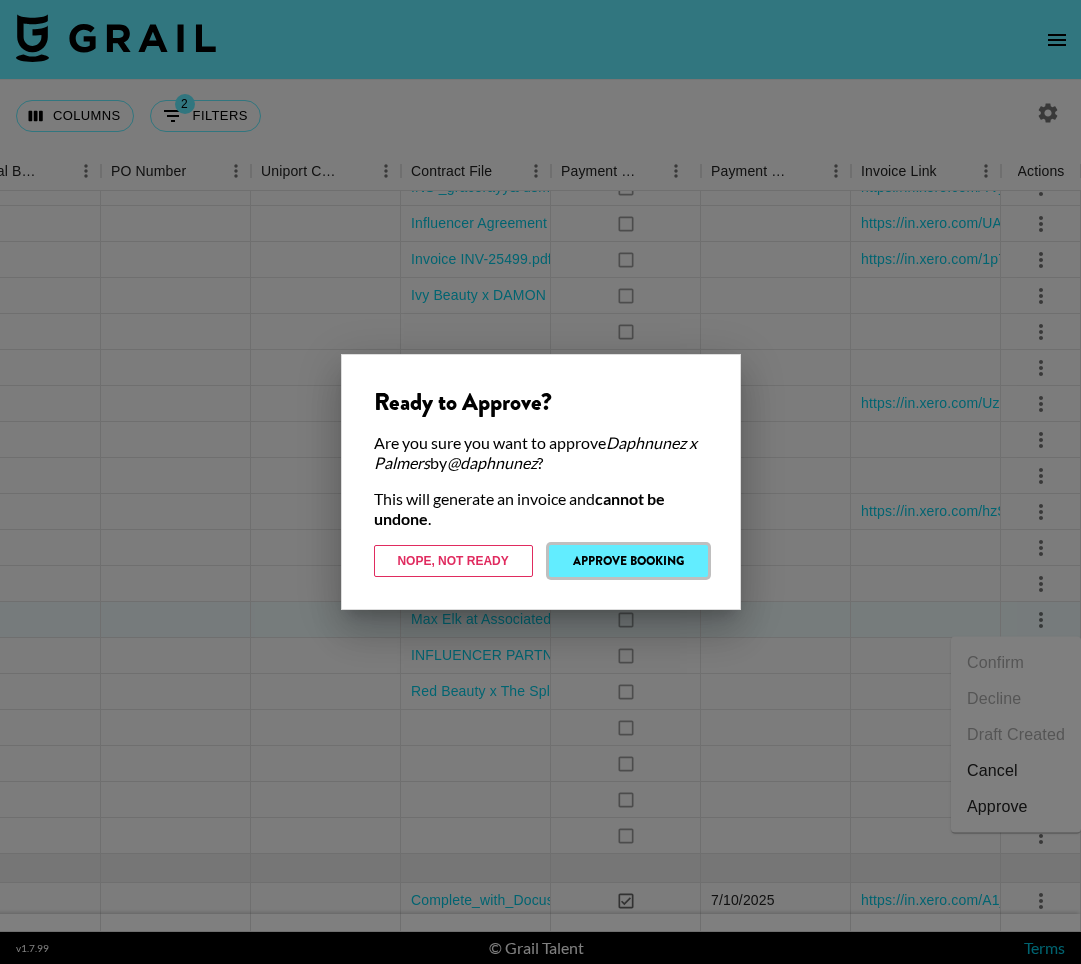 click on "Approve Booking" at bounding box center [628, 561] 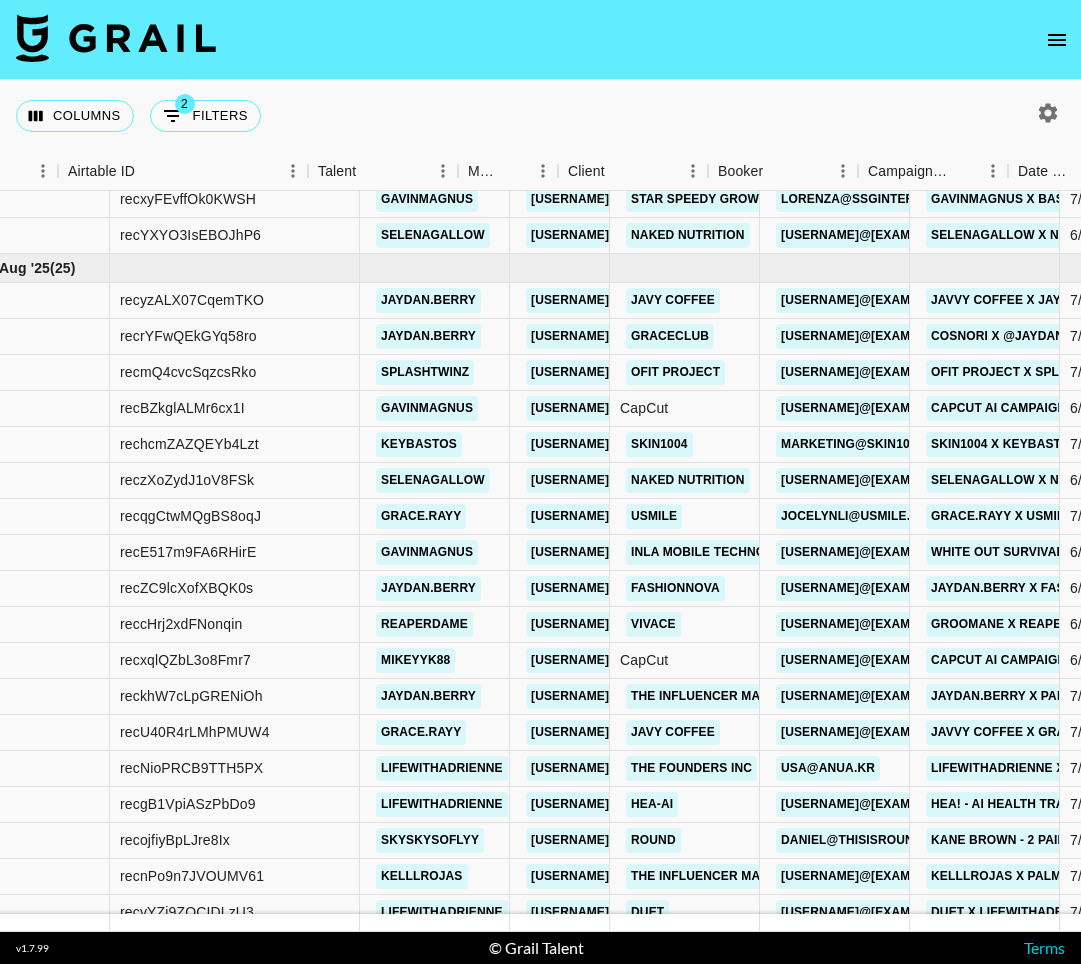 scroll, scrollTop: 38, scrollLeft: 935, axis: both 